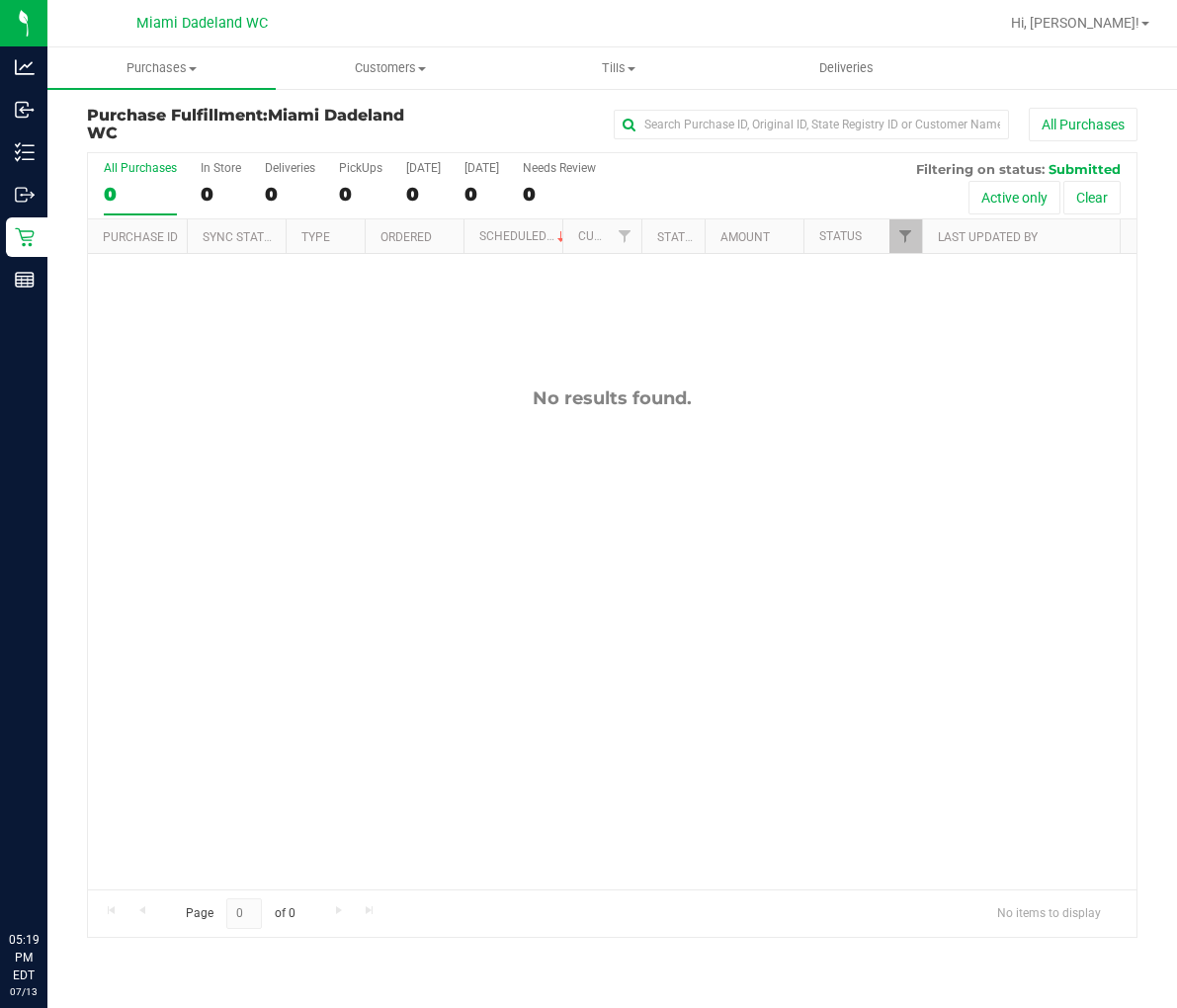 scroll, scrollTop: 0, scrollLeft: 0, axis: both 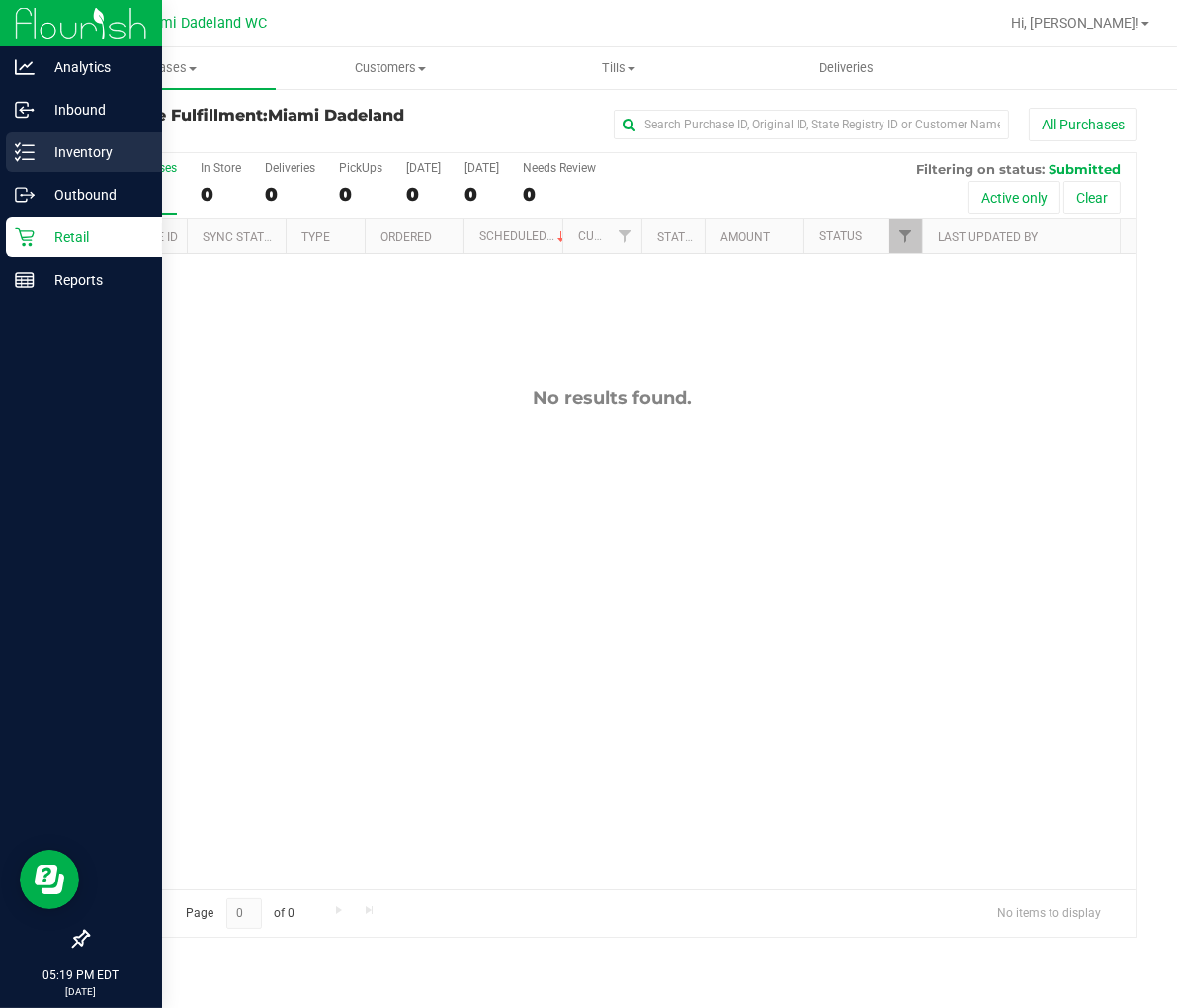 click on "Inventory" at bounding box center [94, 152] 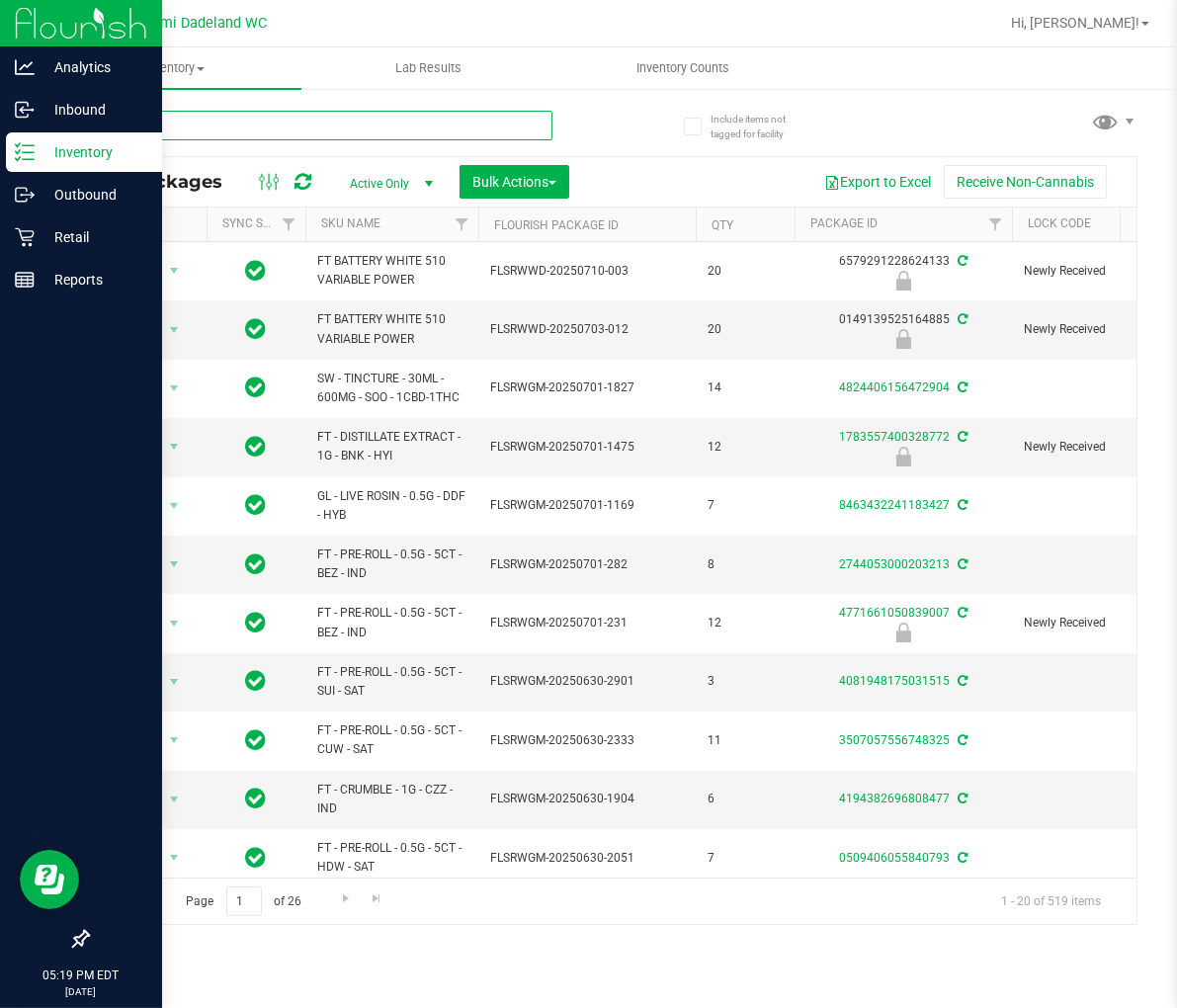 click at bounding box center [319, 126] 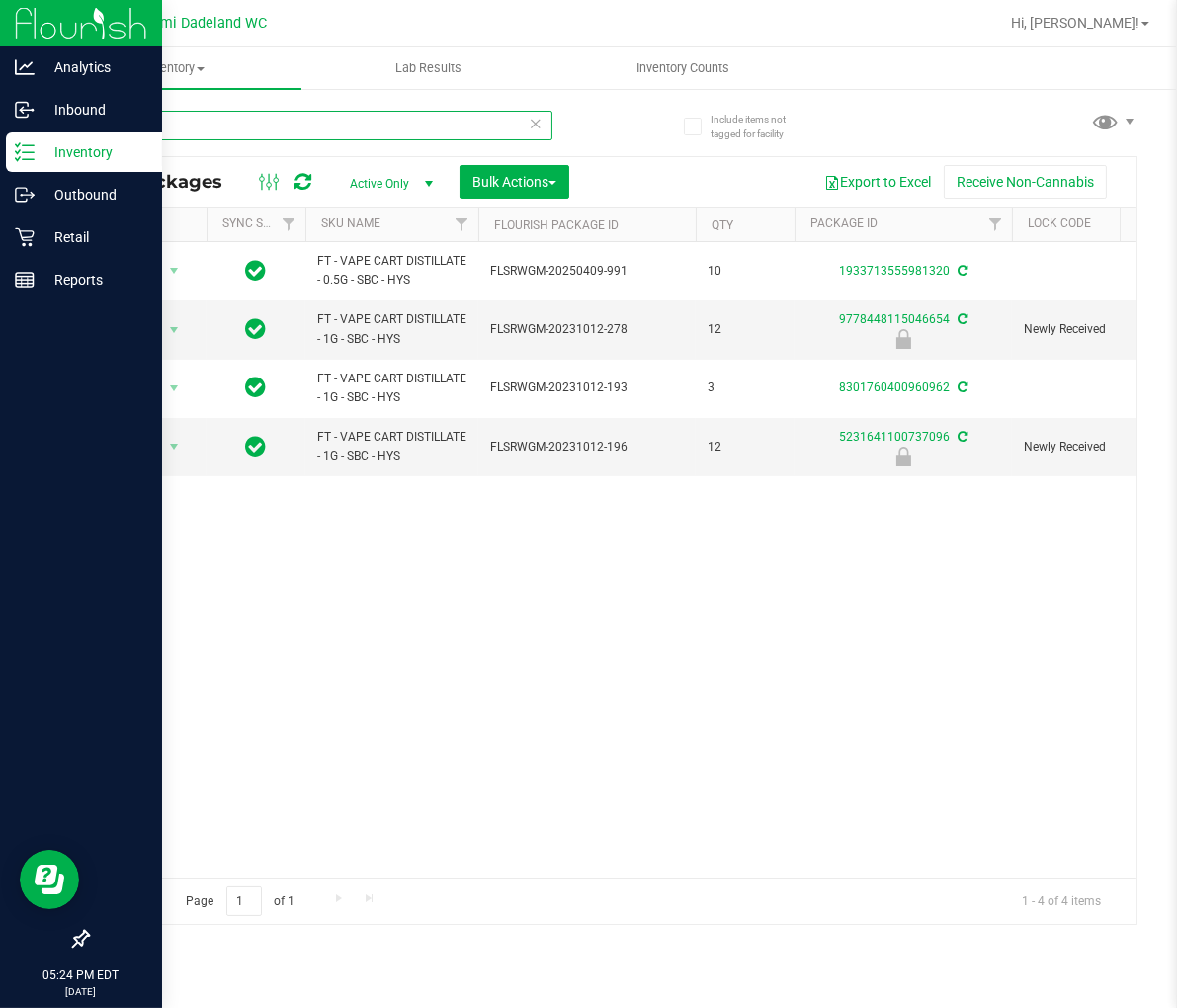 type on "s" 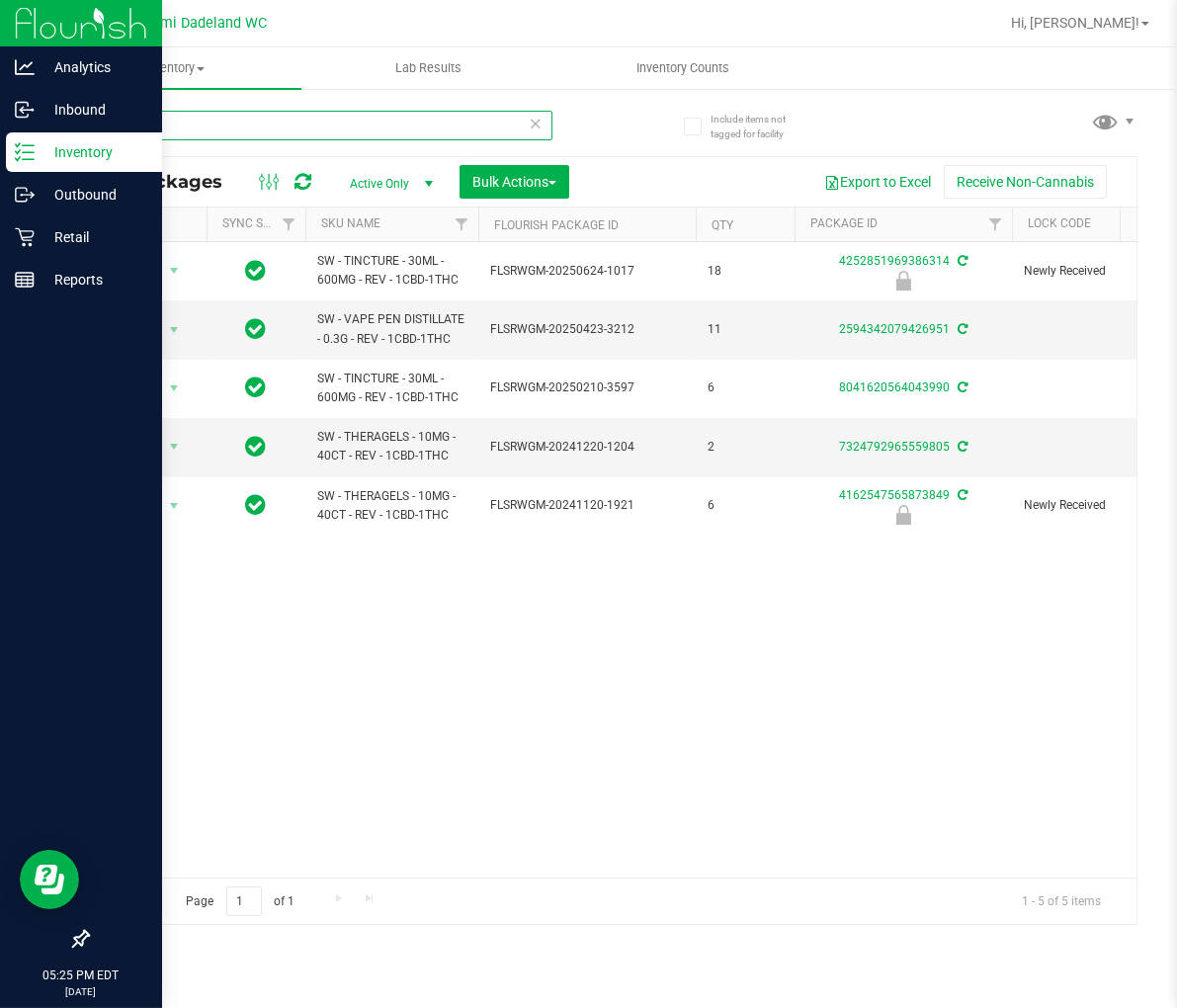 click on "rev" at bounding box center [319, 126] 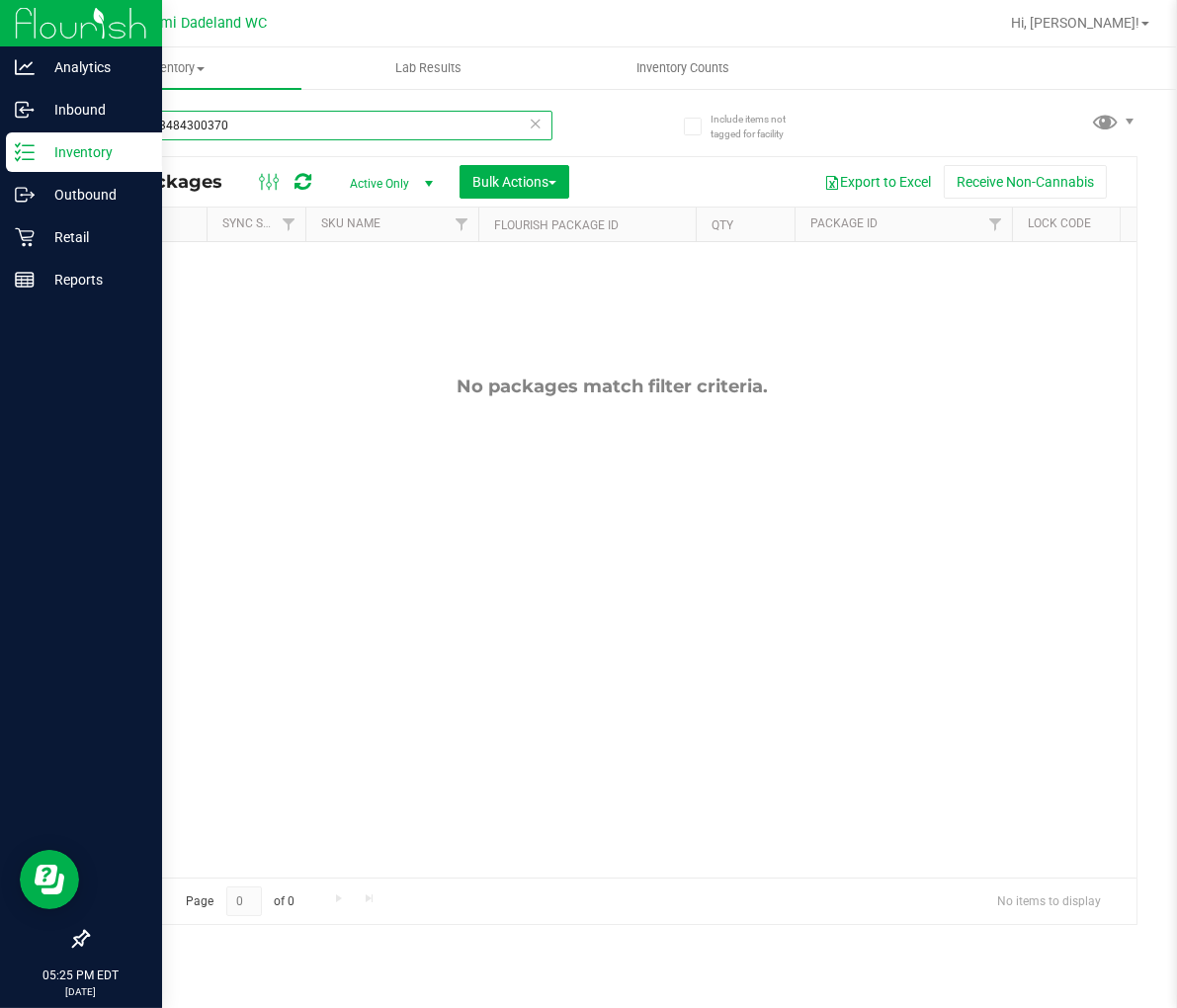 click on "0266753484300370" at bounding box center [319, 126] 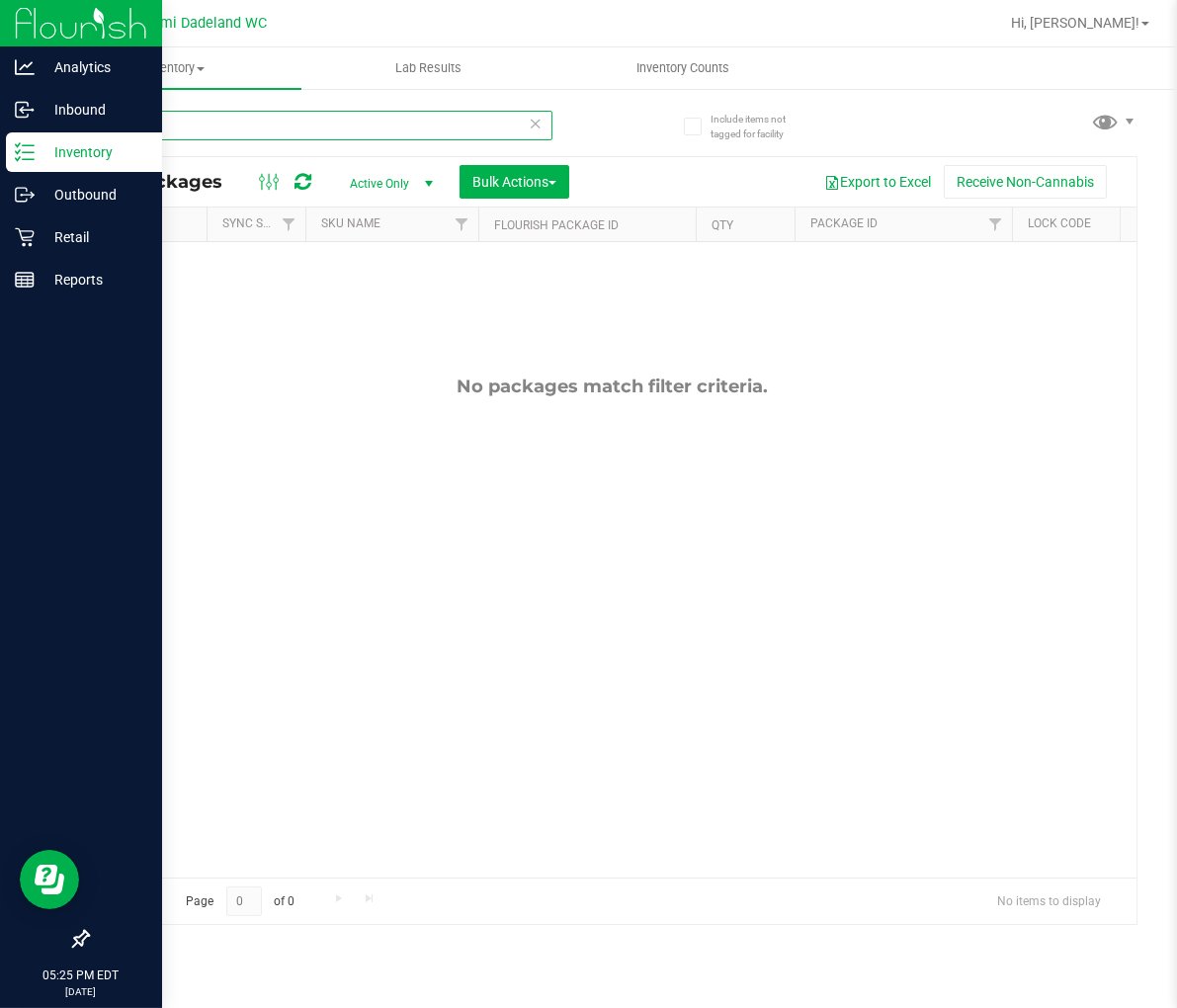 type on "bwz" 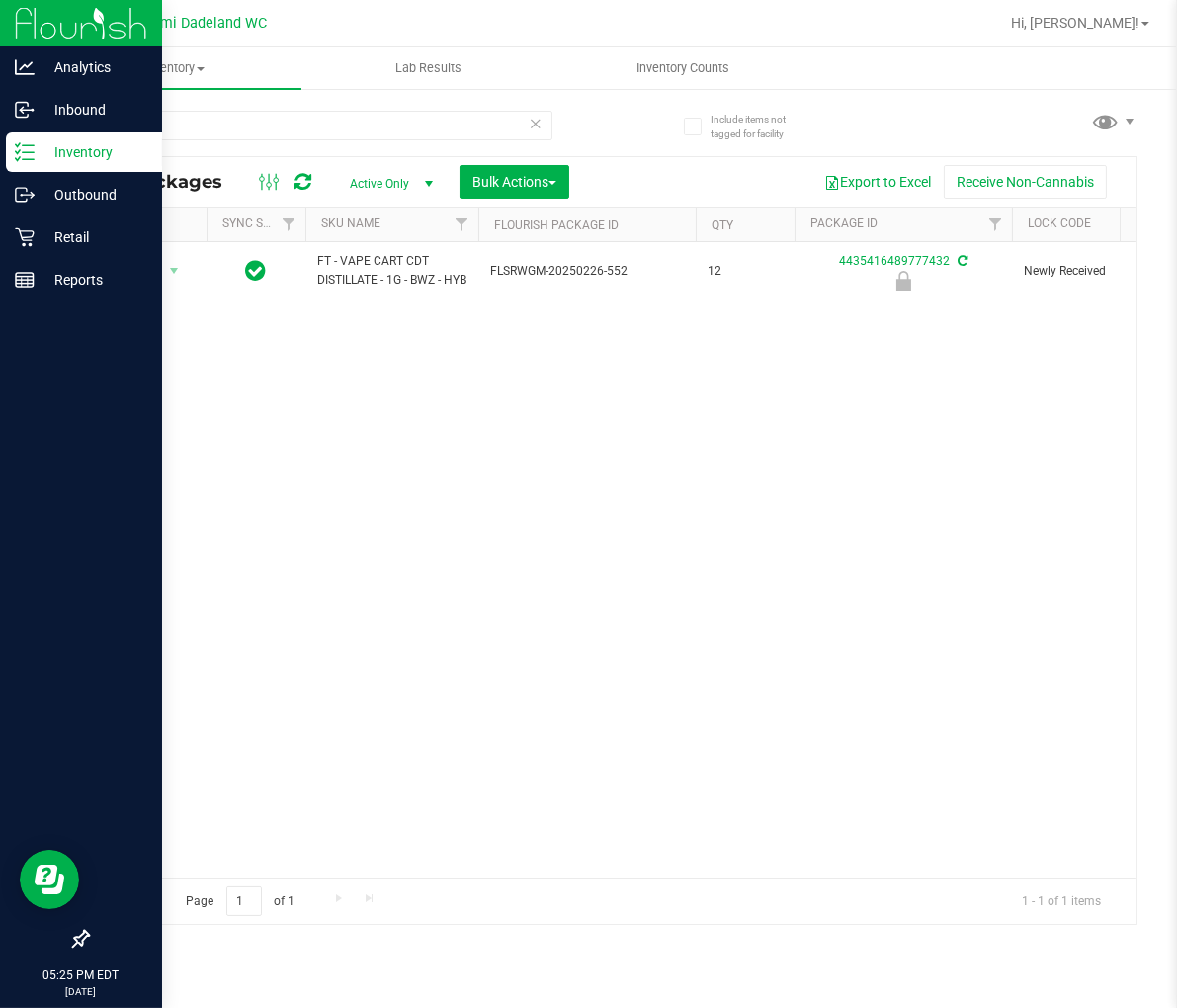 click on "Action Action Edit attributes Global inventory Locate package Package audit log Print package label Print product labels Unlock package
FT - VAPE CART CDT DISTILLATE - 1G - BWZ - HYB
FLSRWGM-20250226-552
12
4435416489777432
Newly Received
00000991 79.[DATE]BWZ01-0220
B Wuntz
0
BAP-CAR-FT-CDT-BWZ1M
12
Vape Cart Distillate" at bounding box center (612, 559) 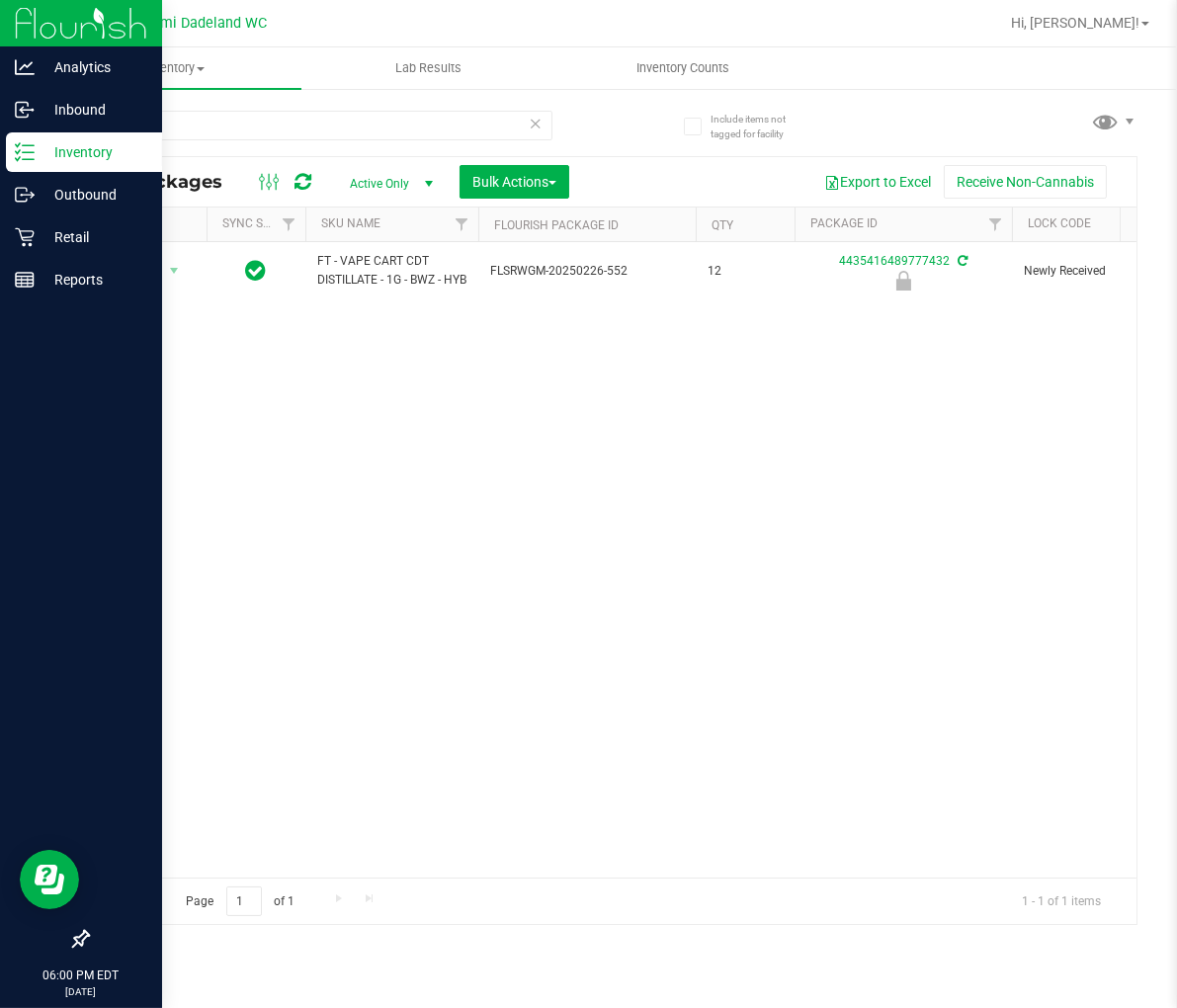 click at bounding box center [536, 123] 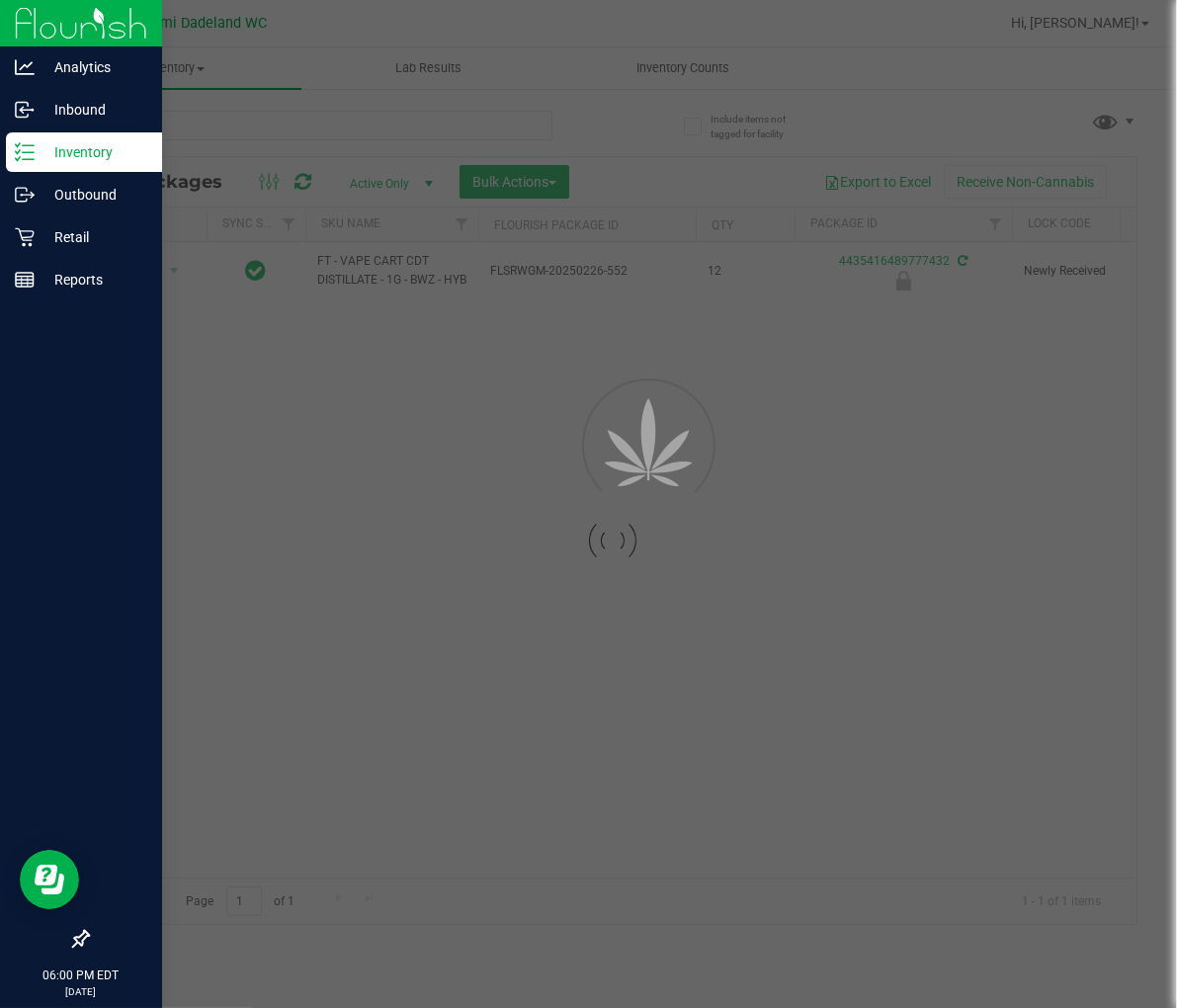 type 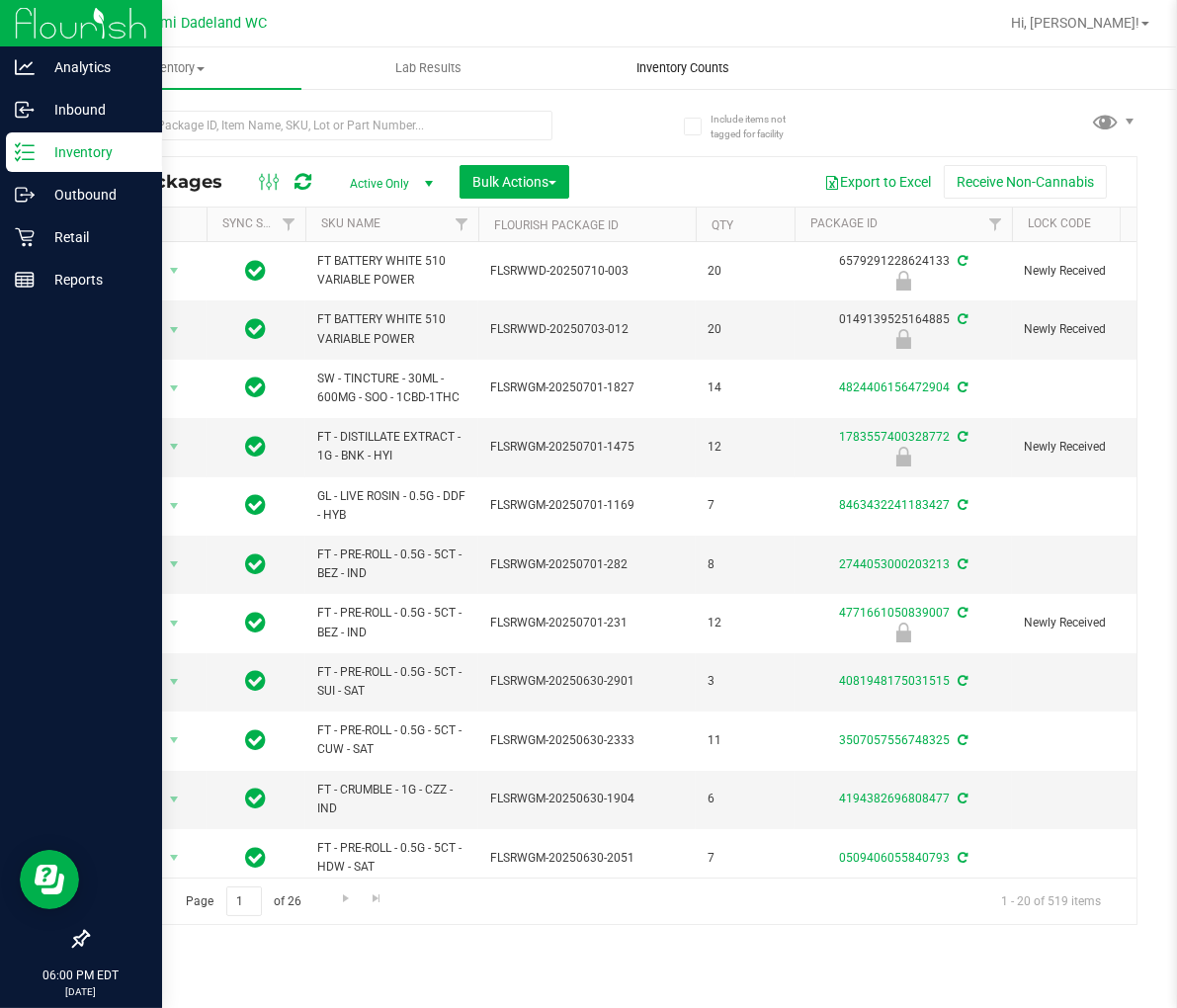 click on "Inventory Counts" at bounding box center [683, 68] 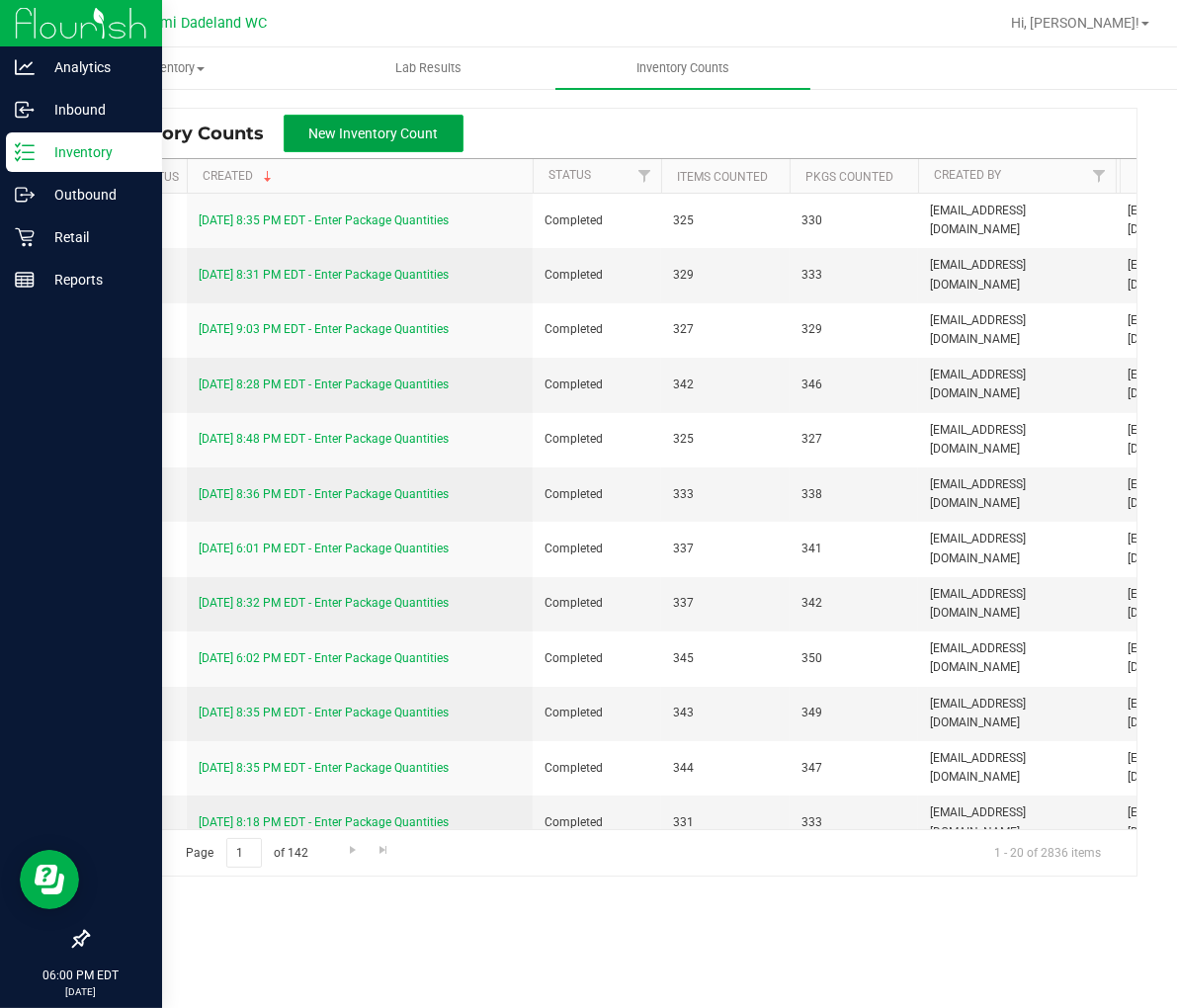 click on "New Inventory Count" at bounding box center (374, 133) 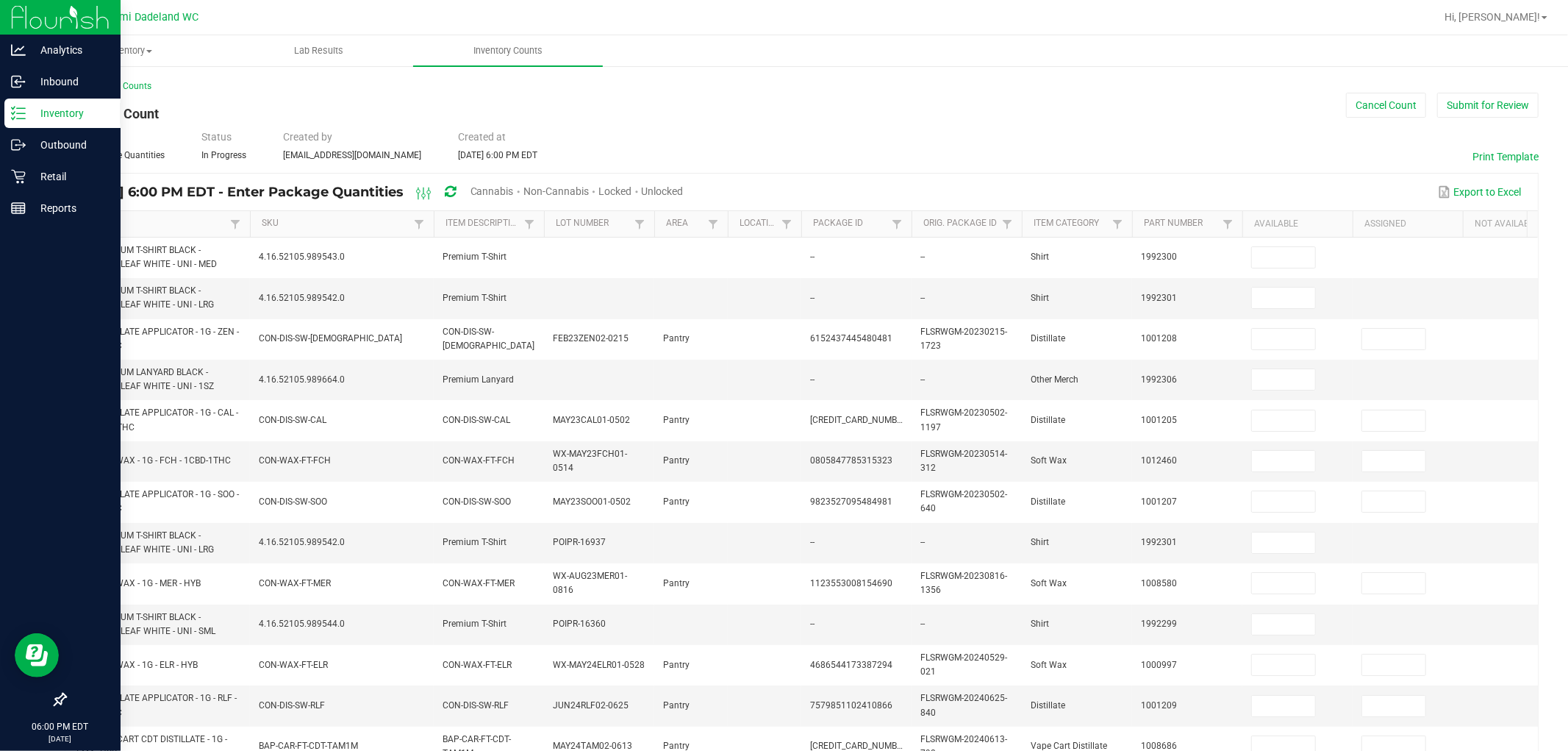 click on "Unlocked" at bounding box center (662, 191) 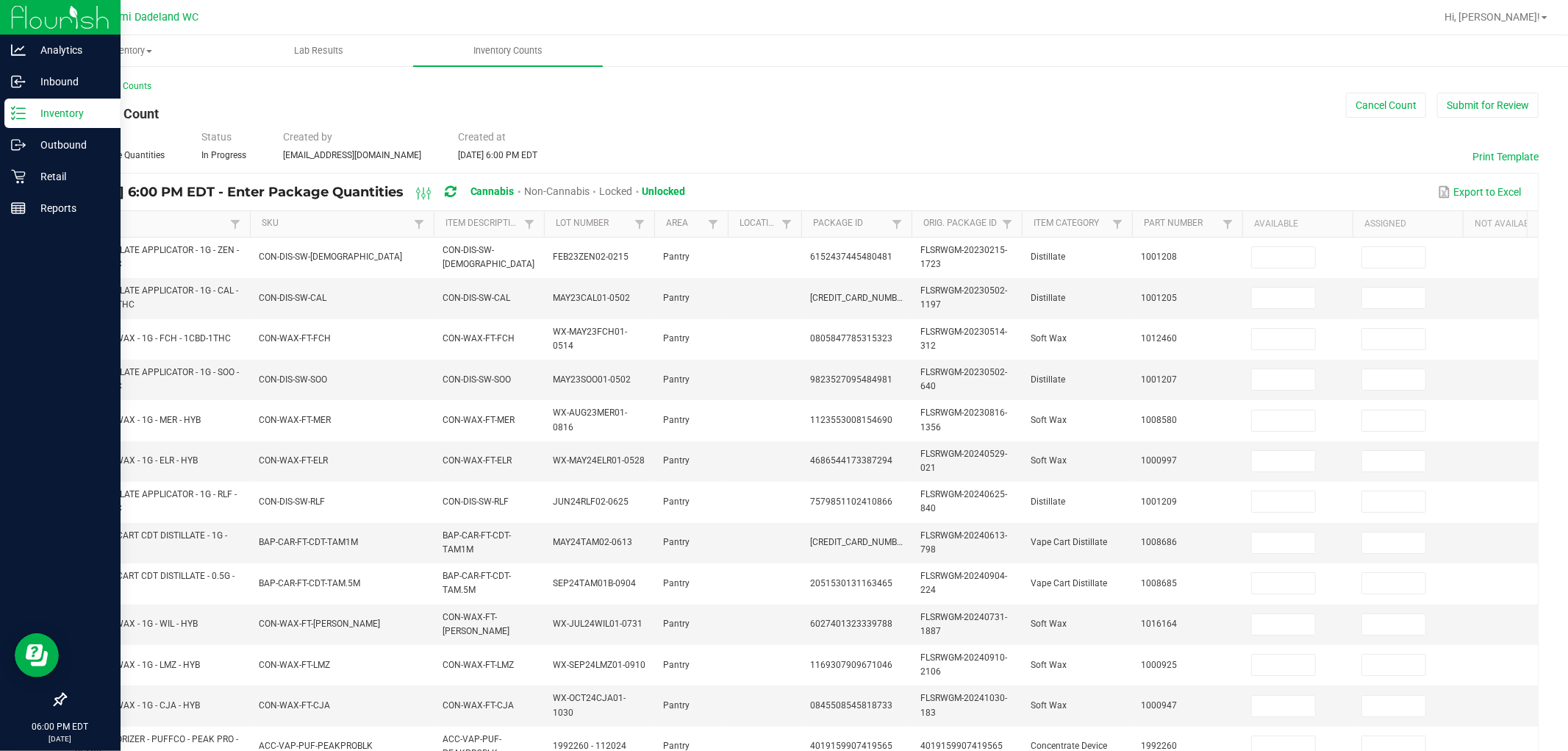 click on "Item" at bounding box center (151, 224) 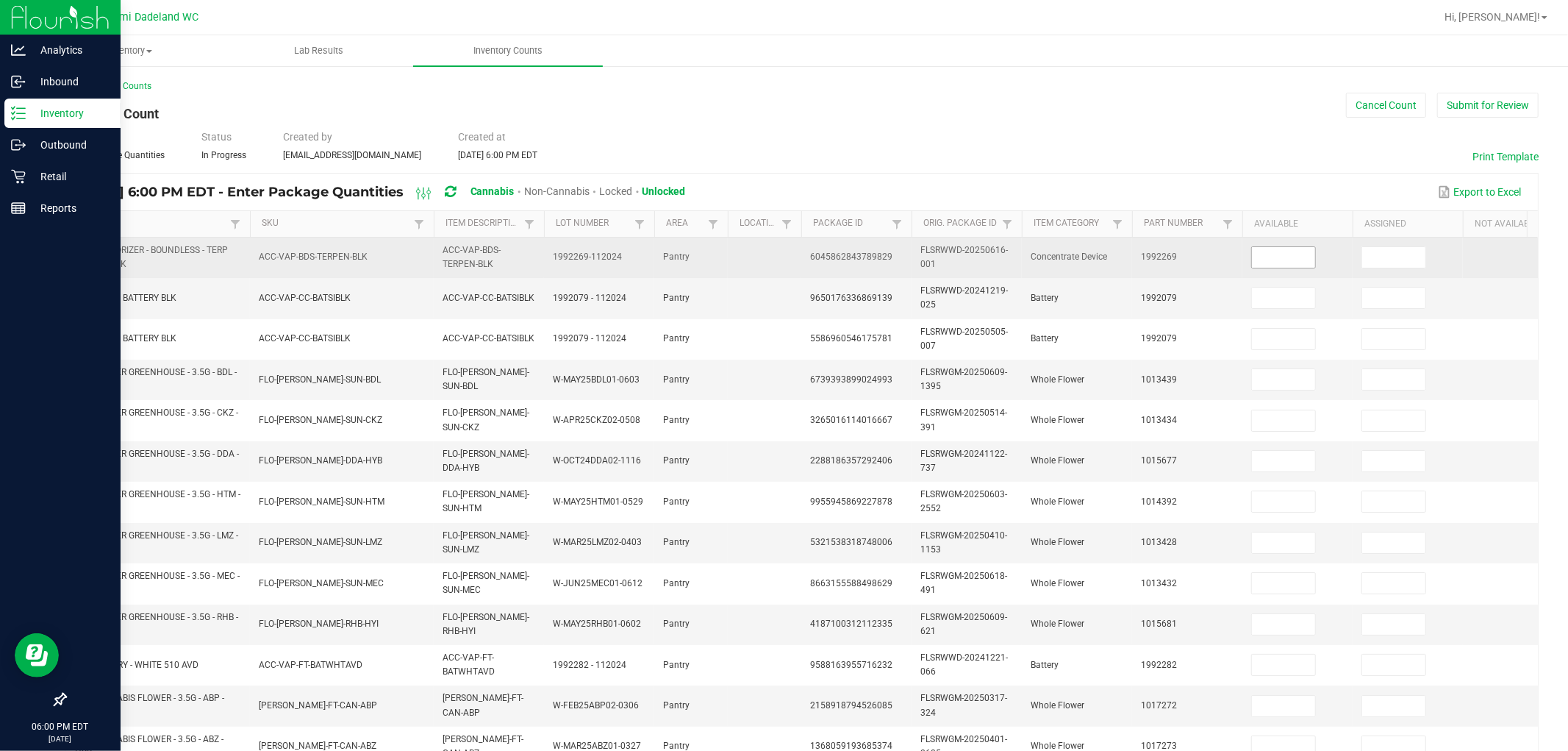 drag, startPoint x: 1245, startPoint y: 253, endPoint x: 1254, endPoint y: 253, distance: 9 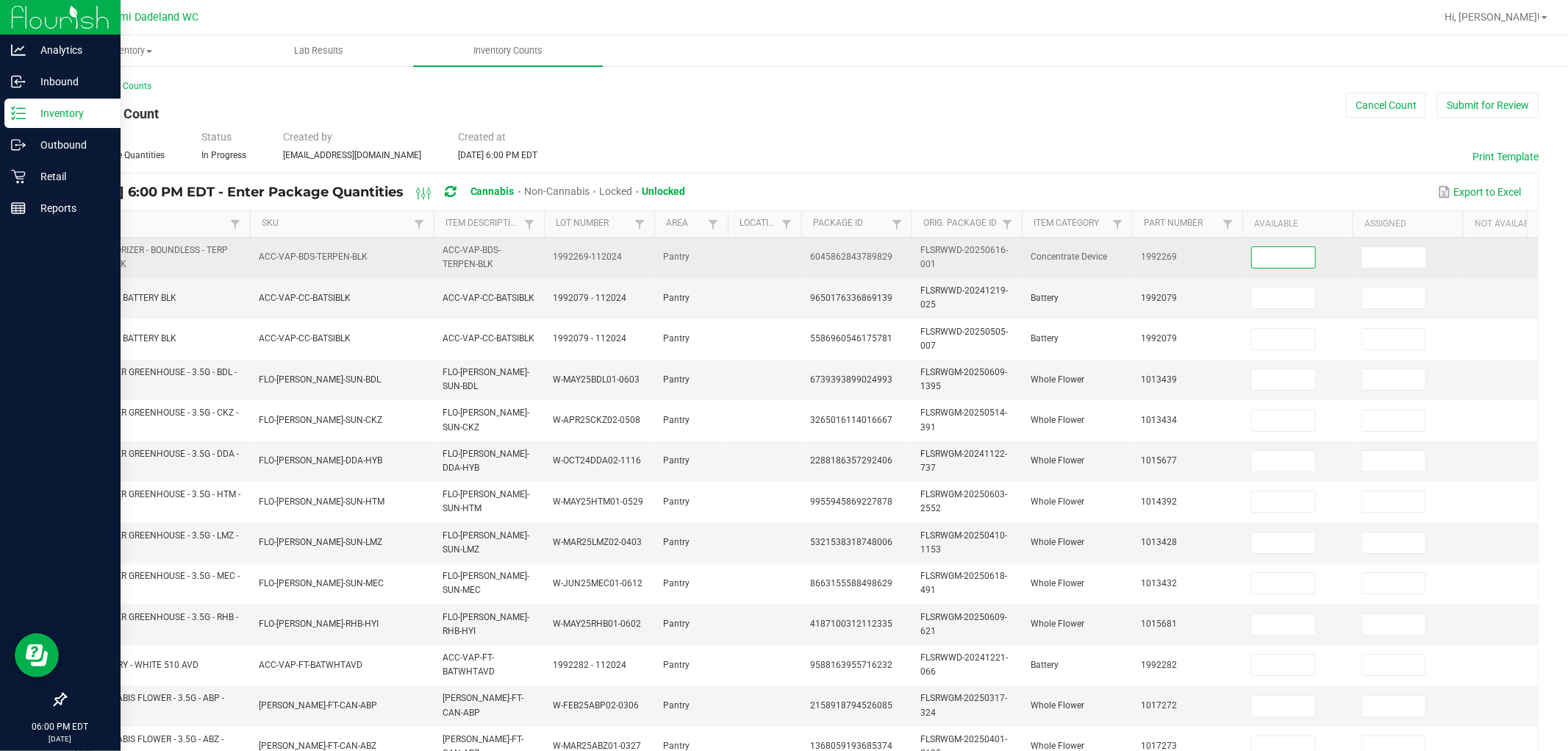 drag, startPoint x: 1267, startPoint y: 255, endPoint x: 1277, endPoint y: 252, distance: 10.440307 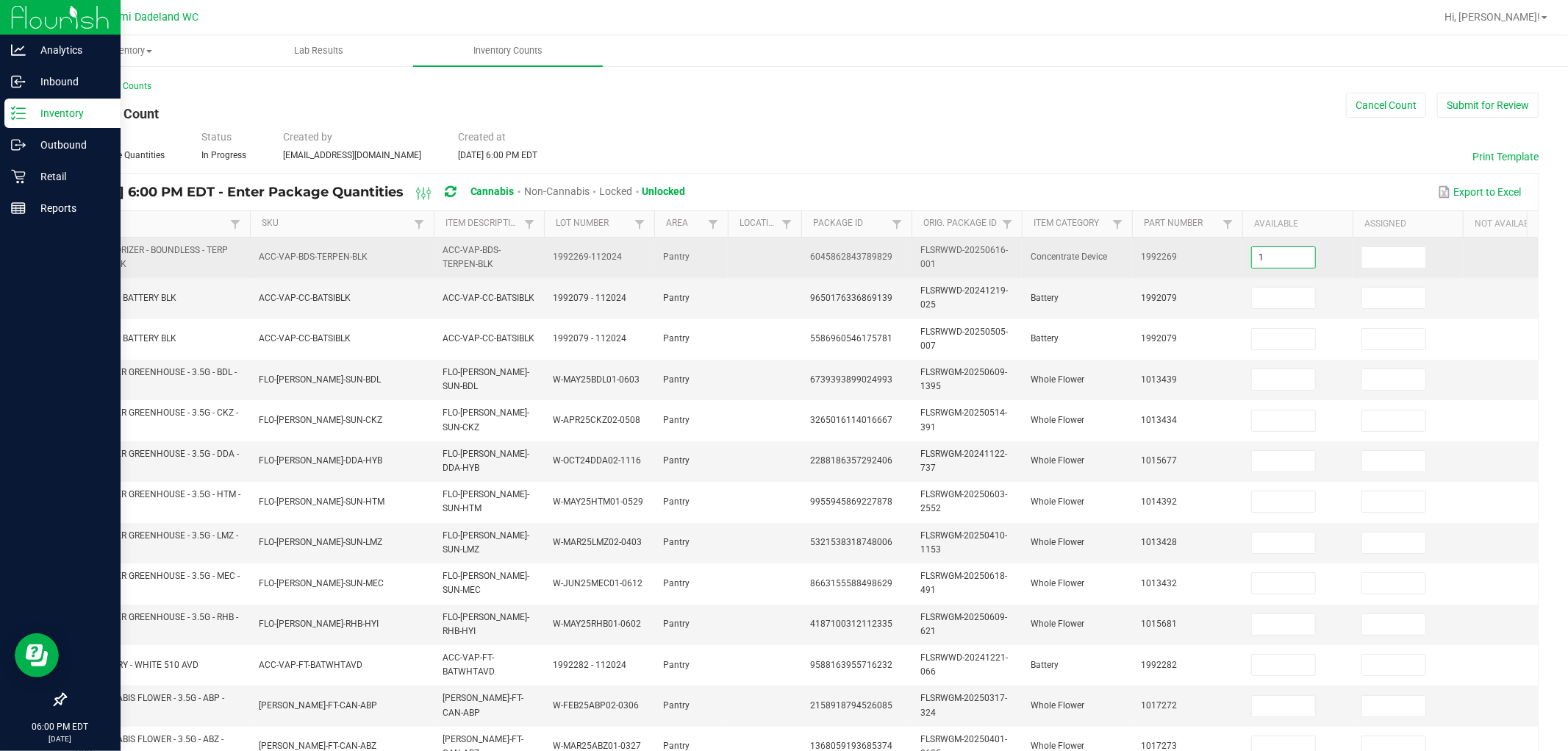 type on "1" 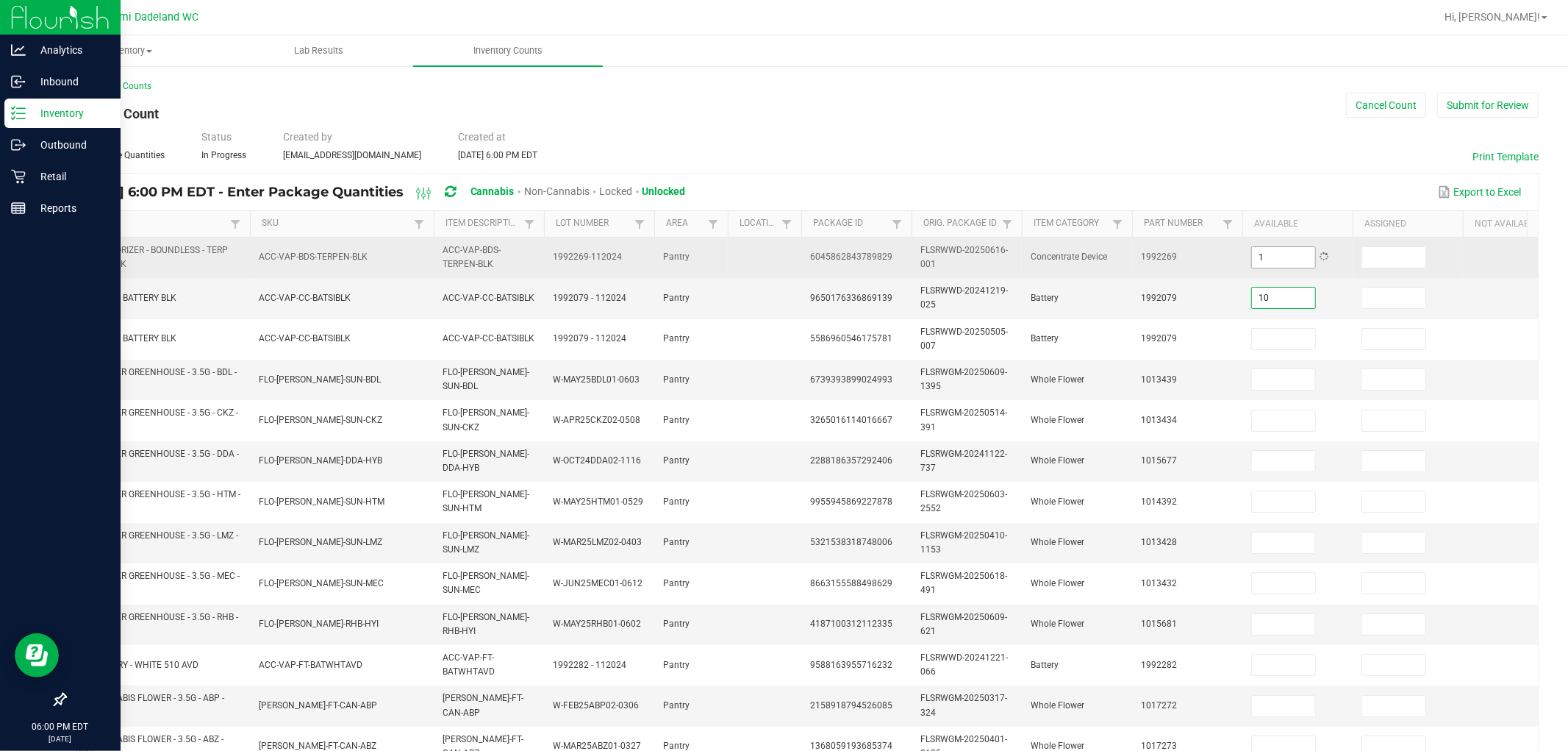 type on "10" 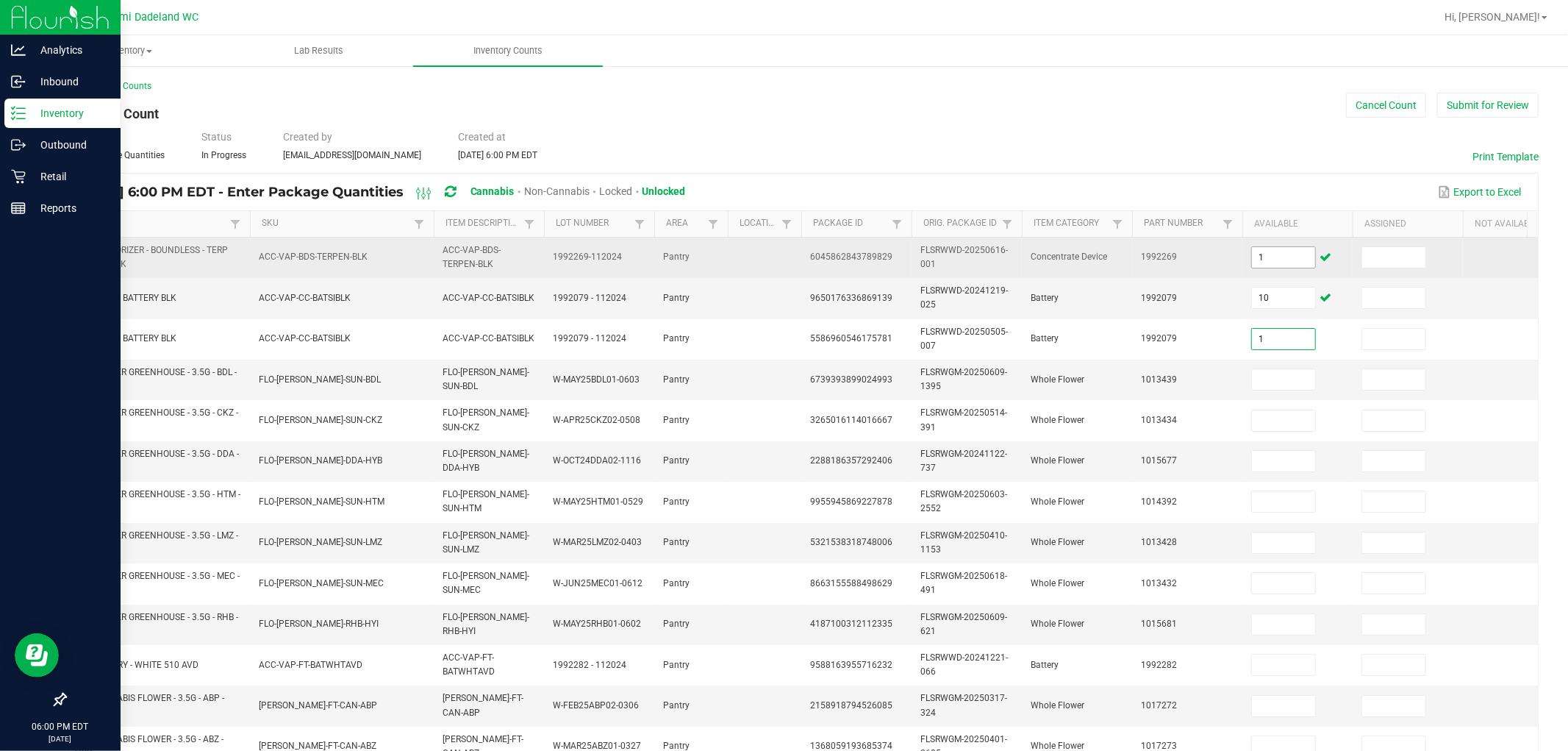 type on "1" 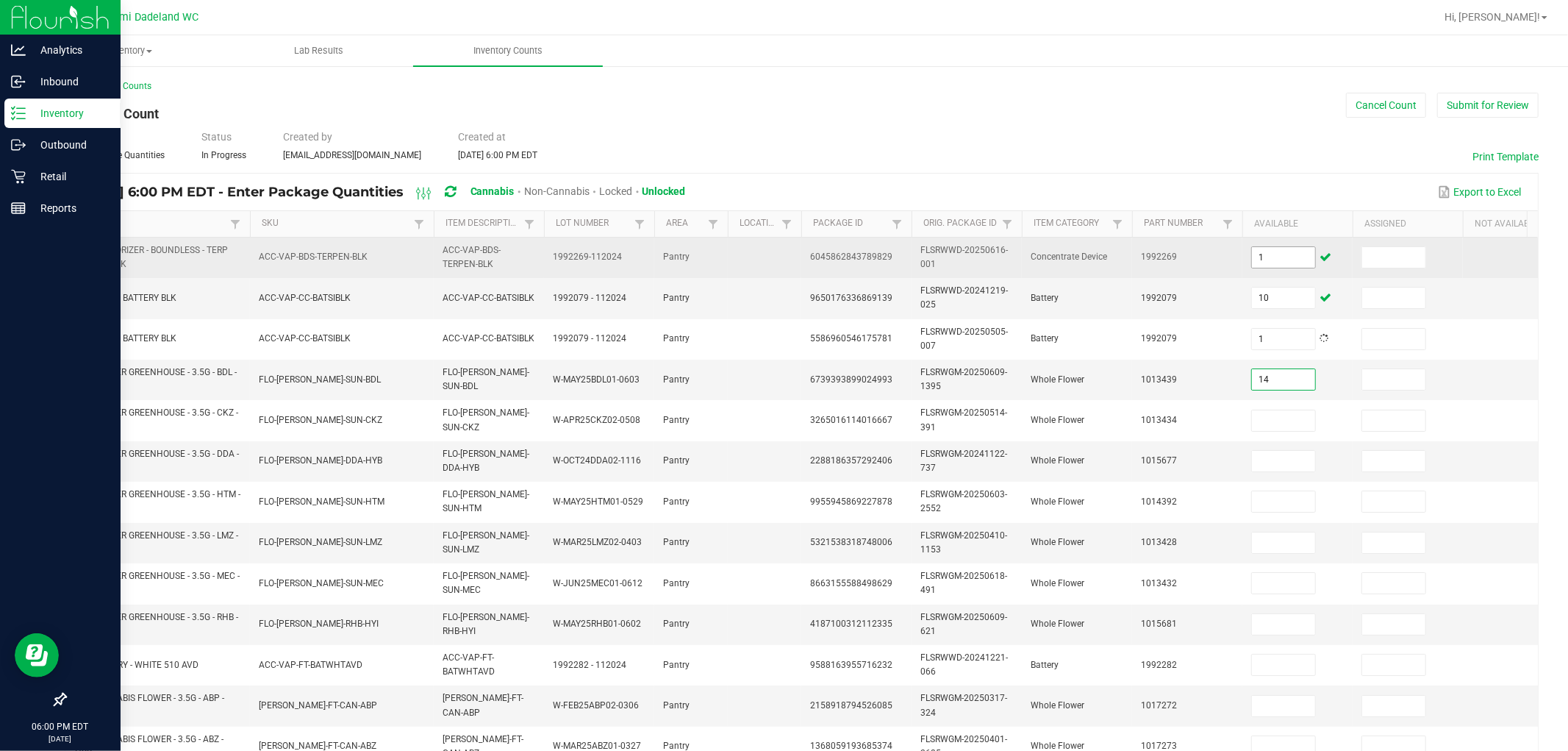 type on "14" 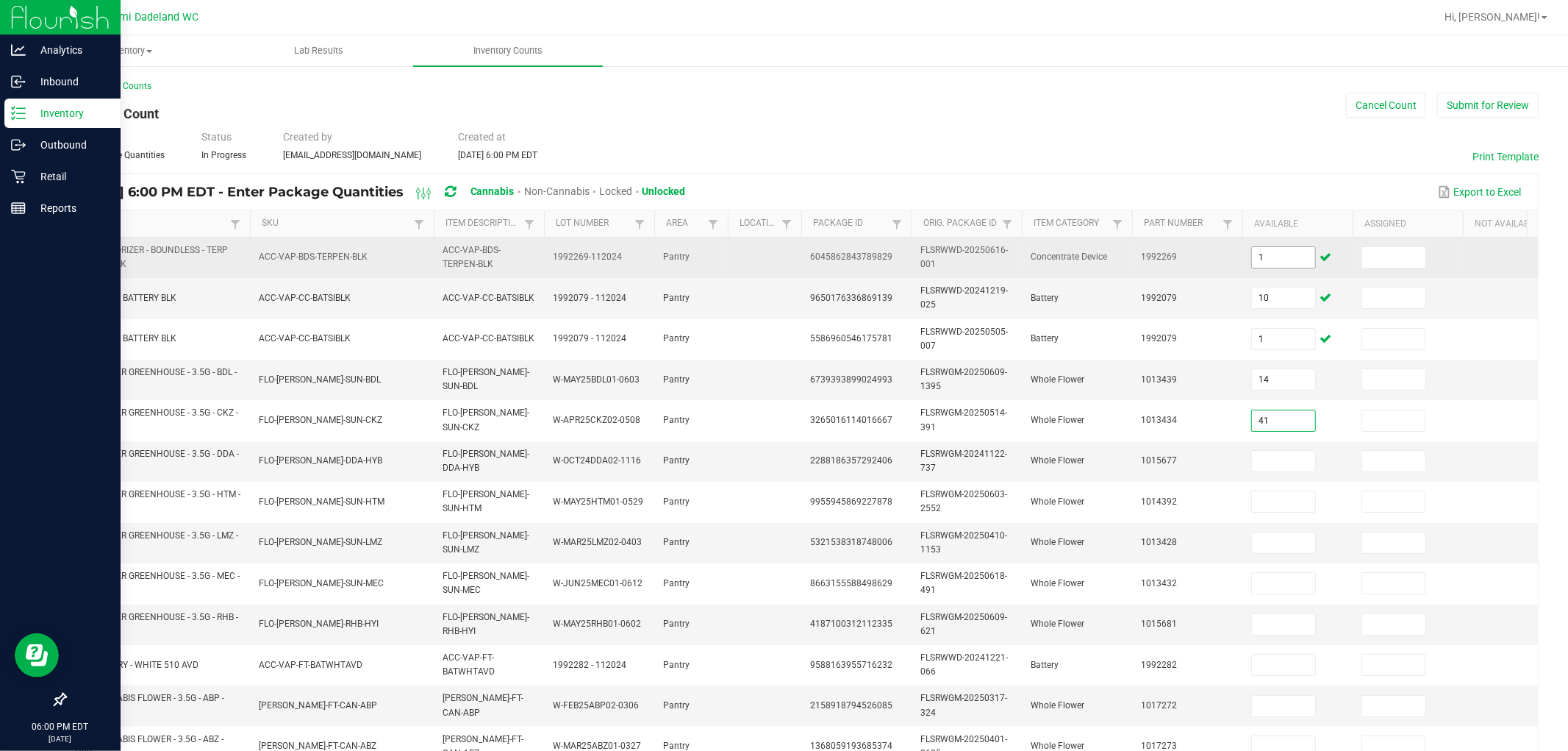 type on "4" 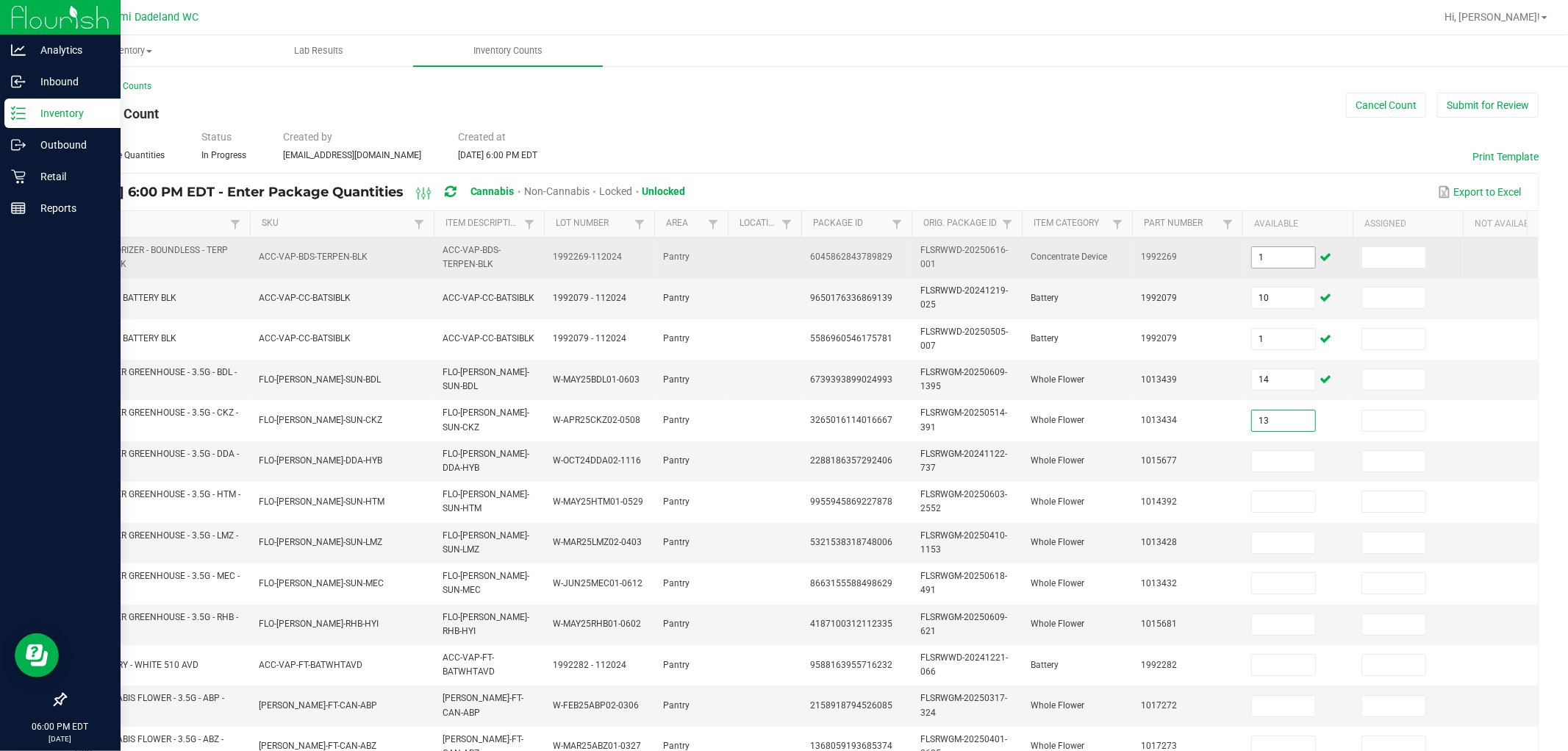 type on "13" 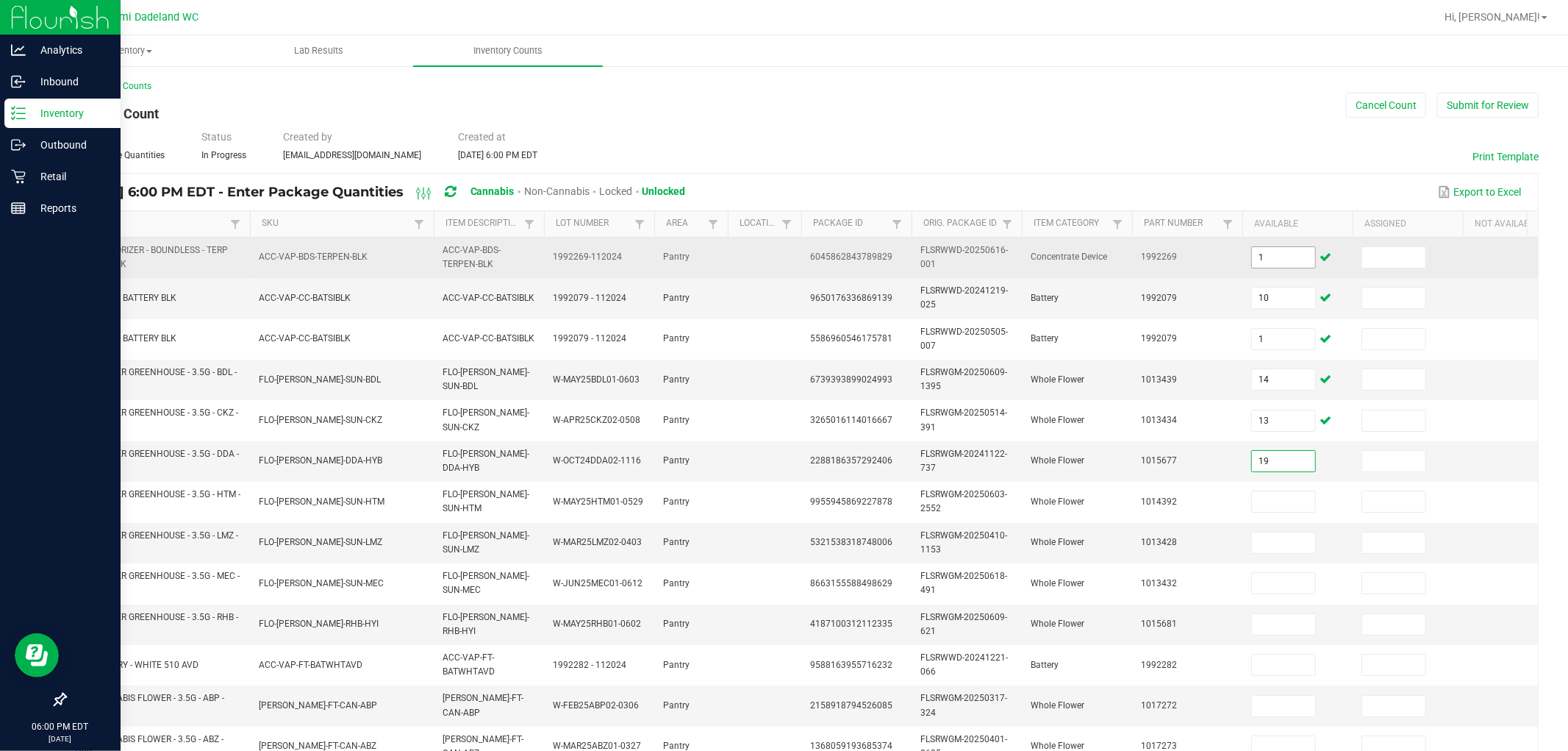 type on "19" 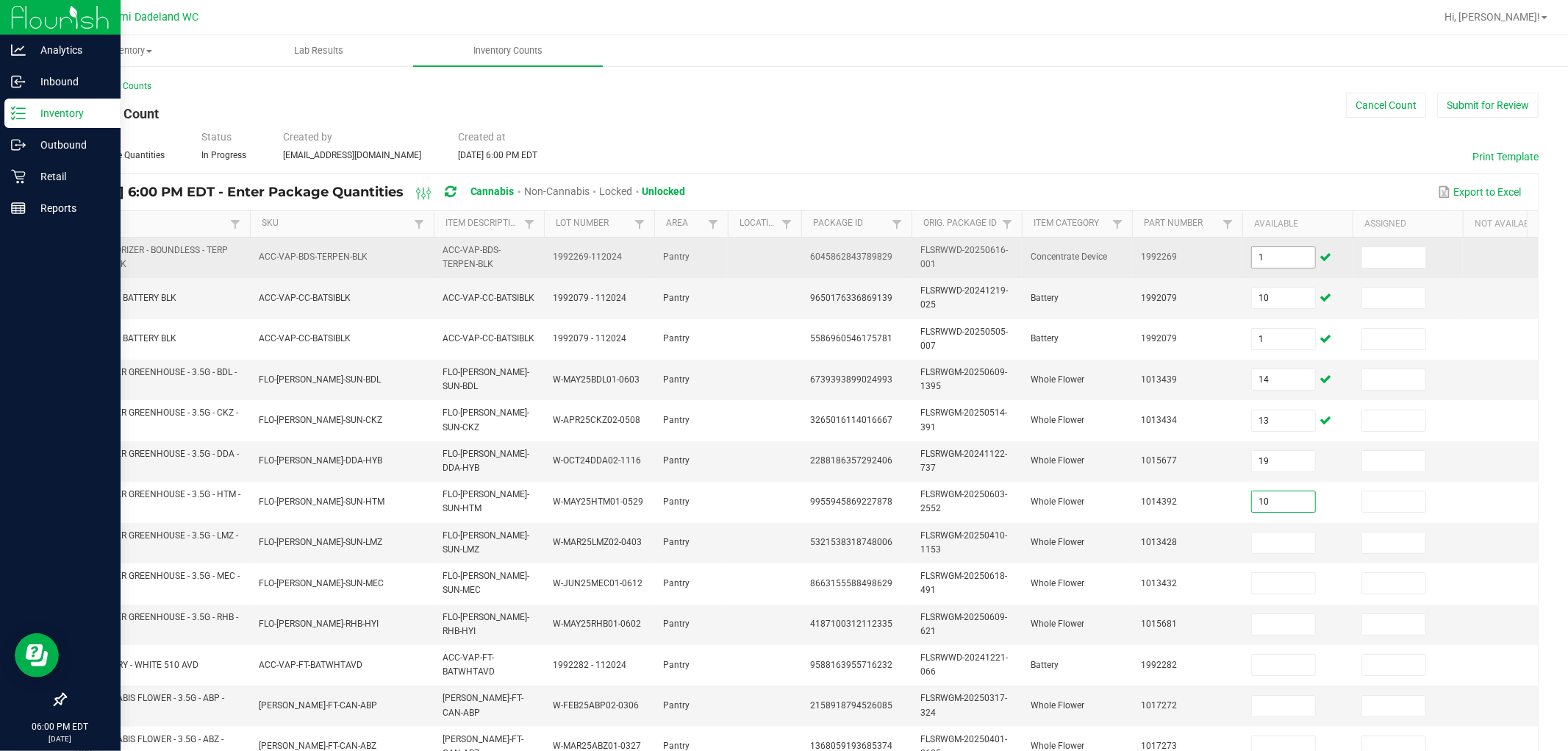type on "10" 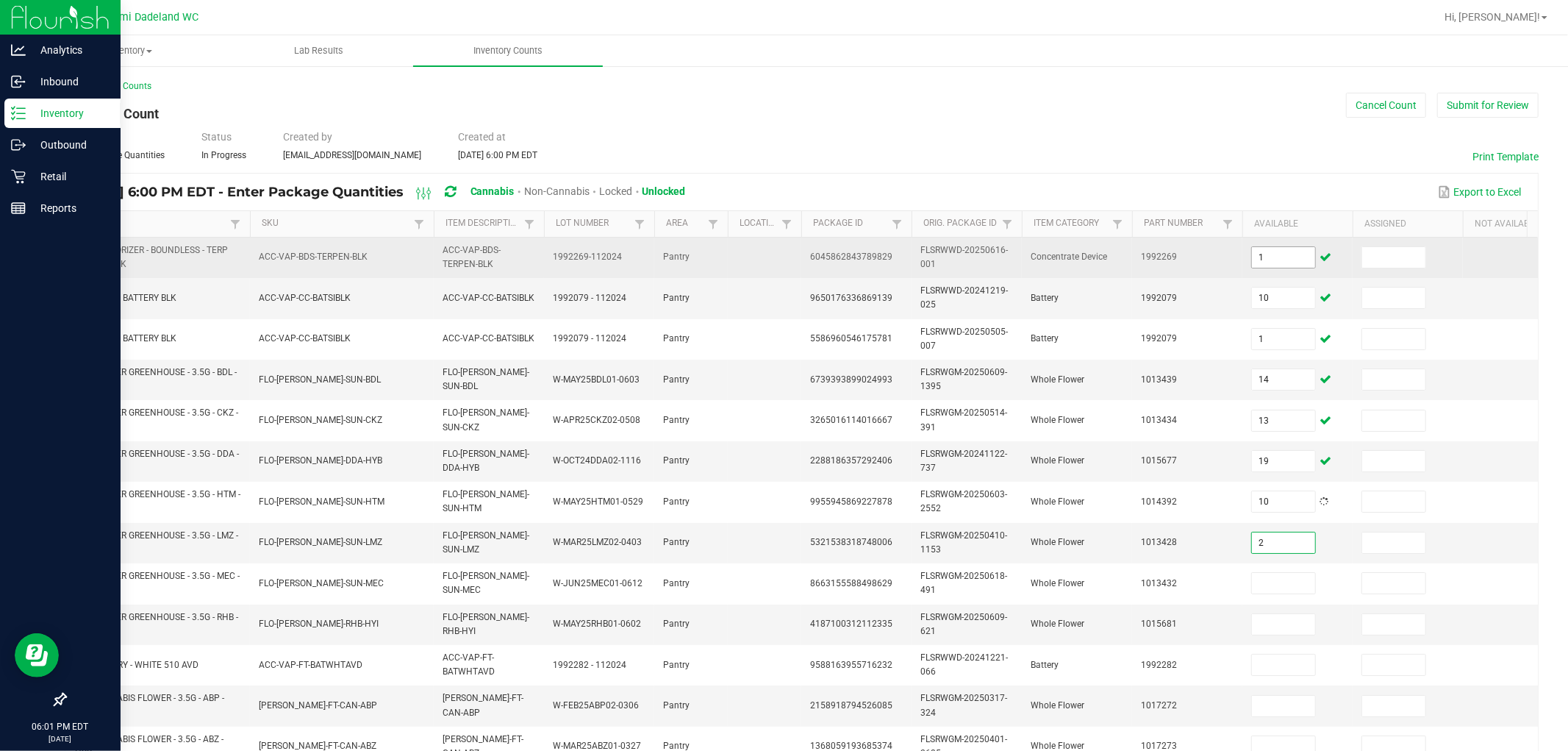 type on "2" 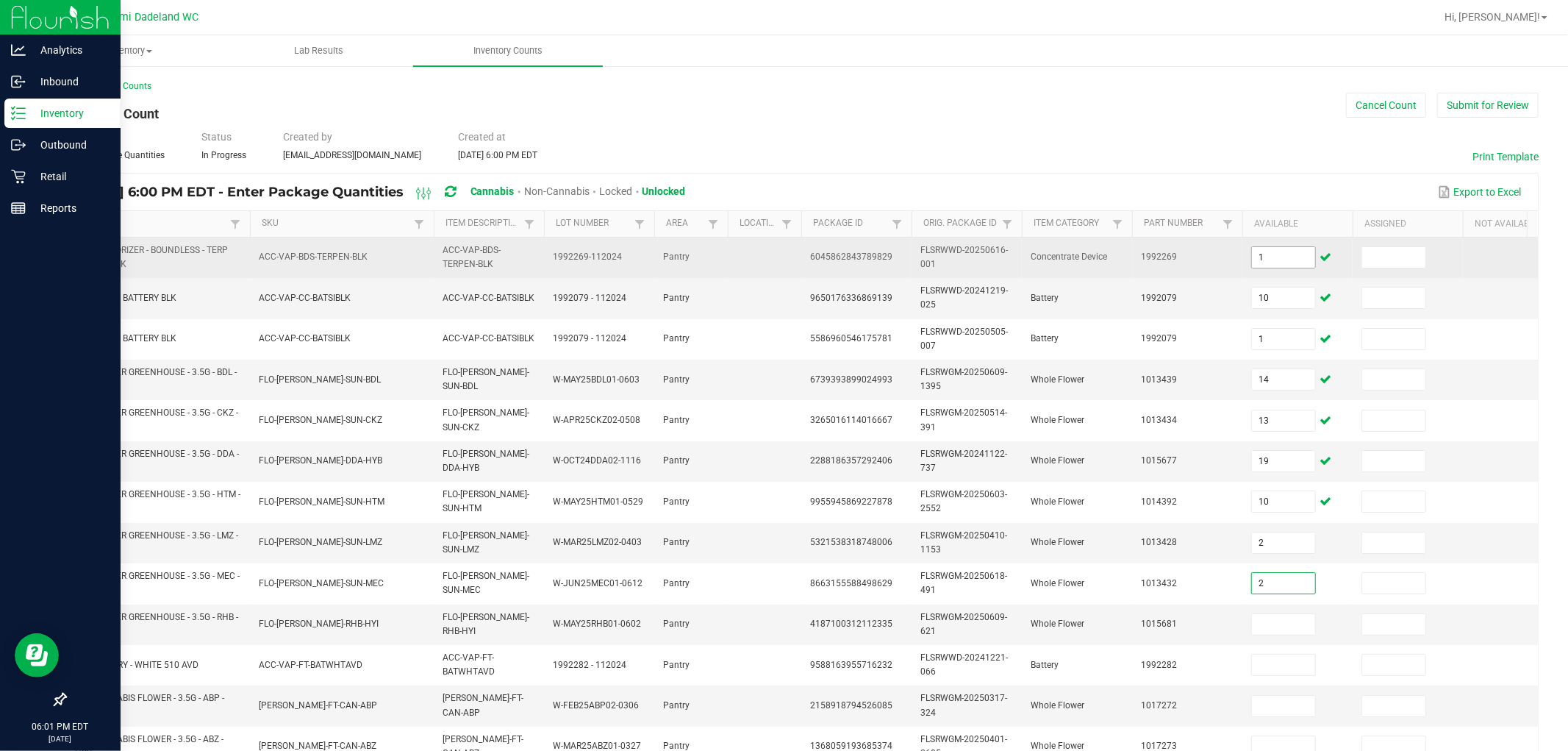 type on "2" 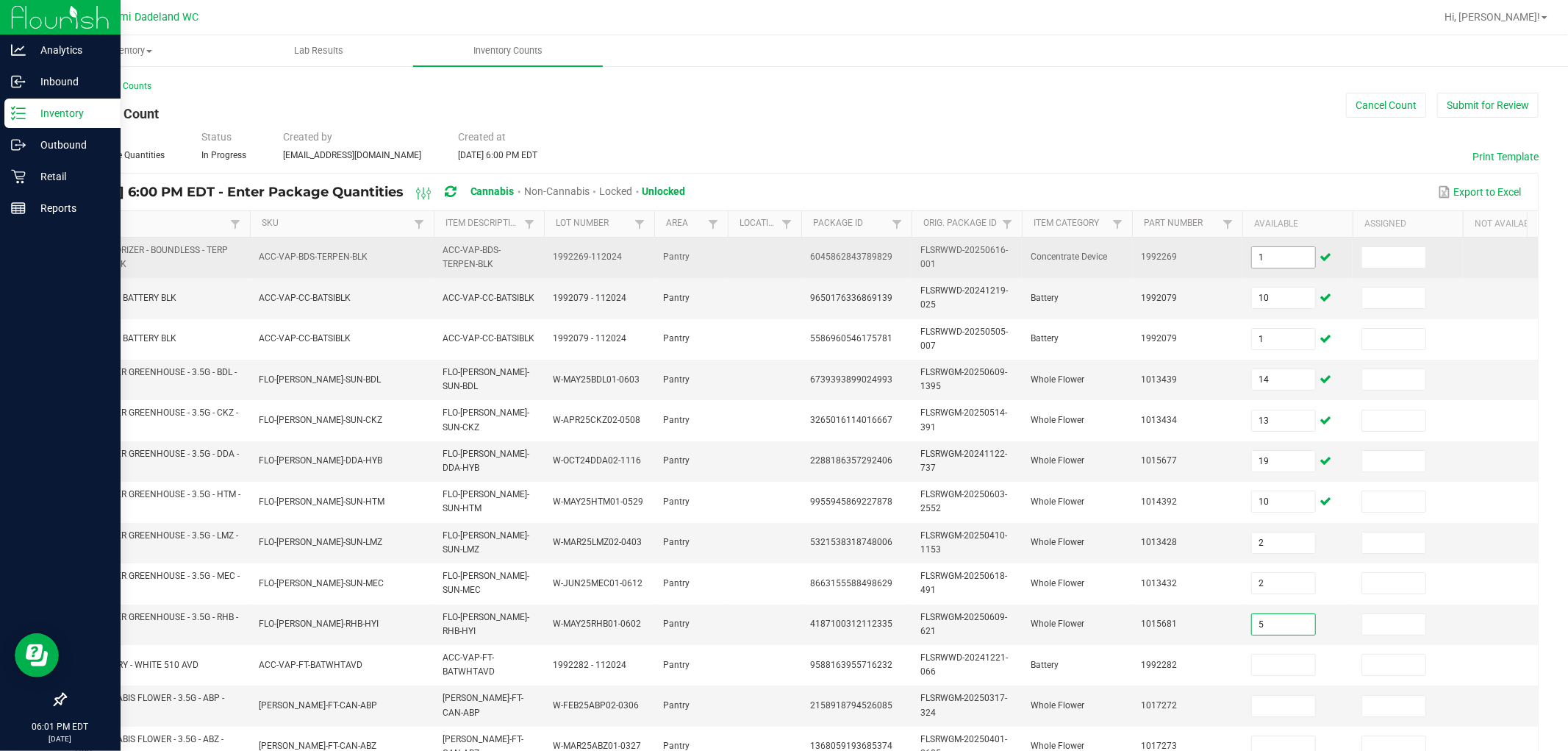 type on "5" 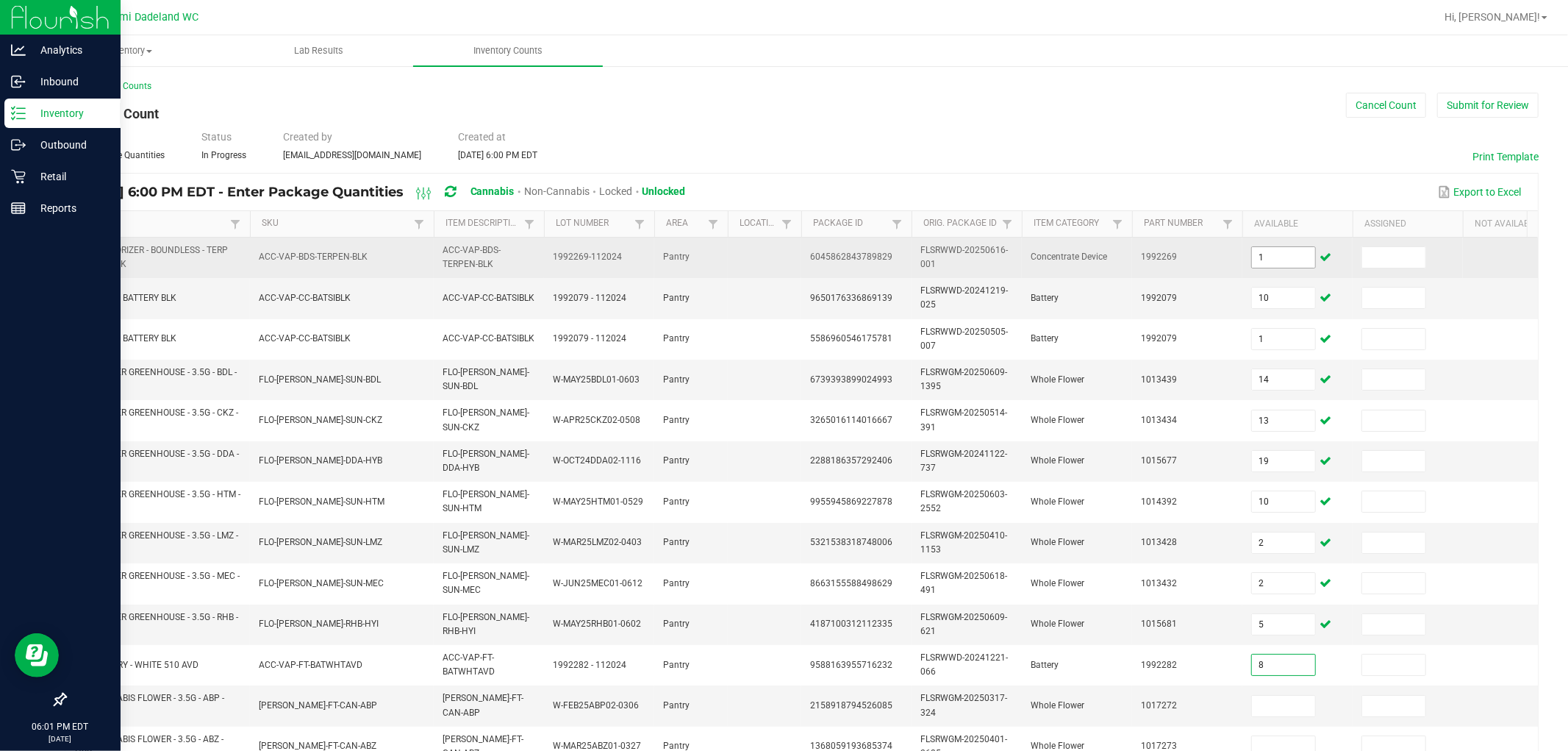 type on "8" 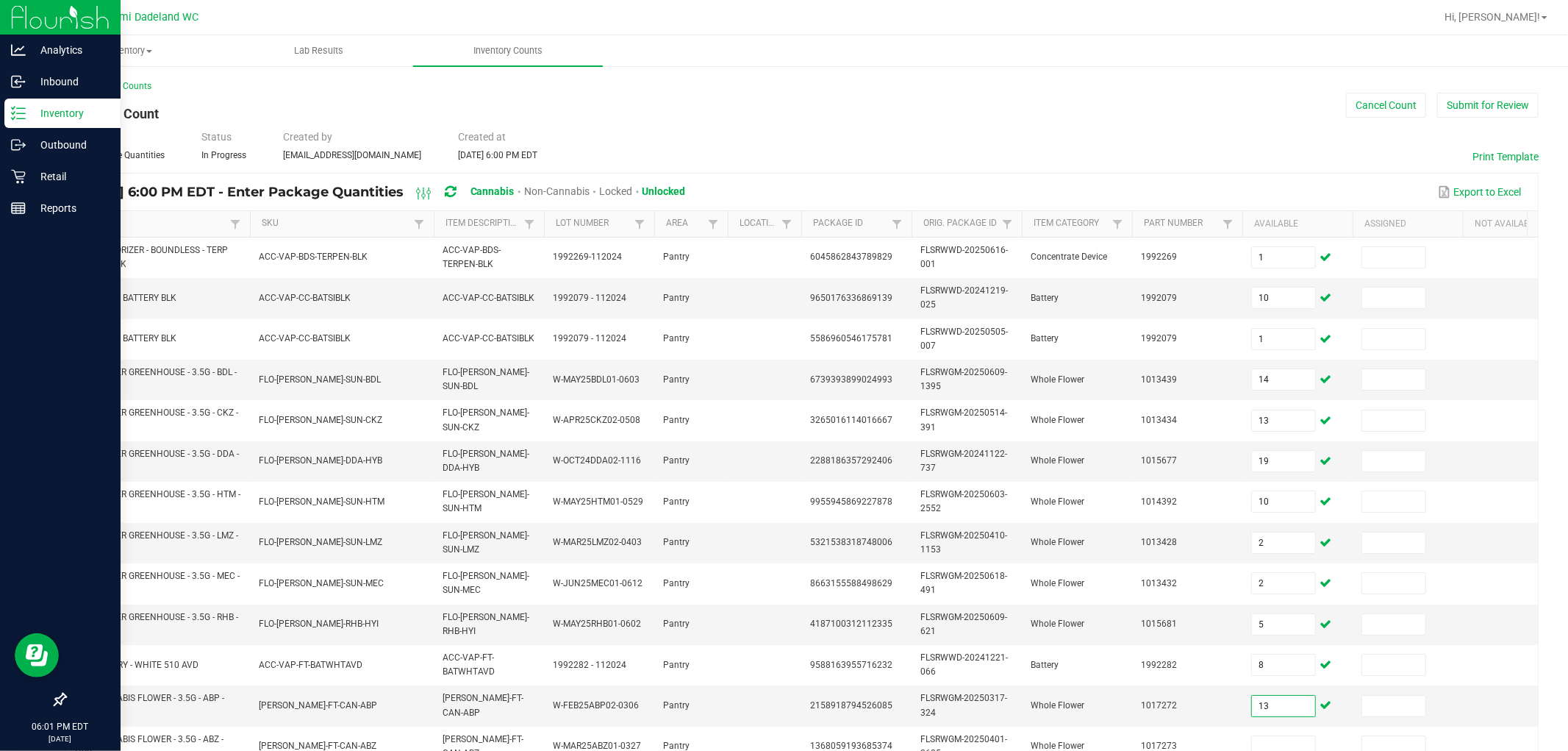 type on "13" 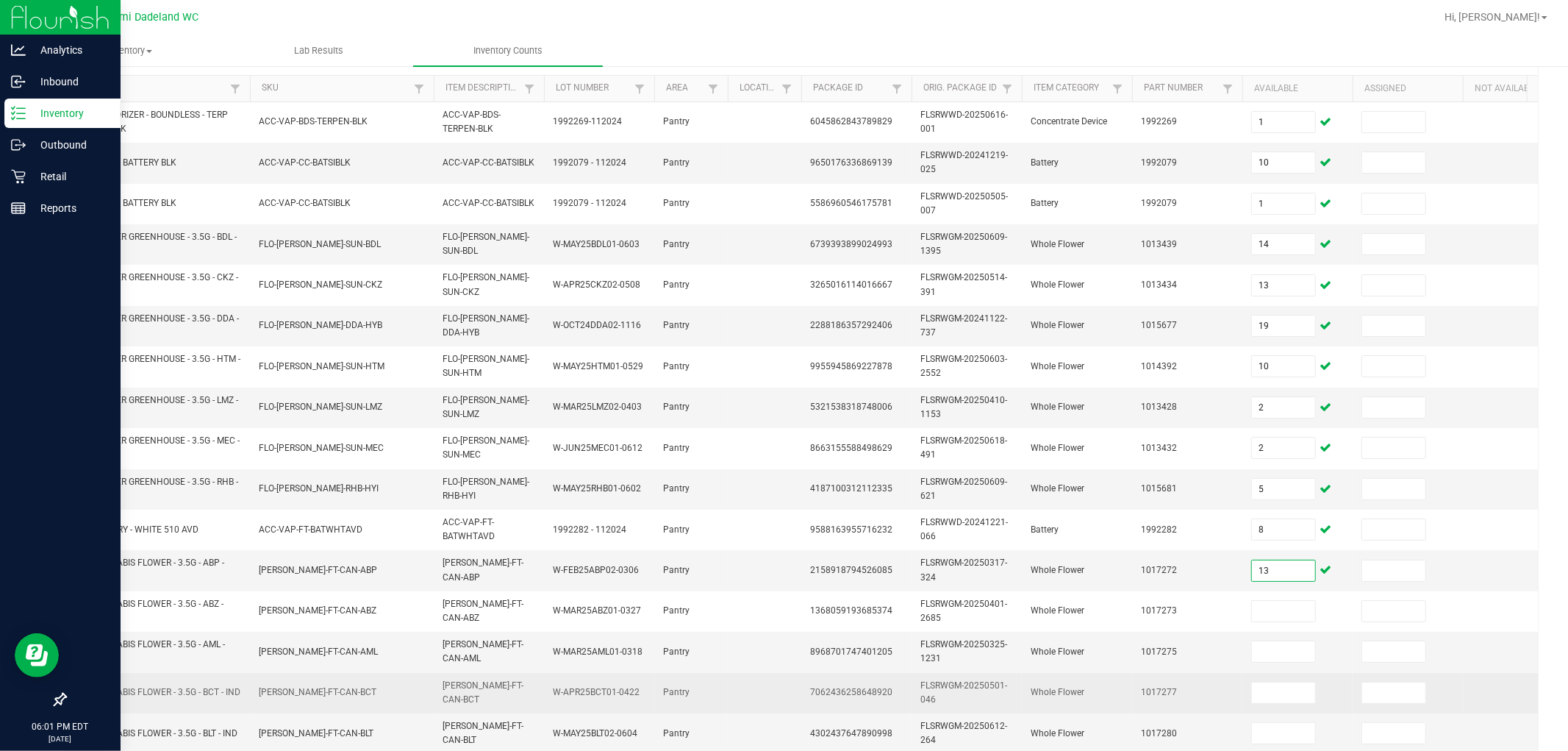 scroll, scrollTop: 245, scrollLeft: 0, axis: vertical 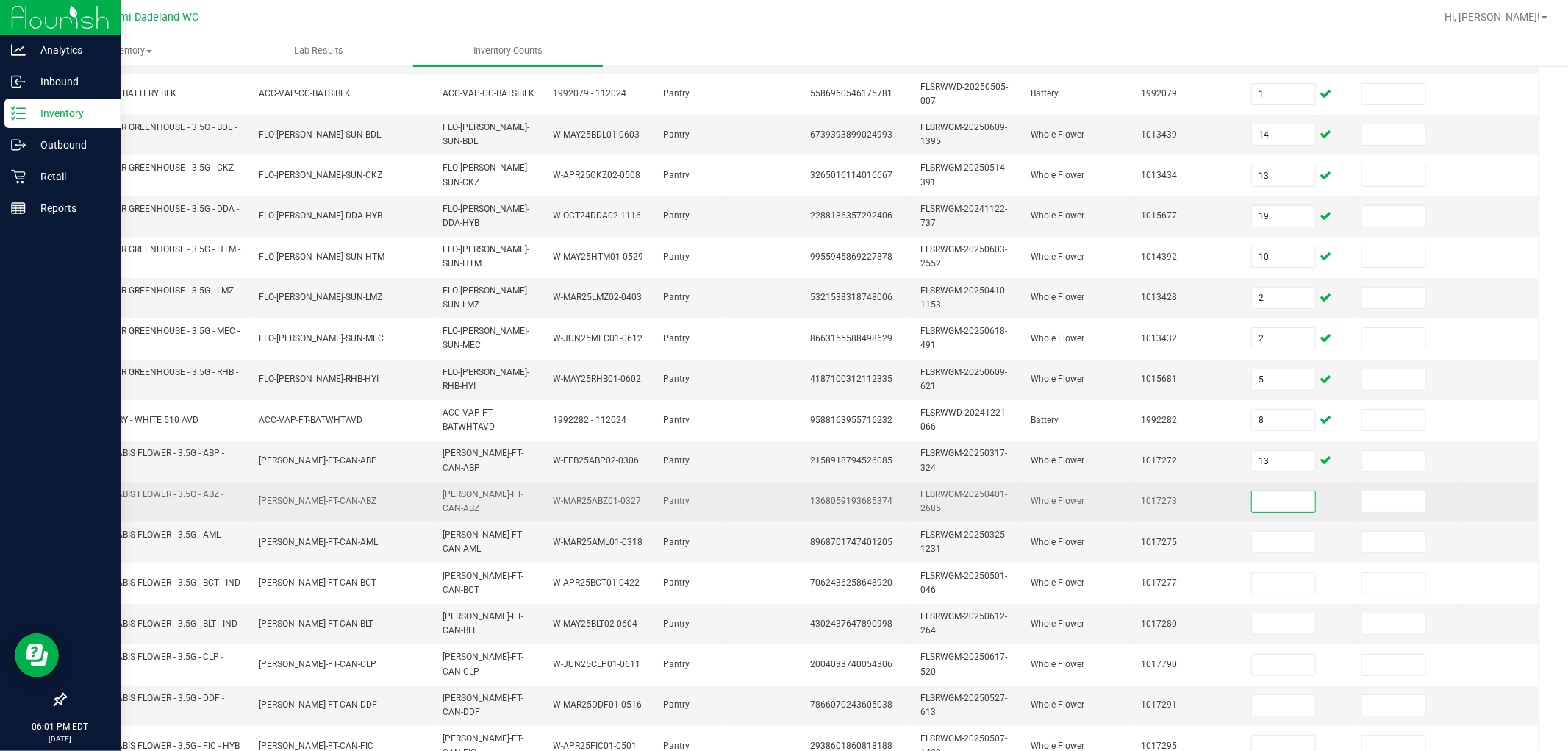 click at bounding box center [1284, 502] 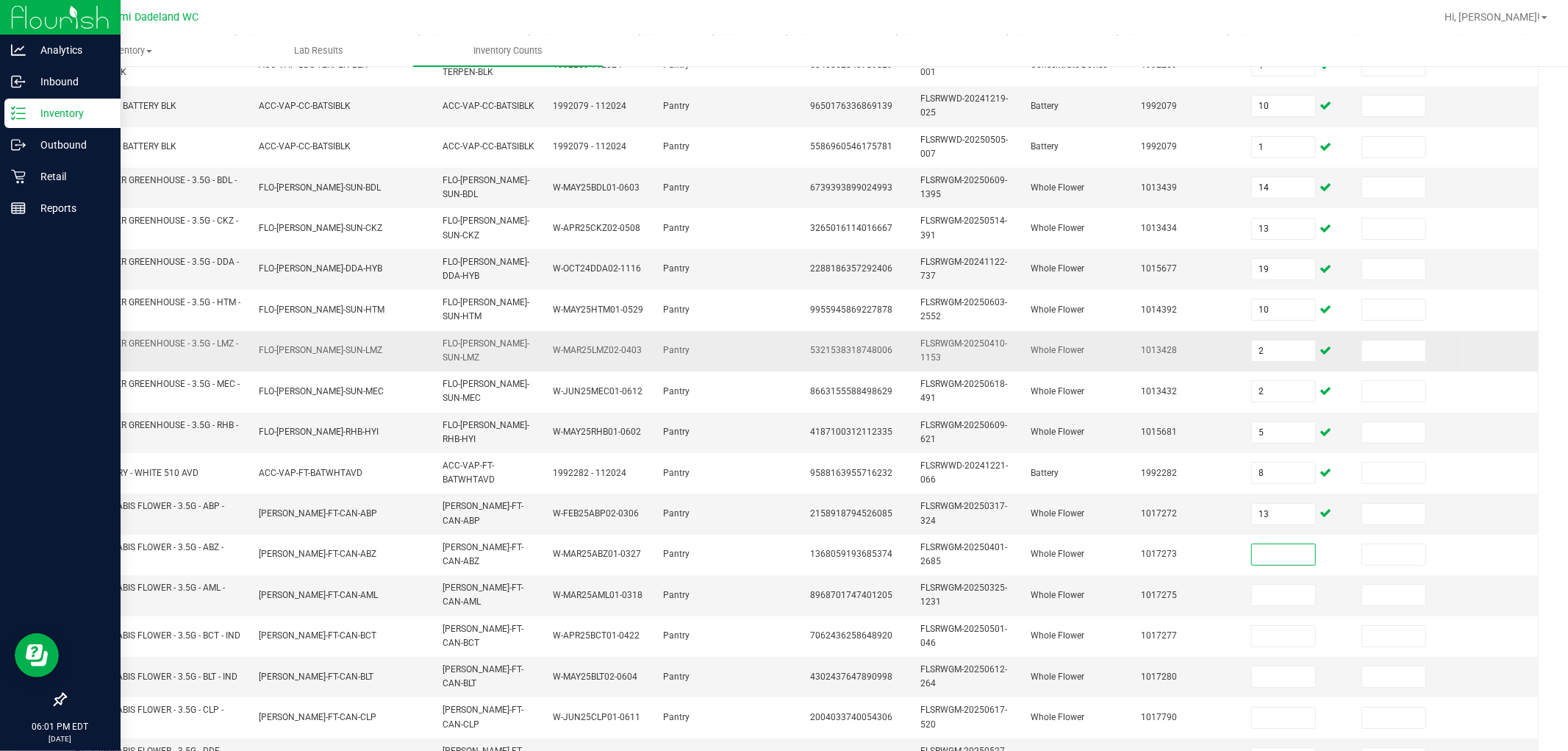 scroll, scrollTop: 163, scrollLeft: 0, axis: vertical 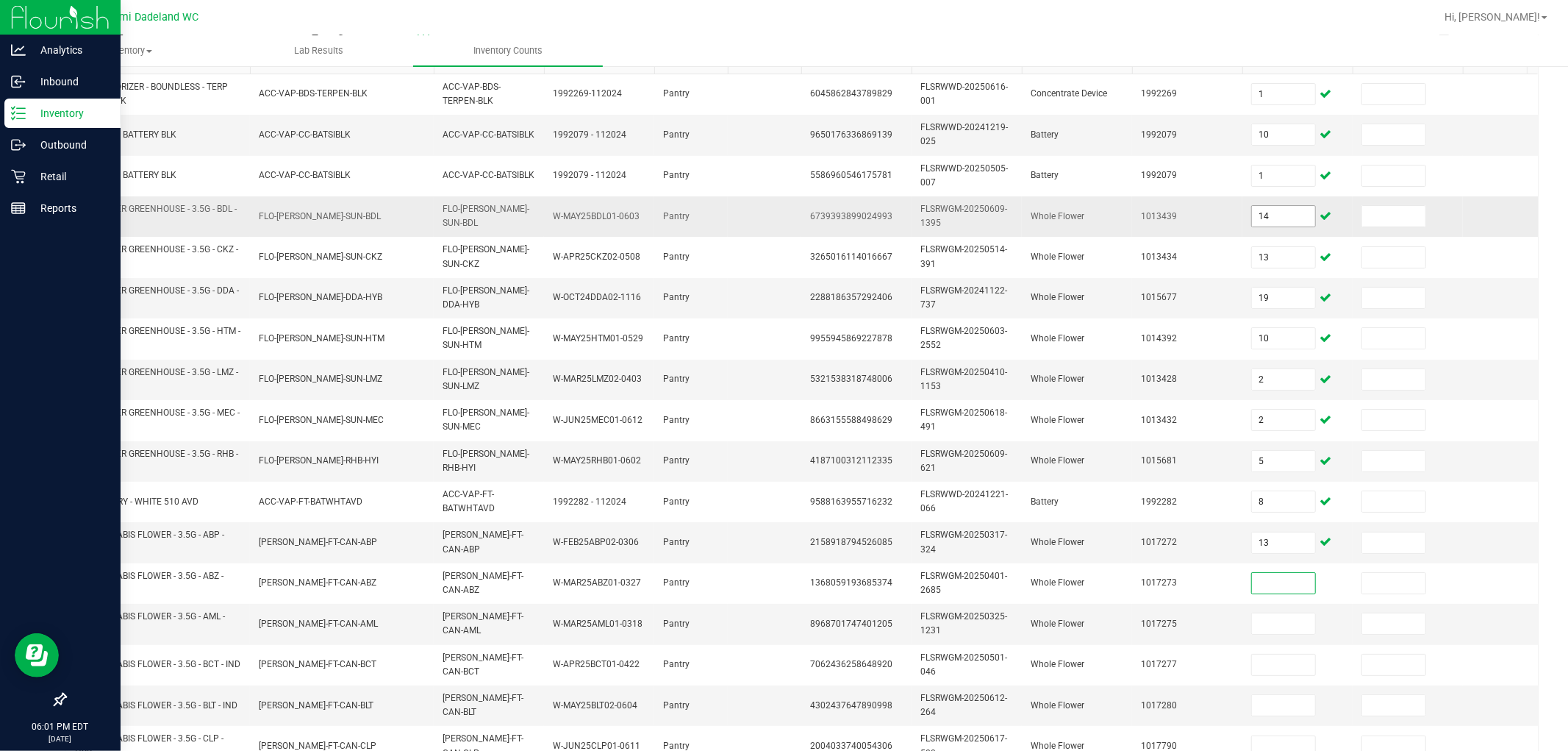 click on "14" at bounding box center [1284, 216] 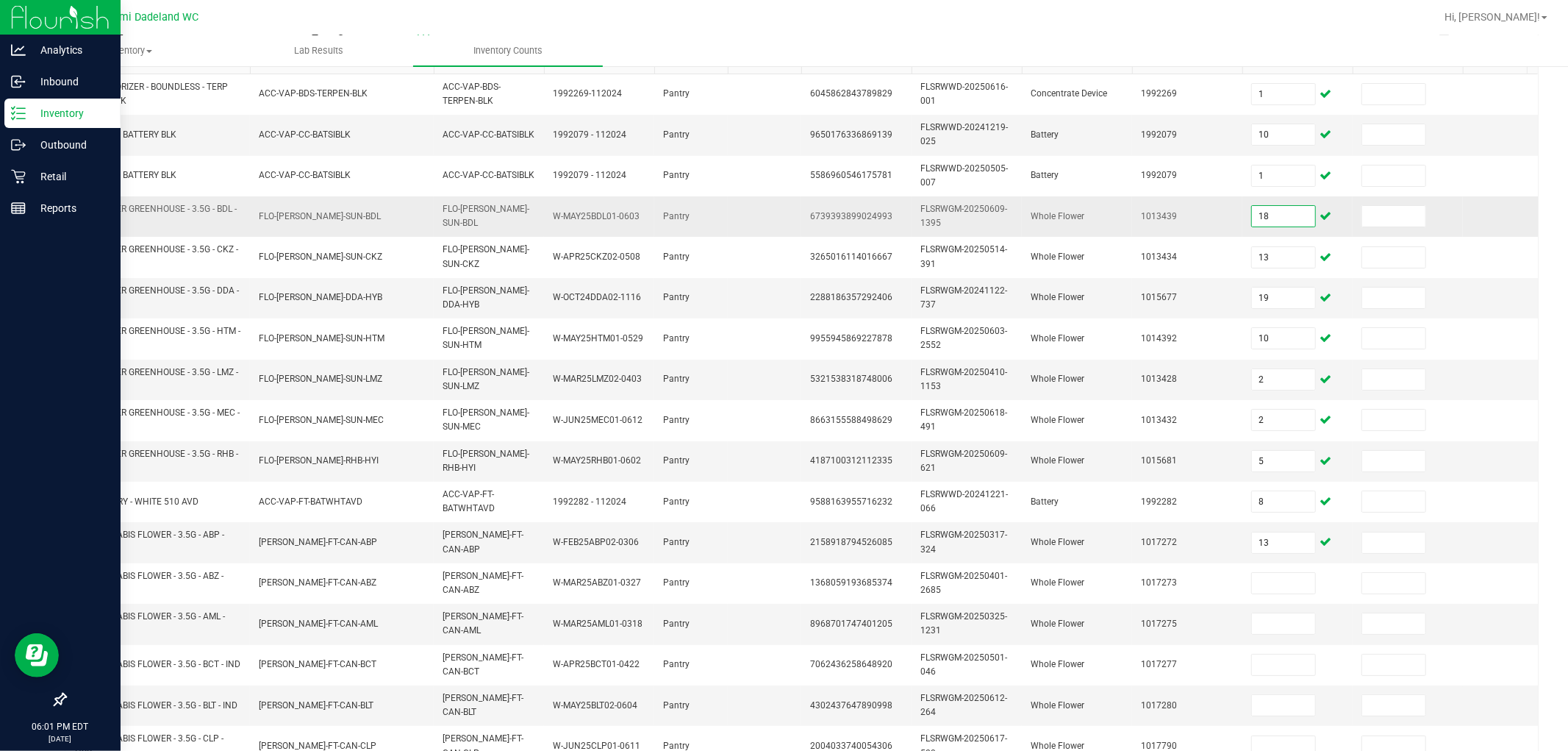 type on "18" 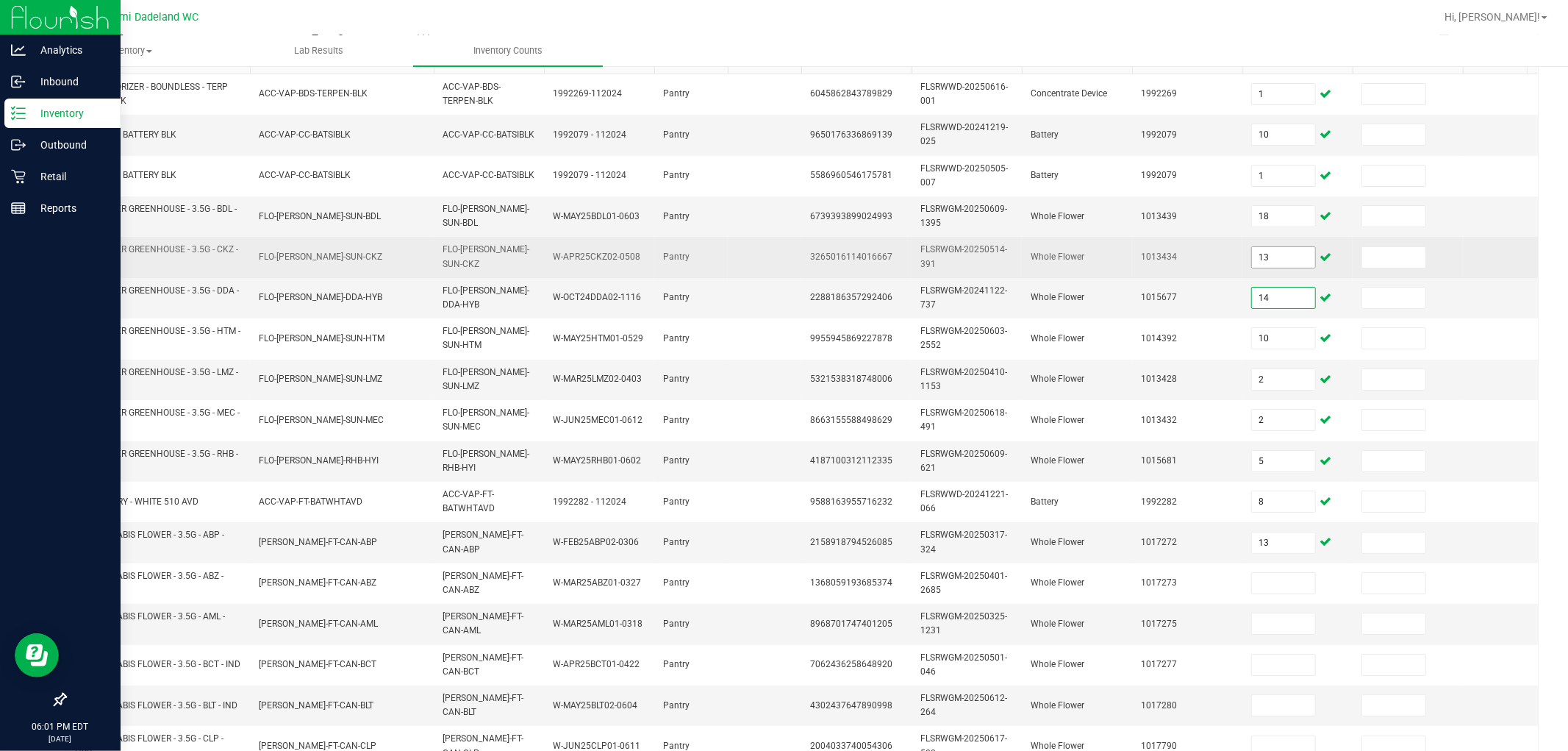 type on "14" 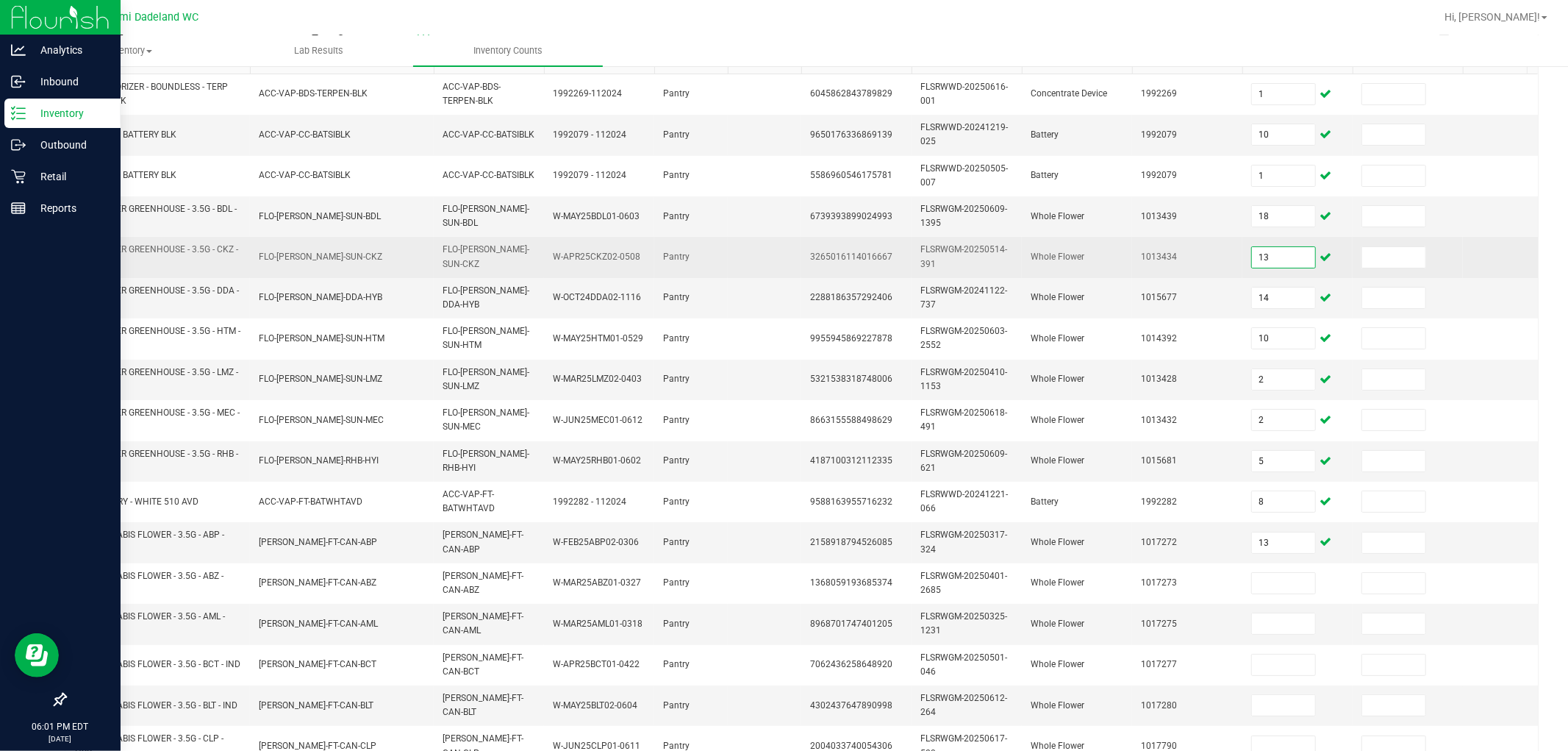 click on "13" at bounding box center [1284, 257] 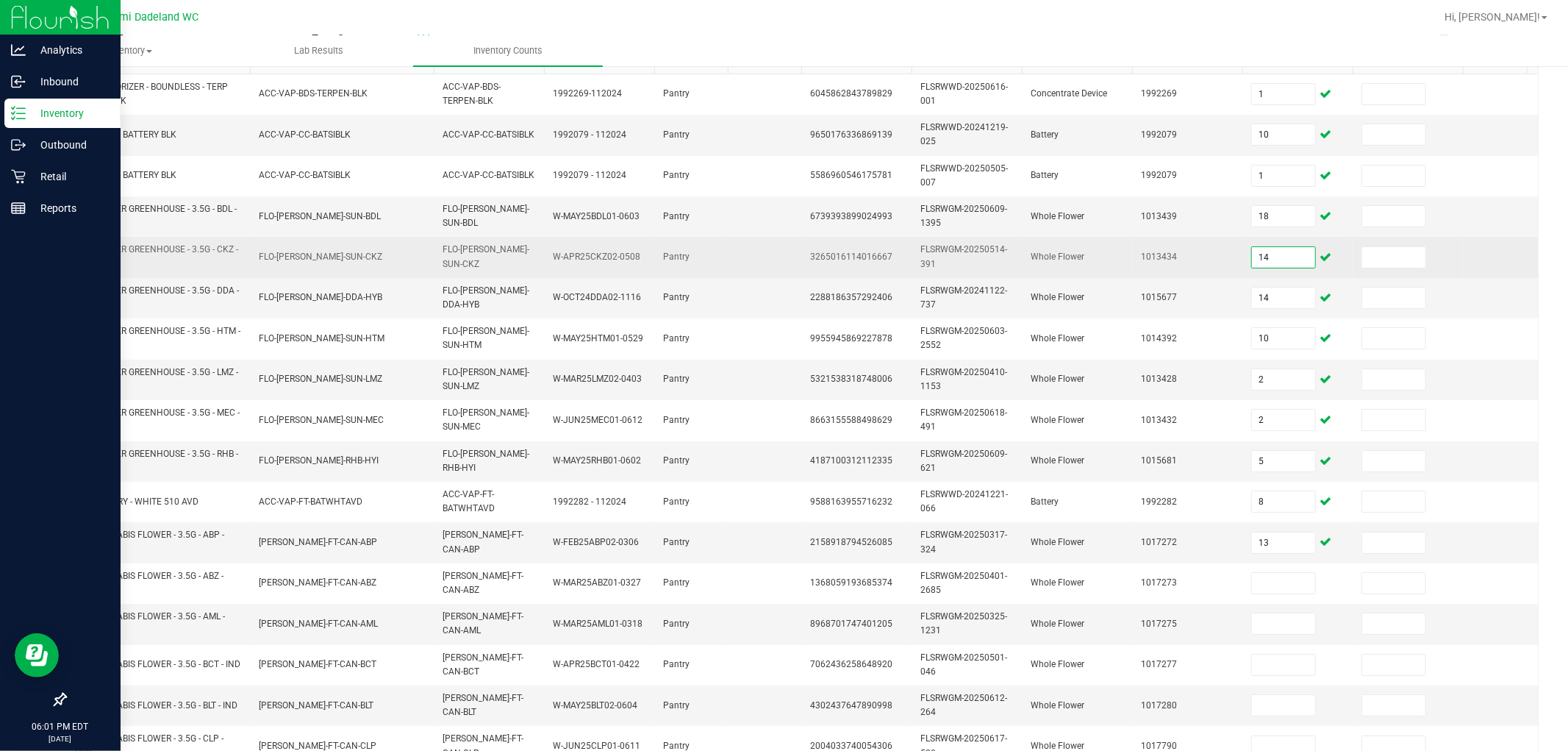 type on "14" 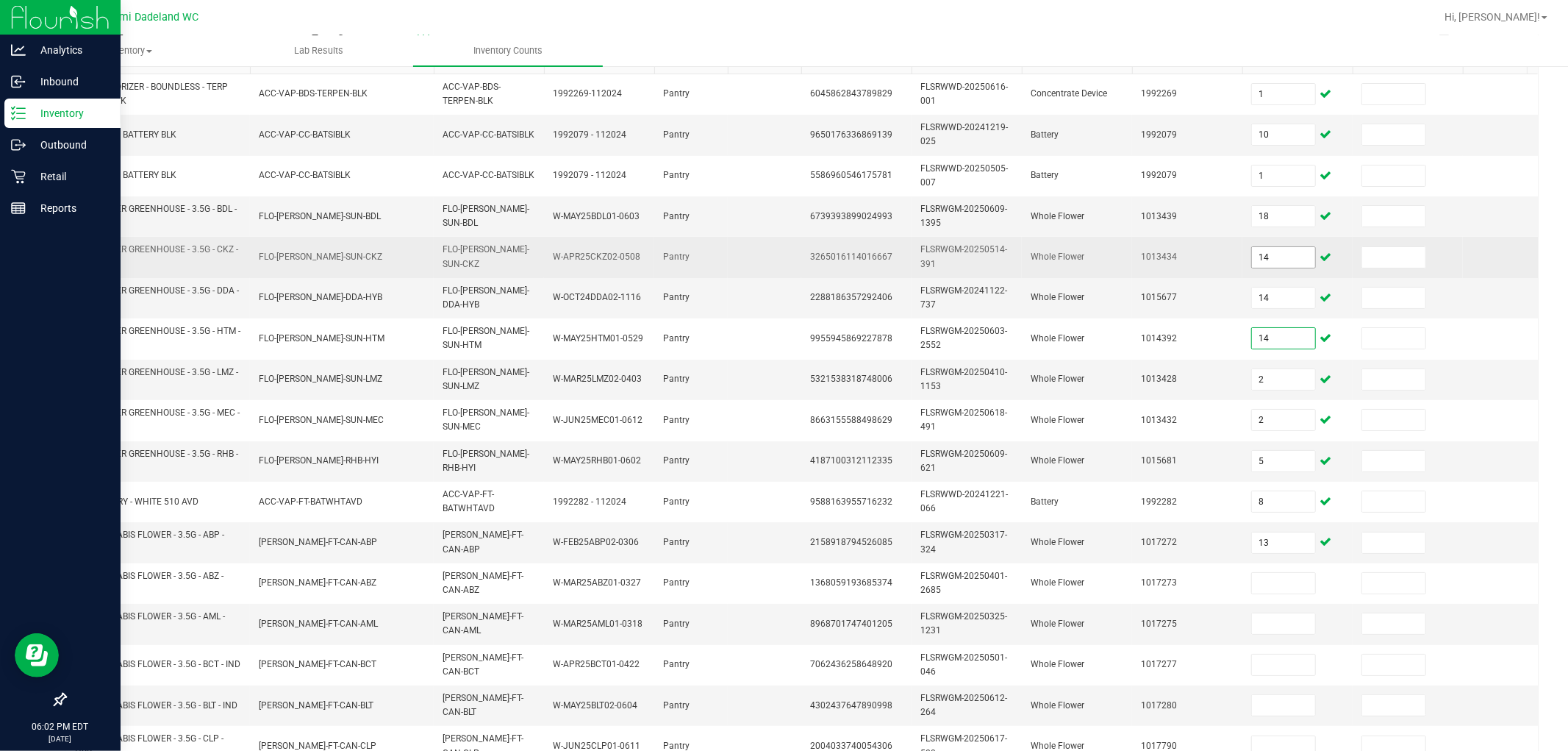 type on "14" 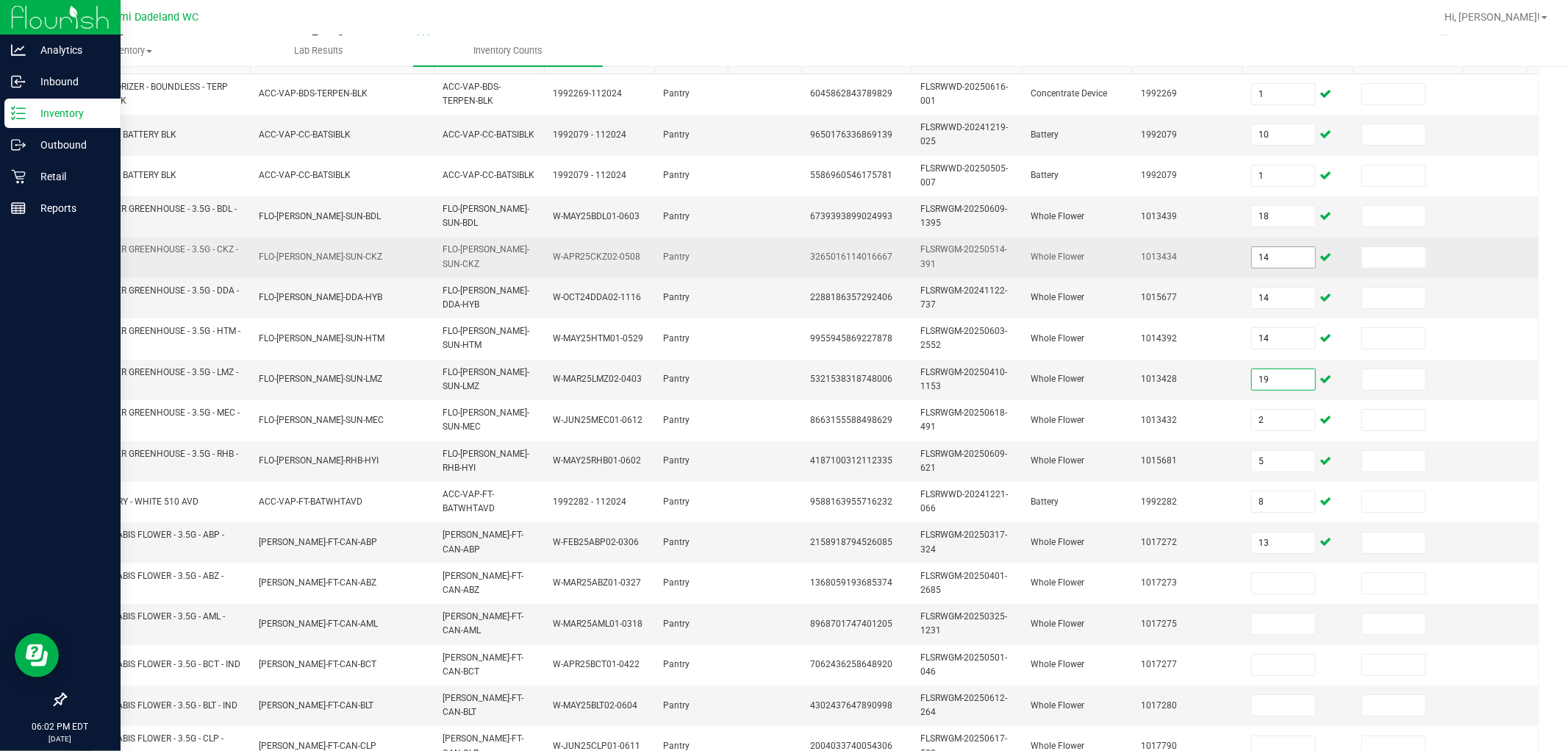 type on "19" 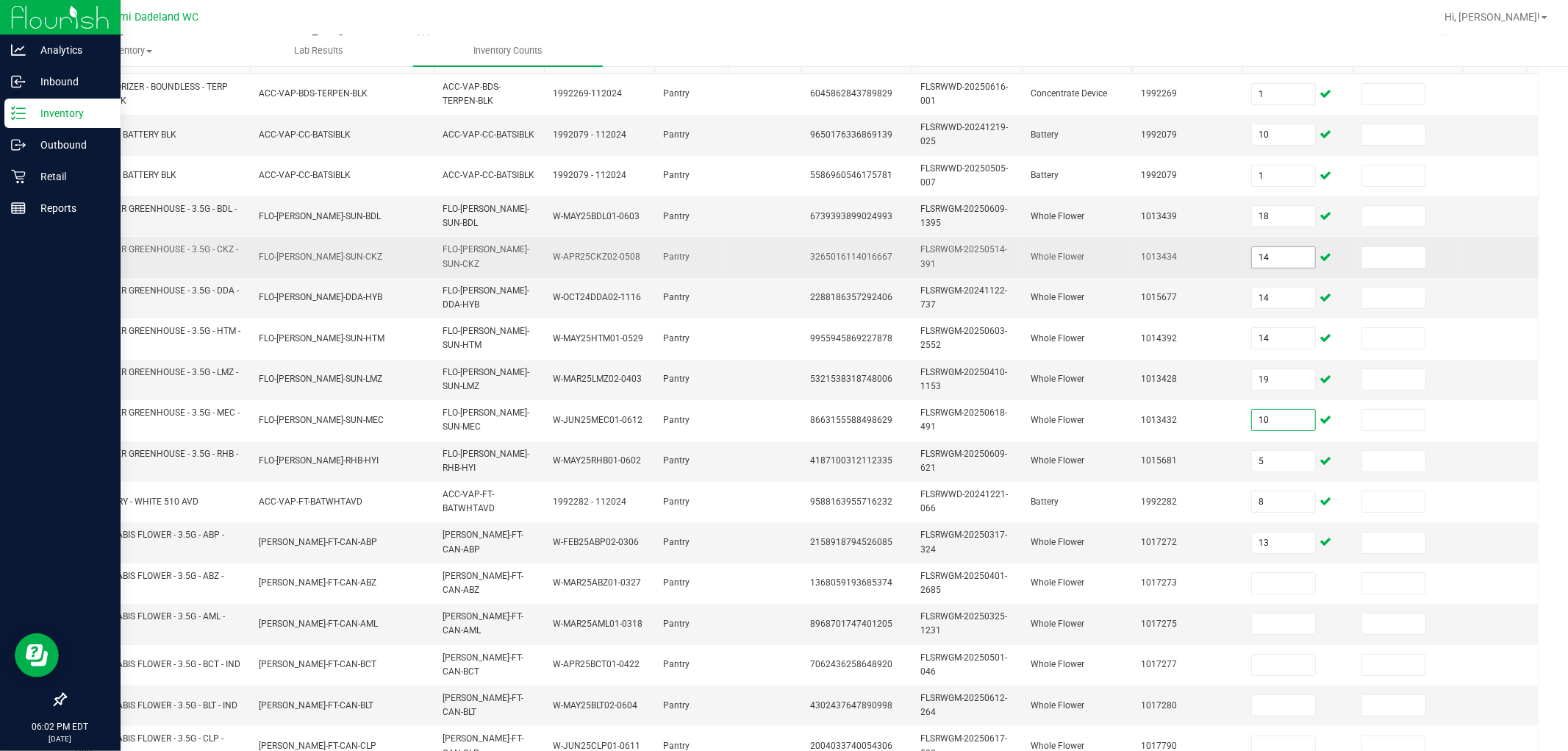 type on "10" 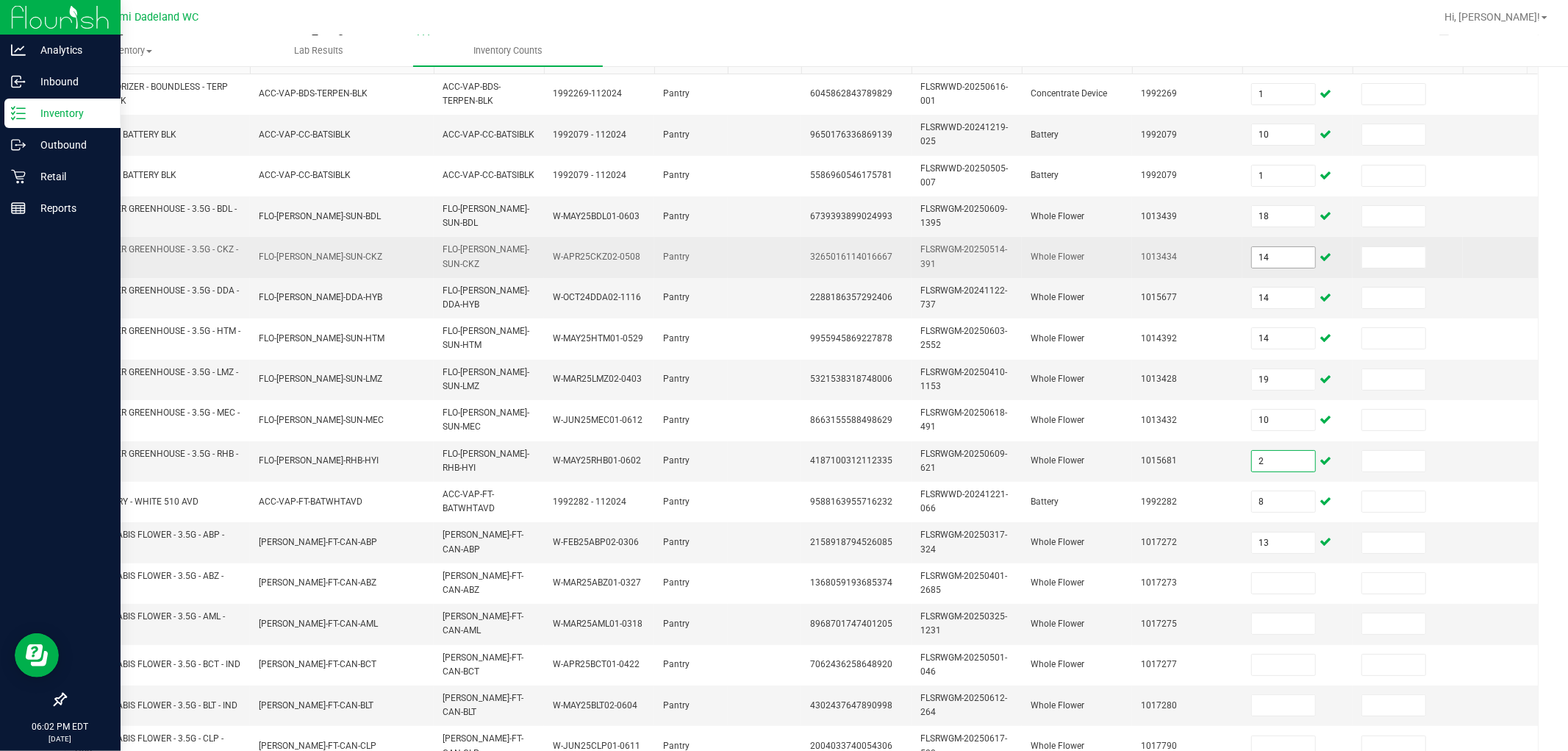 type on "2" 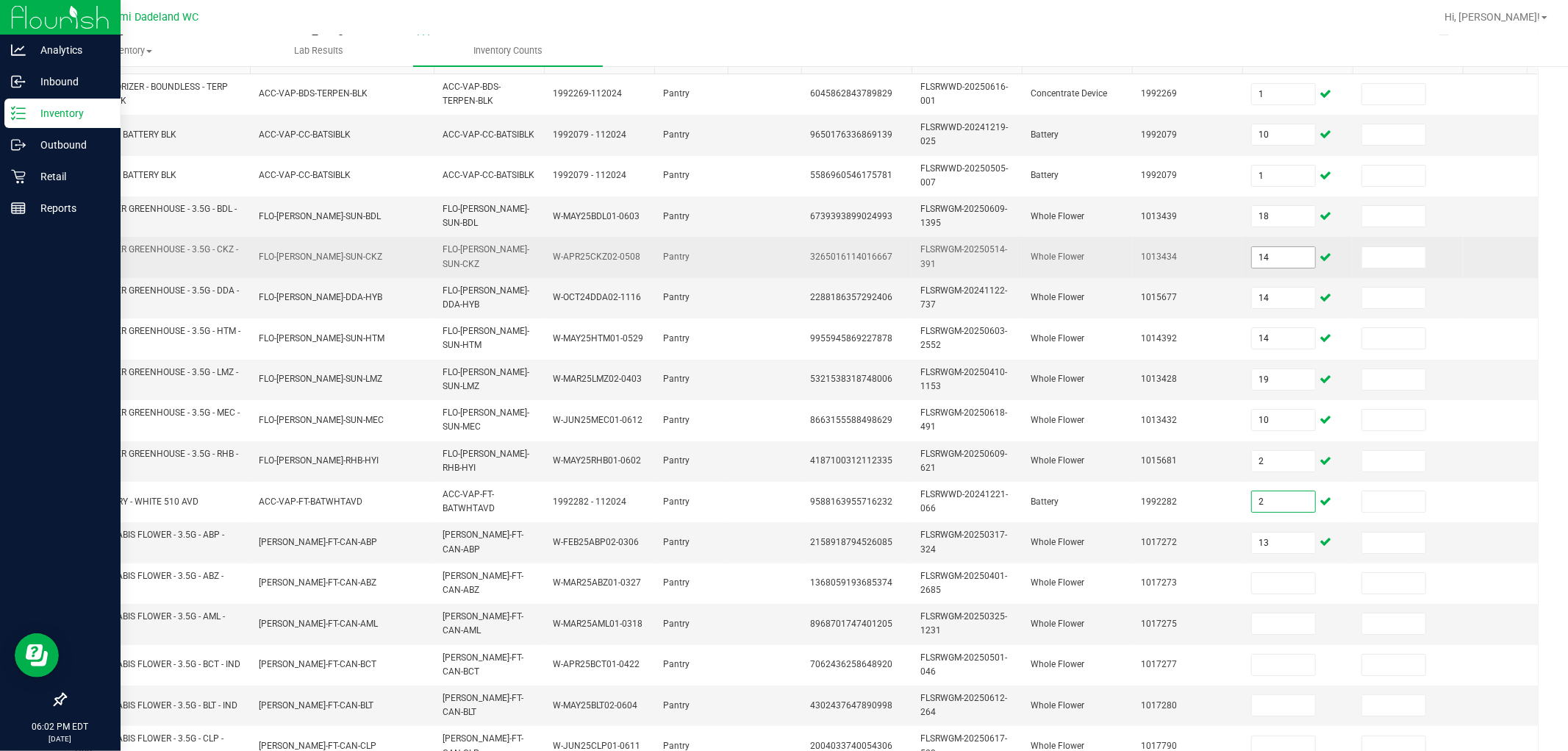 type on "2" 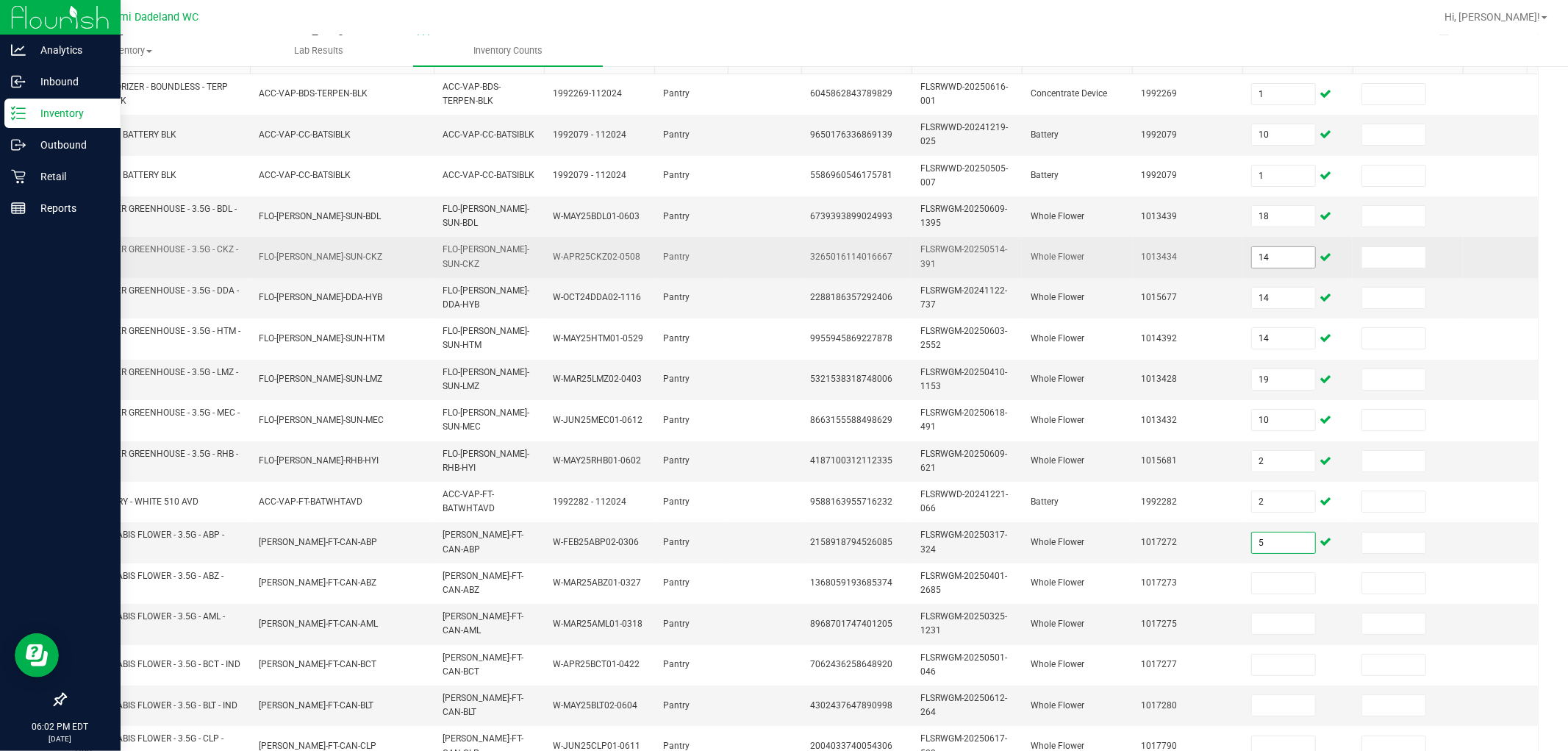 type on "5" 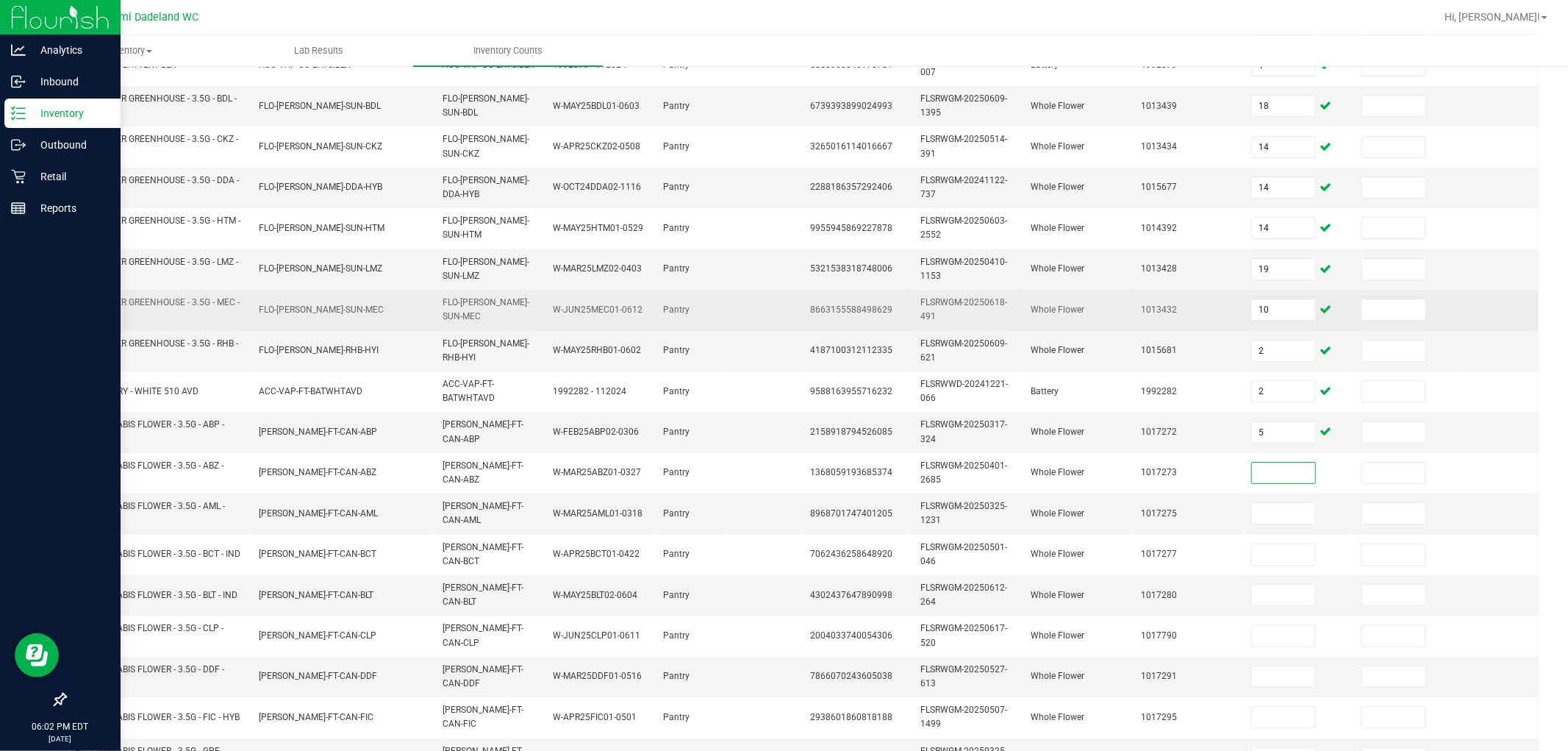scroll, scrollTop: 245, scrollLeft: 0, axis: vertical 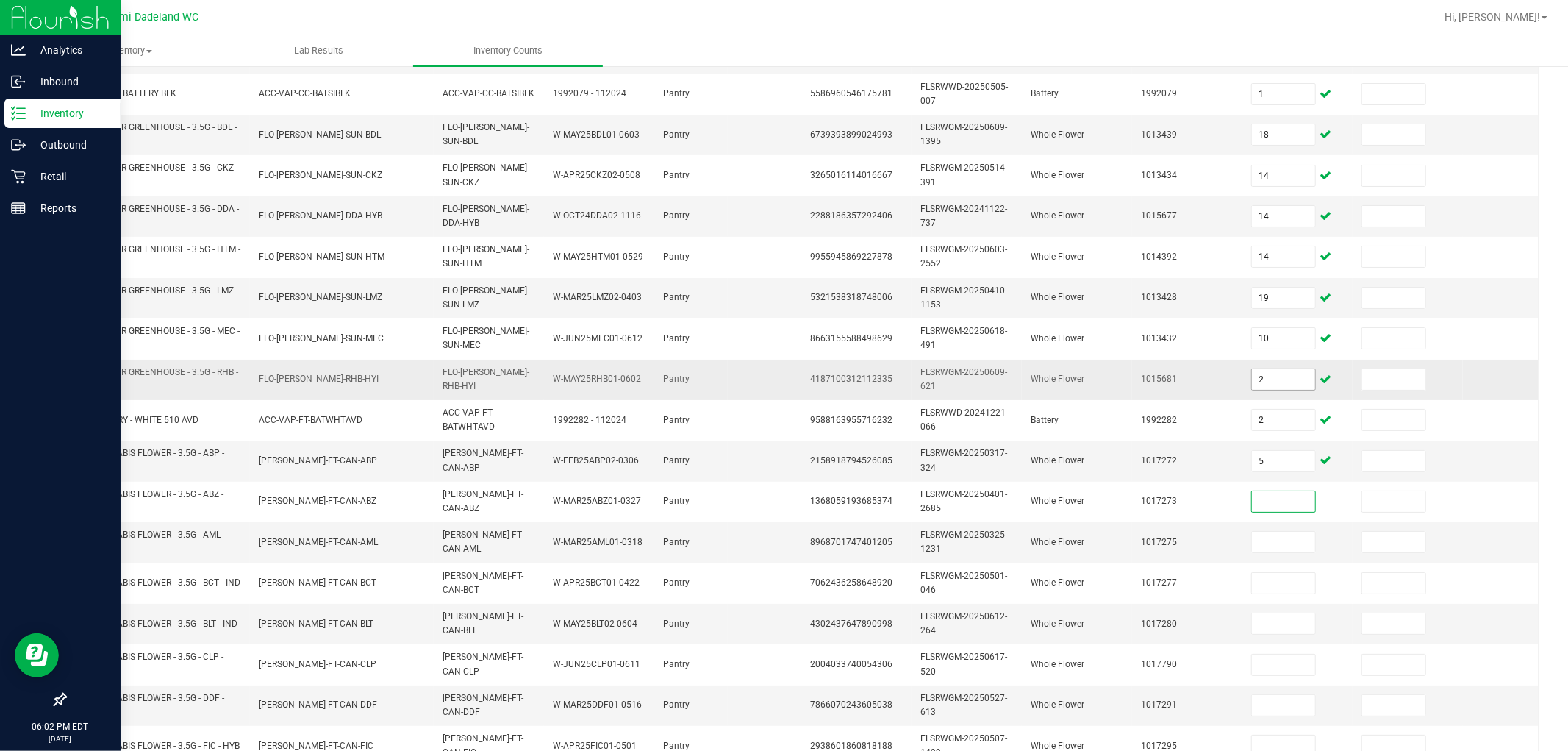 click on "2" at bounding box center [1284, 380] 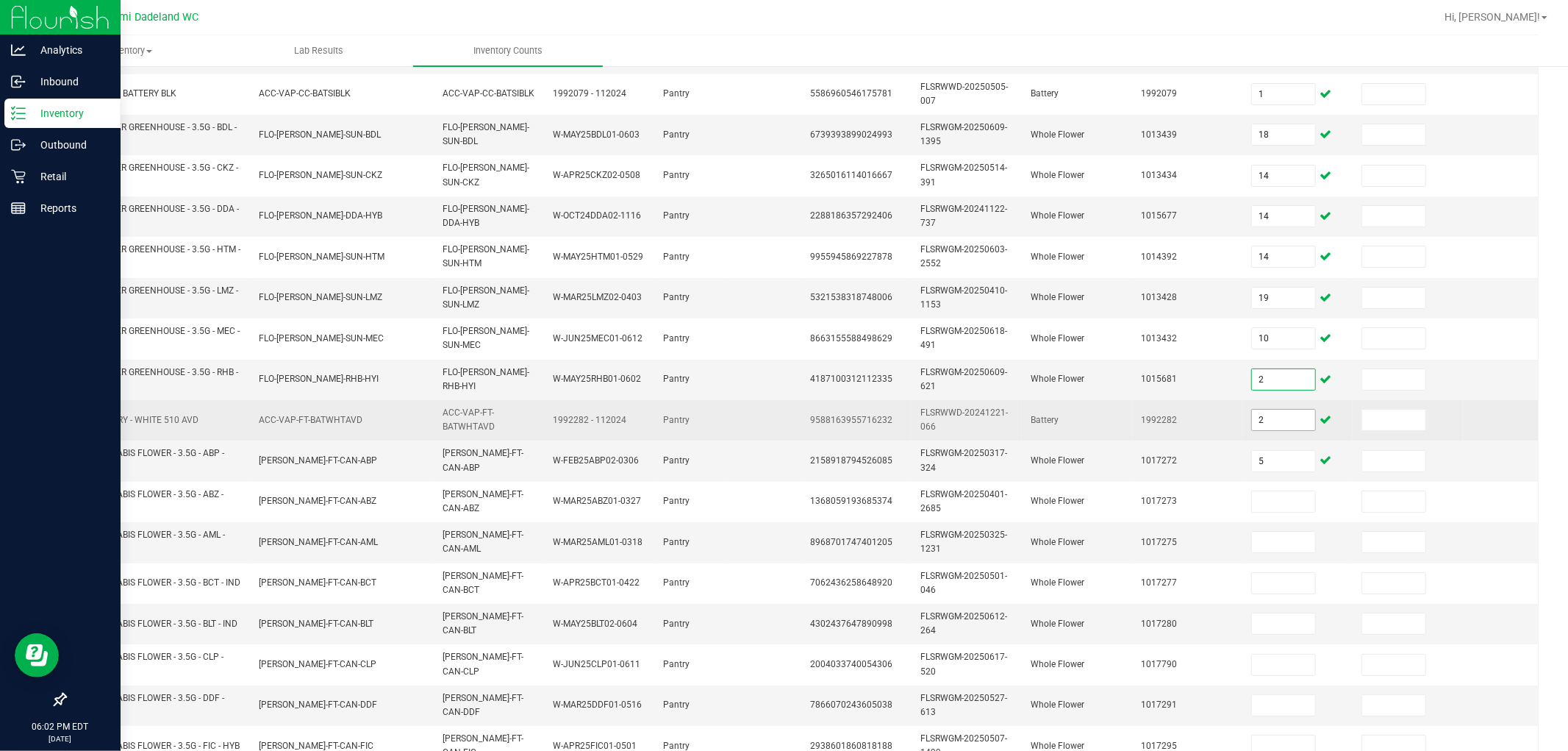 click on "2" at bounding box center [1284, 420] 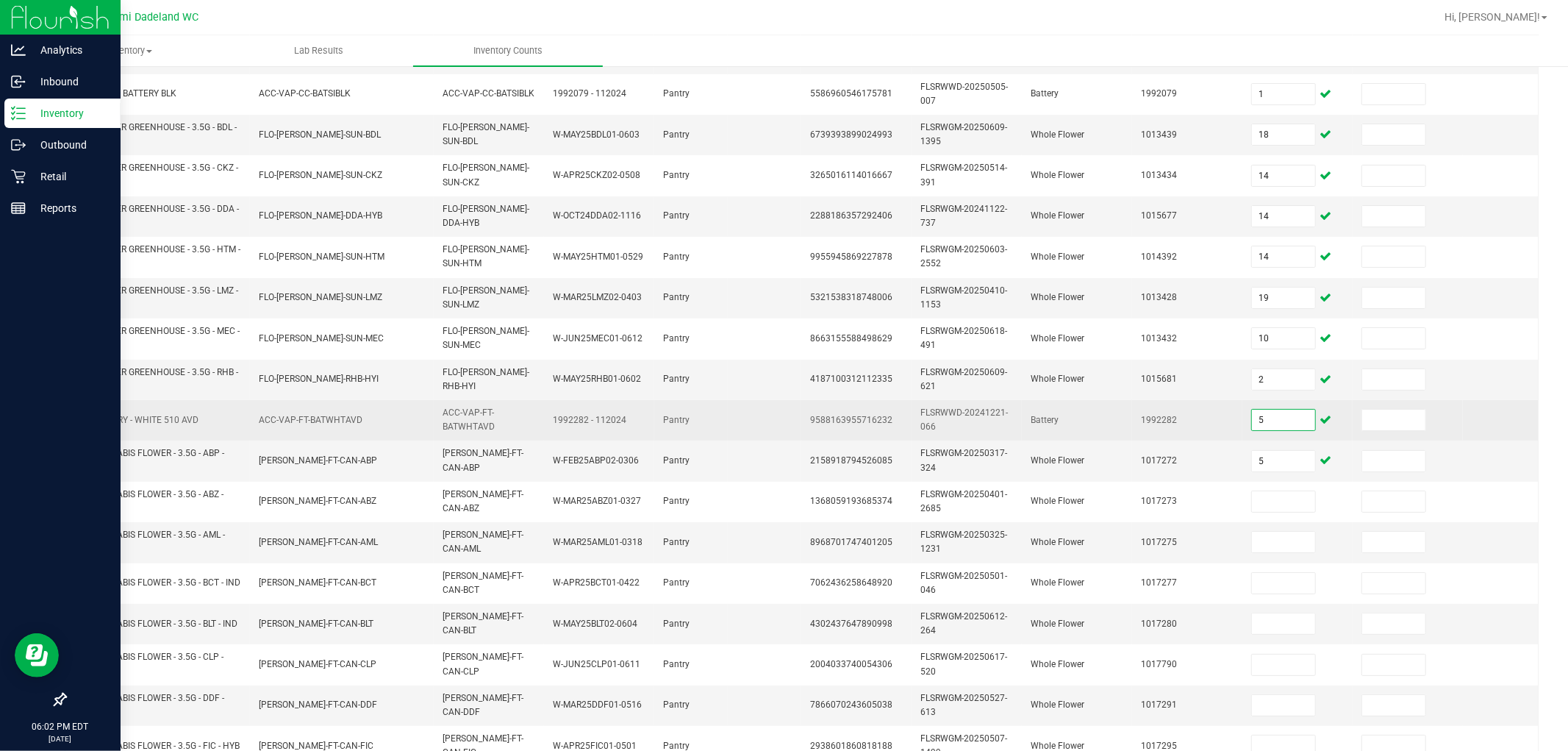 type on "5" 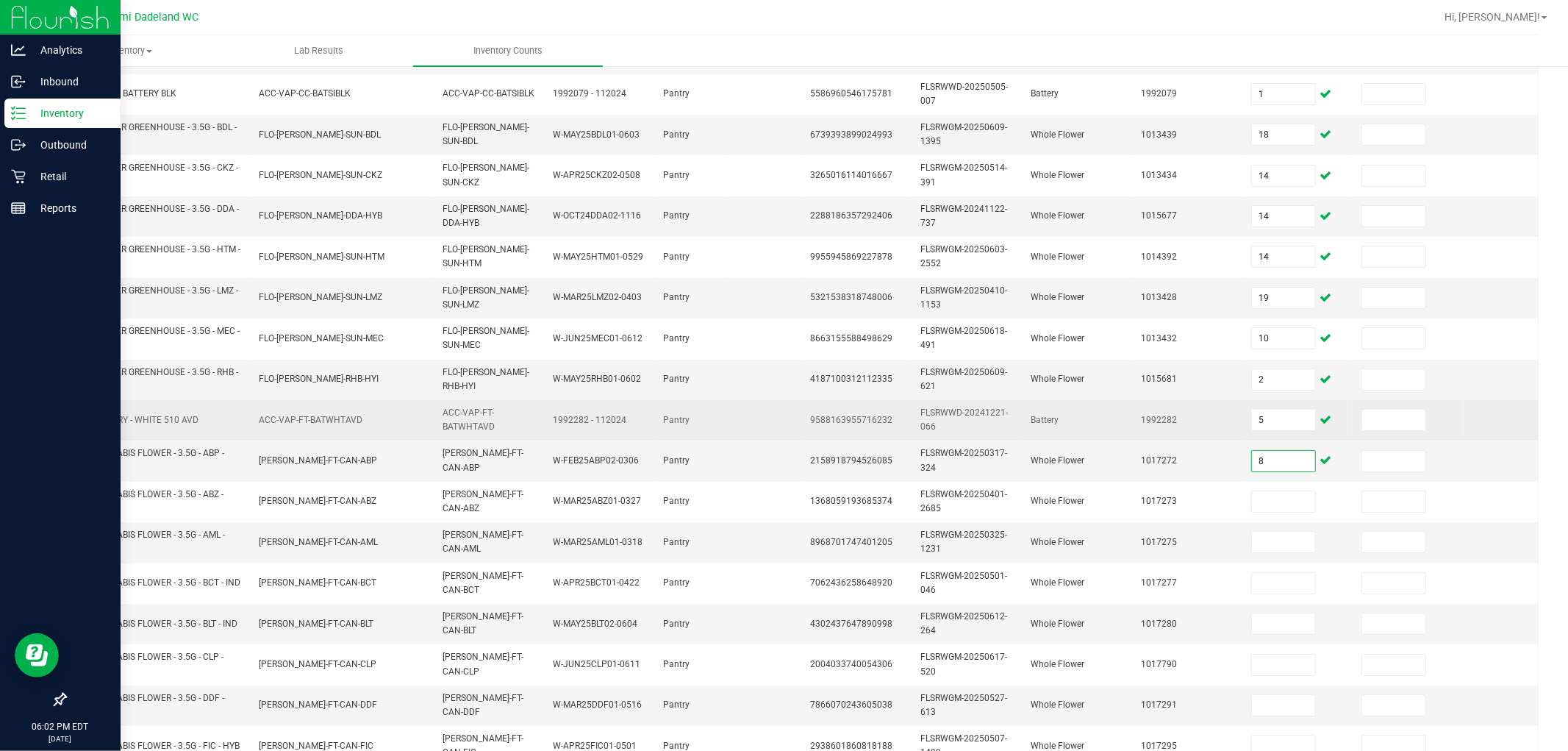 type on "8" 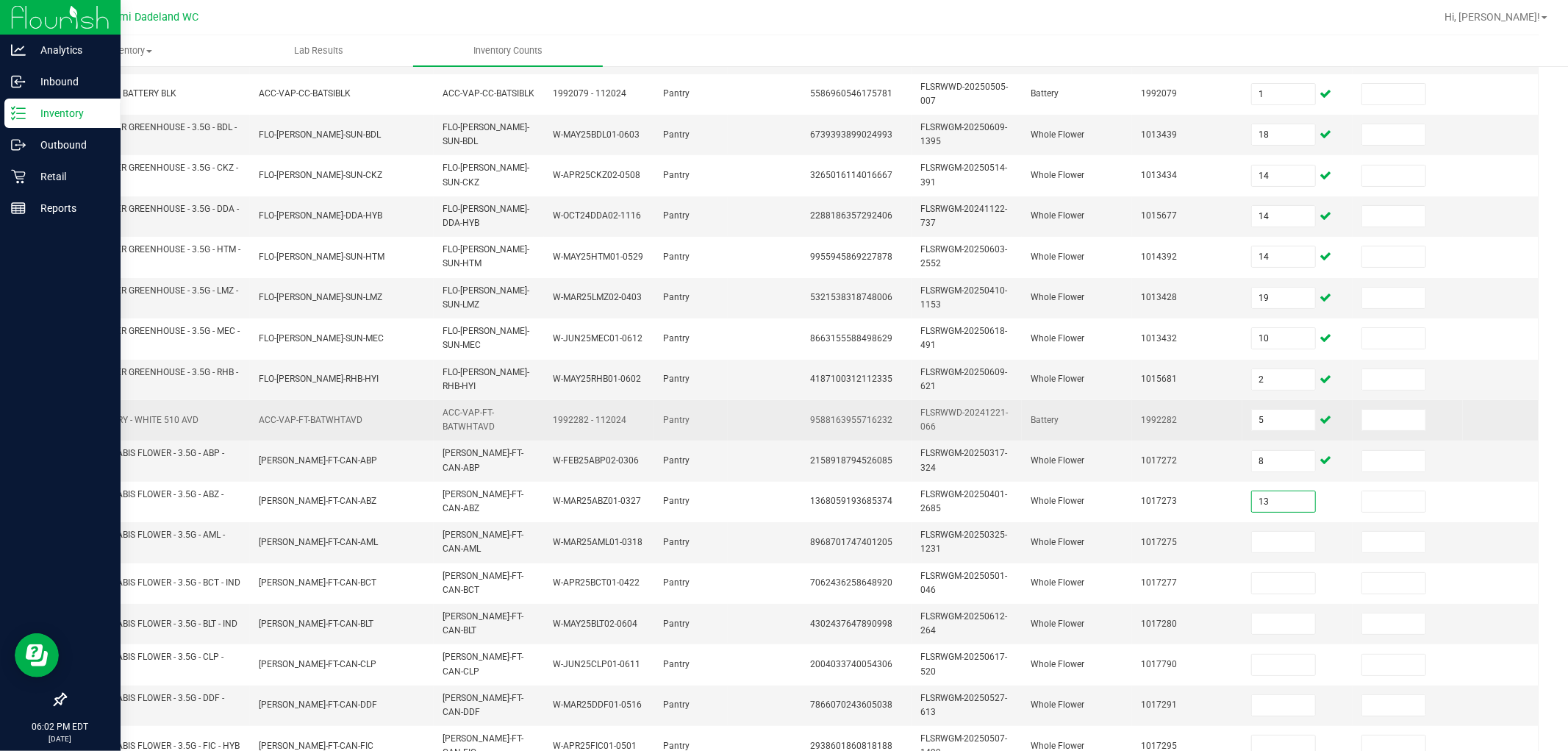 type on "13" 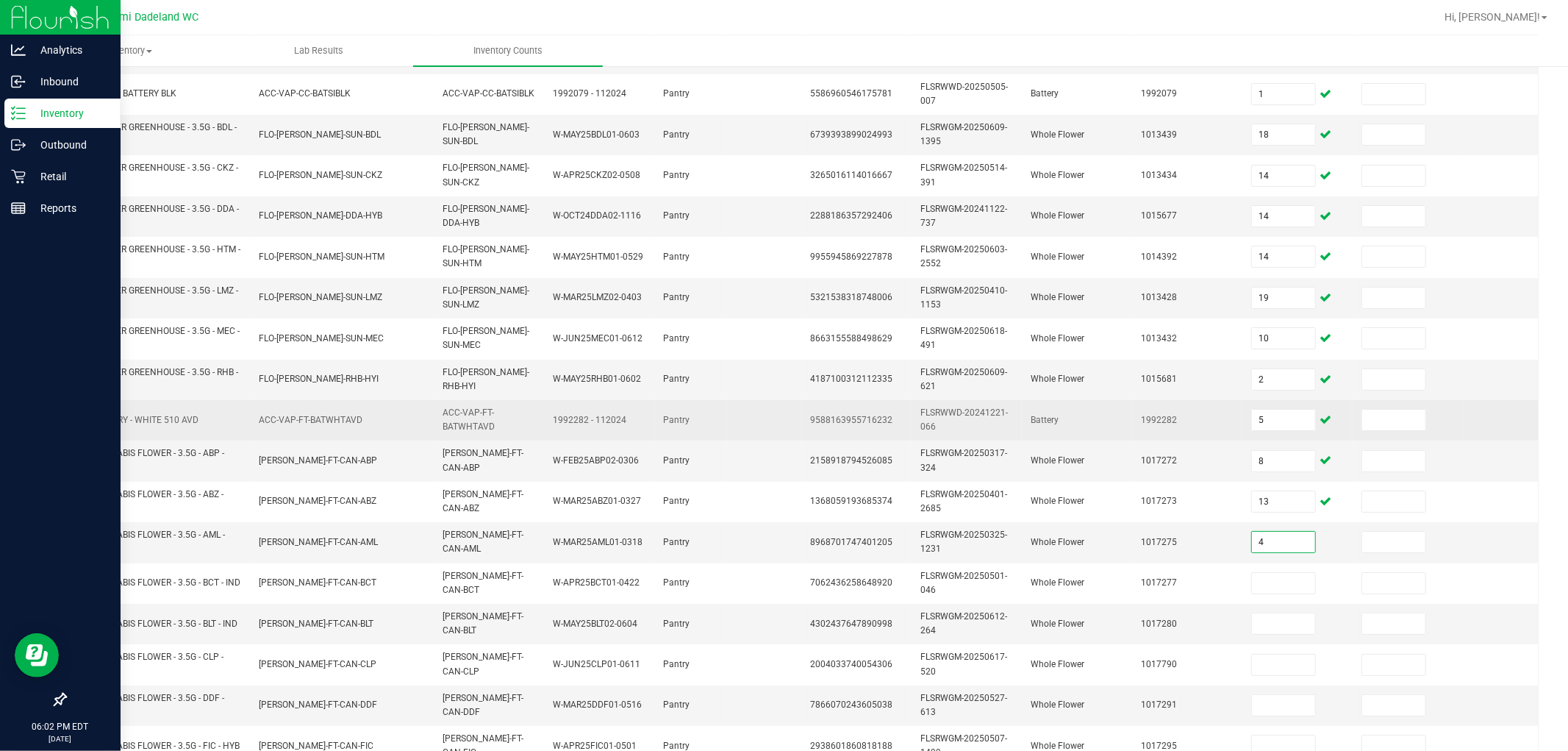 type on "4" 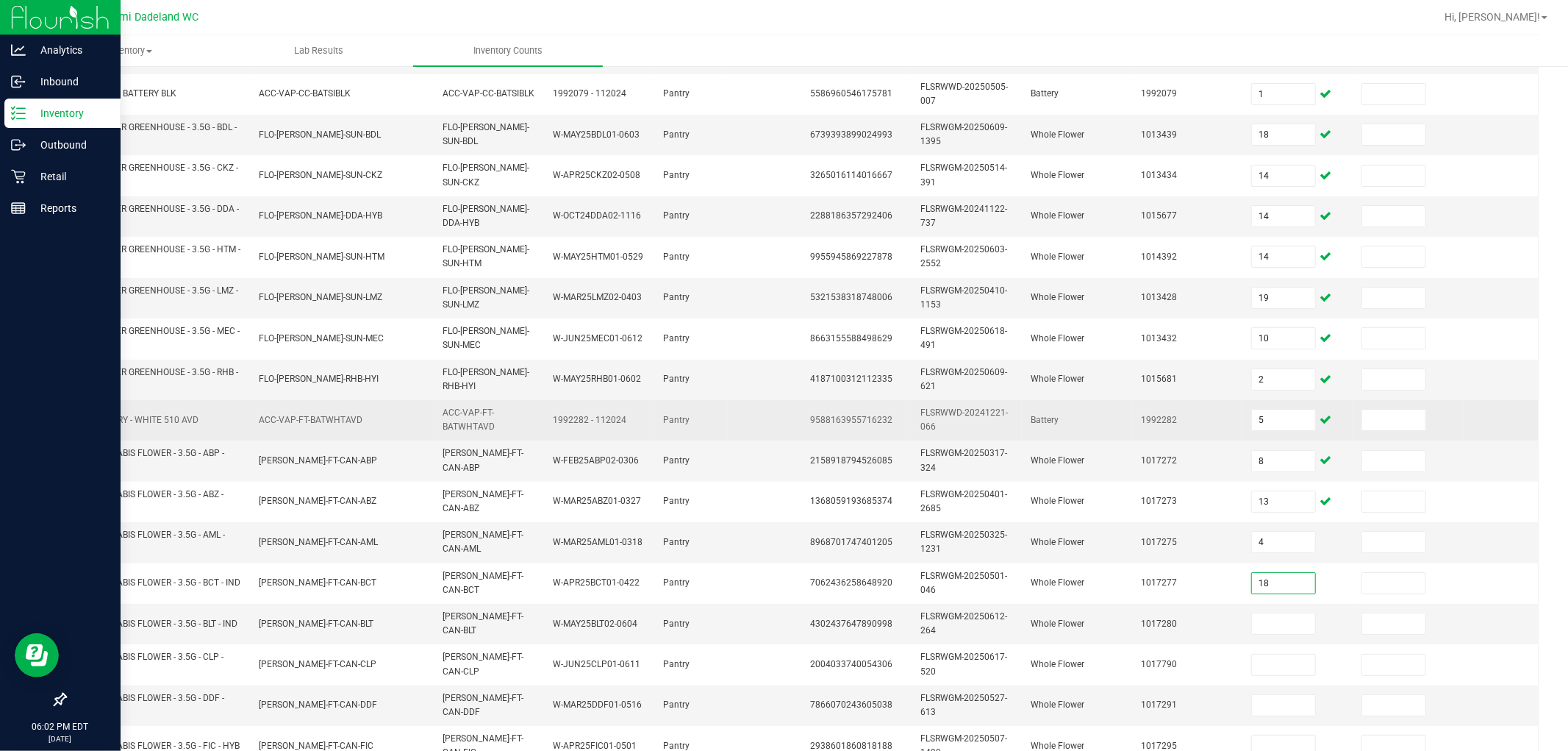 type on "18" 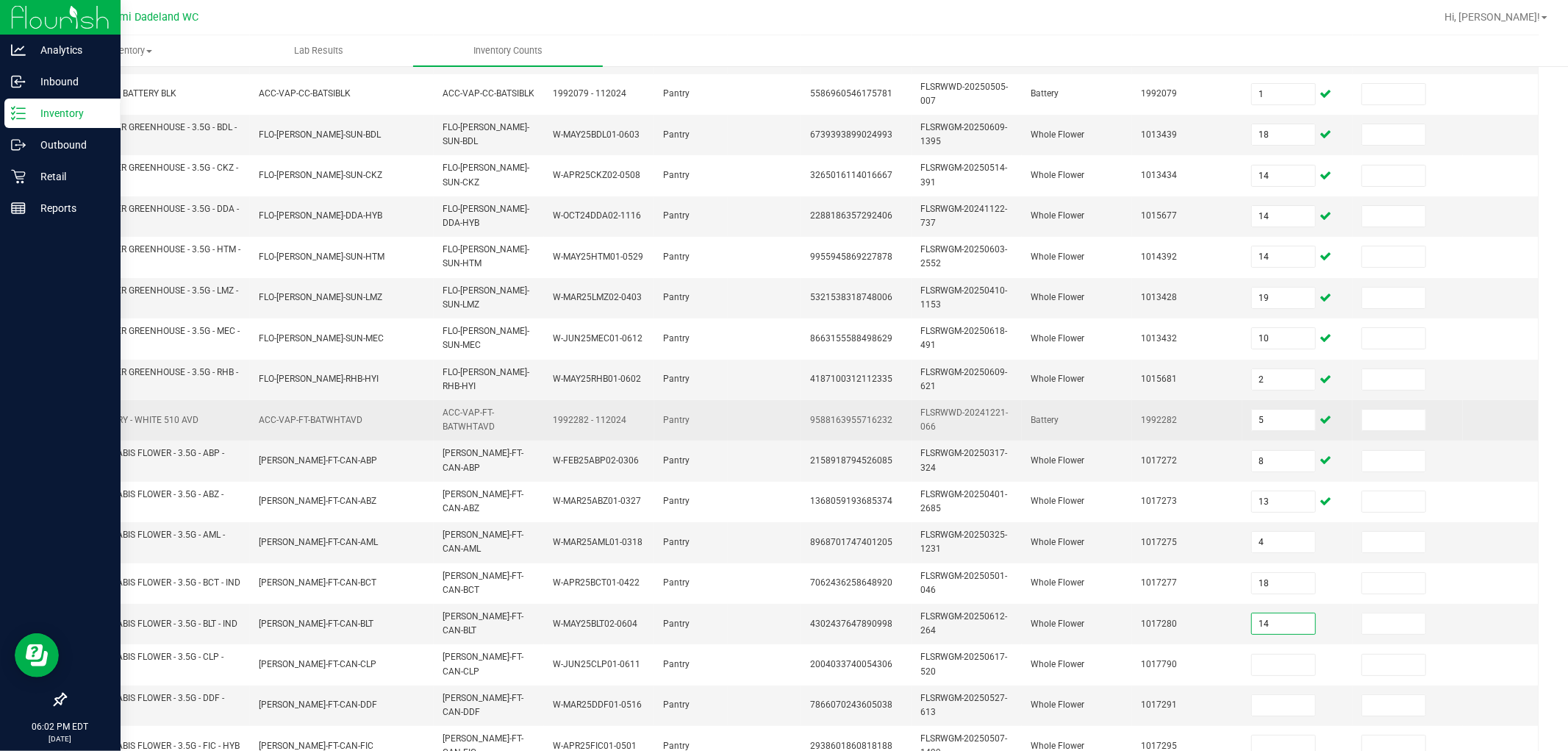 type on "14" 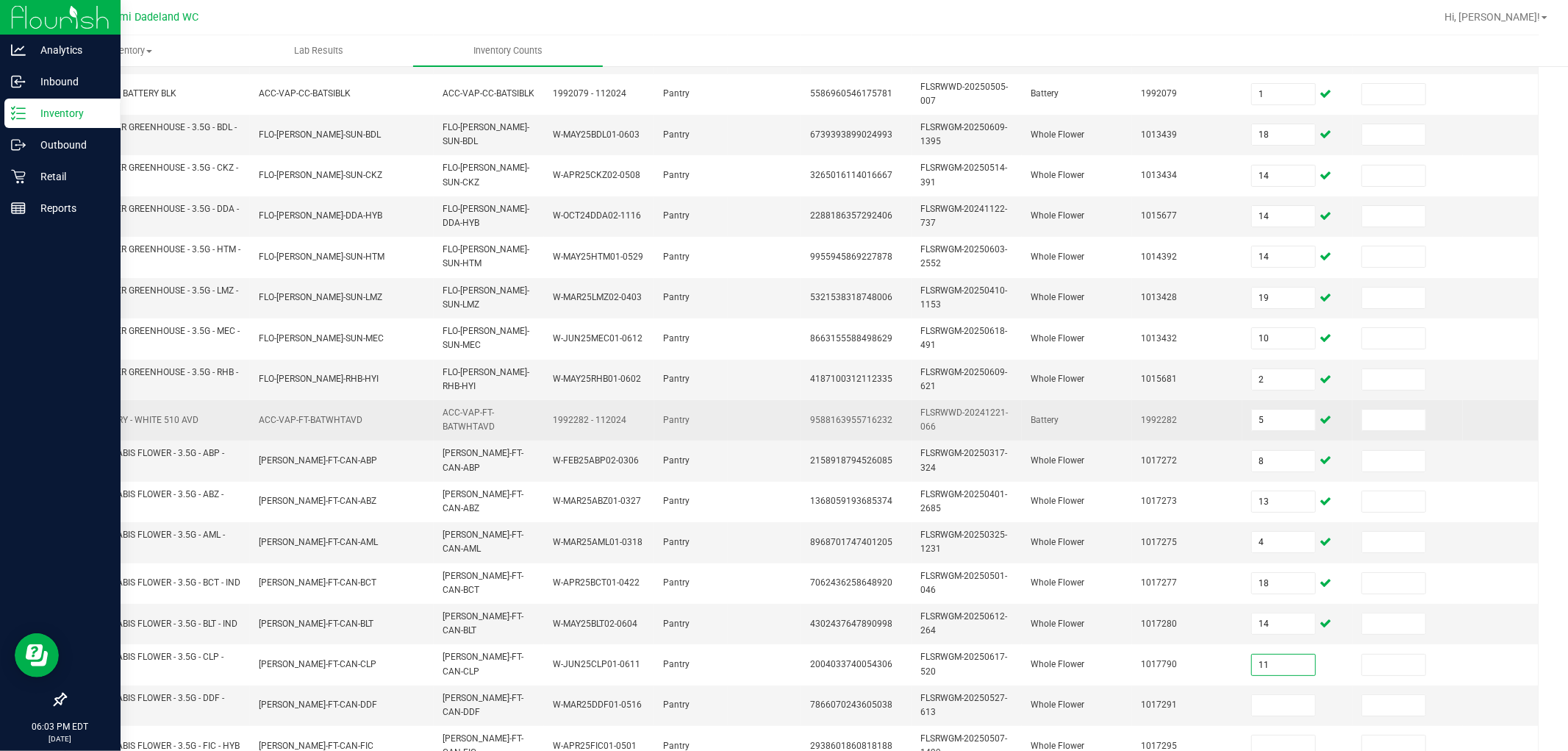 type on "11" 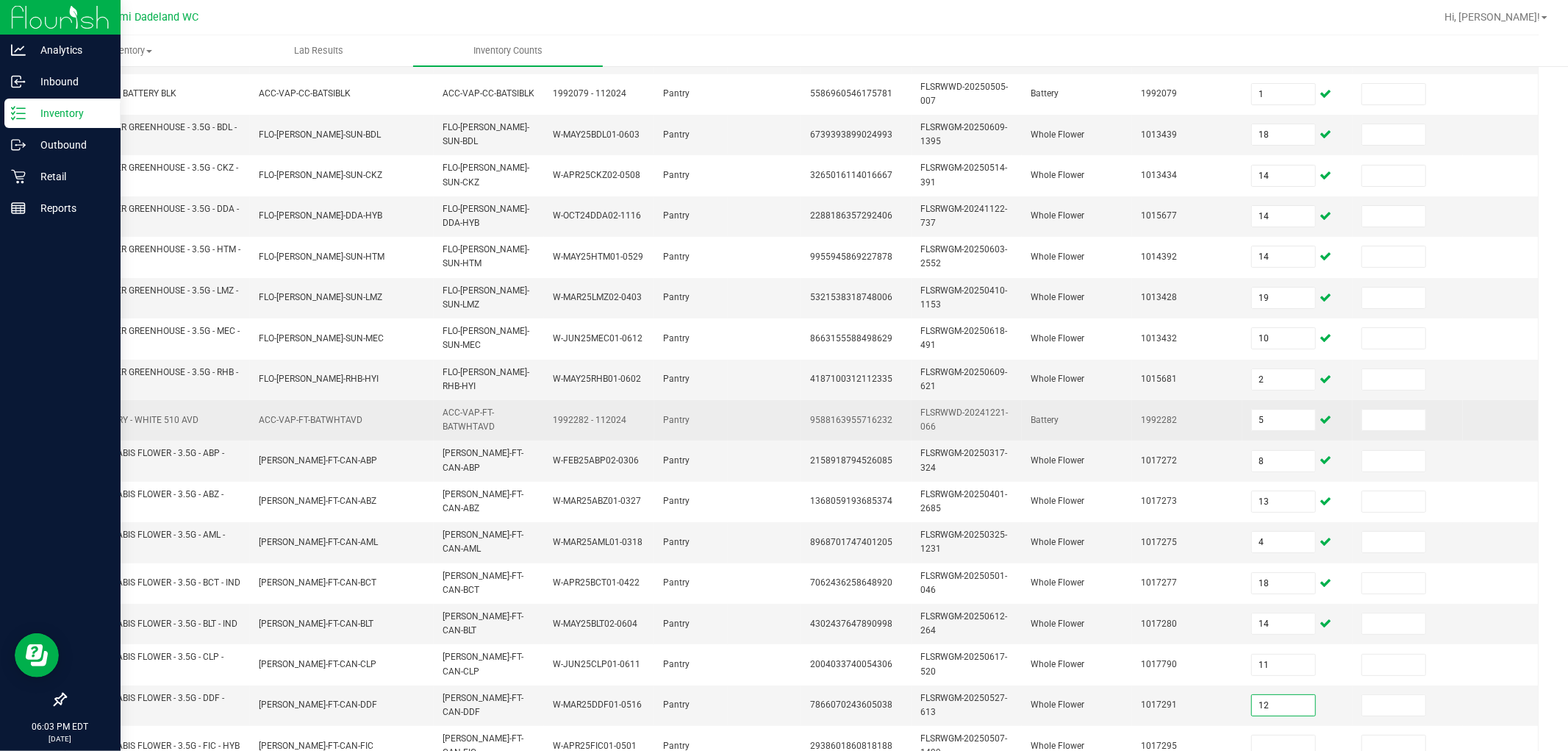 type on "12" 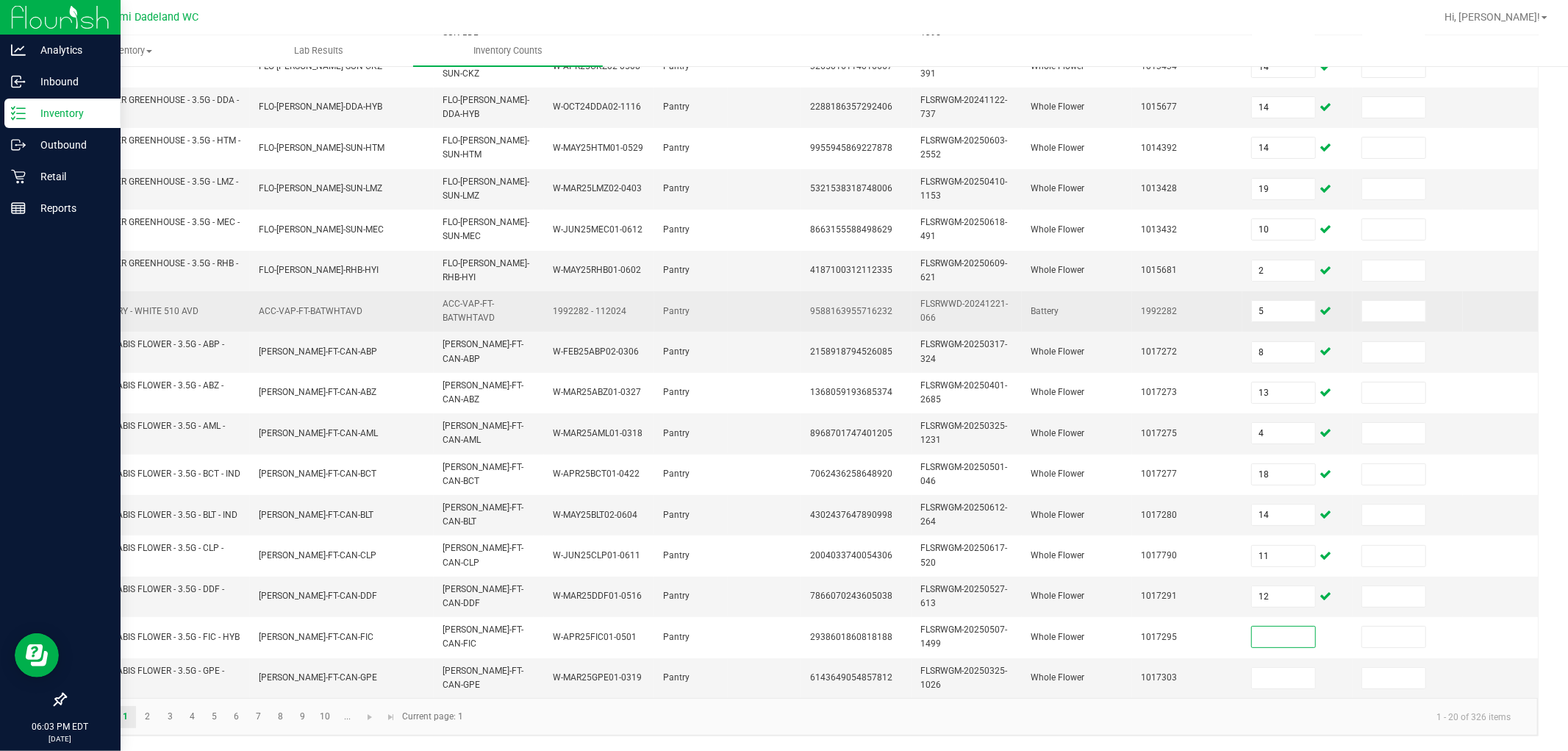 scroll, scrollTop: 368, scrollLeft: 0, axis: vertical 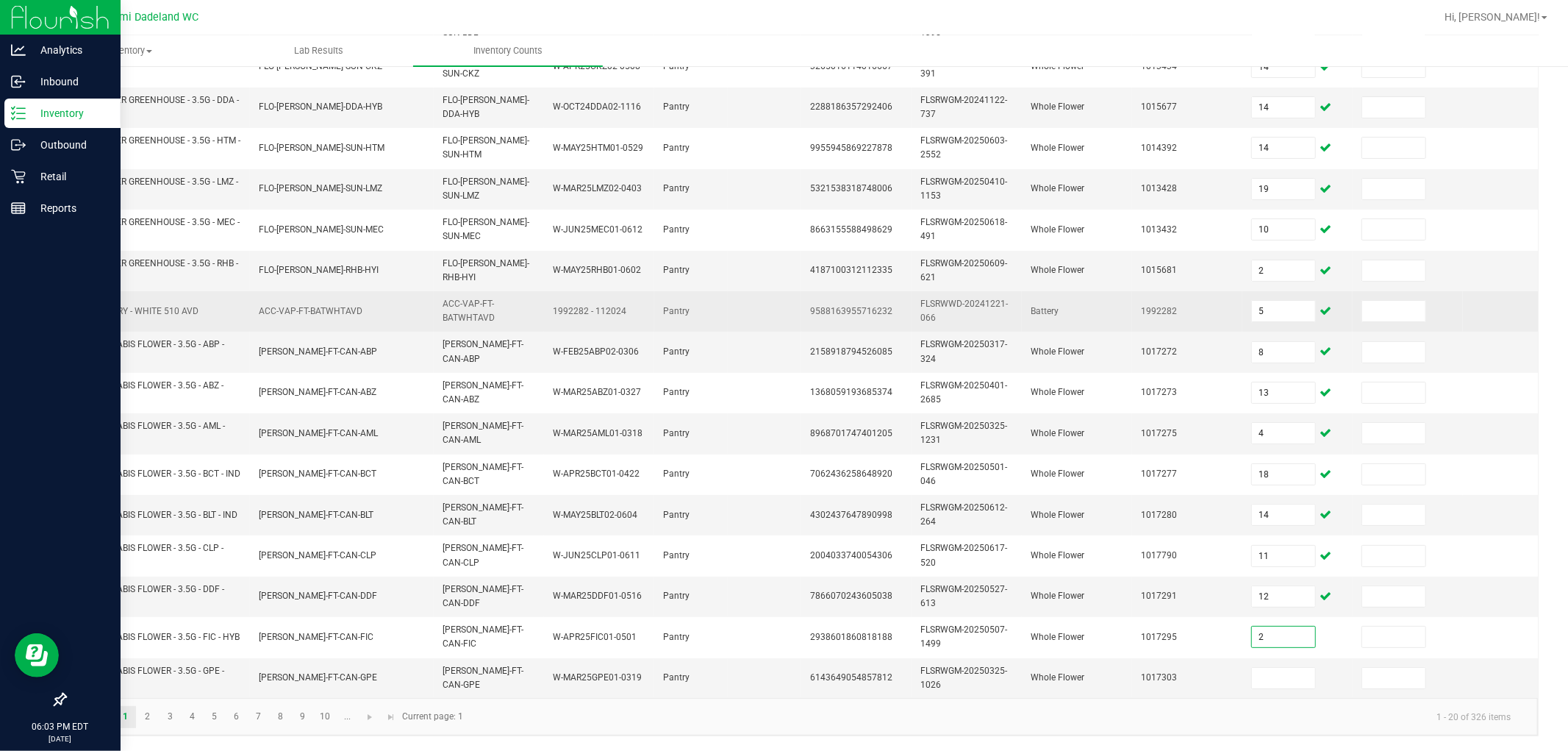 type on "2" 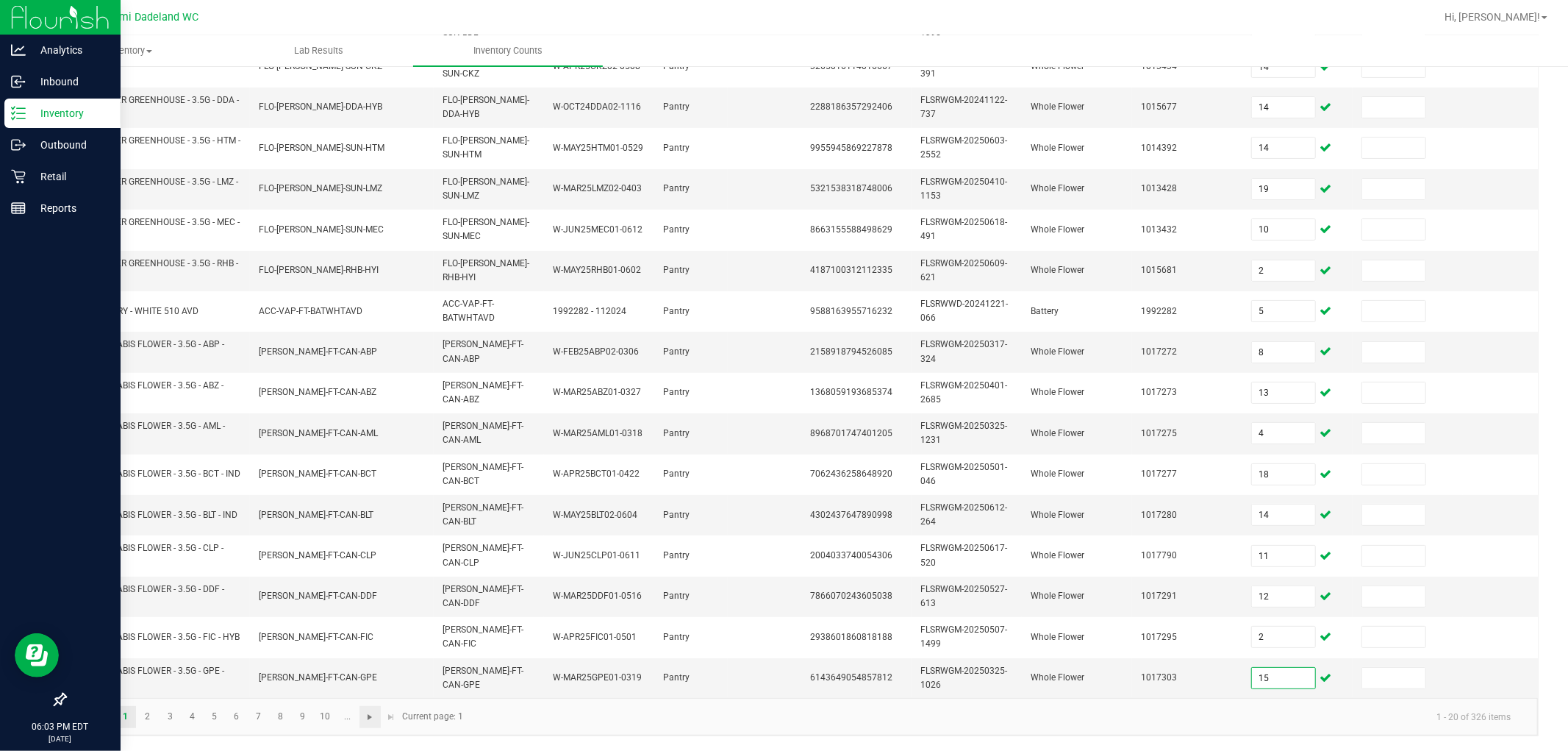 type on "15" 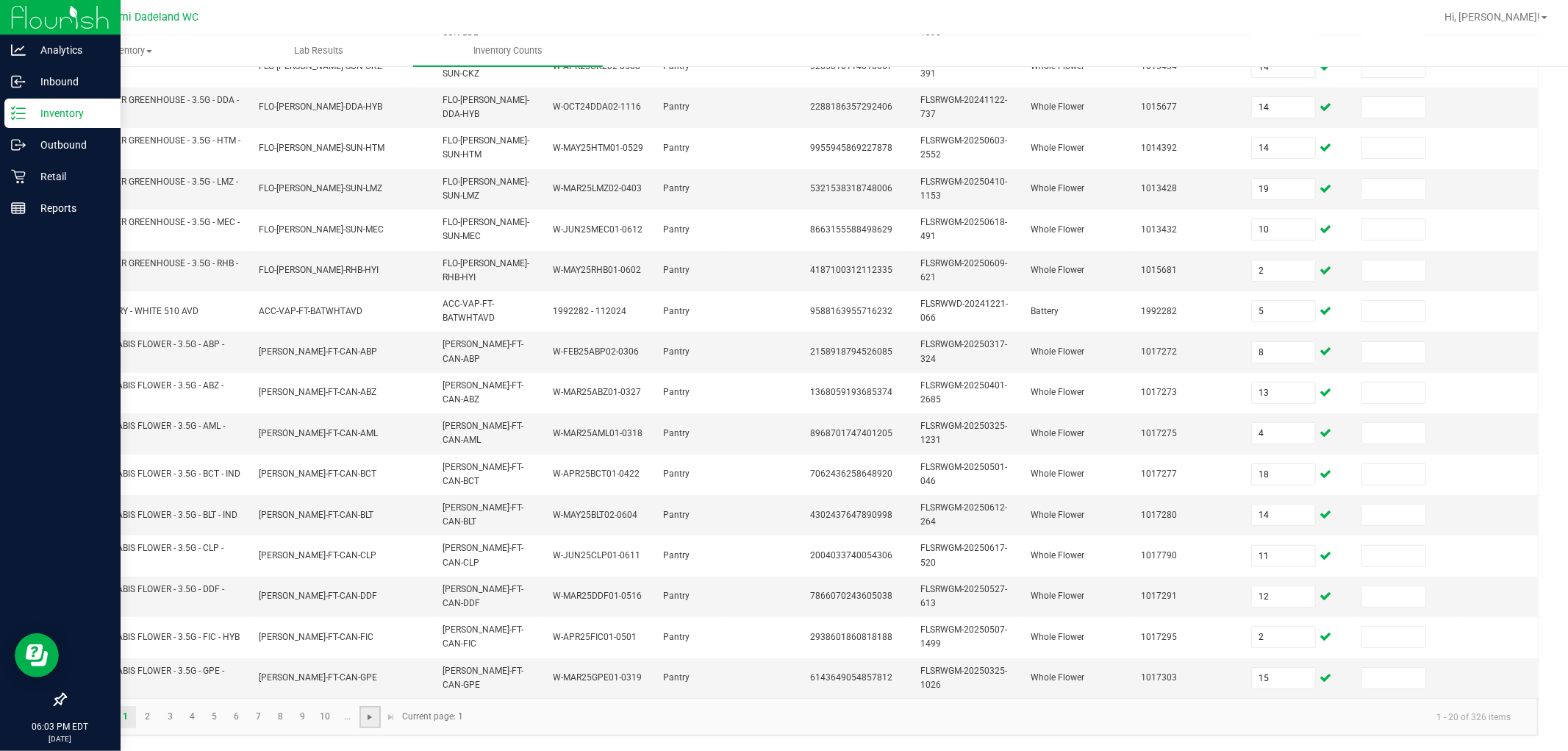click 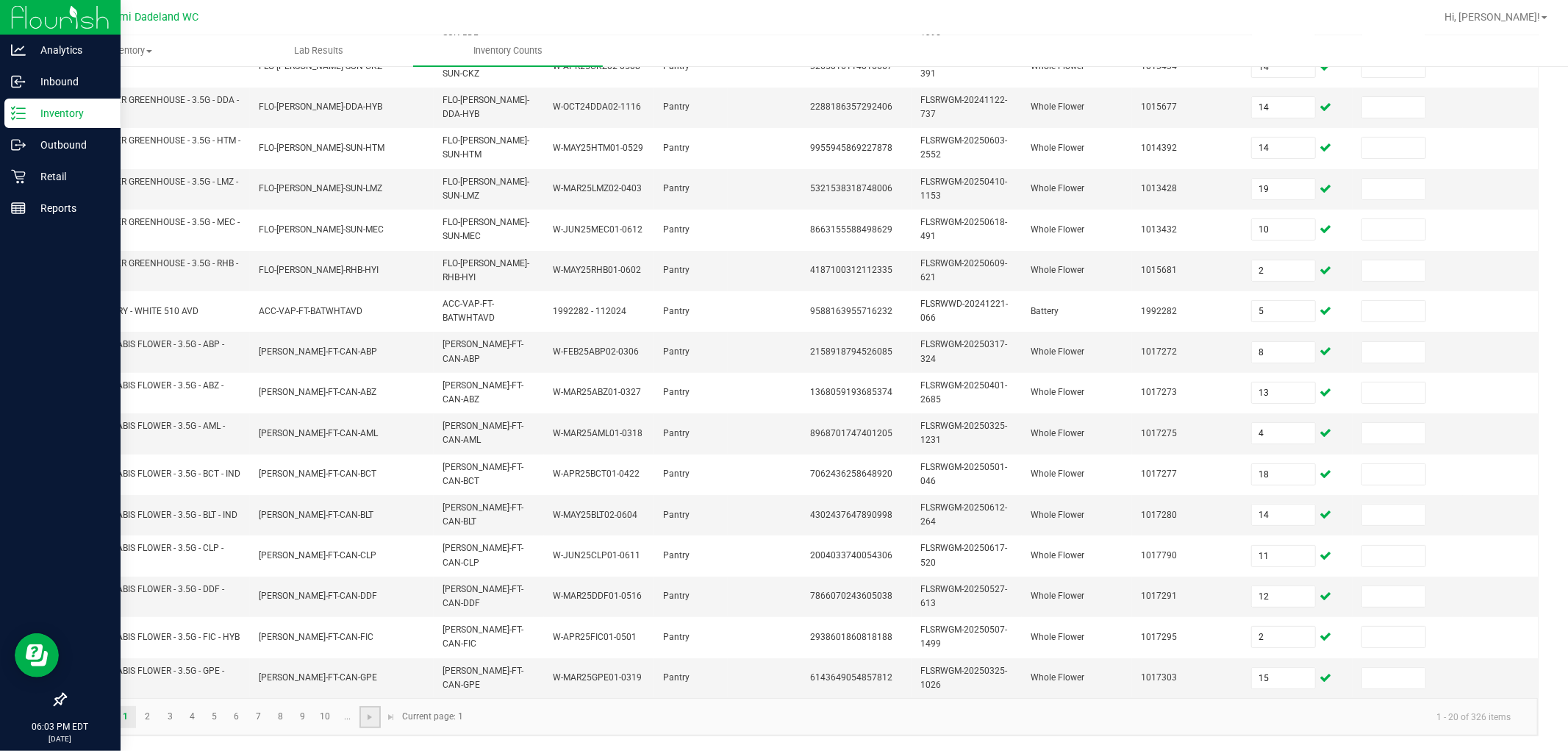 type 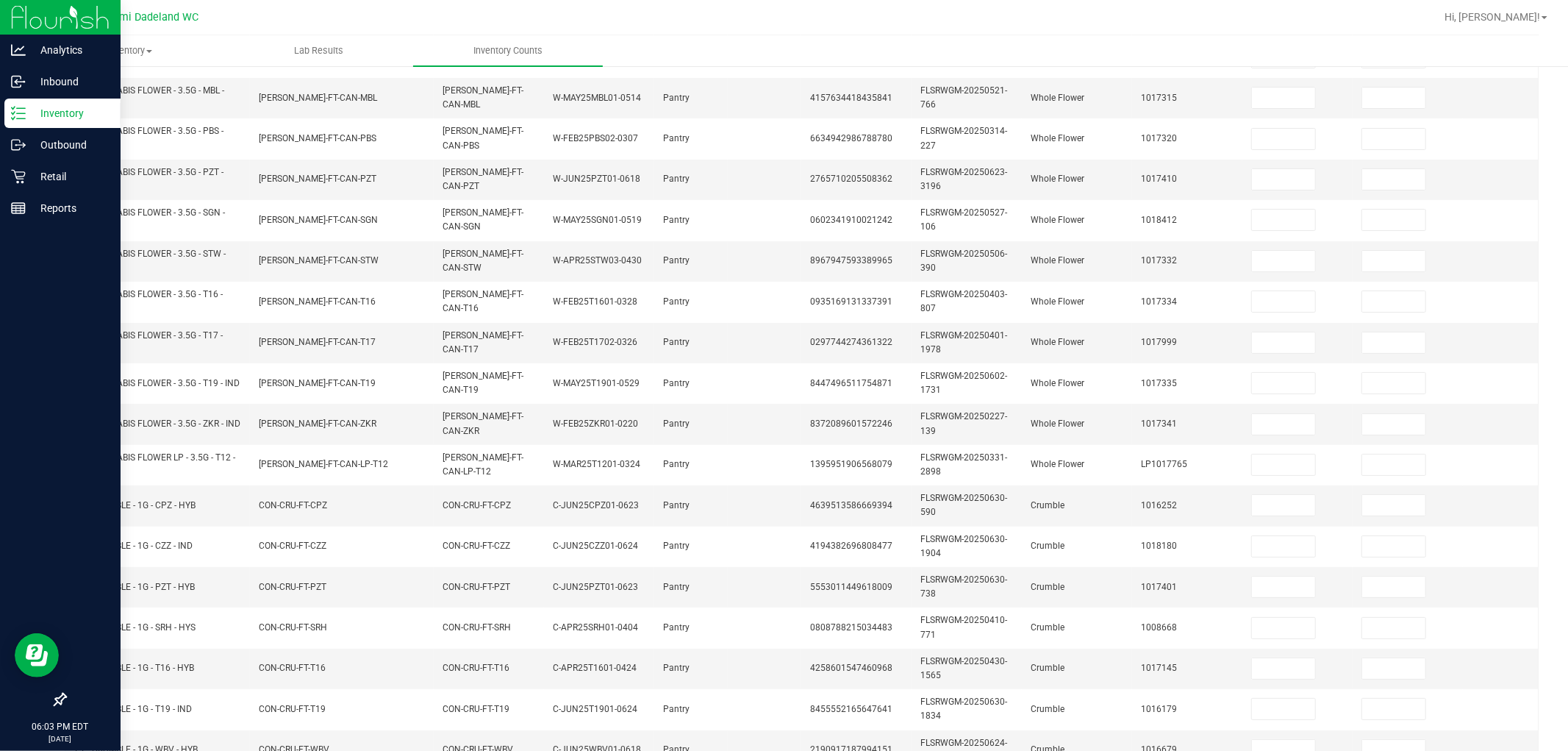 scroll, scrollTop: 122, scrollLeft: 0, axis: vertical 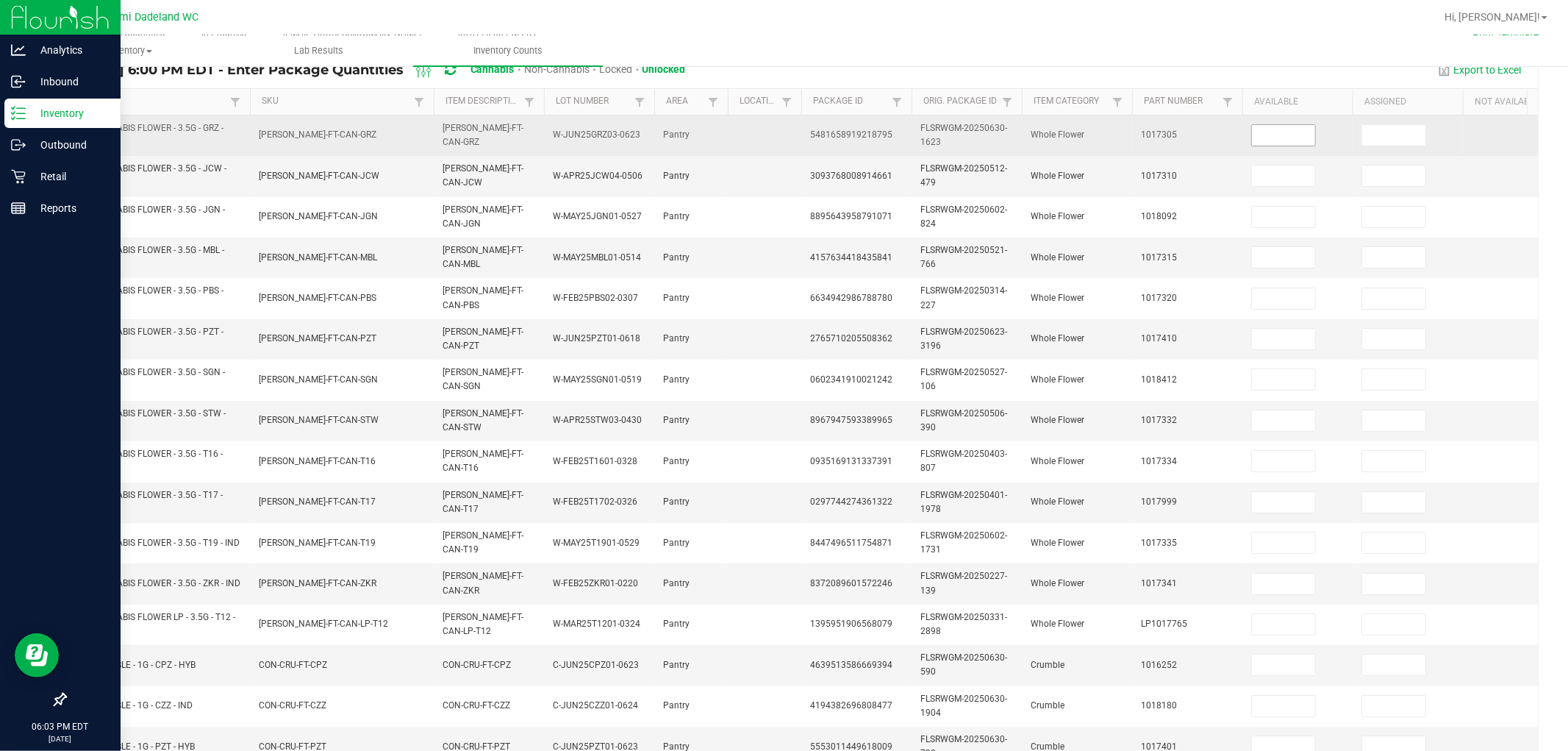 click at bounding box center [1284, 135] 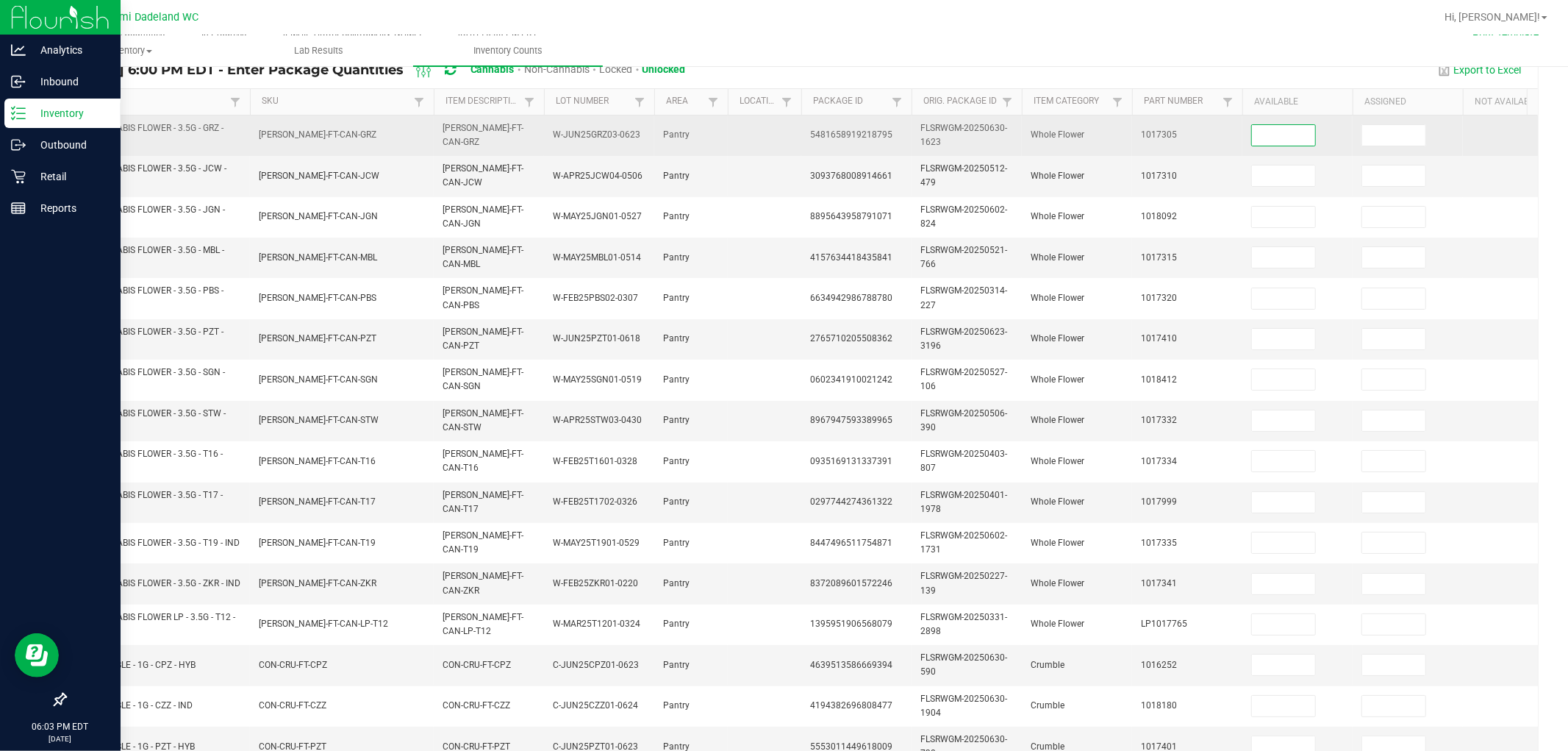 click at bounding box center (1284, 135) 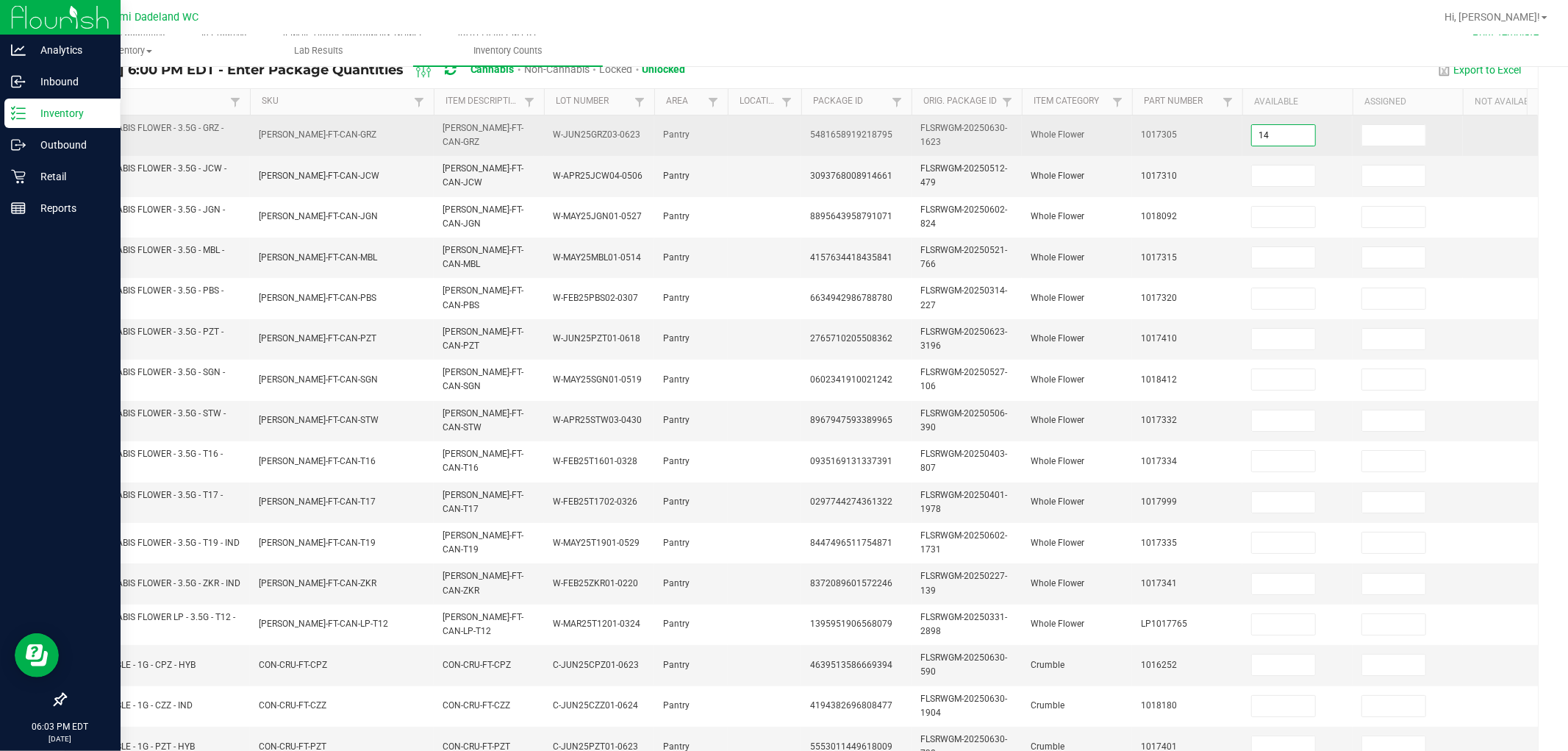 type on "14" 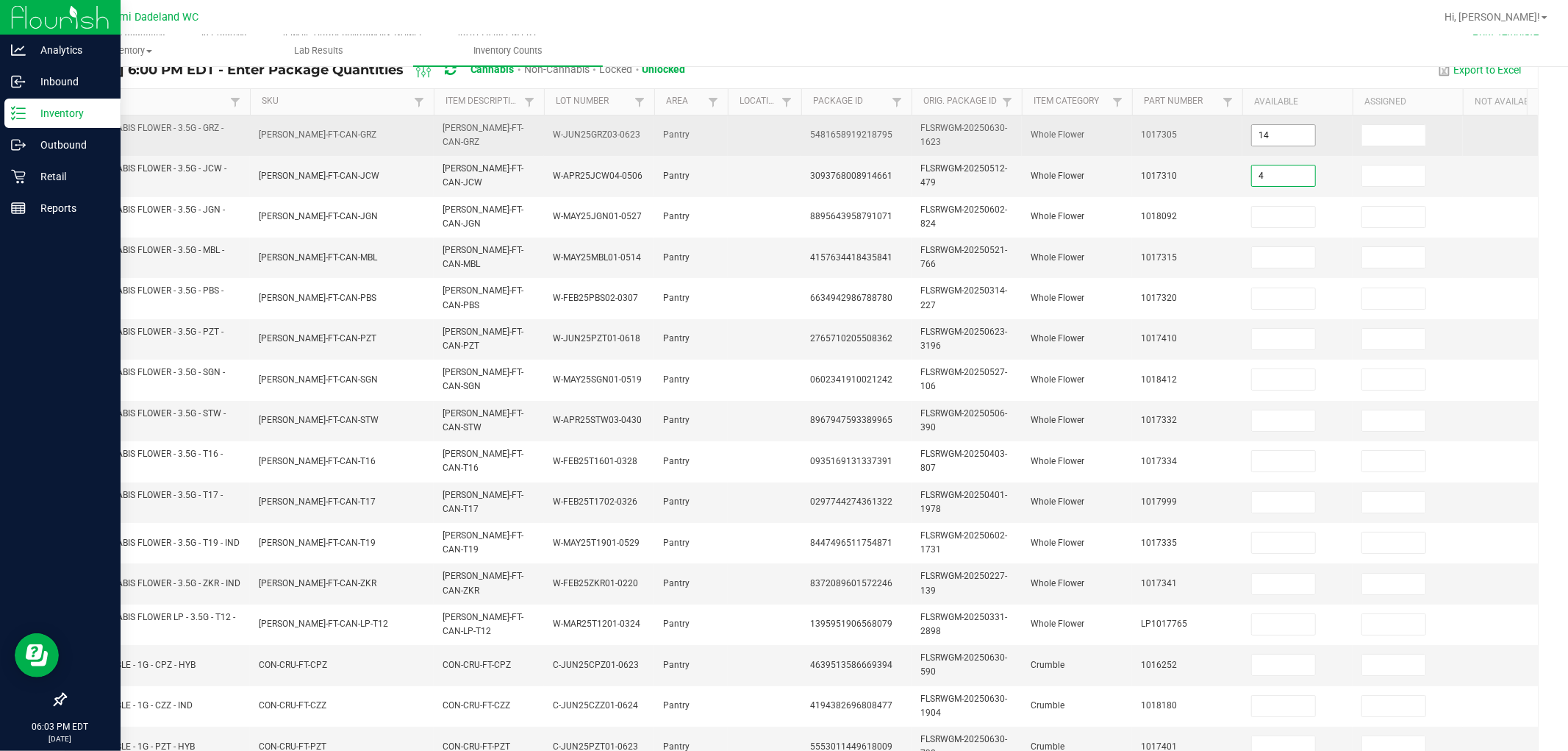 type on "4" 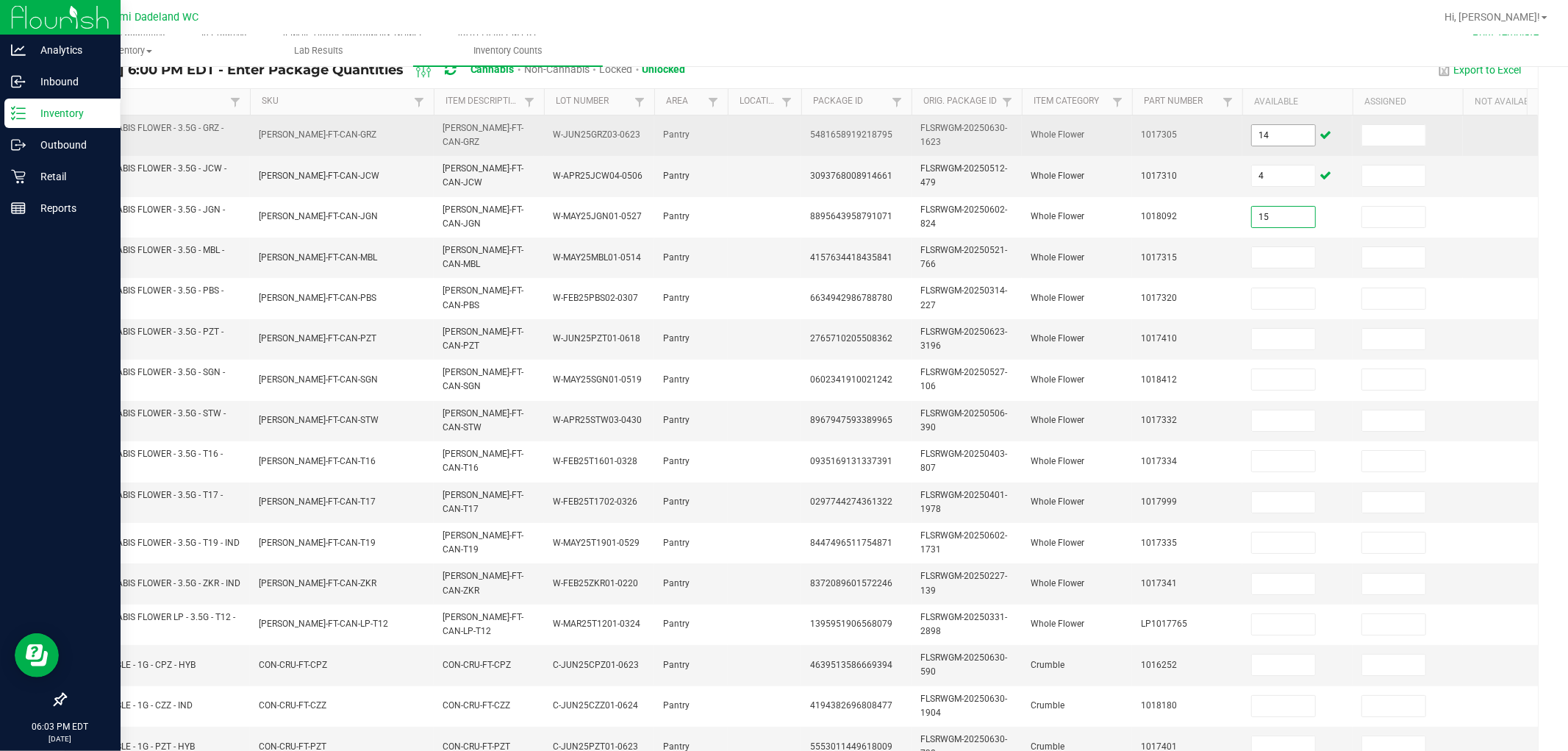 type on "15" 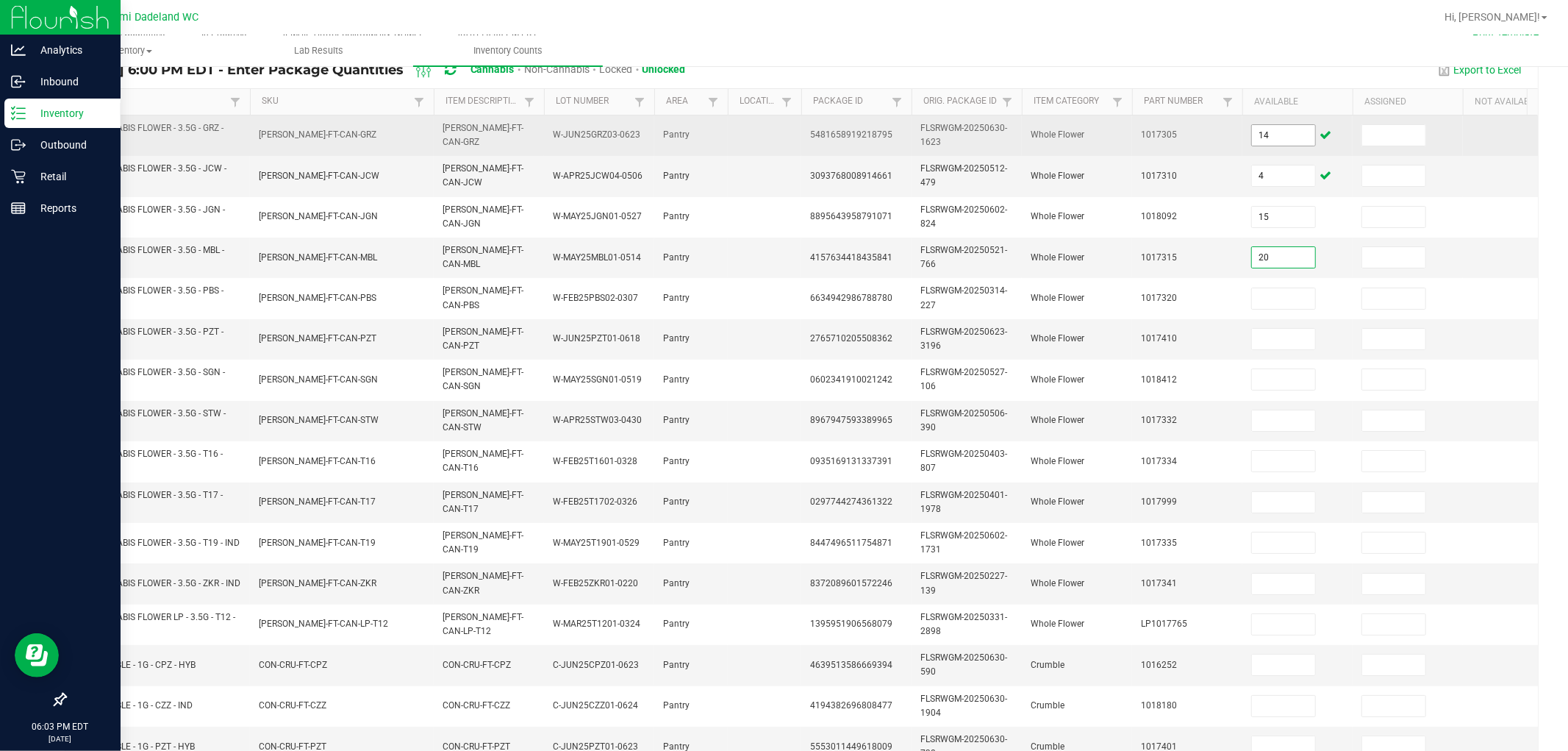 type on "20" 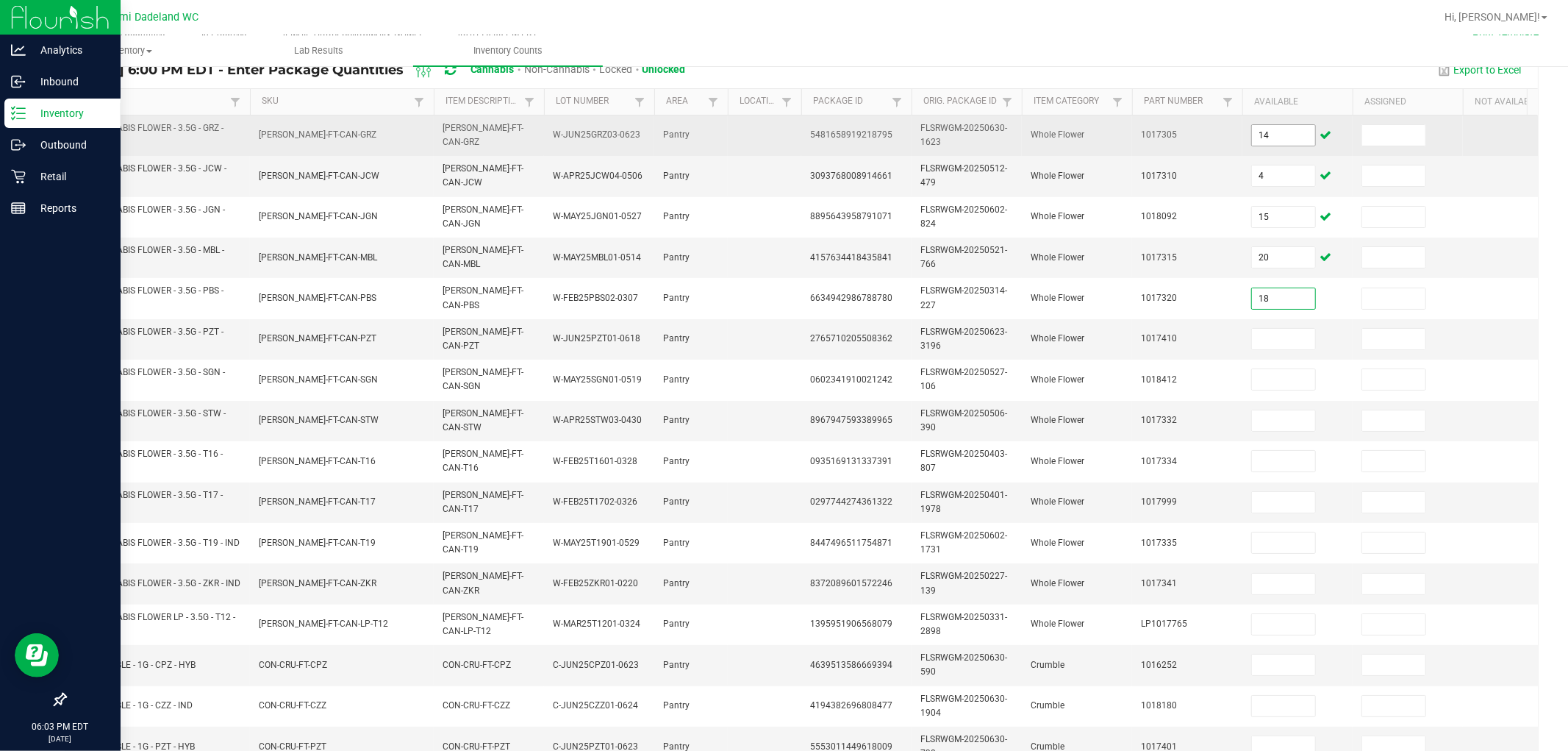 type on "18" 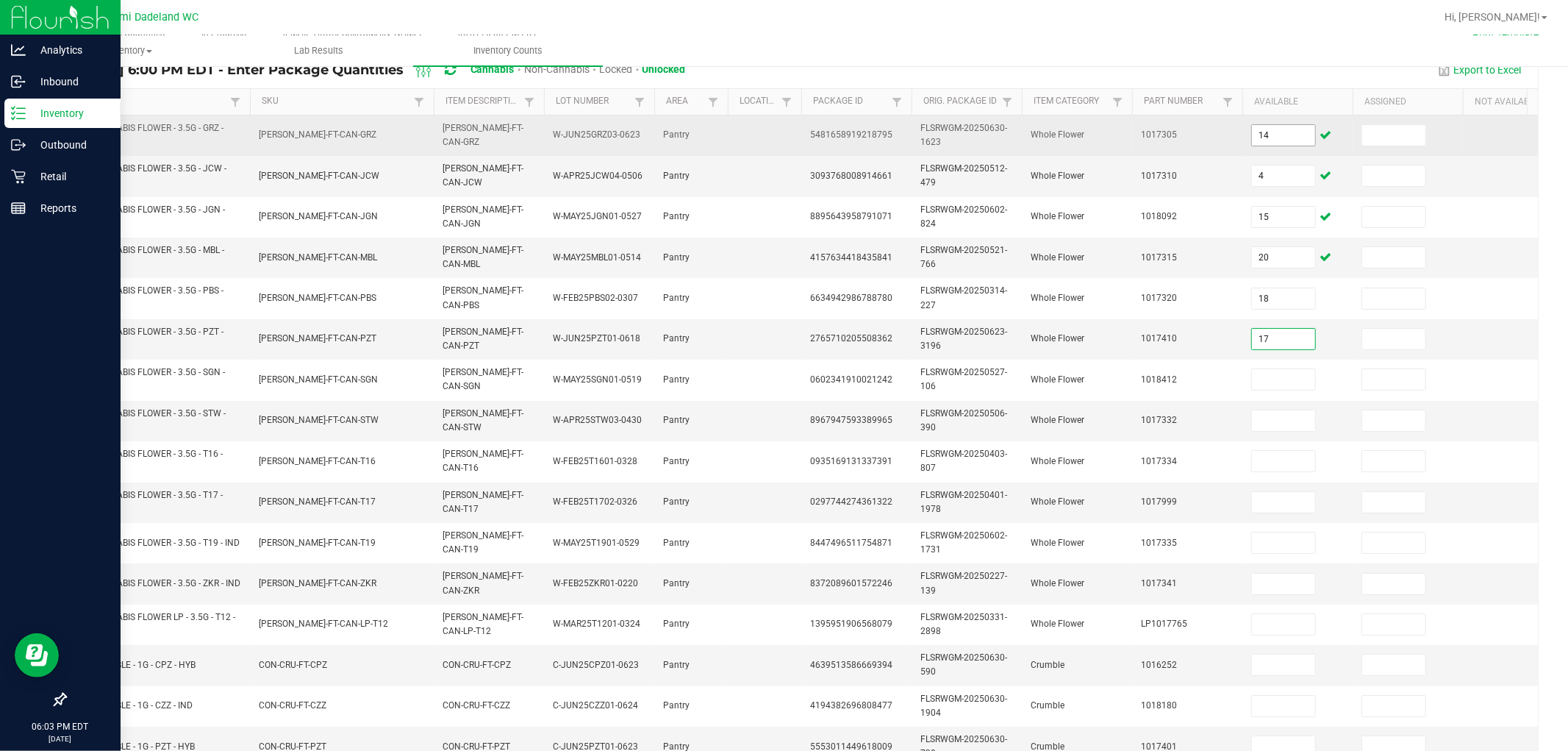 type on "17" 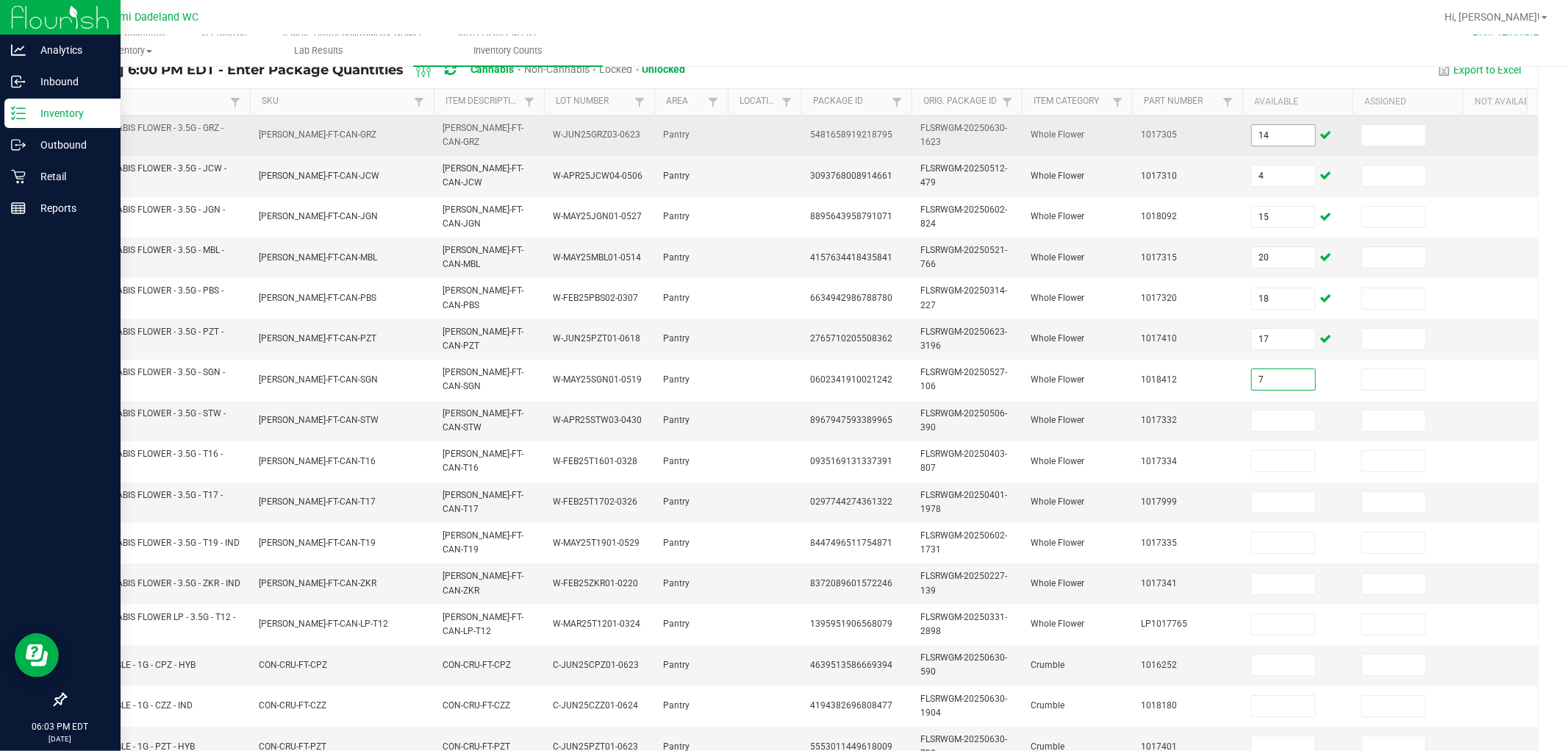 type on "7" 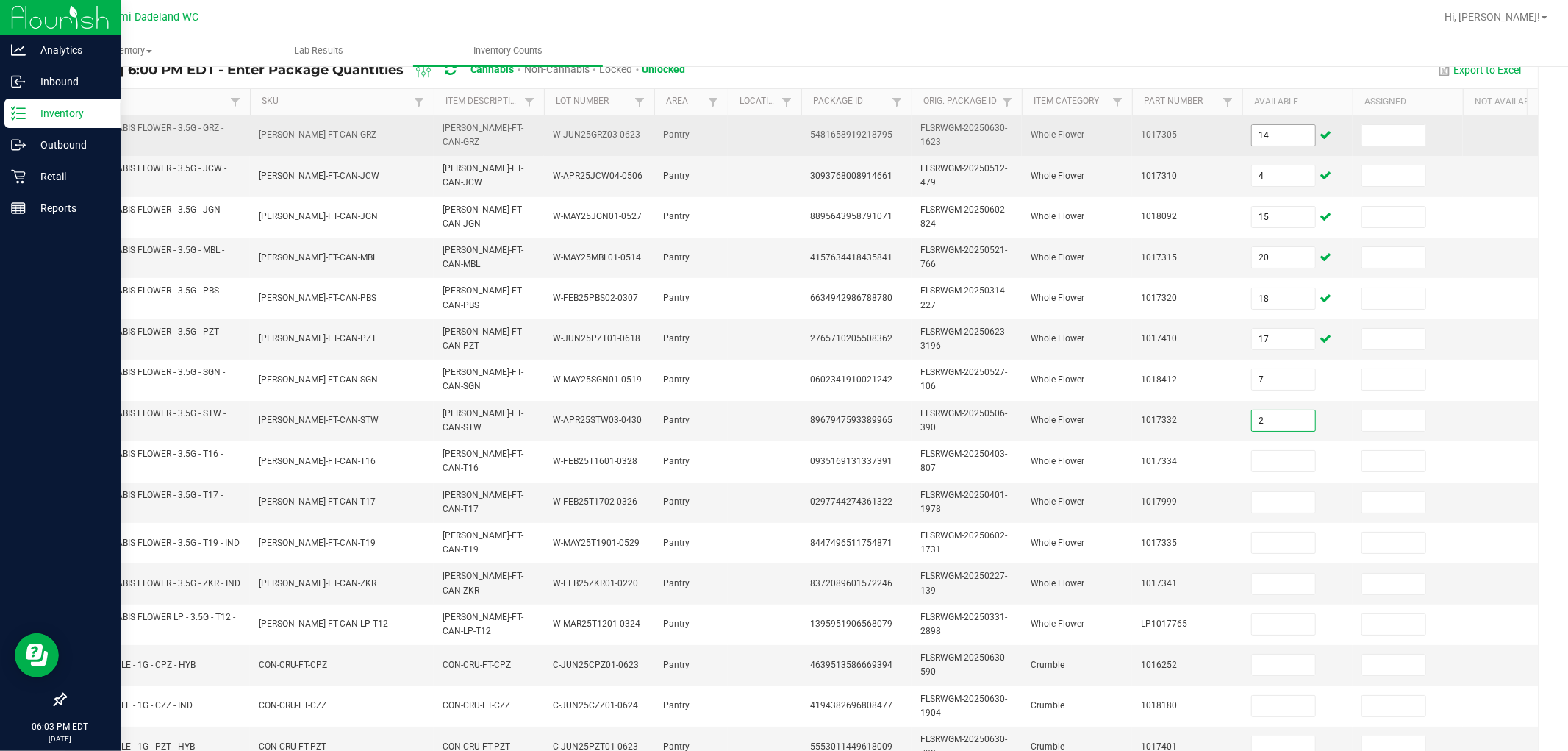 type on "2" 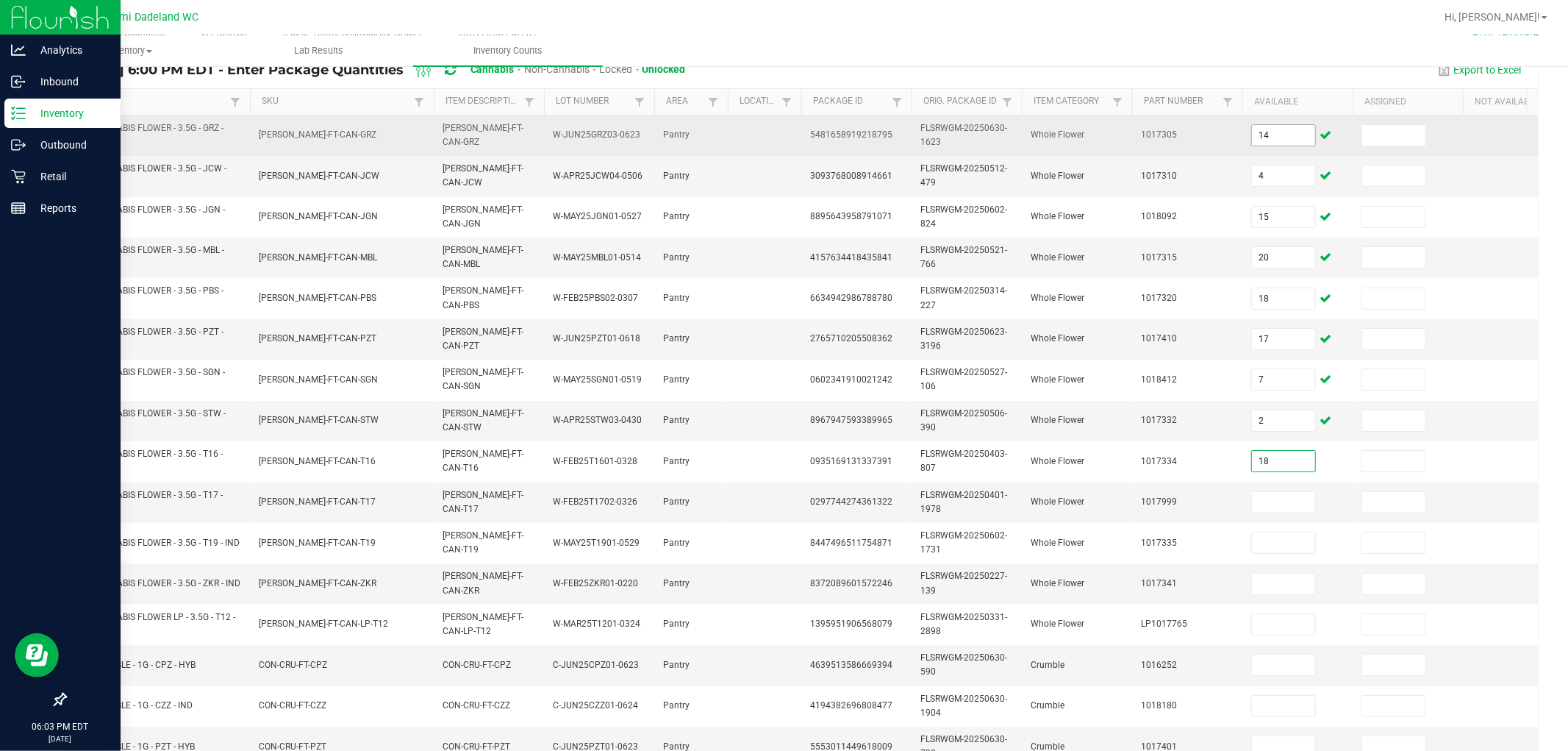 type on "18" 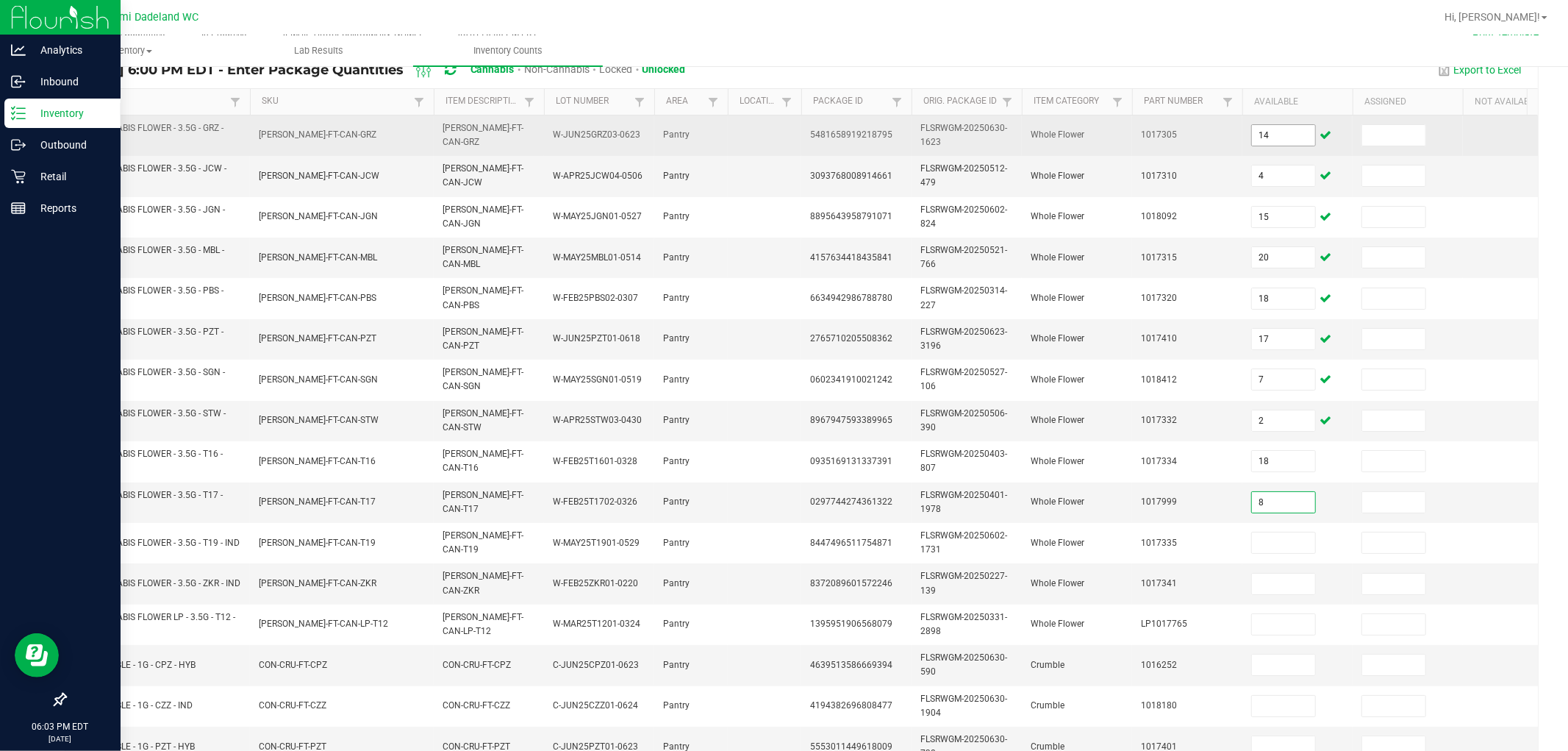 type on "8" 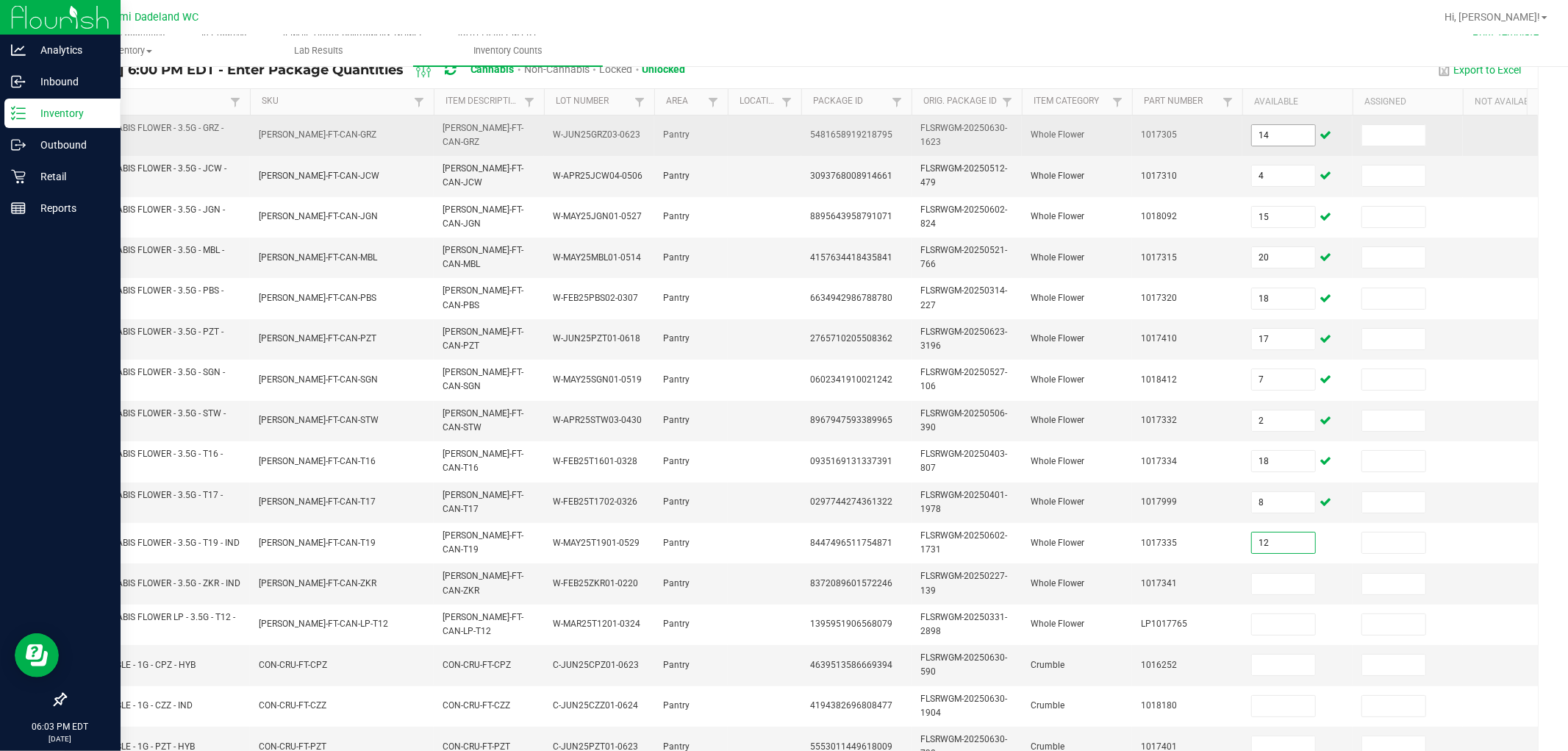 type on "12" 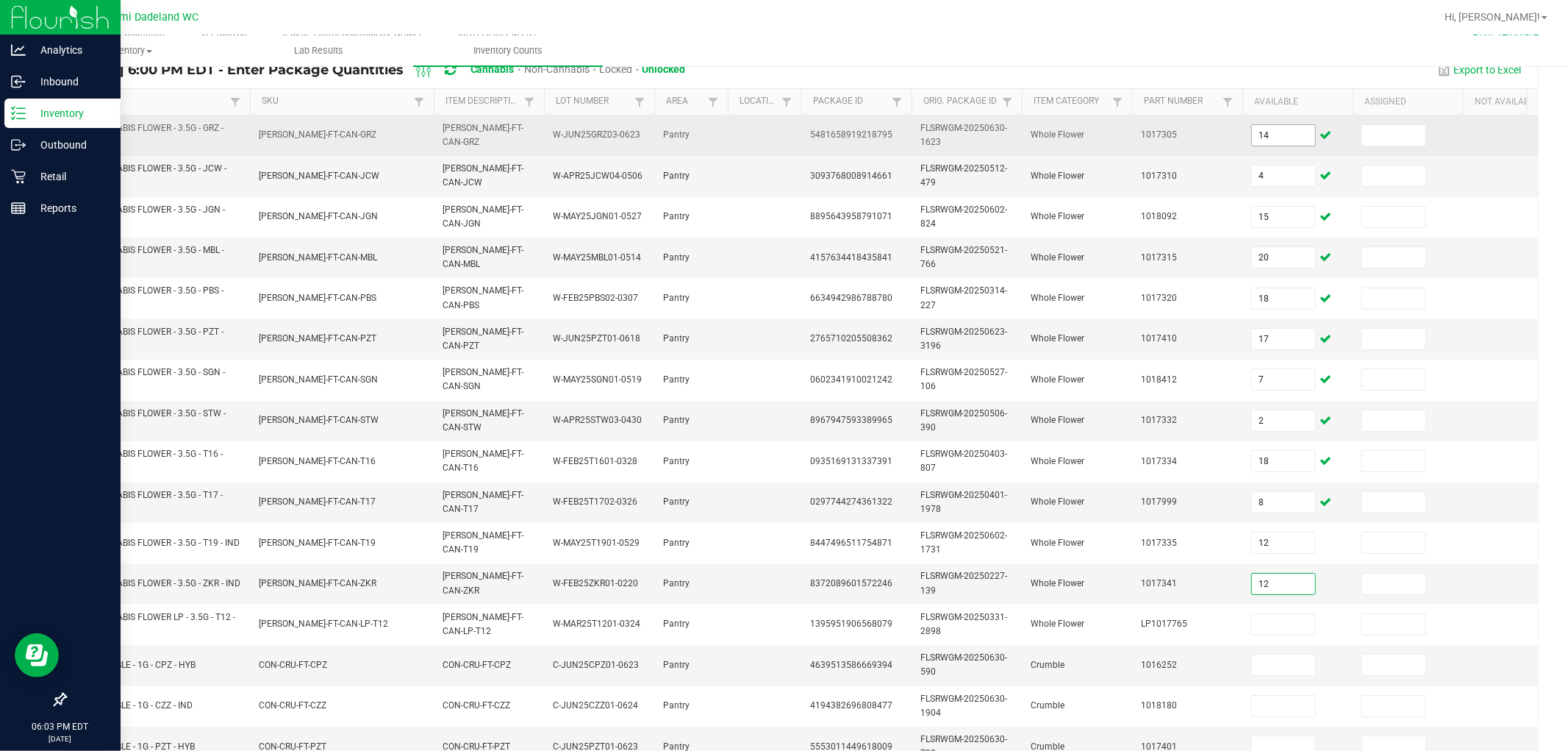 type on "12" 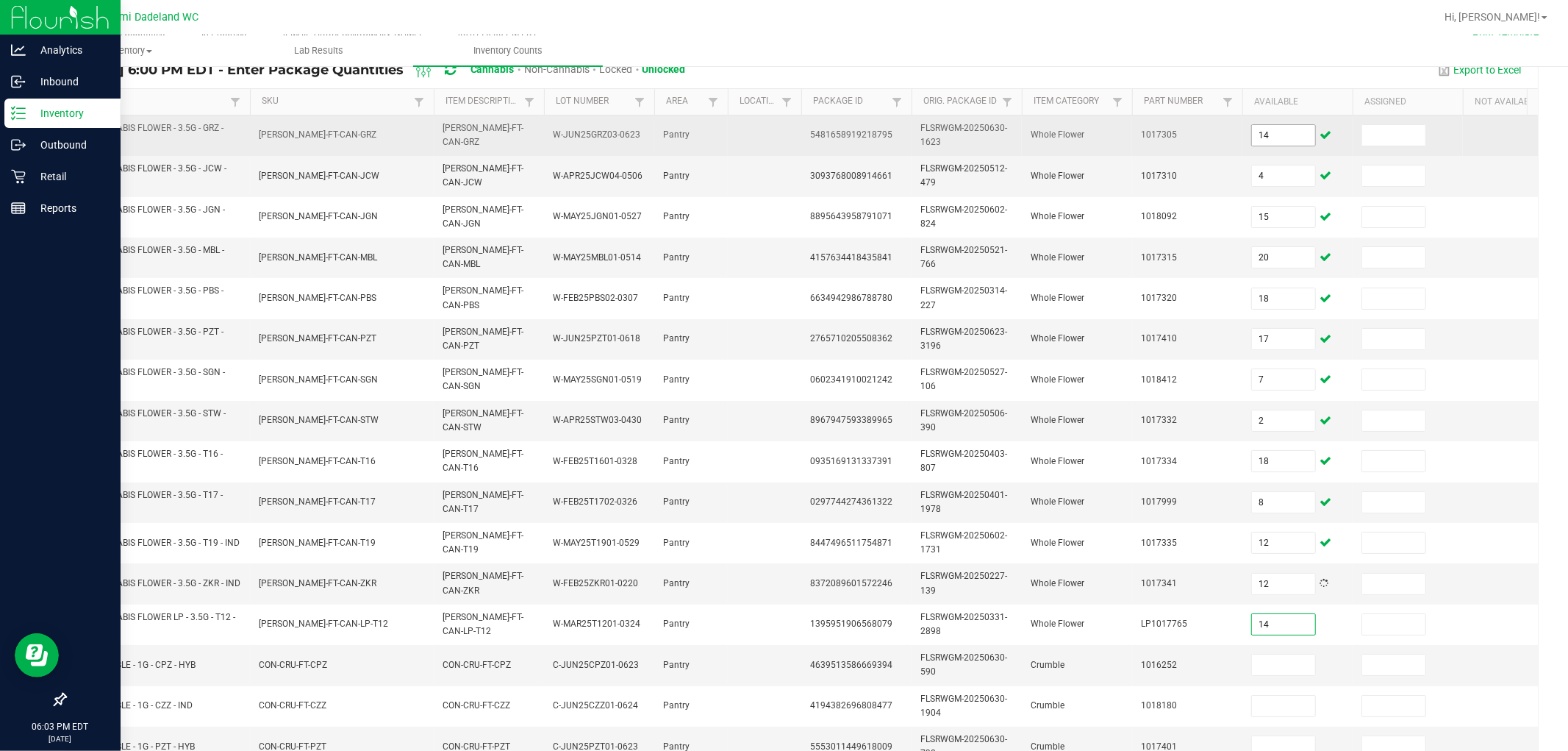 type on "14" 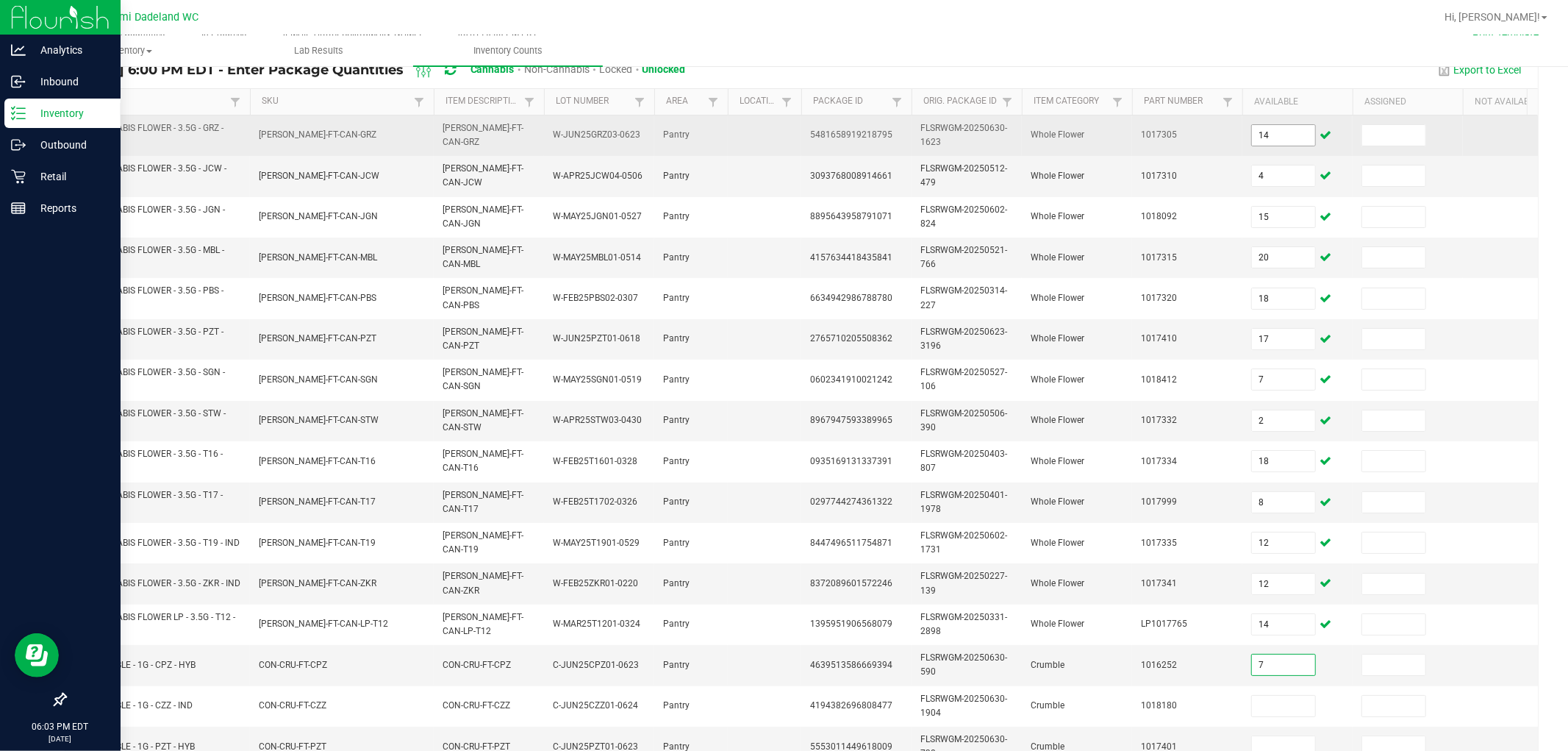 type on "7" 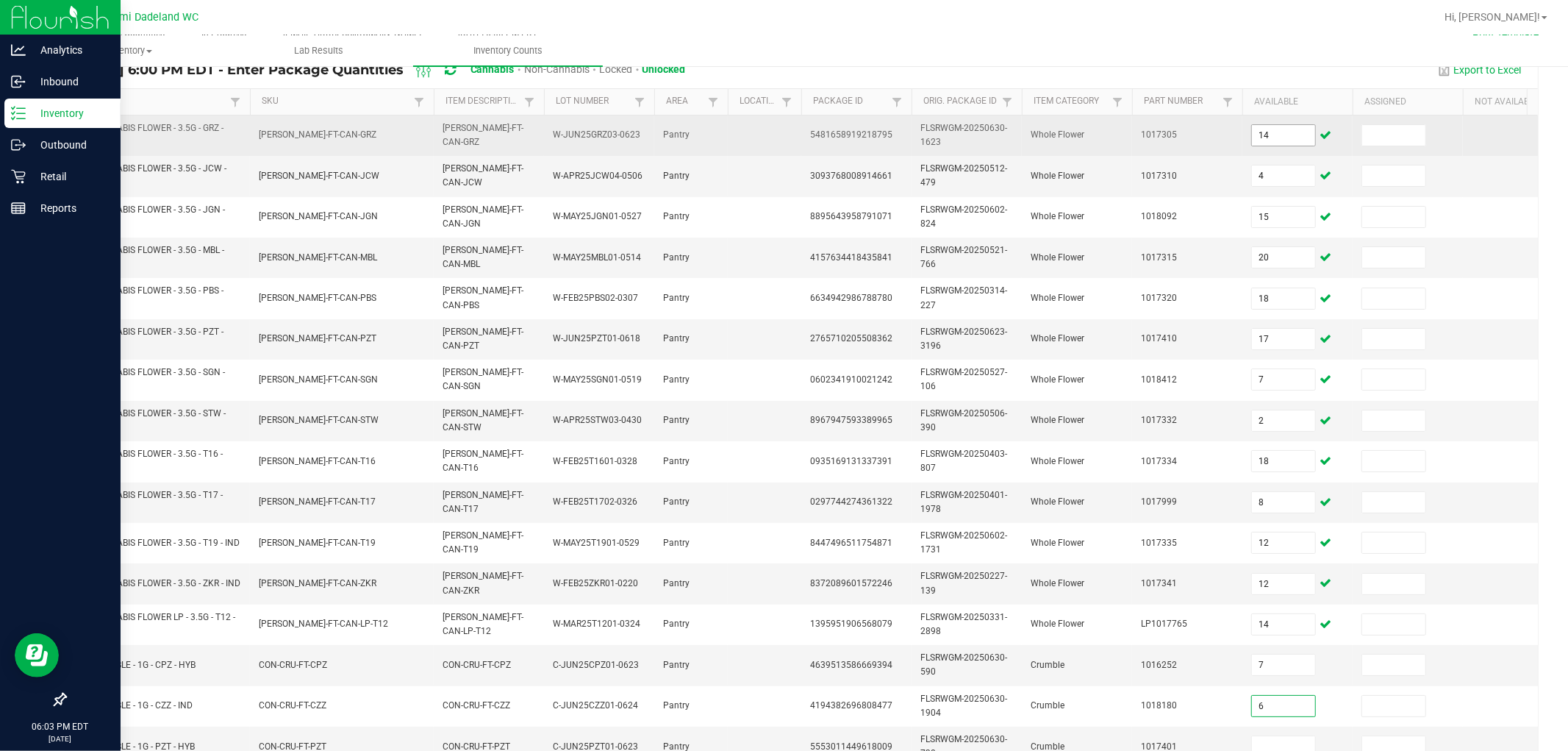 type on "6" 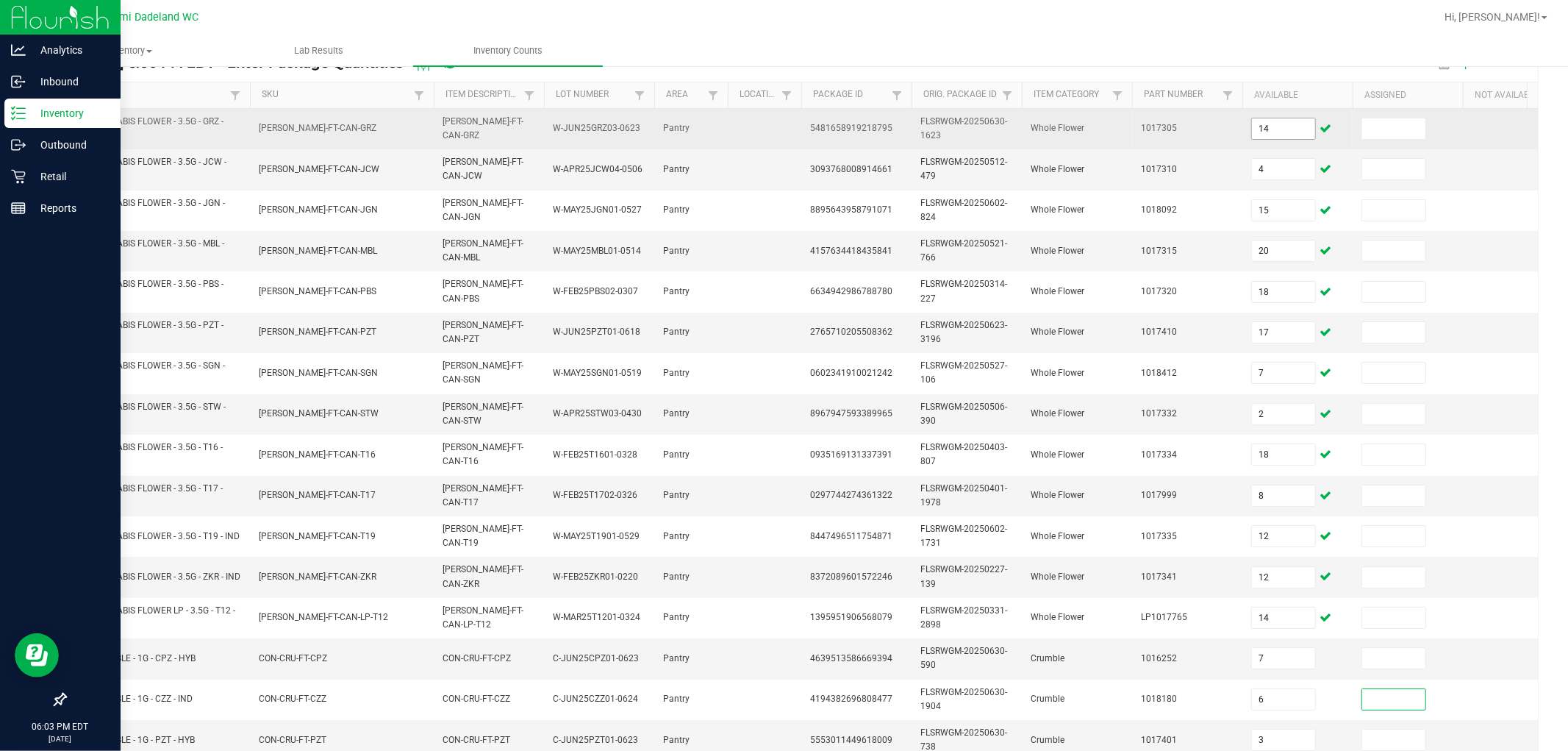 type on "3" 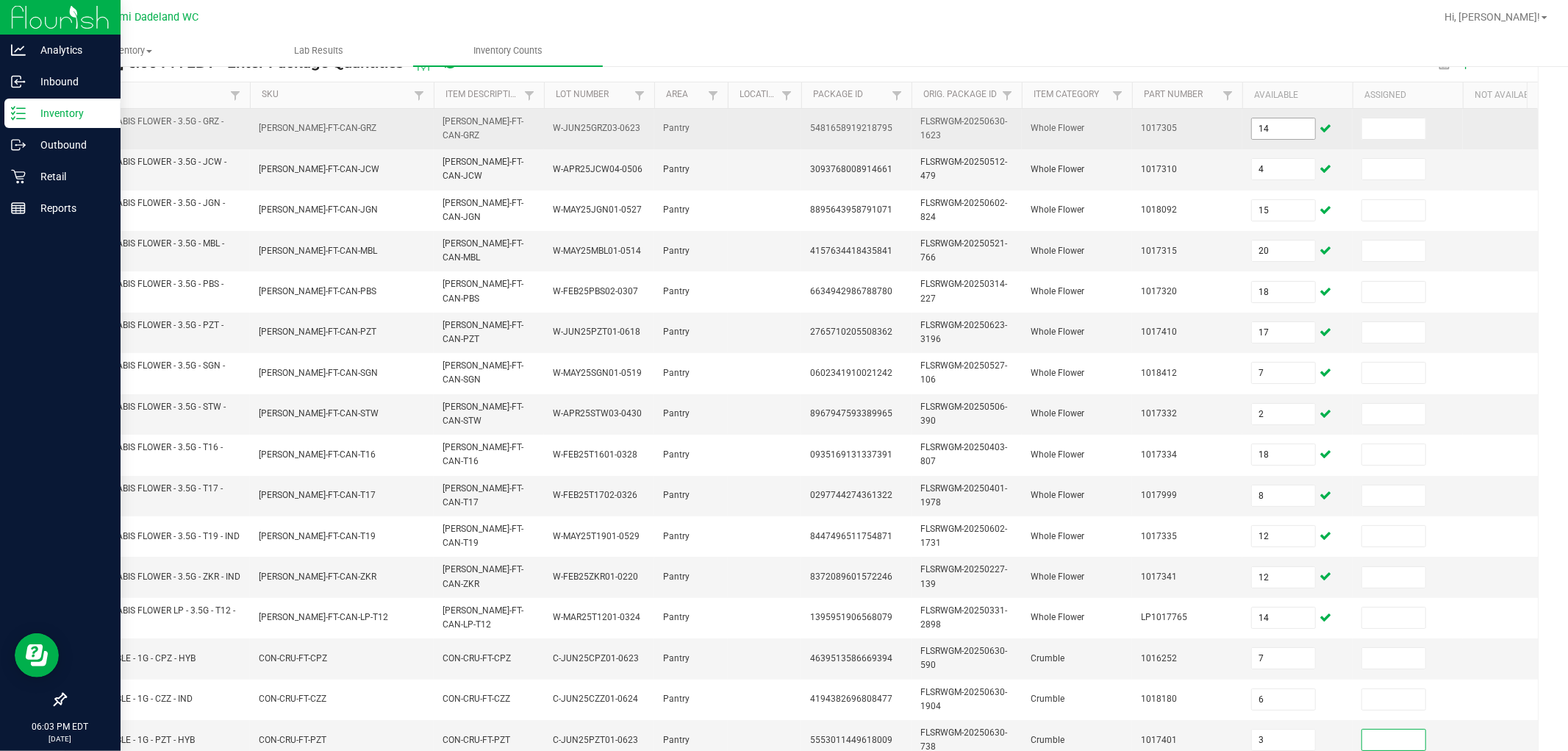 scroll, scrollTop: 368, scrollLeft: 0, axis: vertical 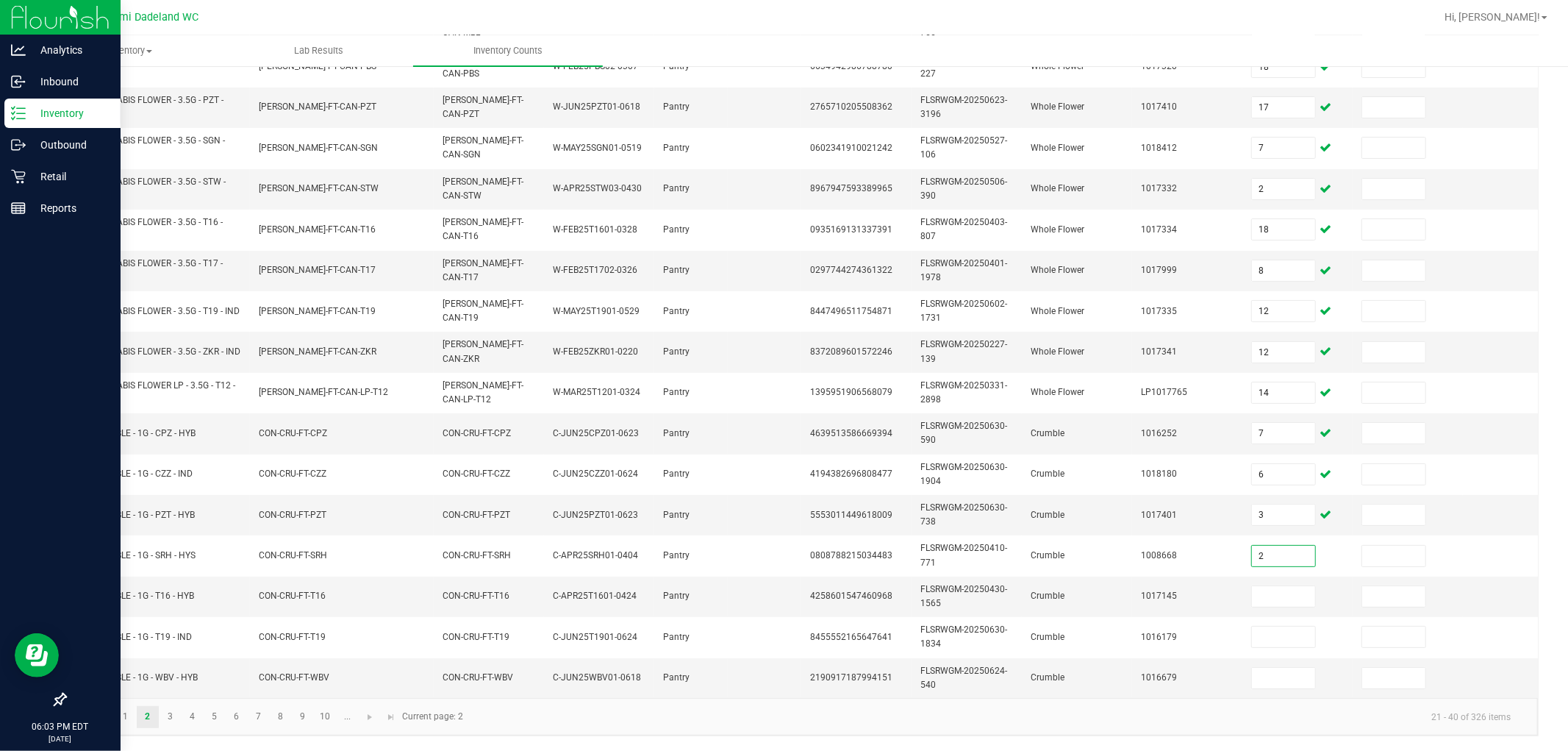 type on "2" 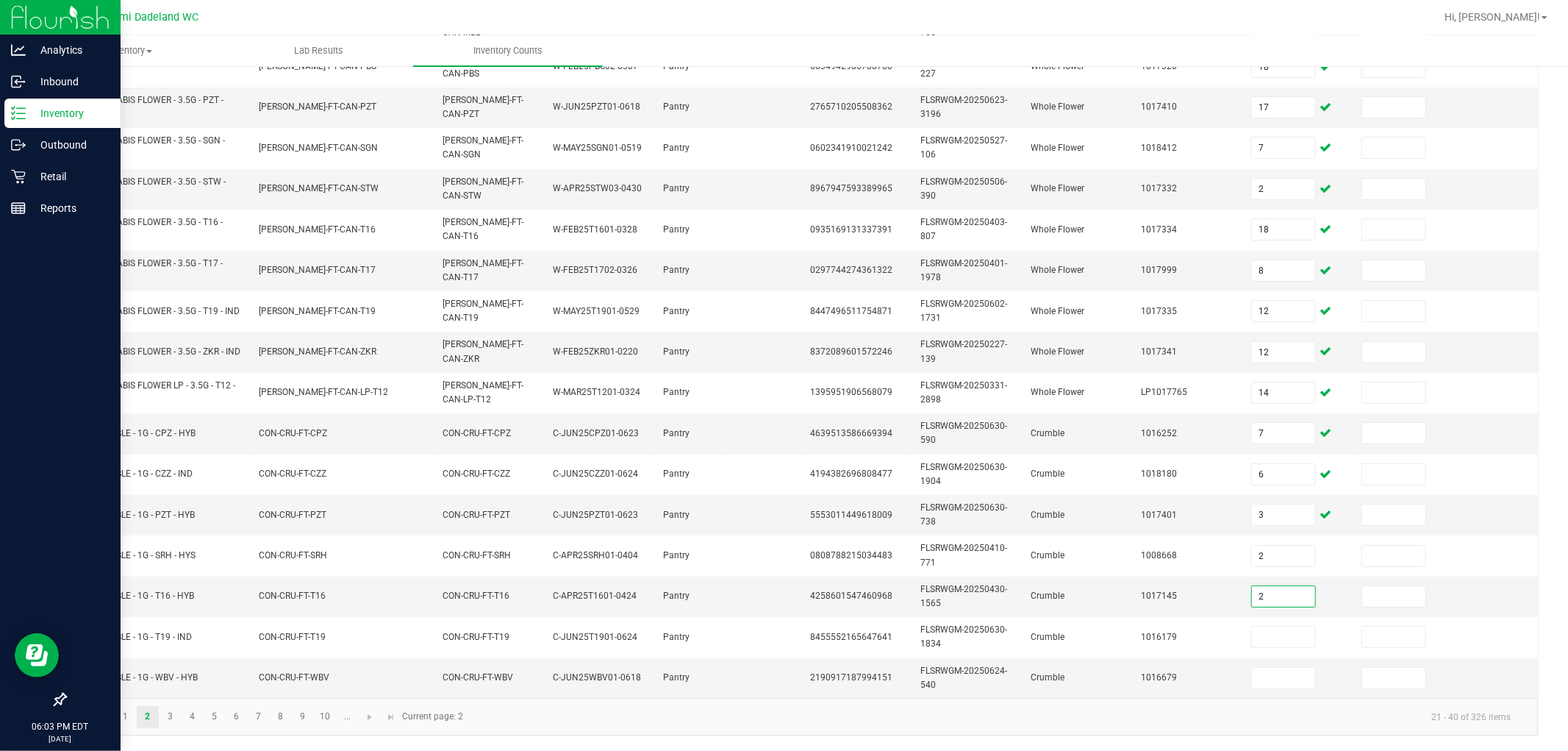 type on "2" 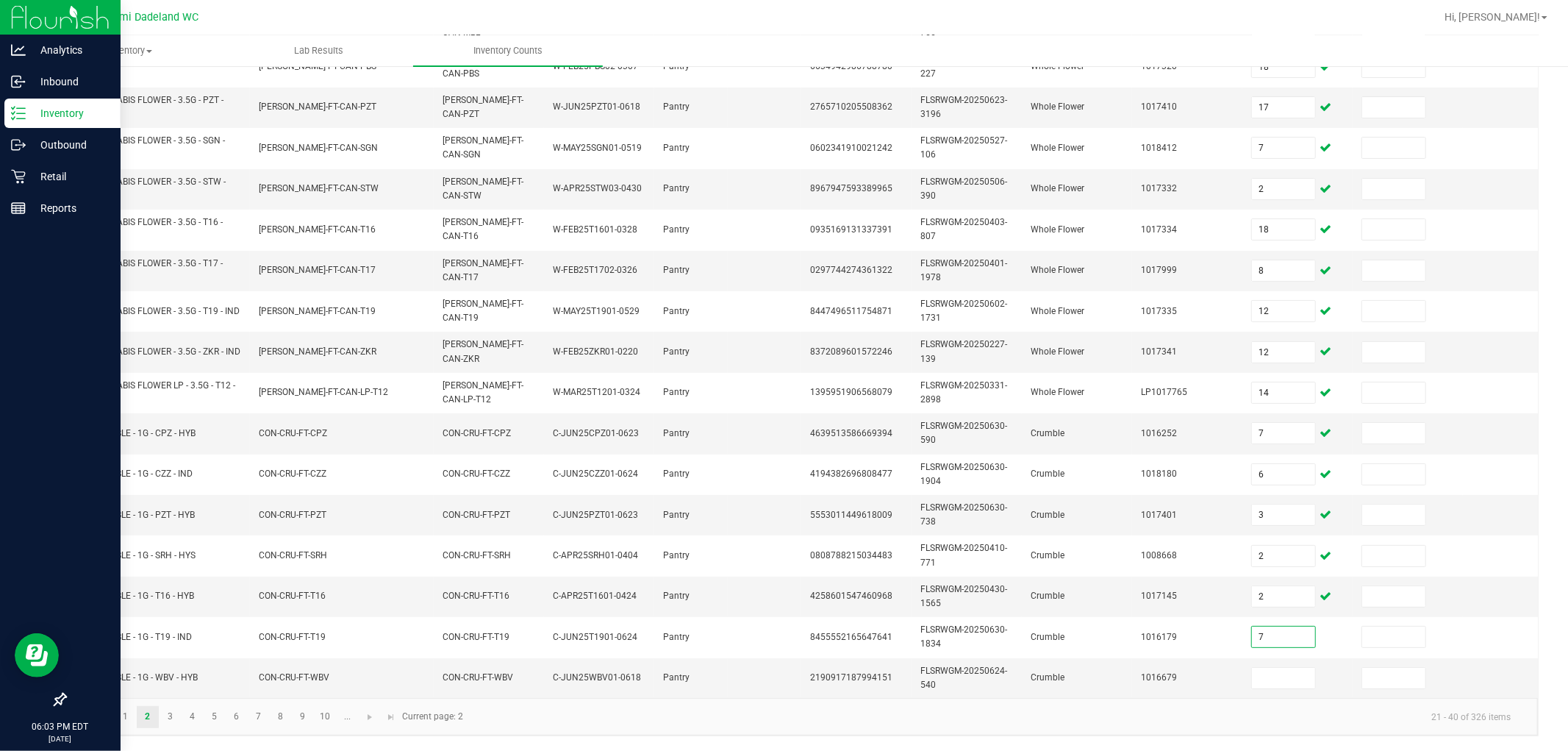 type on "7" 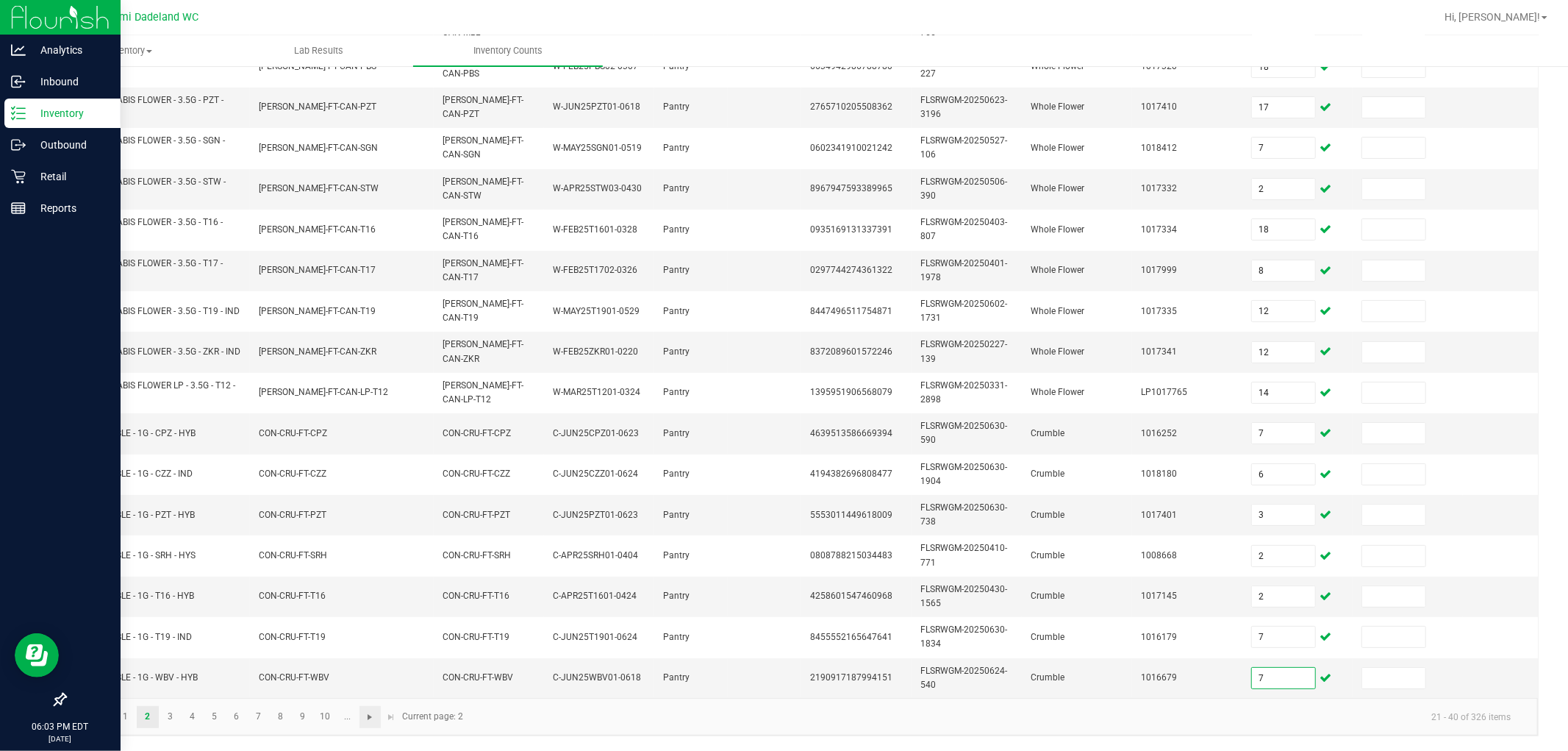 type on "7" 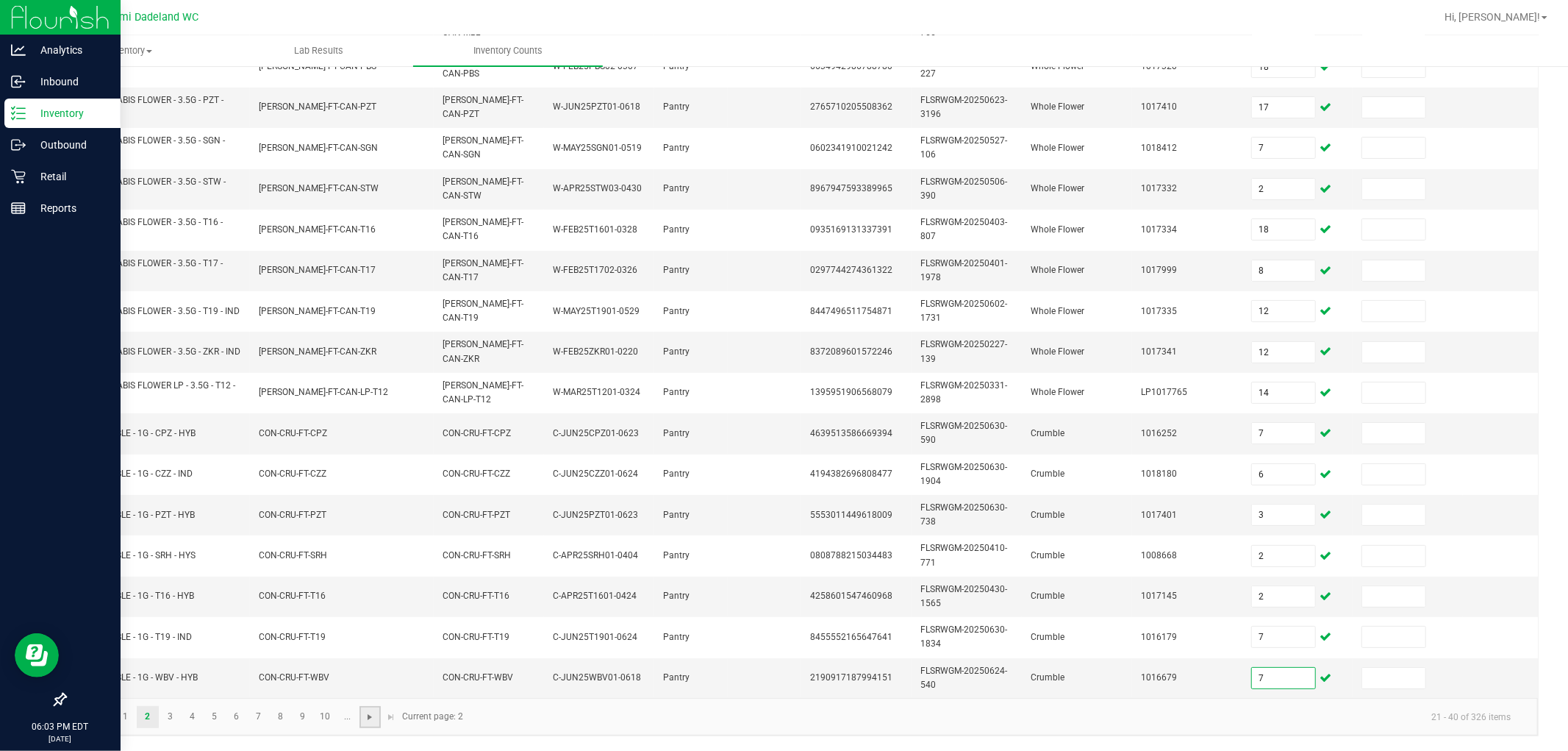 click 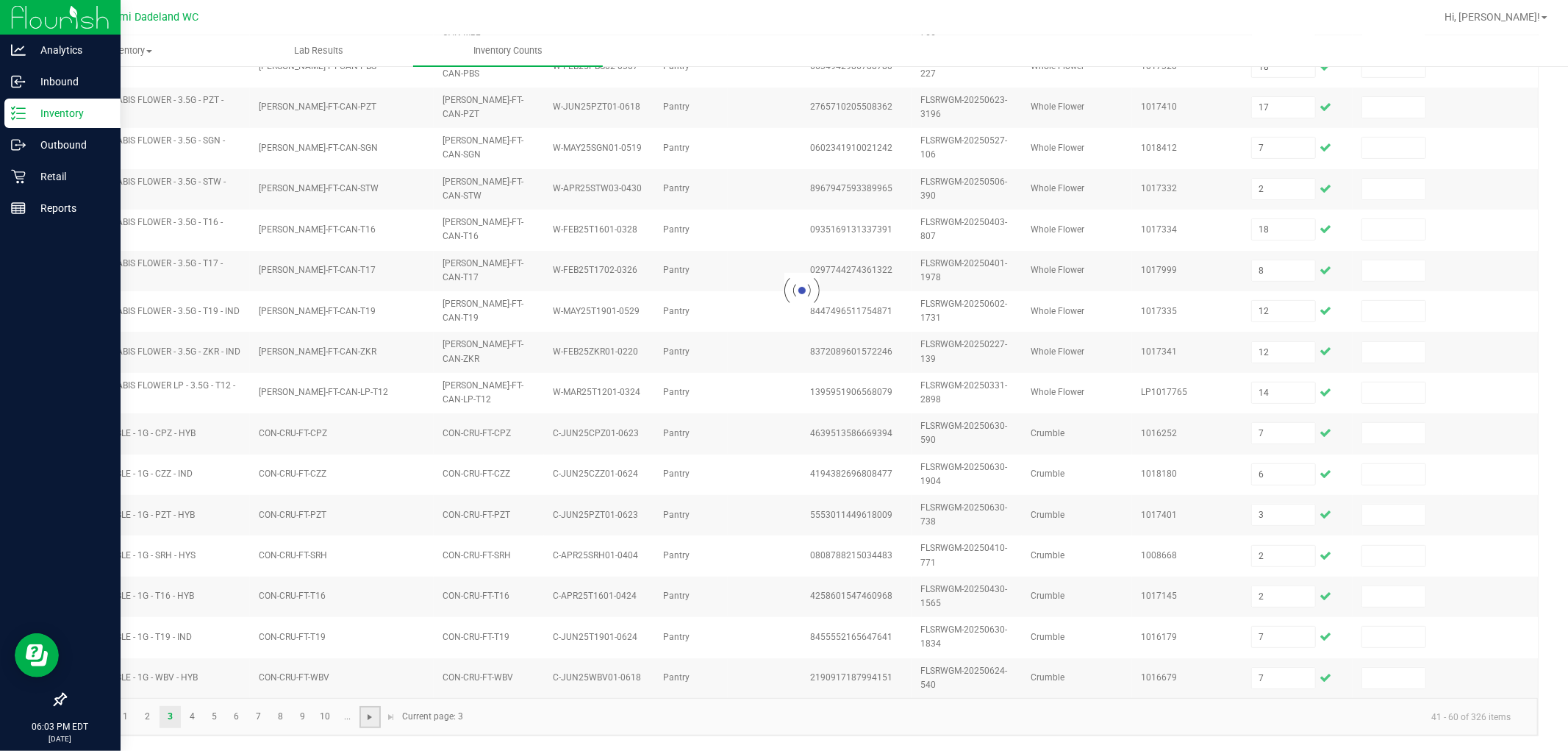 type 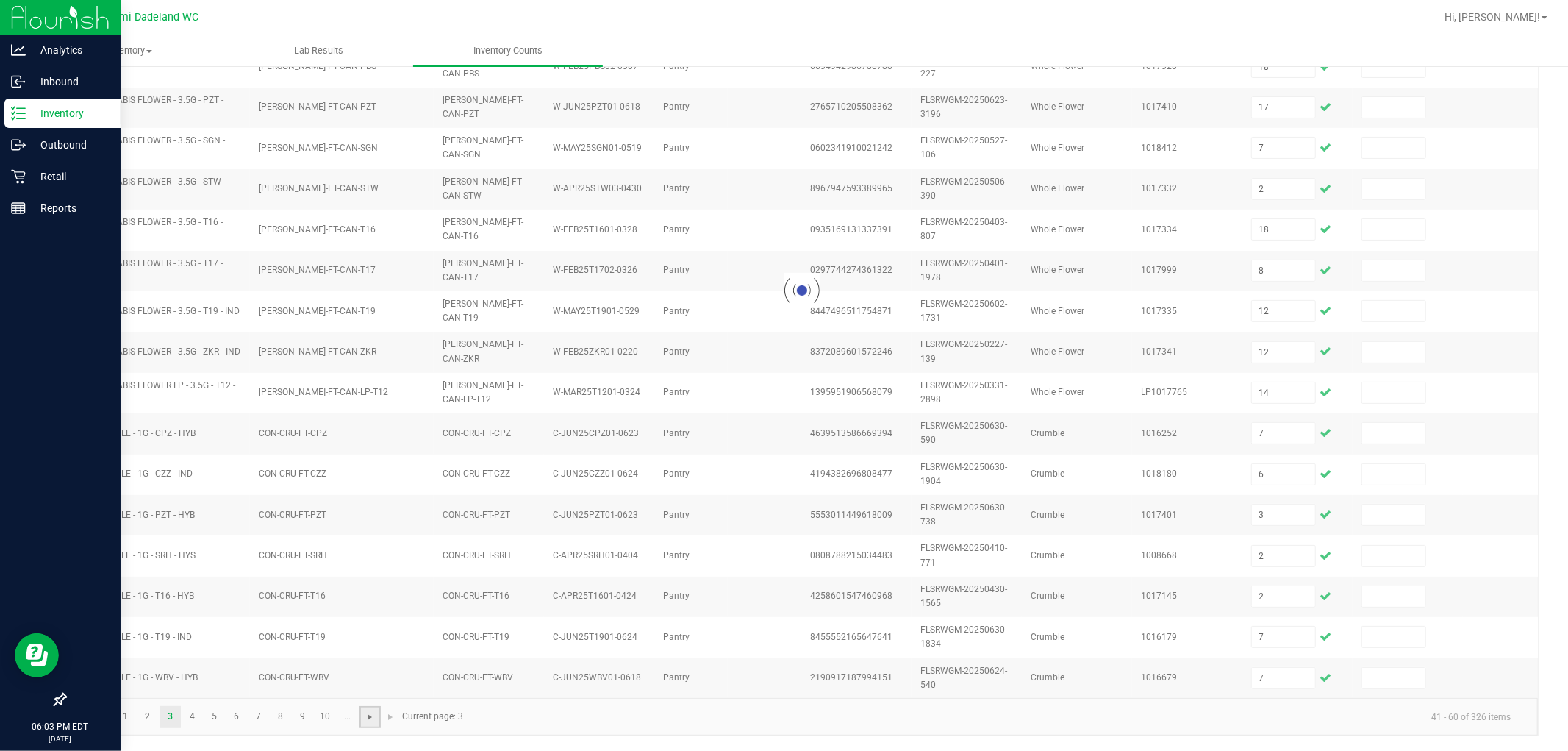 type 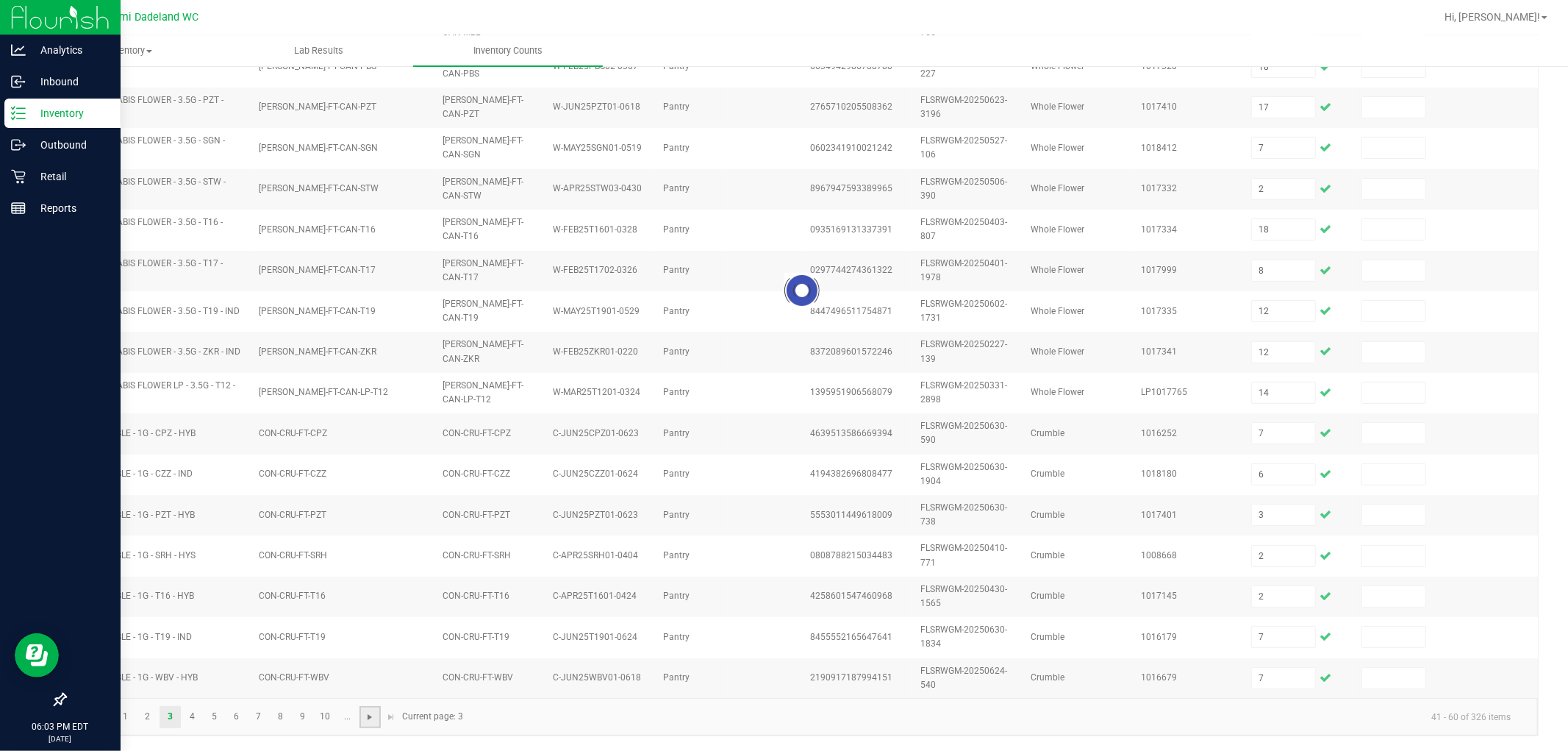 type 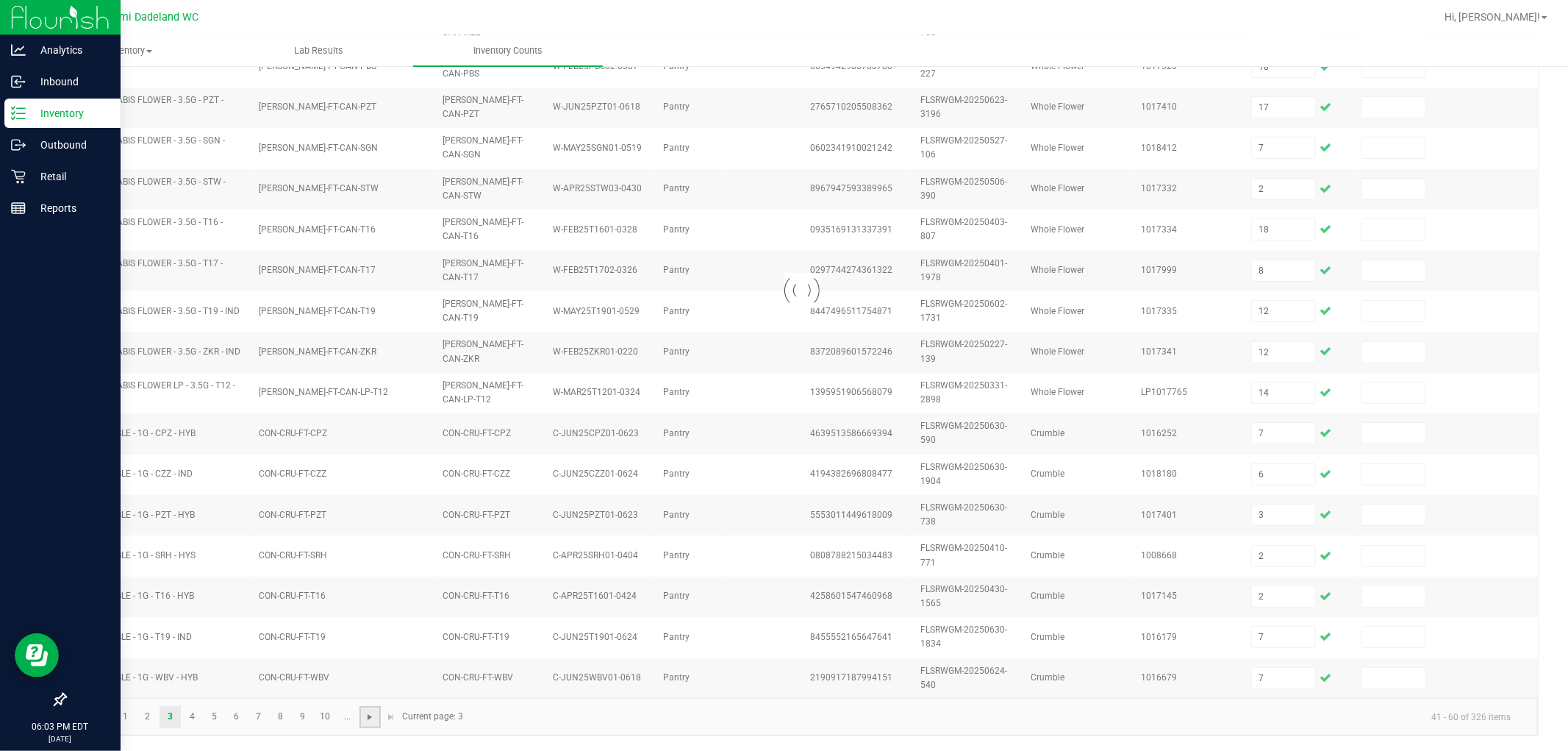 type 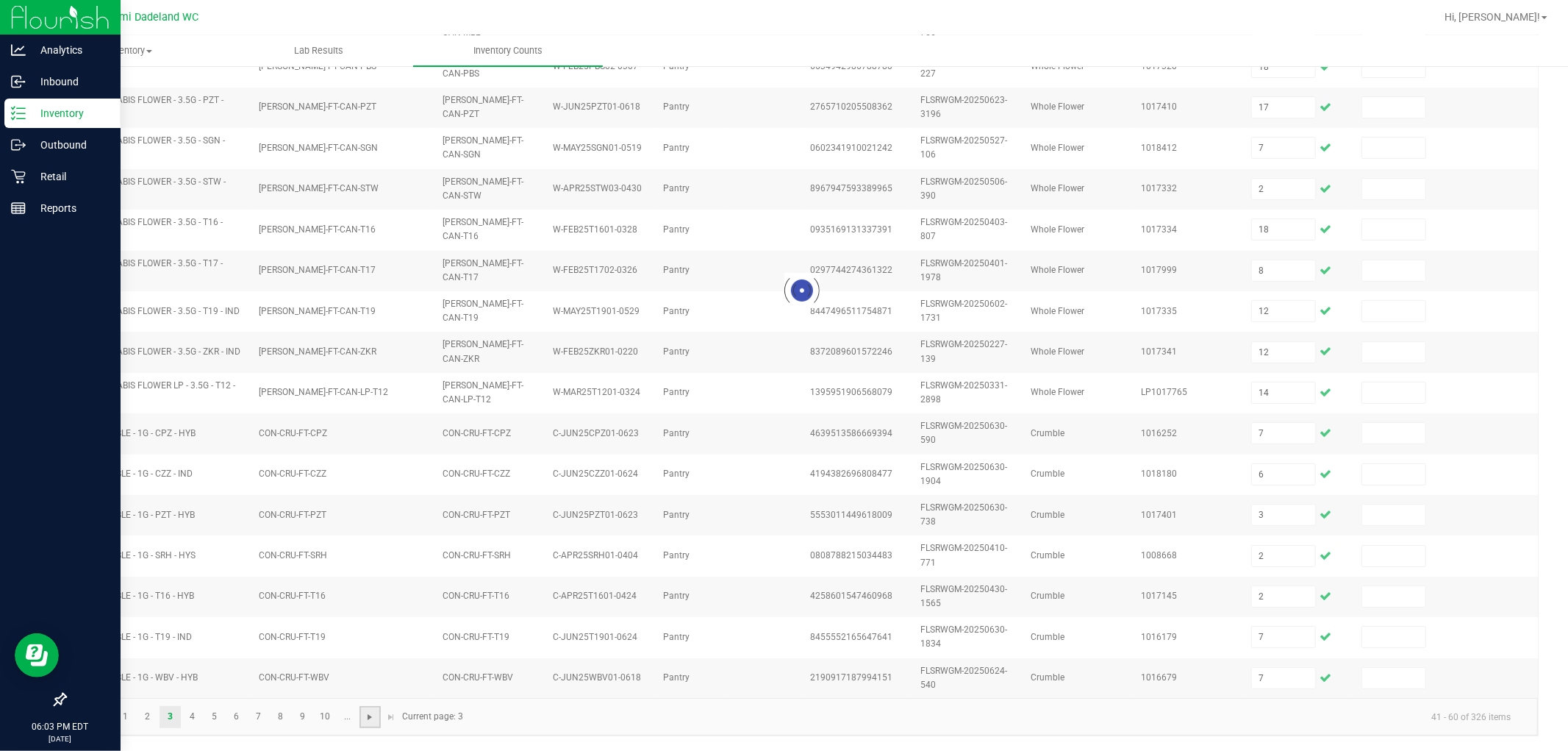 type 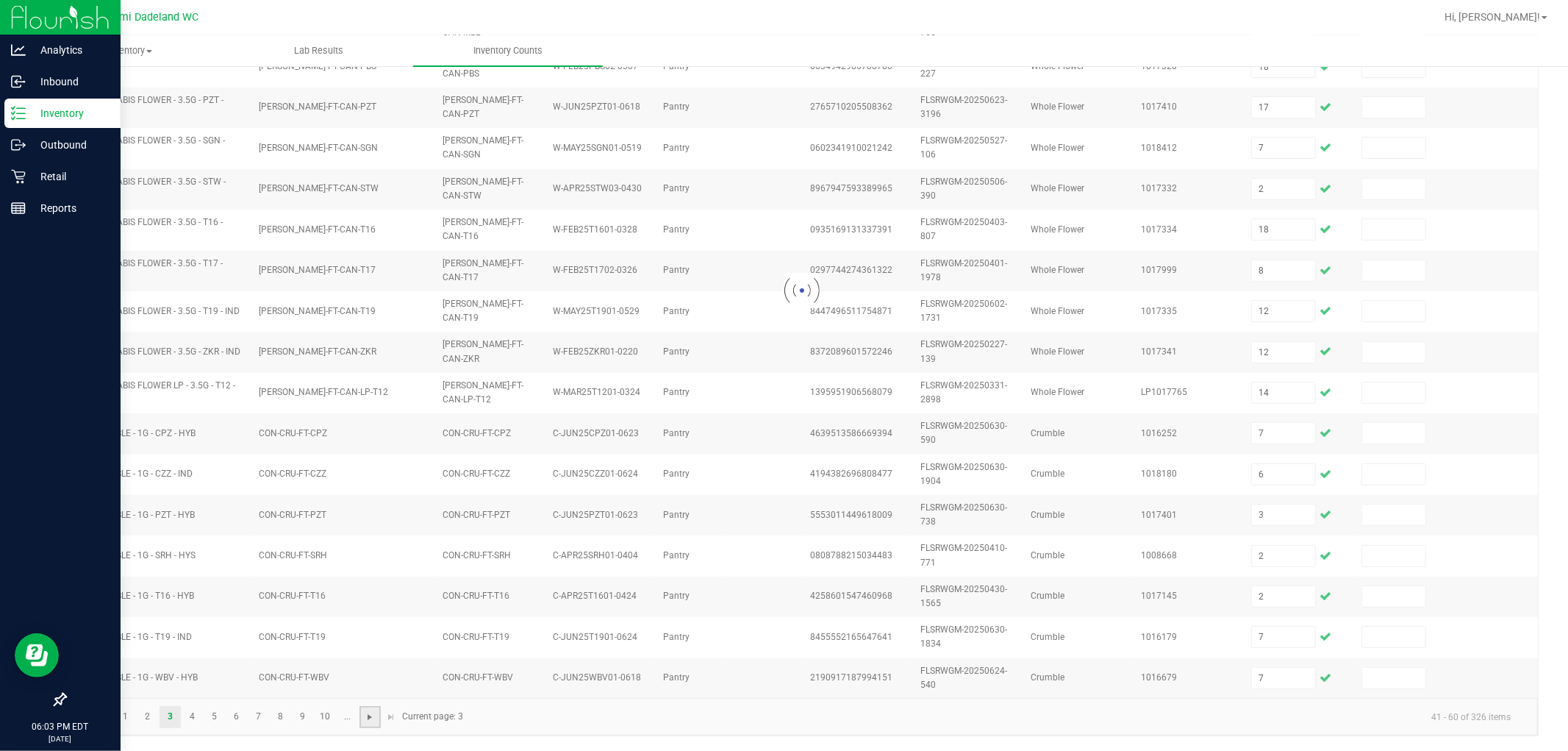 type 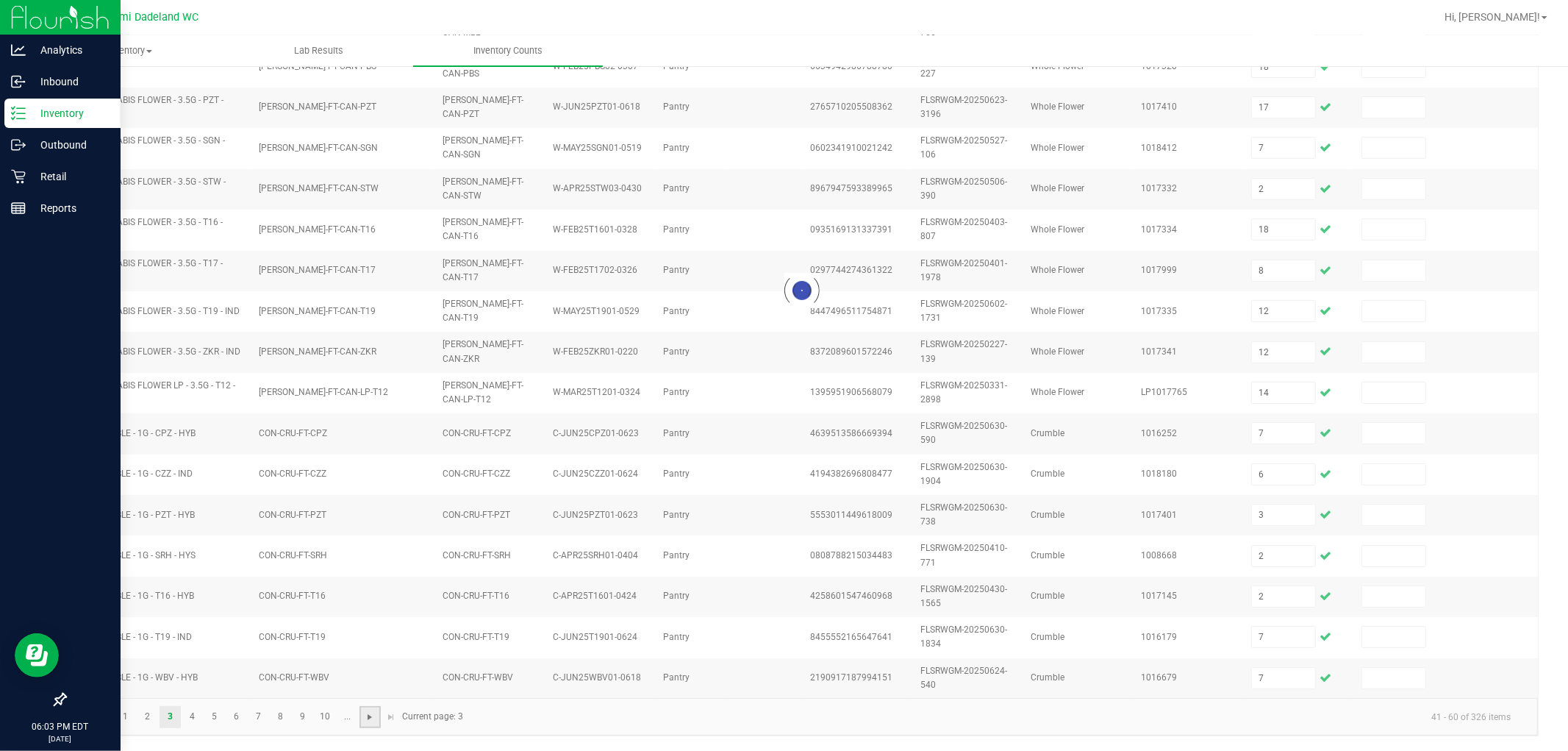 type 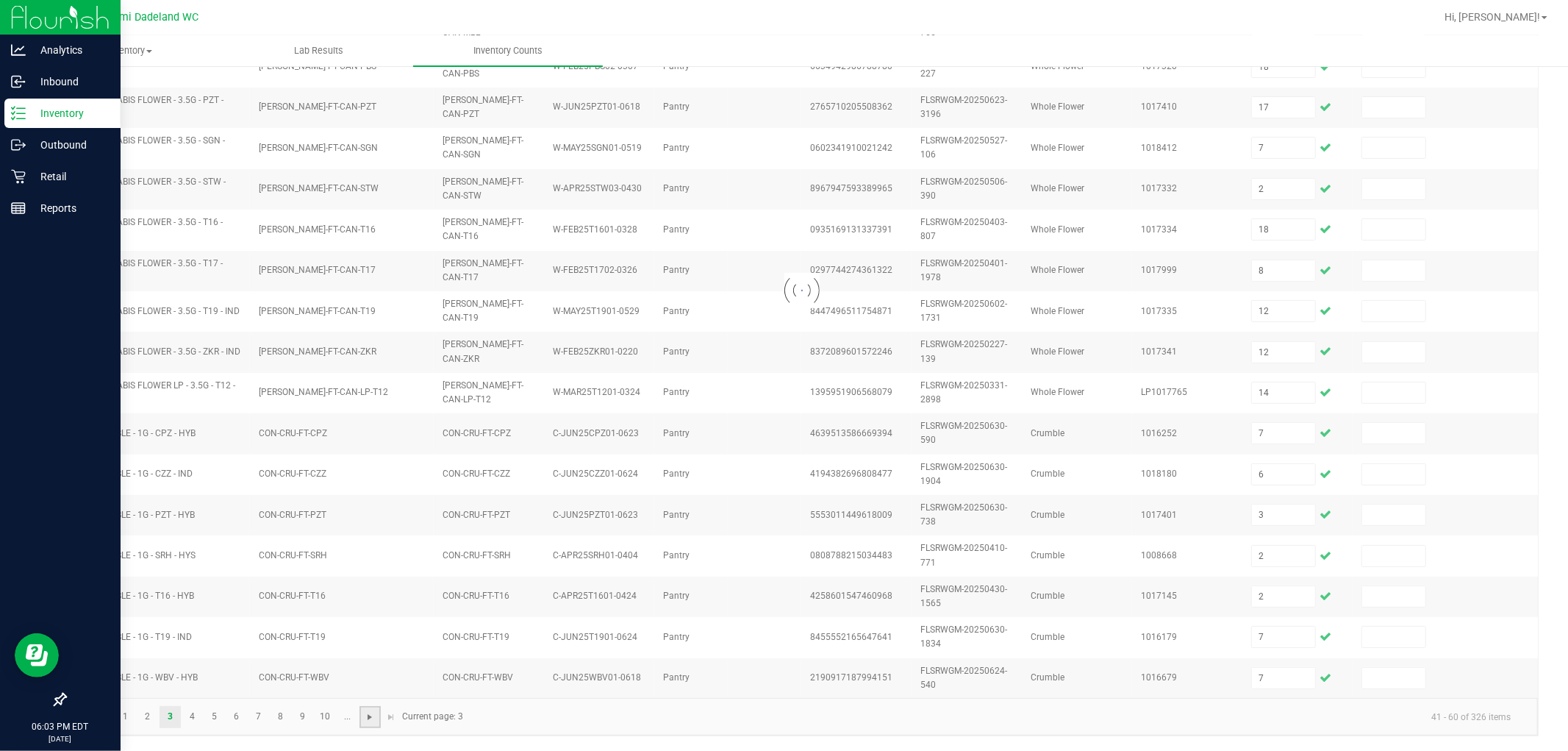 type 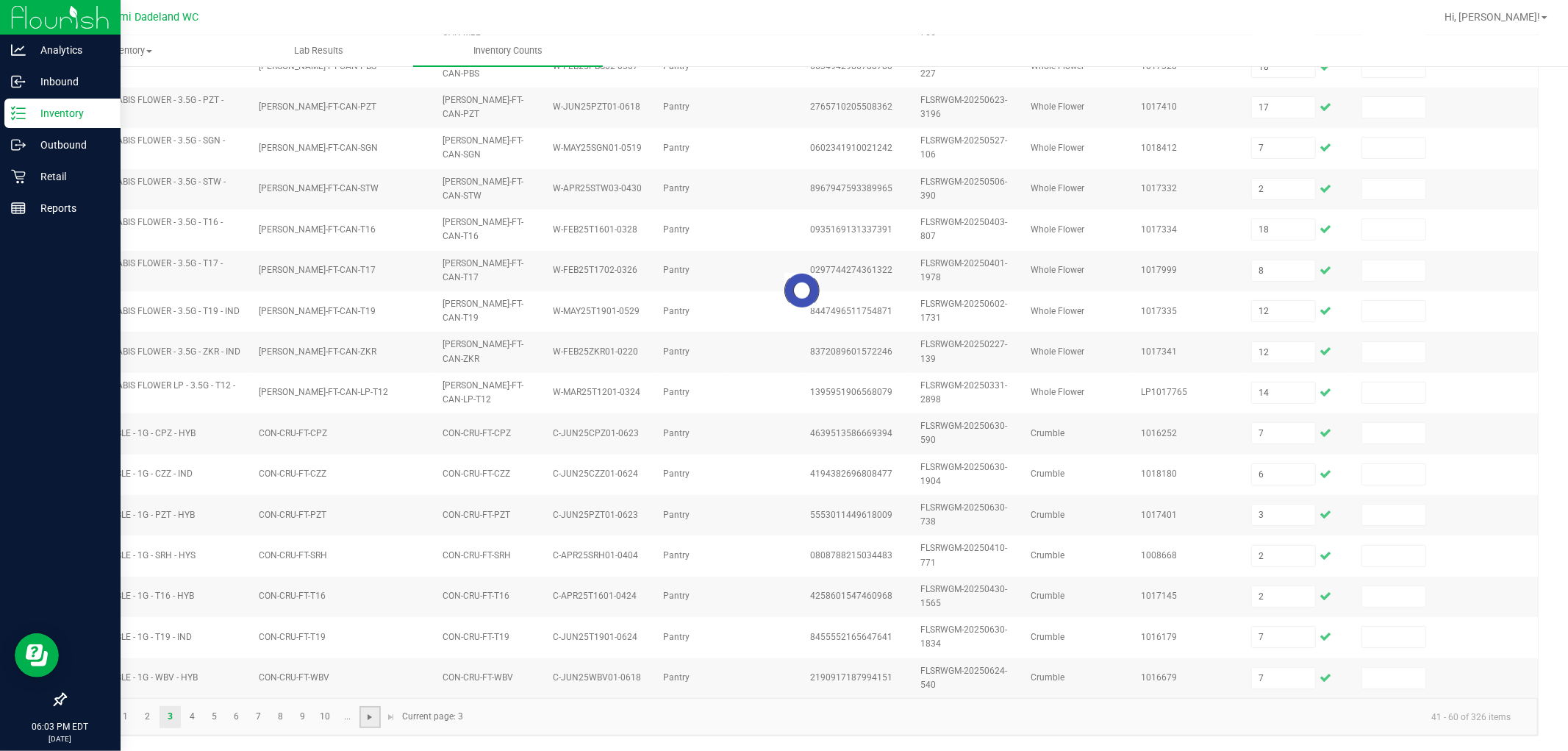 type 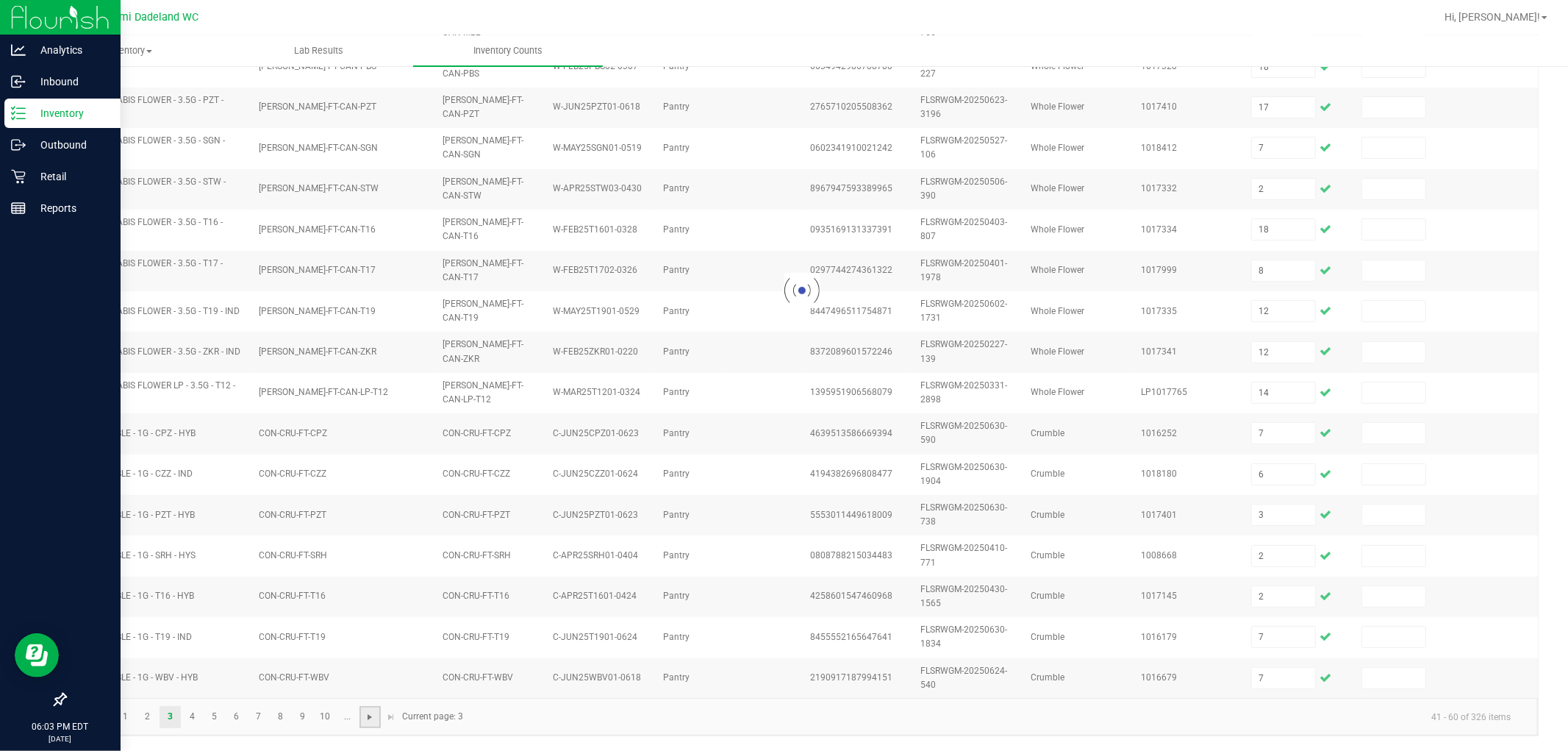 type 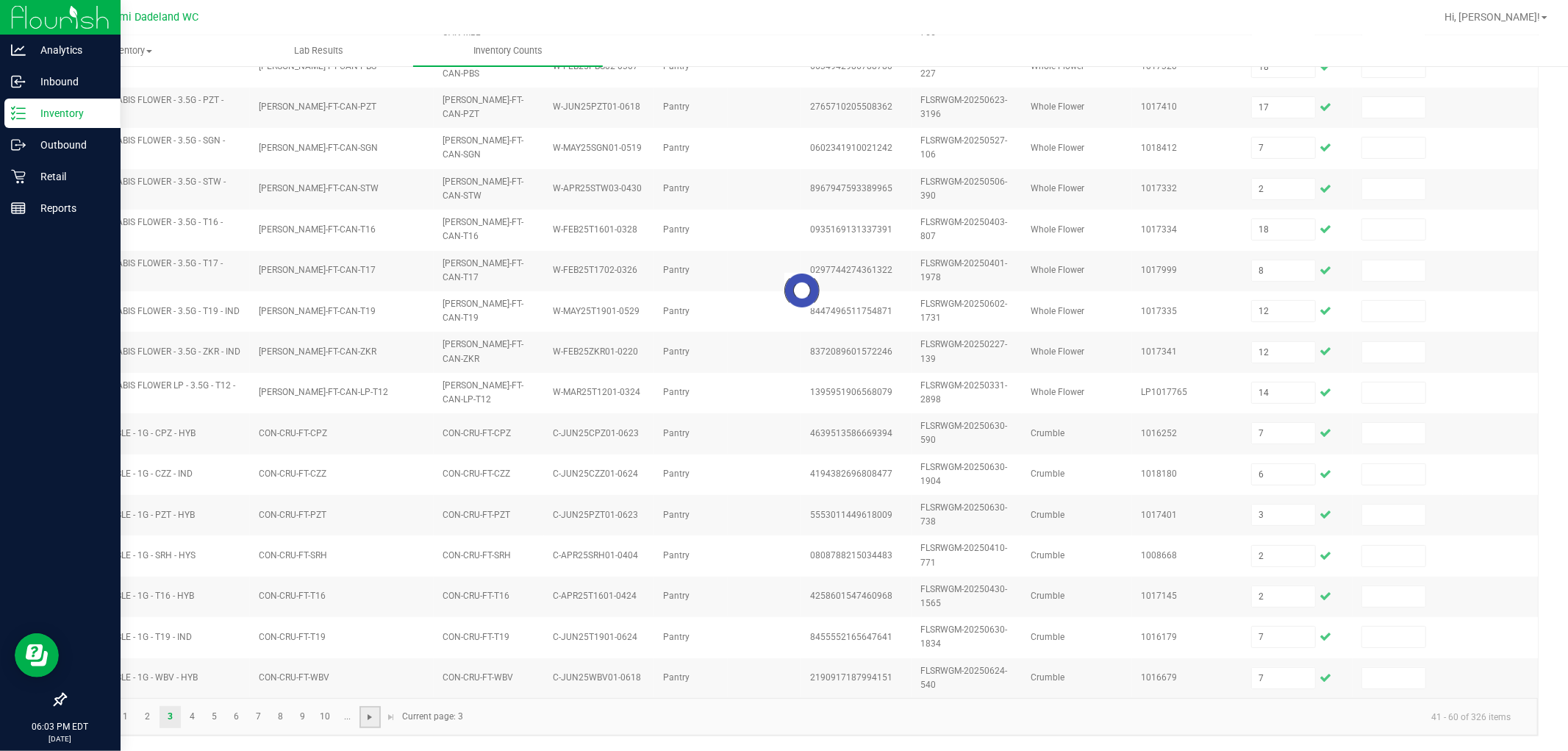 type 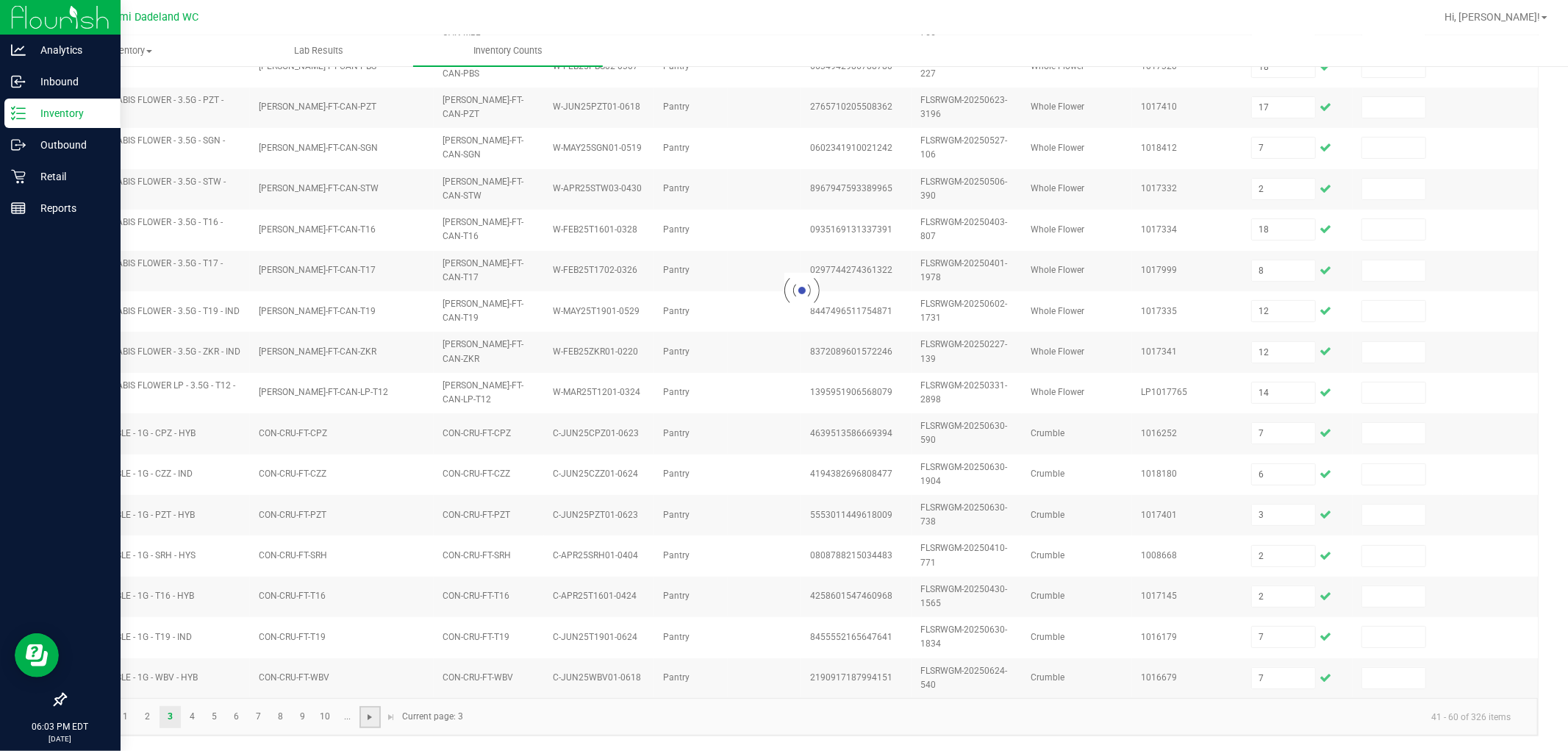 type 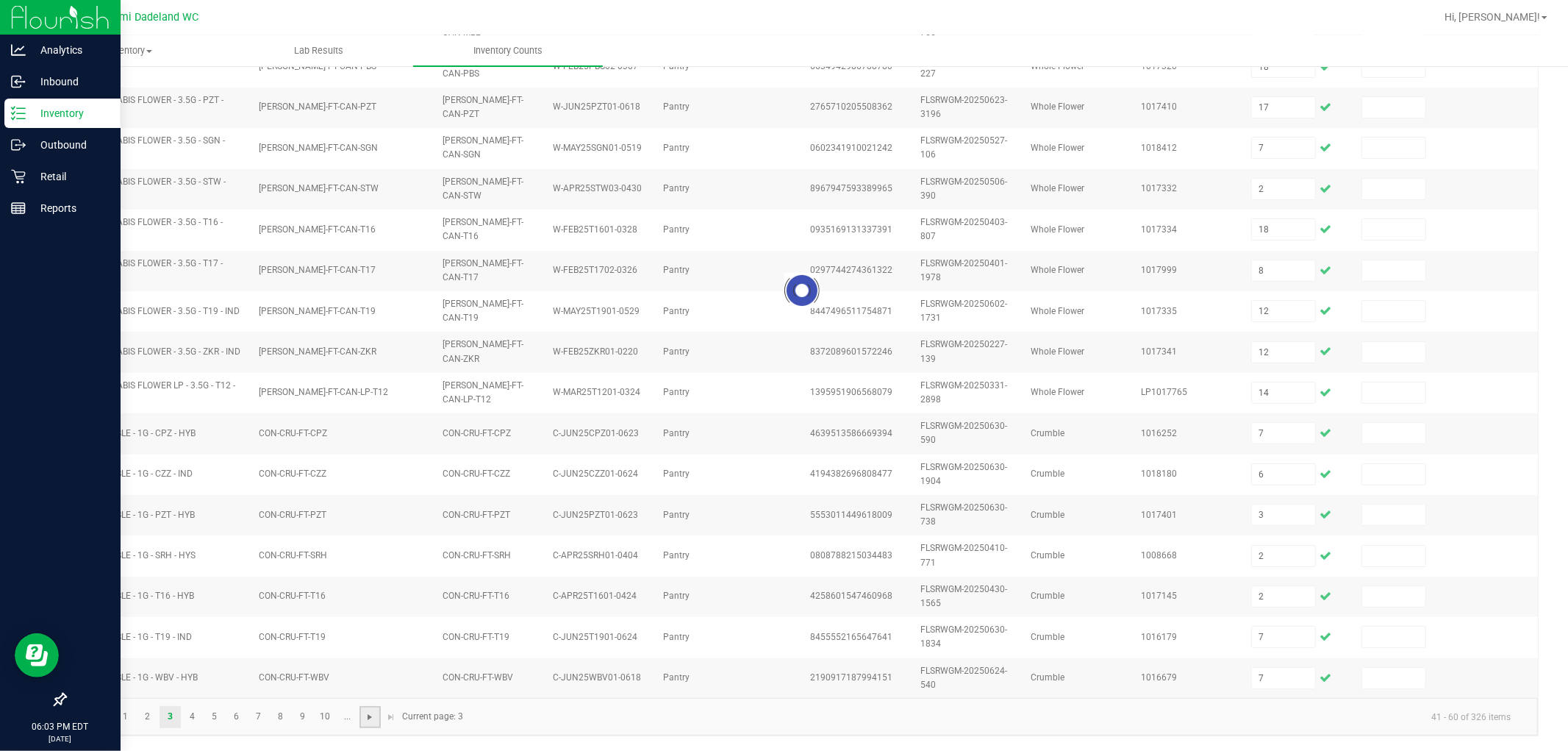 type 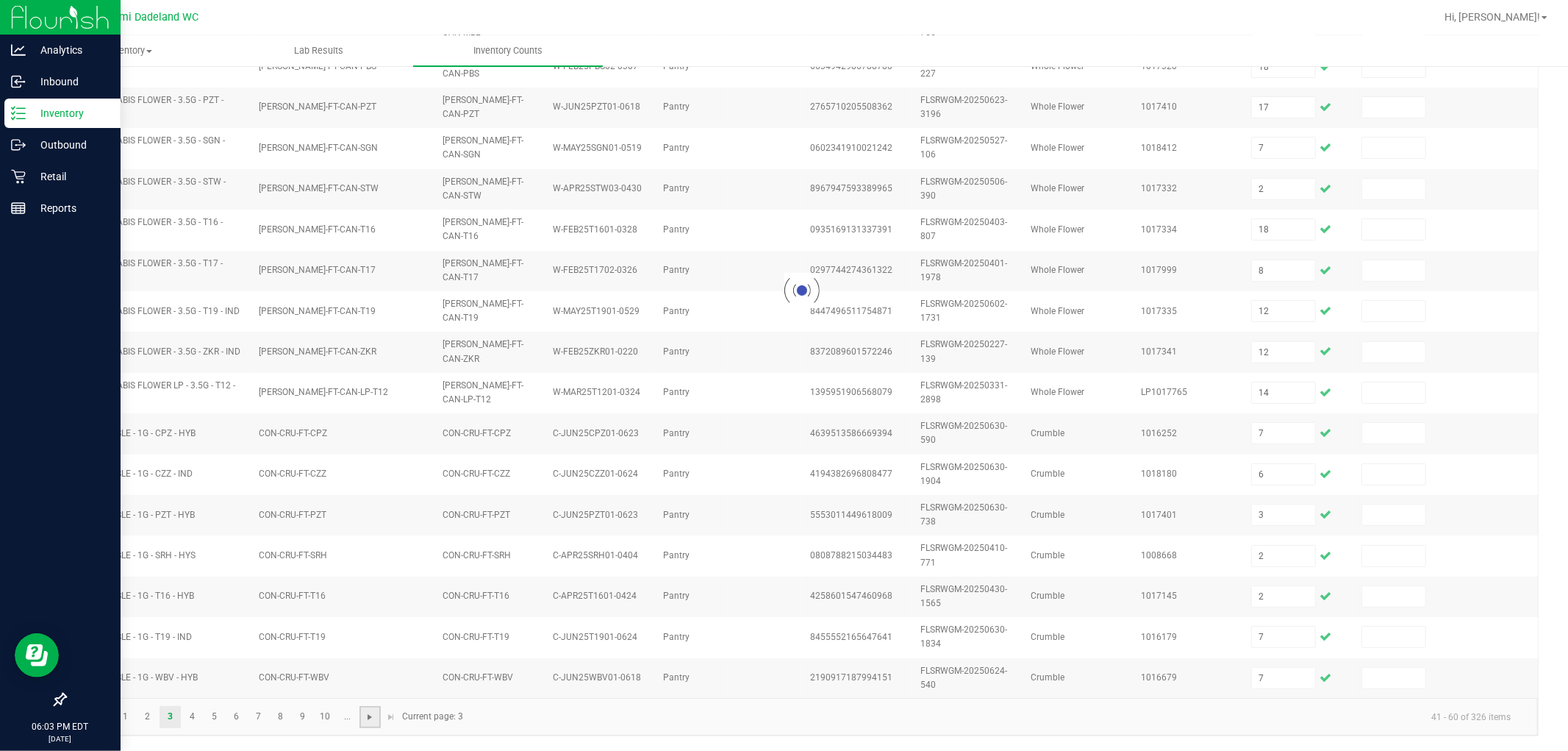 type 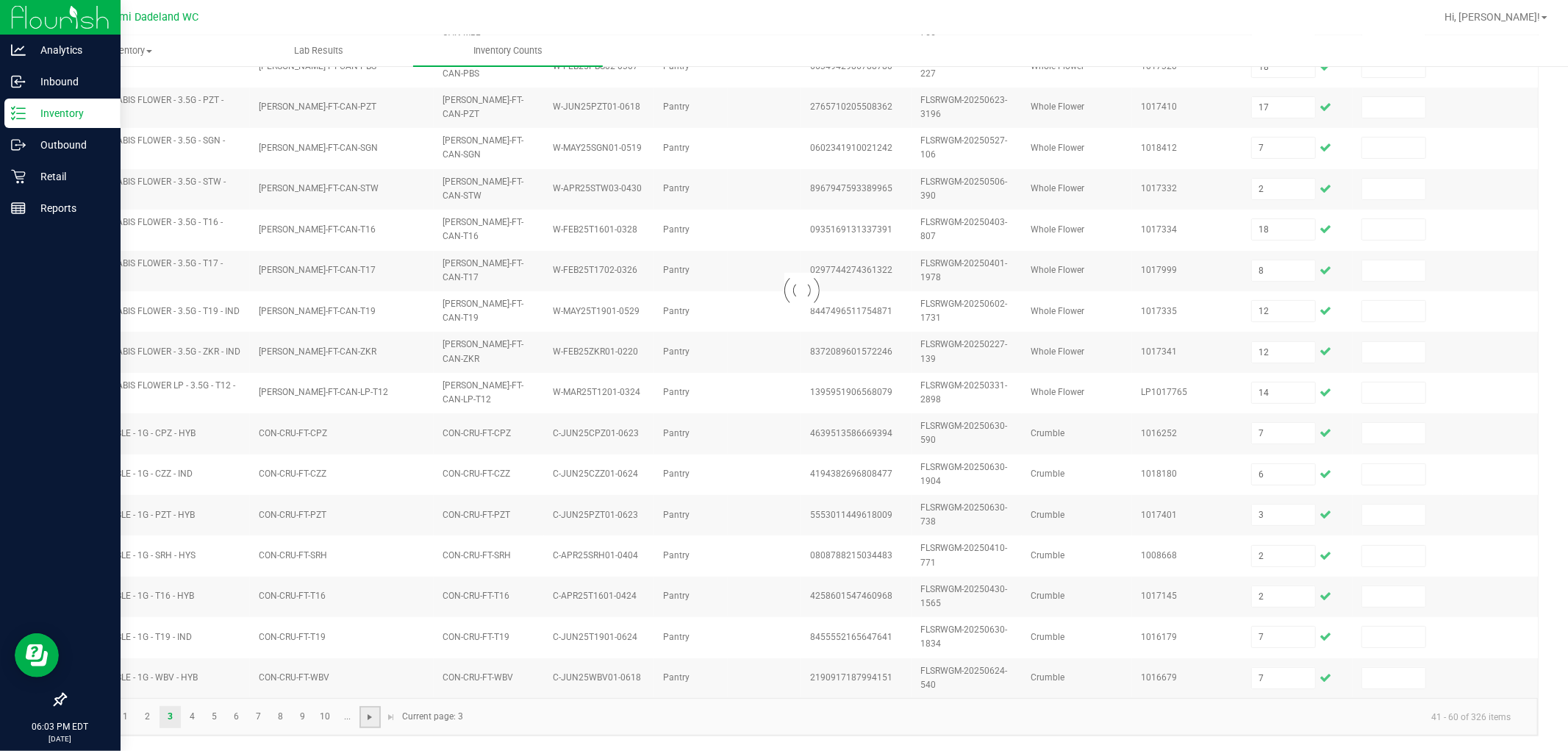 type 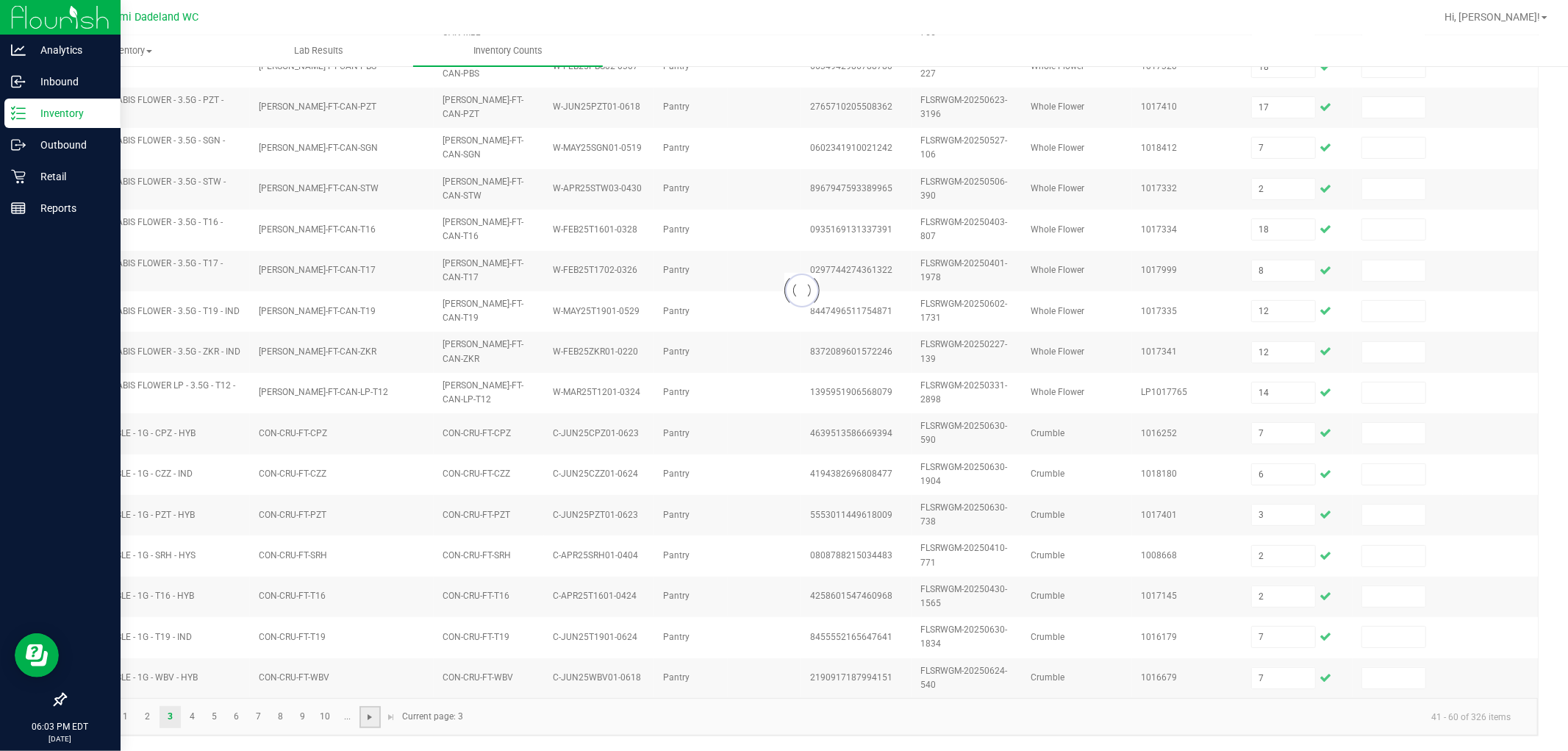 type 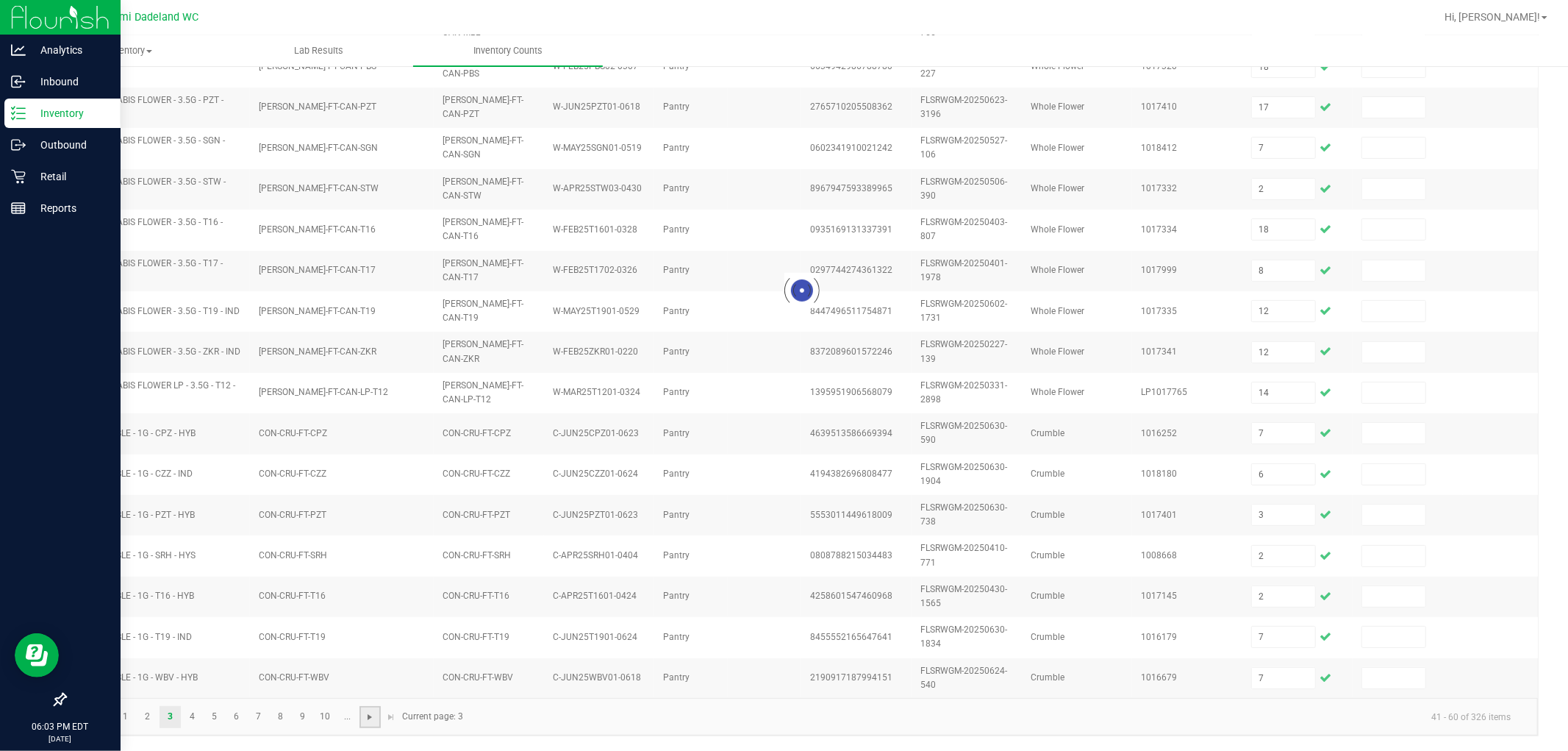 type 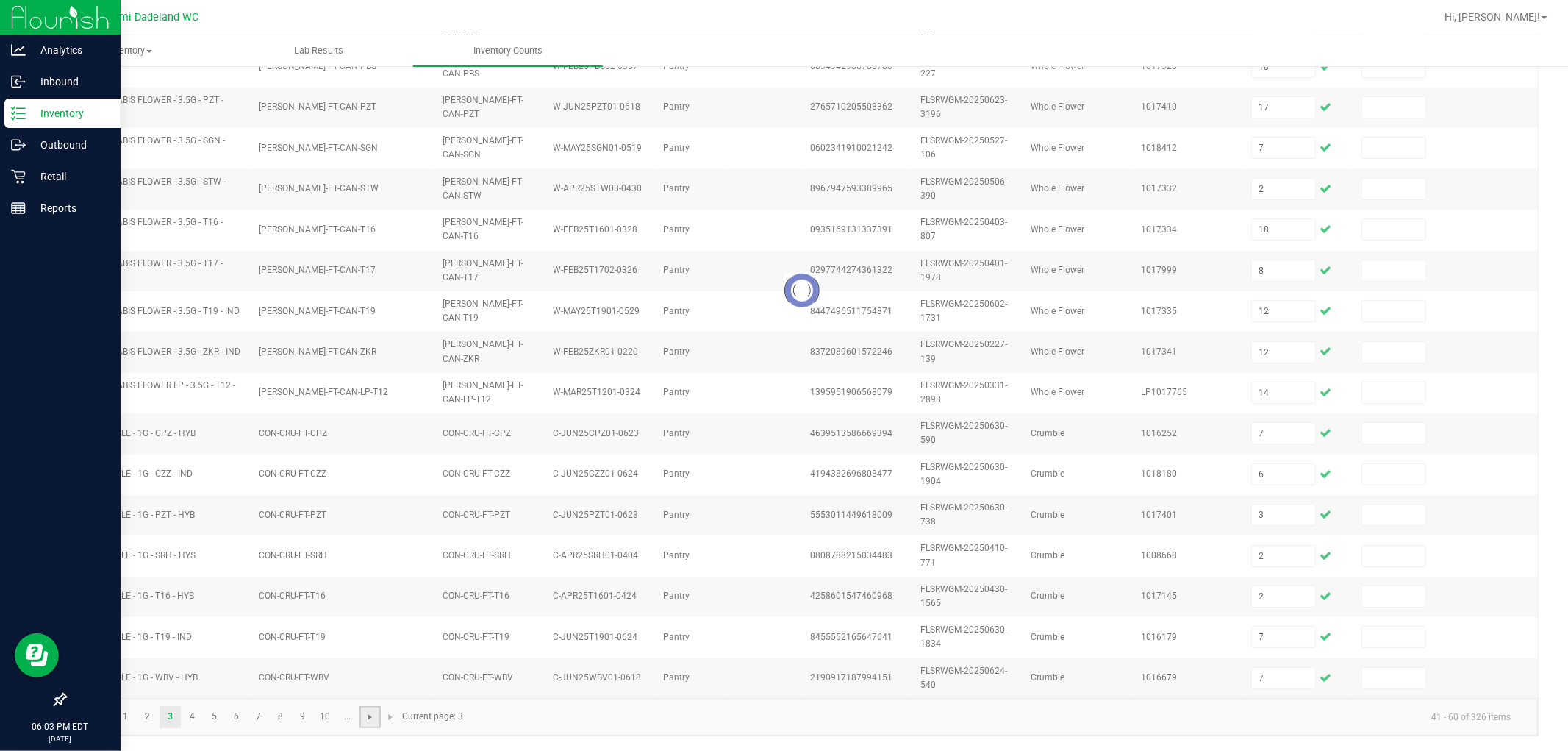 type 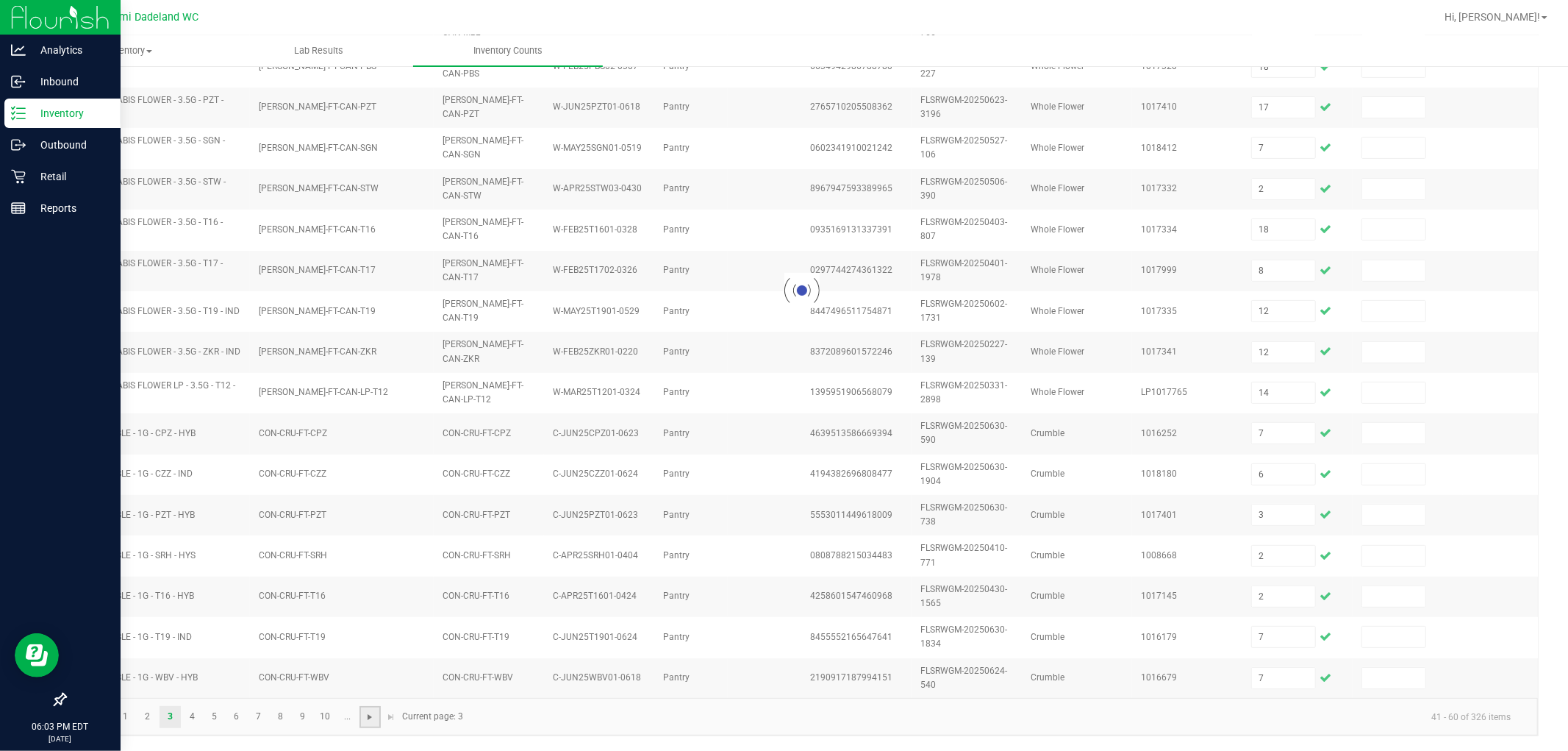 type 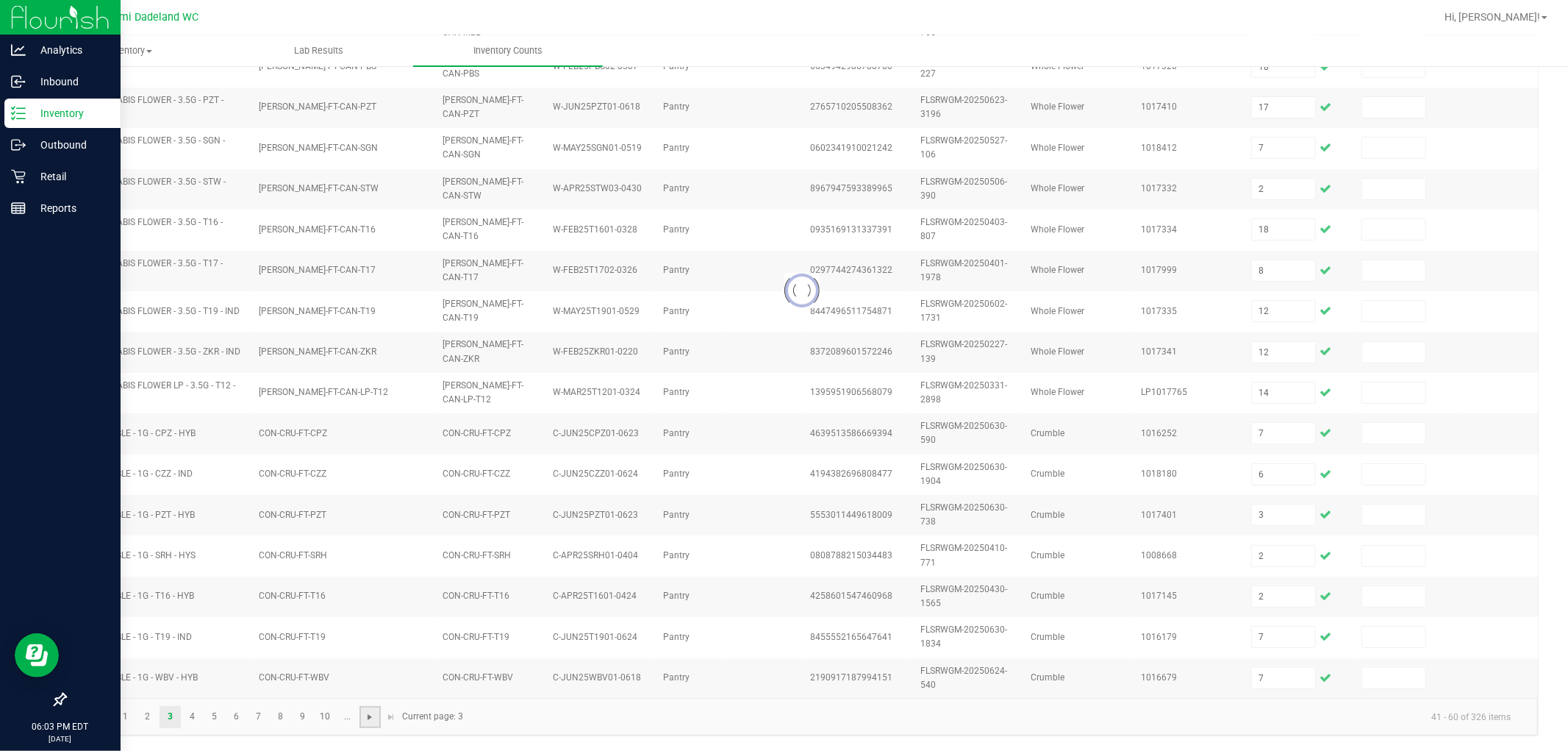 type 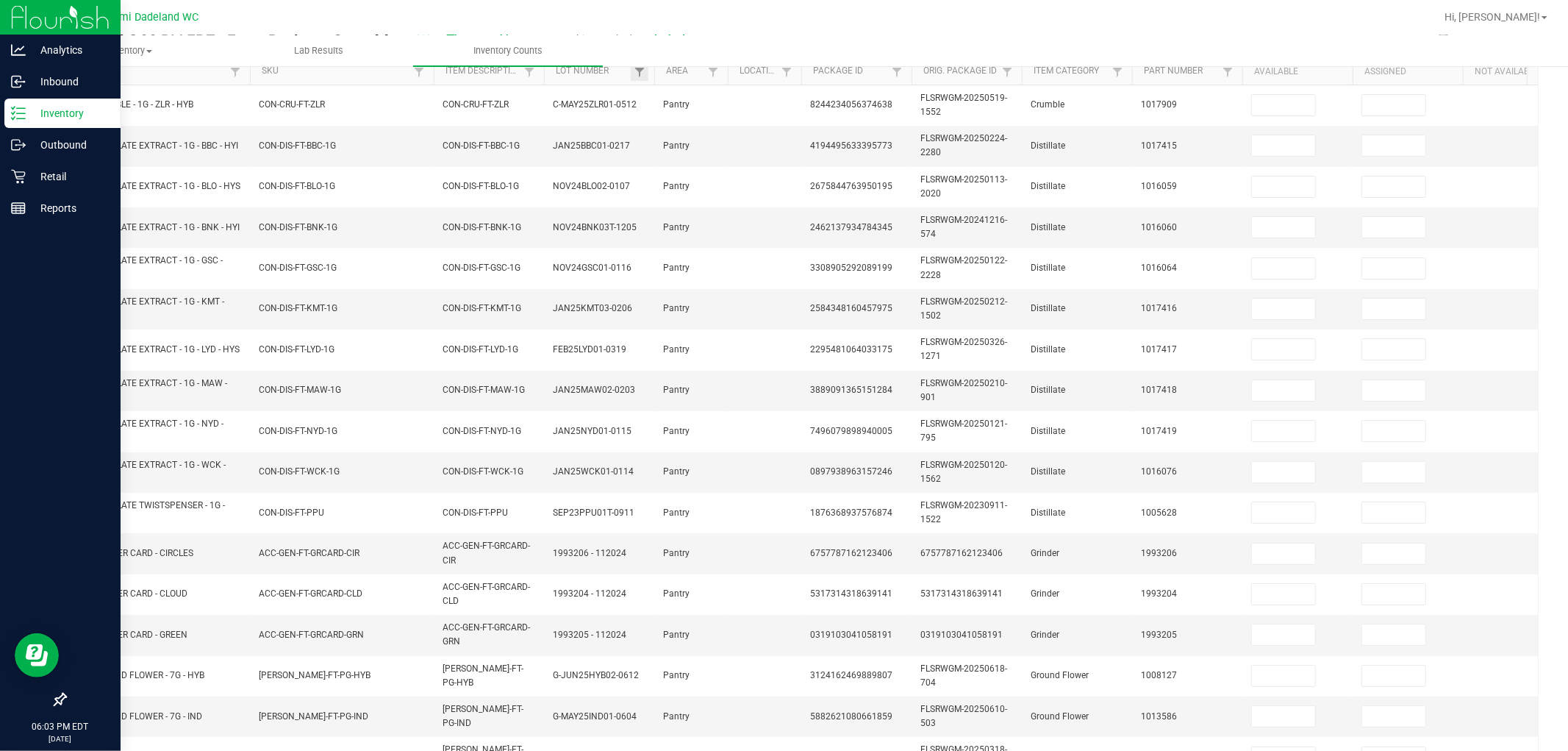 scroll, scrollTop: 0, scrollLeft: 0, axis: both 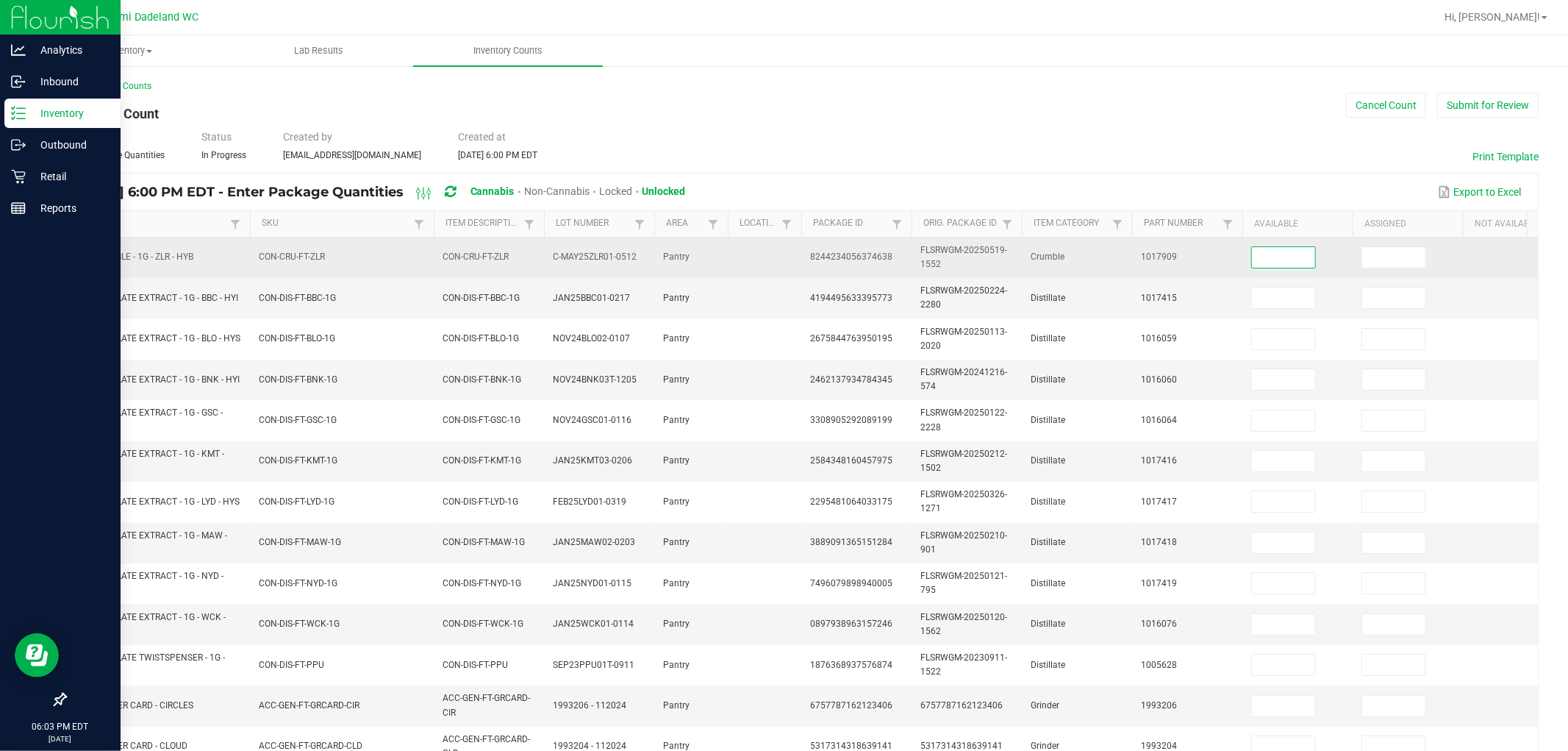 click at bounding box center (1284, 257) 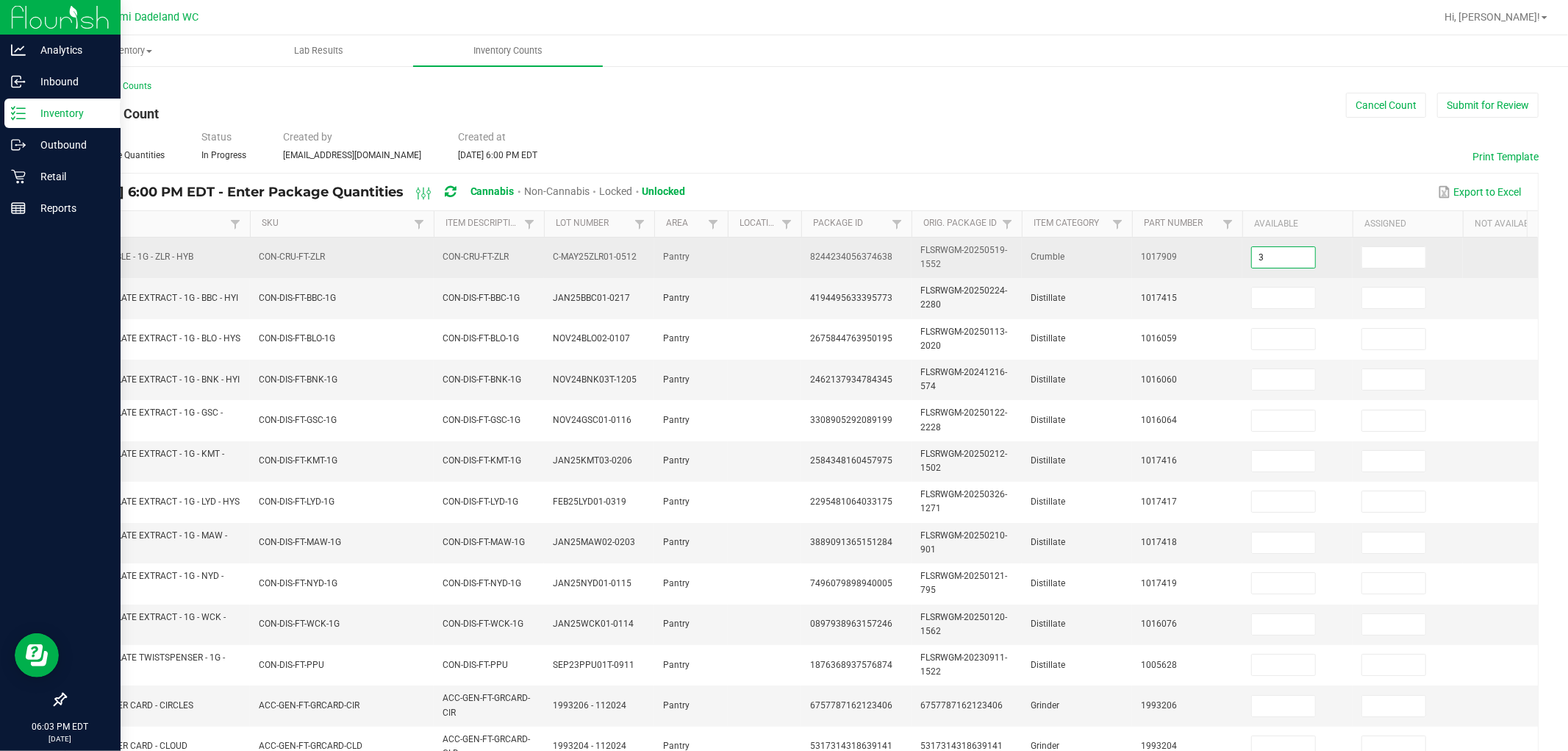 type on "3" 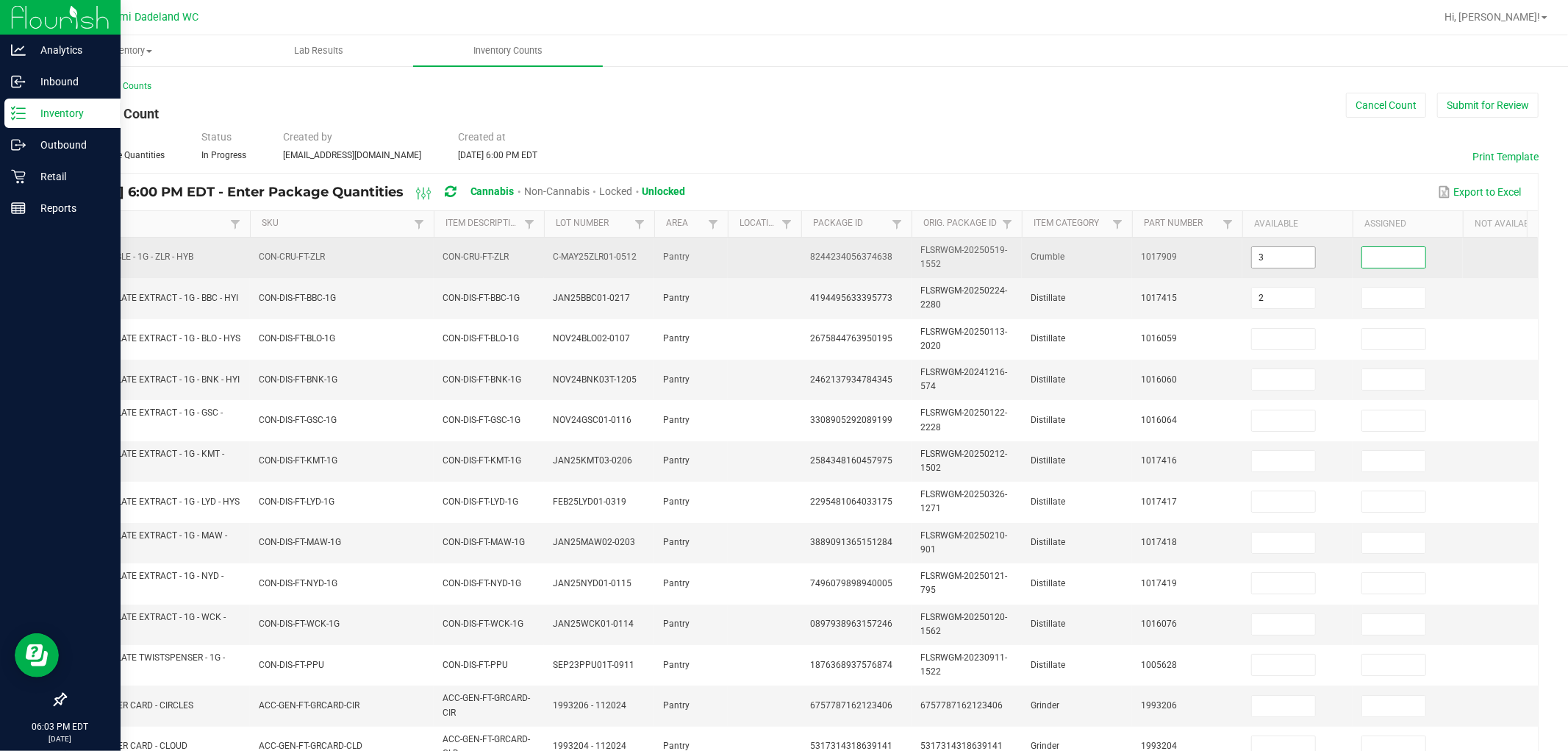 type on "2" 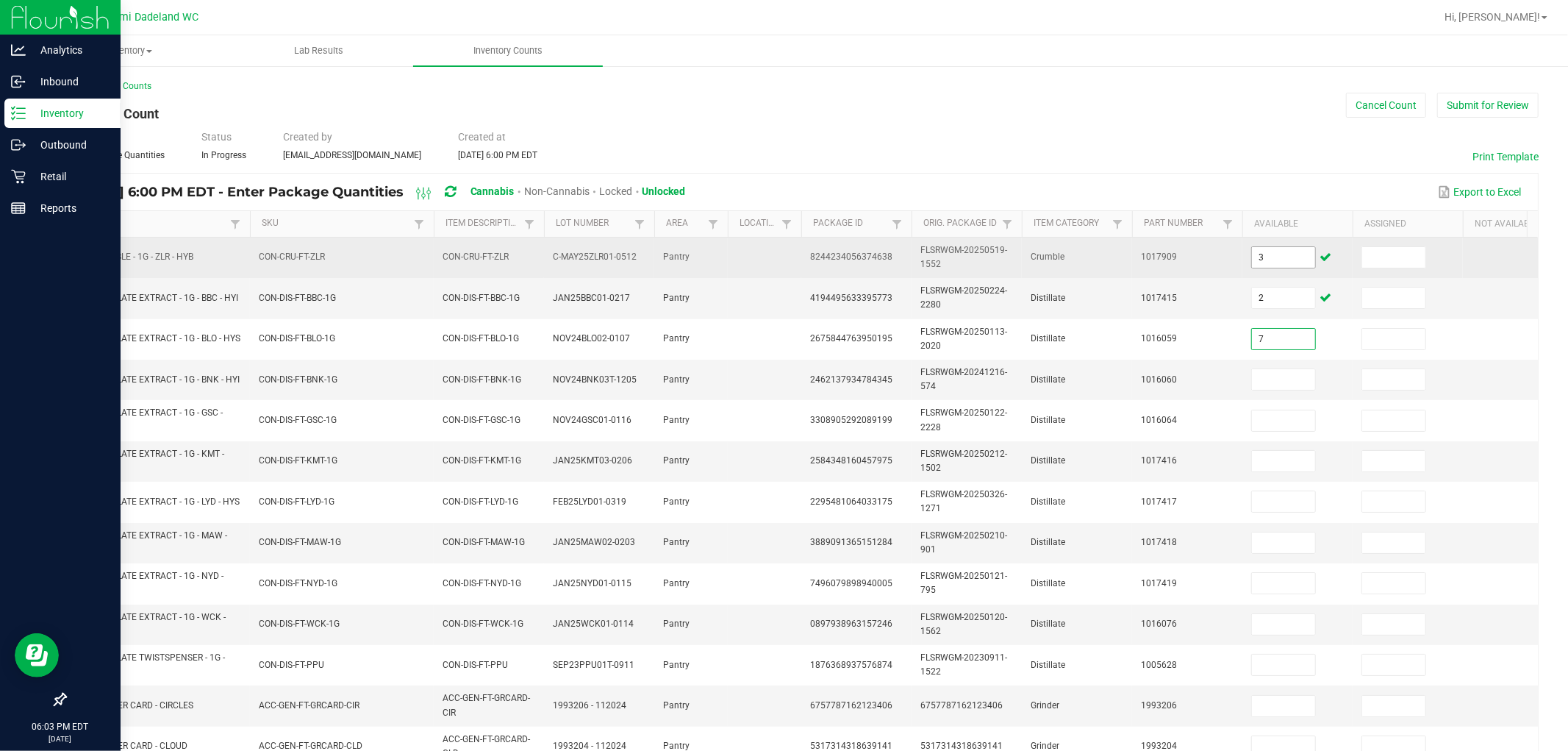type on "7" 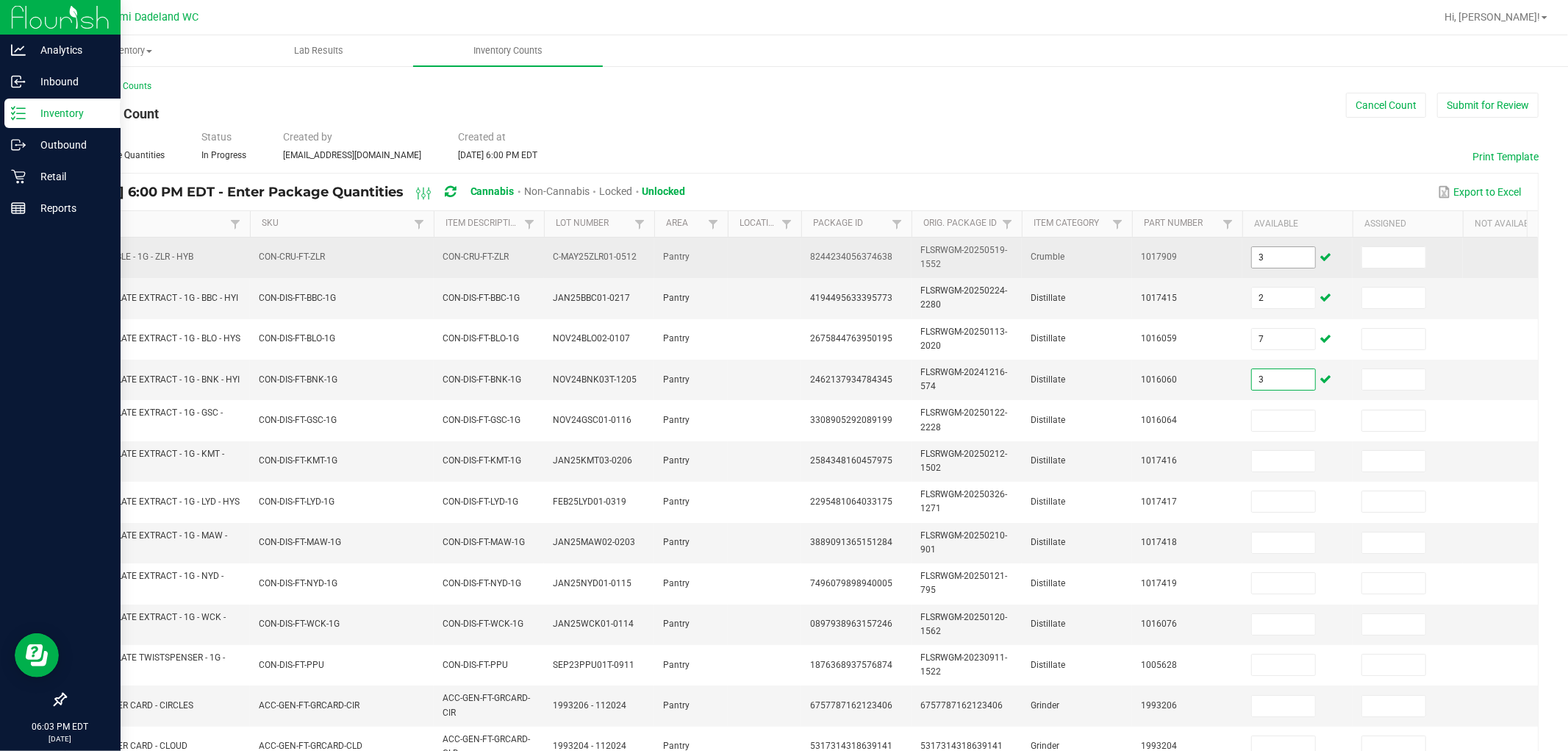 type on "3" 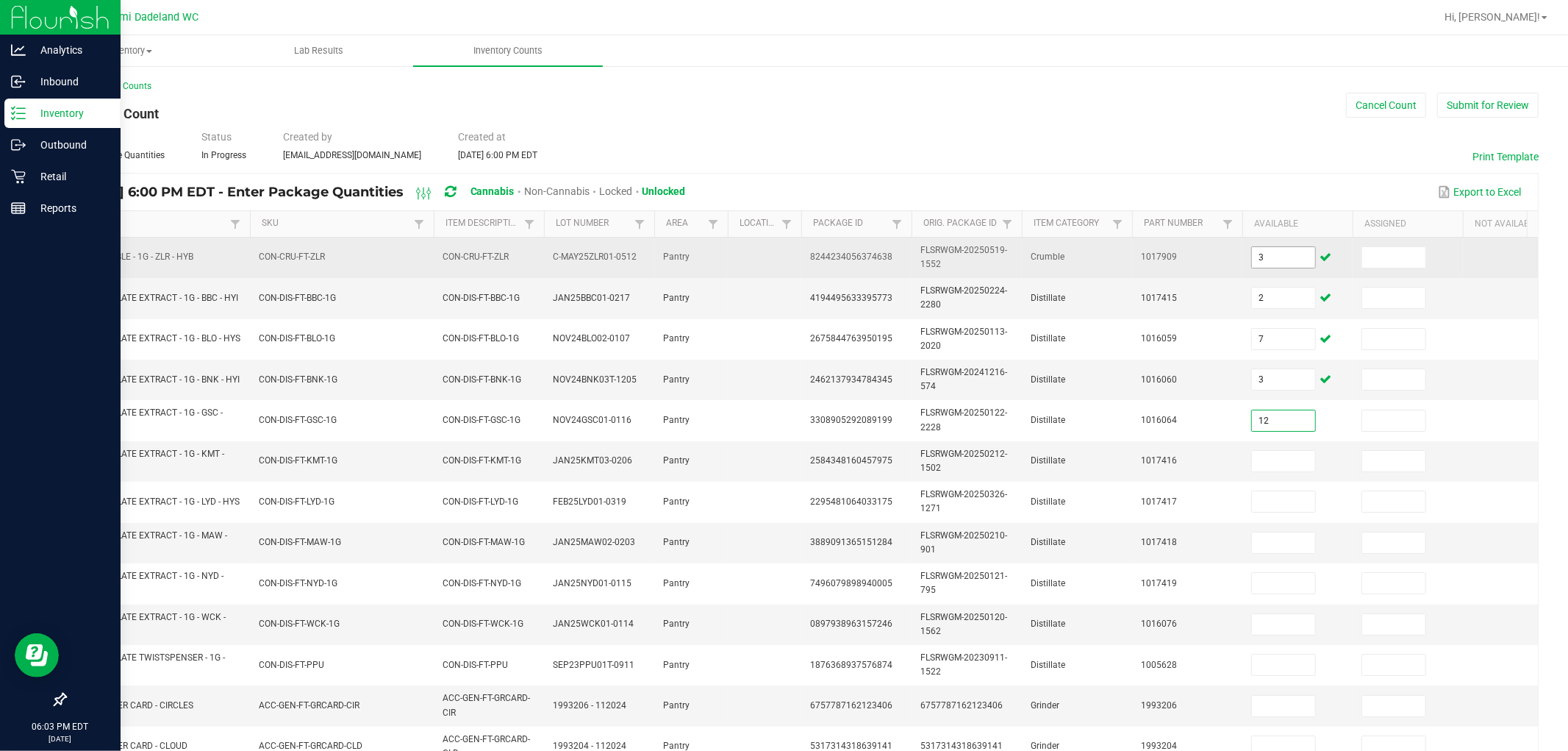 type on "12" 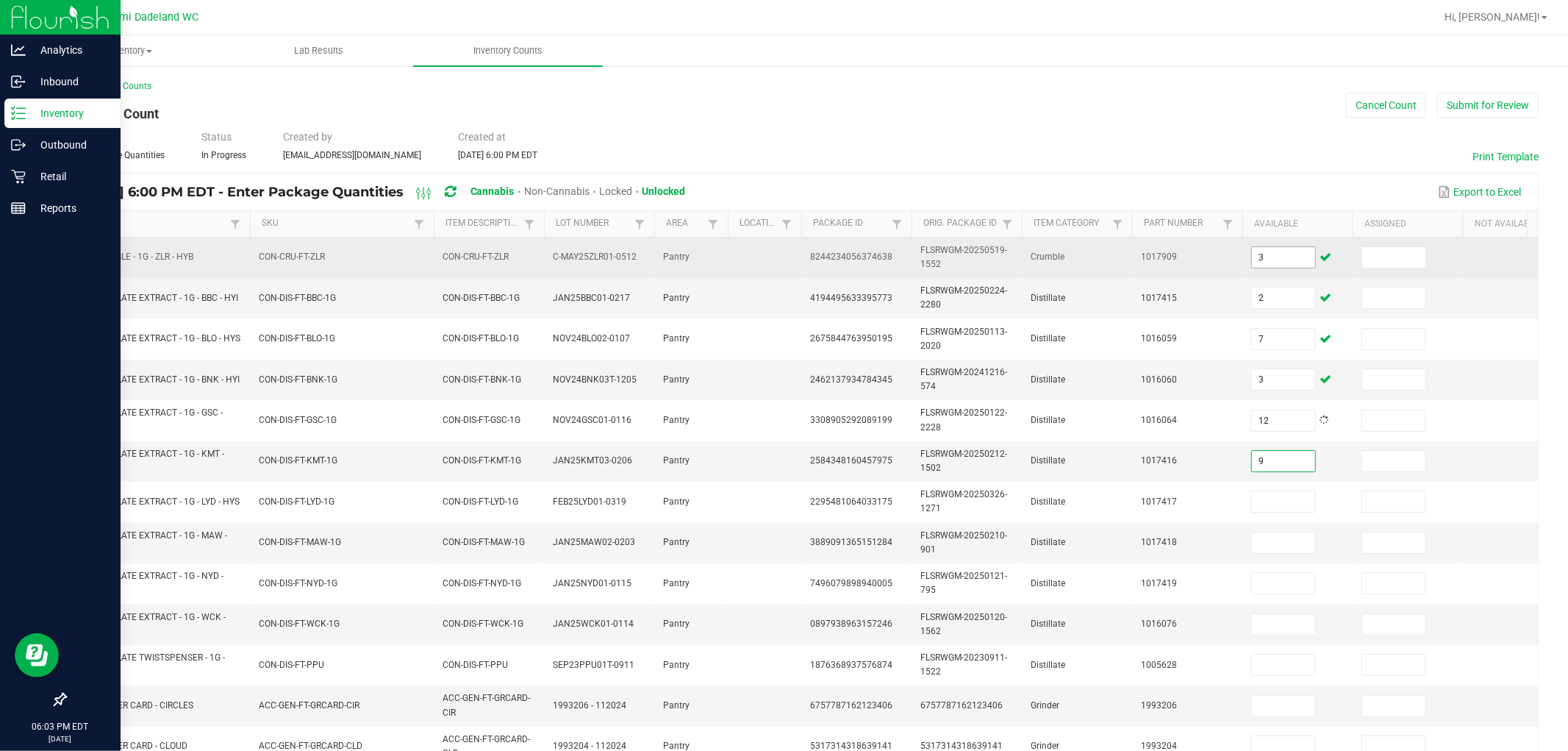 type on "9" 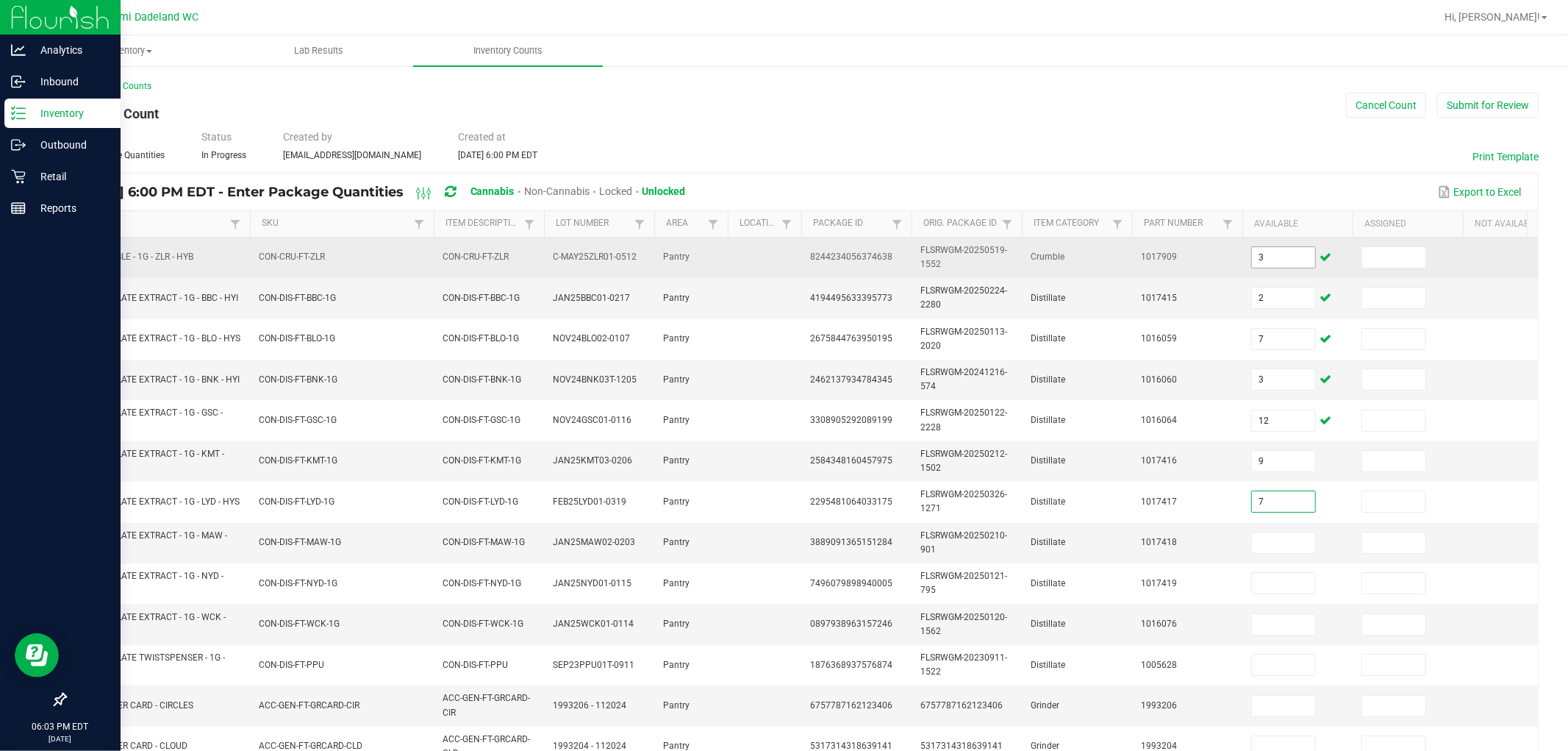 type on "7" 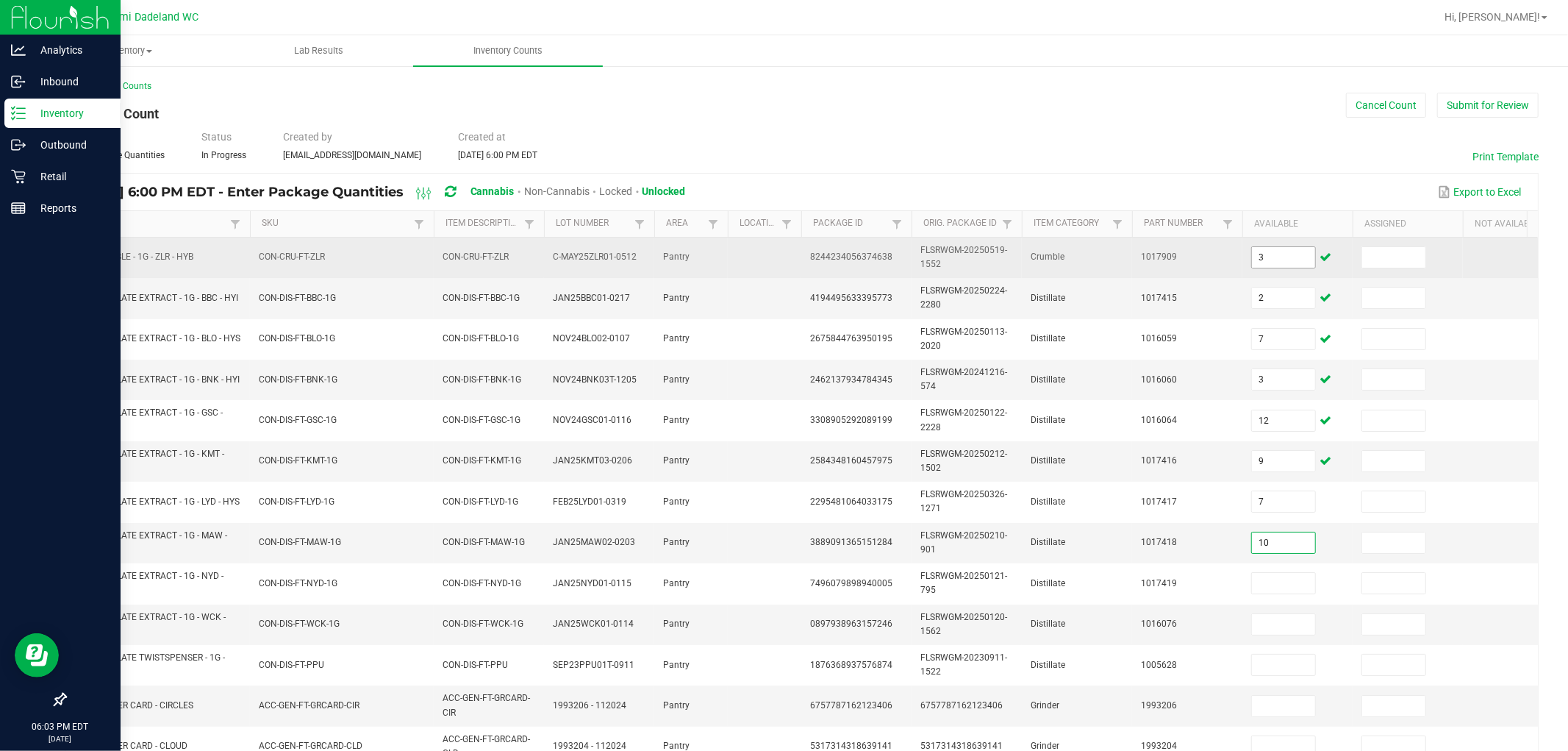 type on "10" 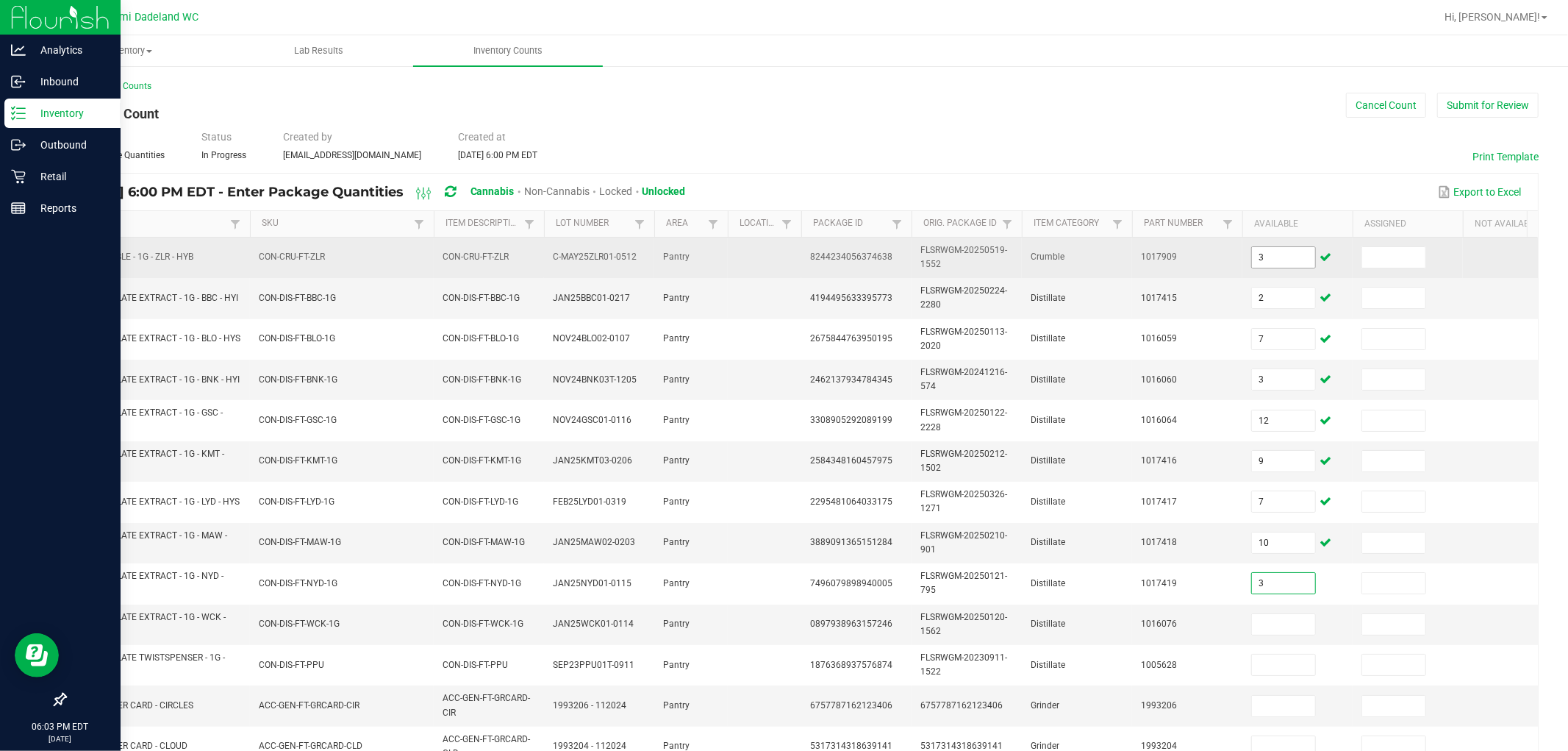 type on "3" 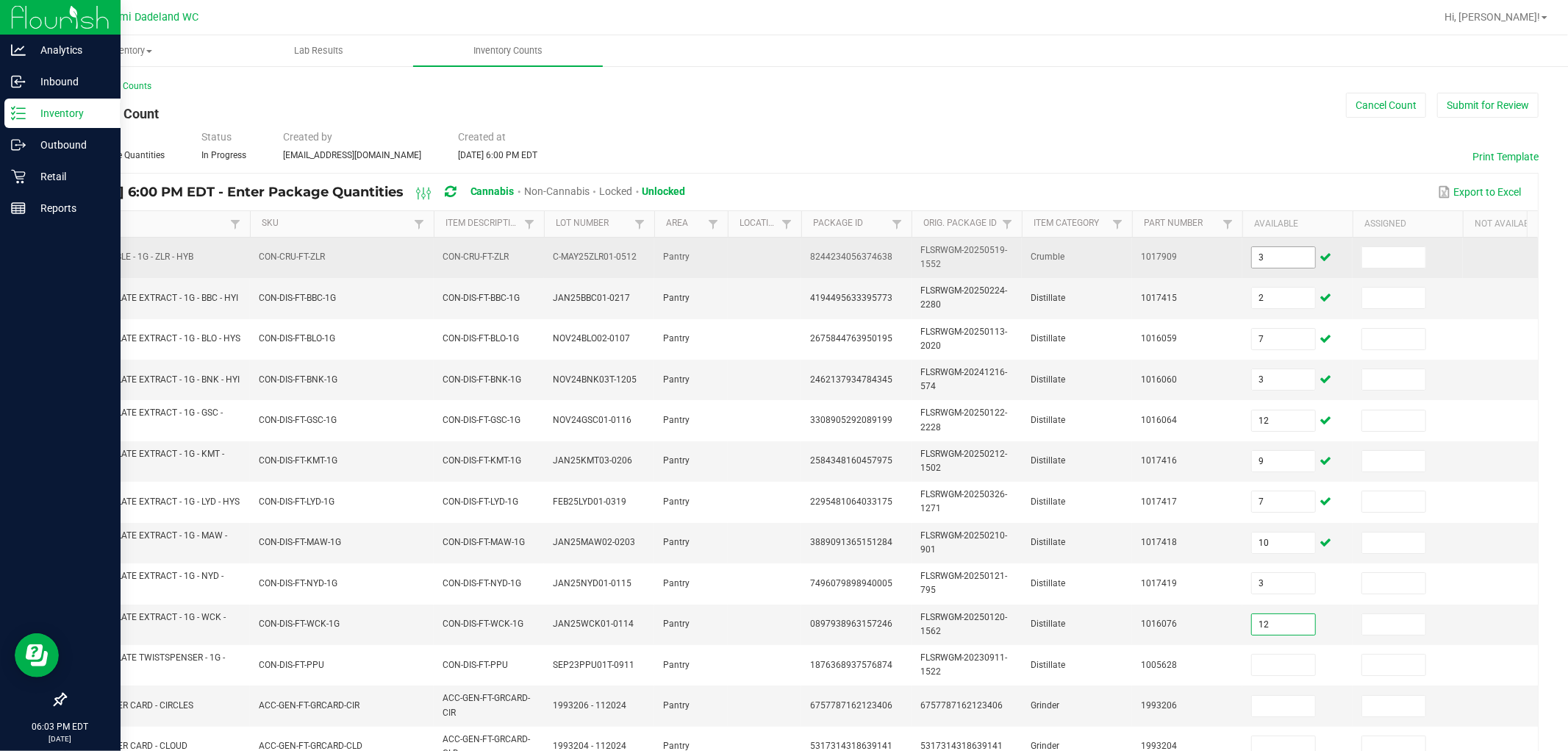 type on "12" 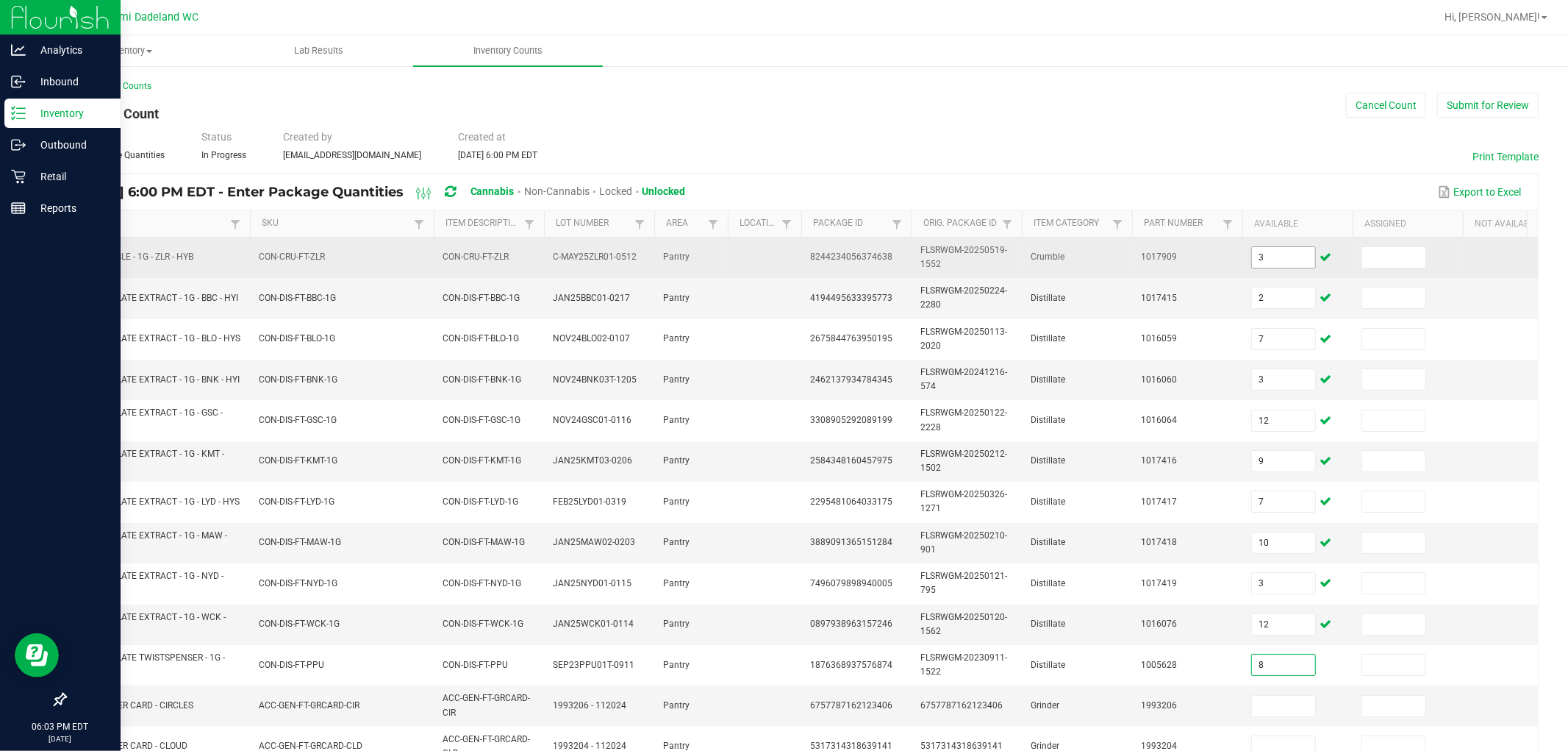 type on "8" 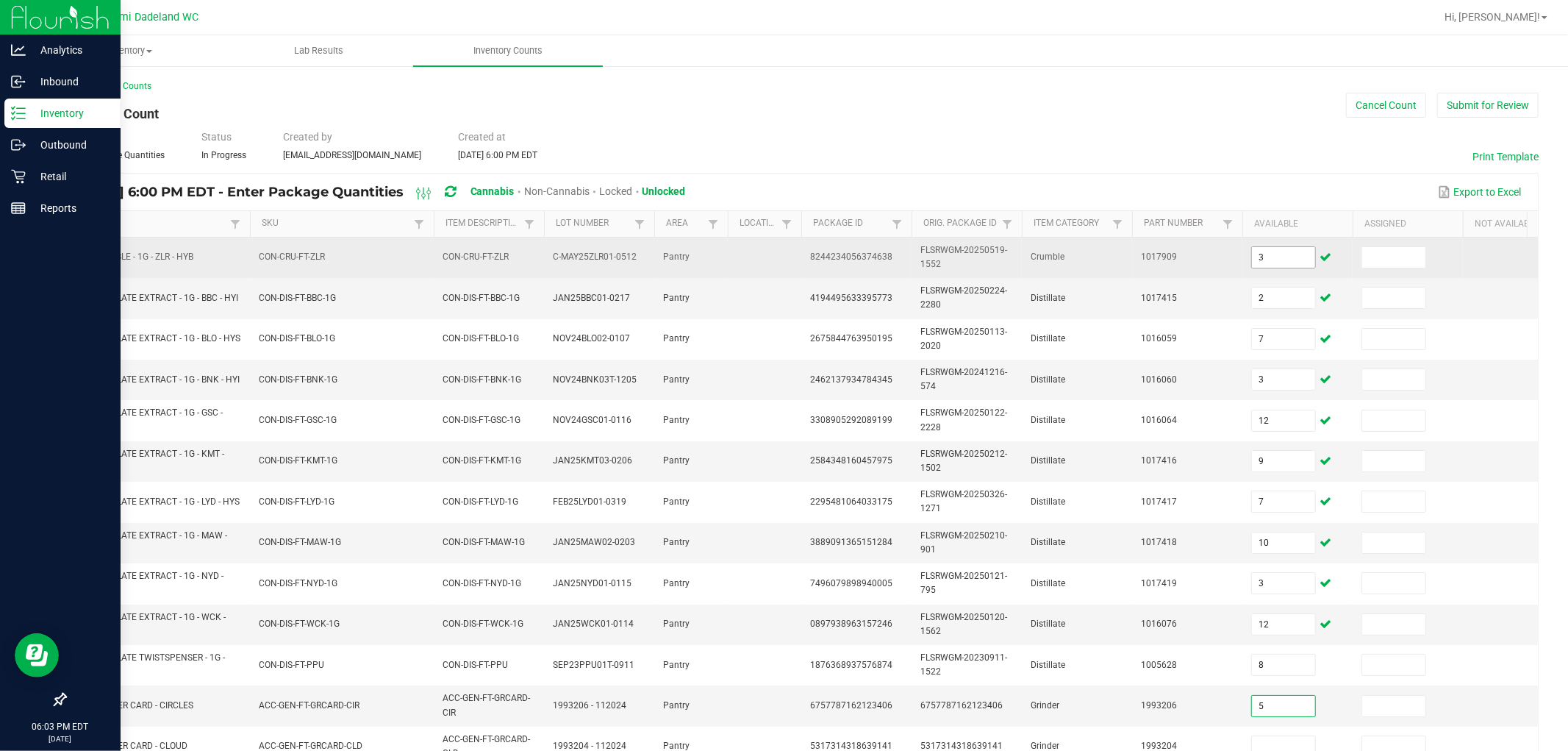 type on "5" 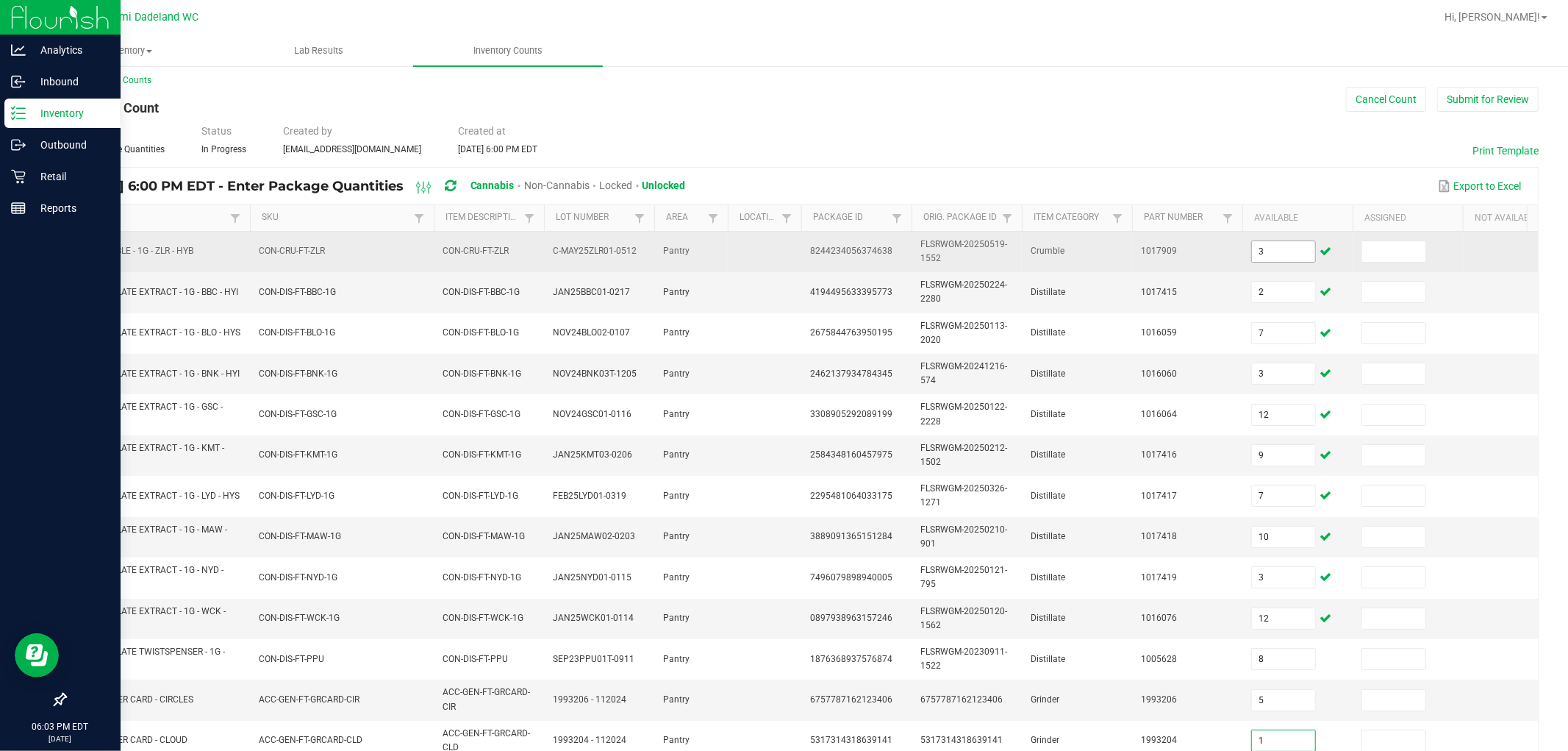 type on "1" 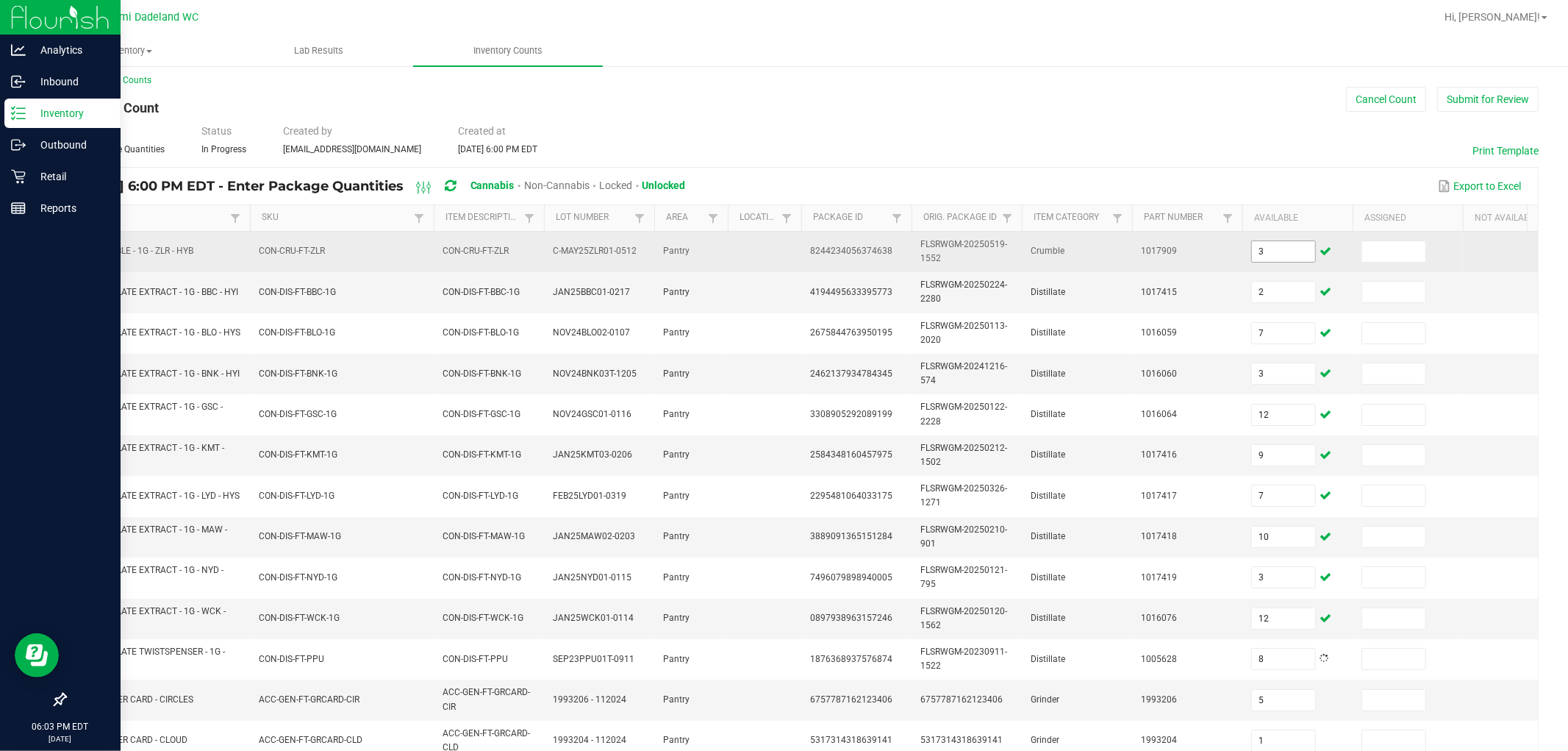 scroll, scrollTop: 368, scrollLeft: 0, axis: vertical 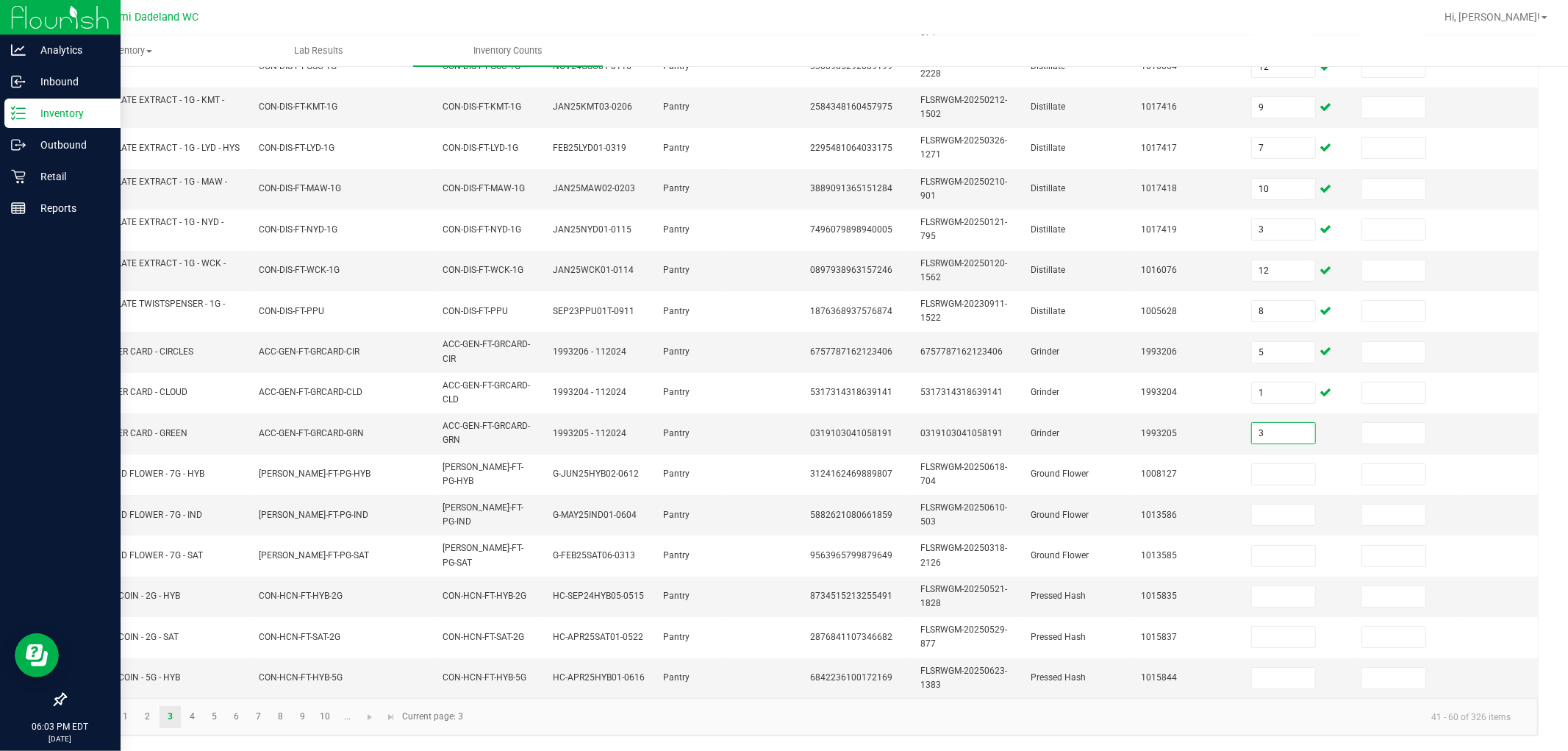 type on "3" 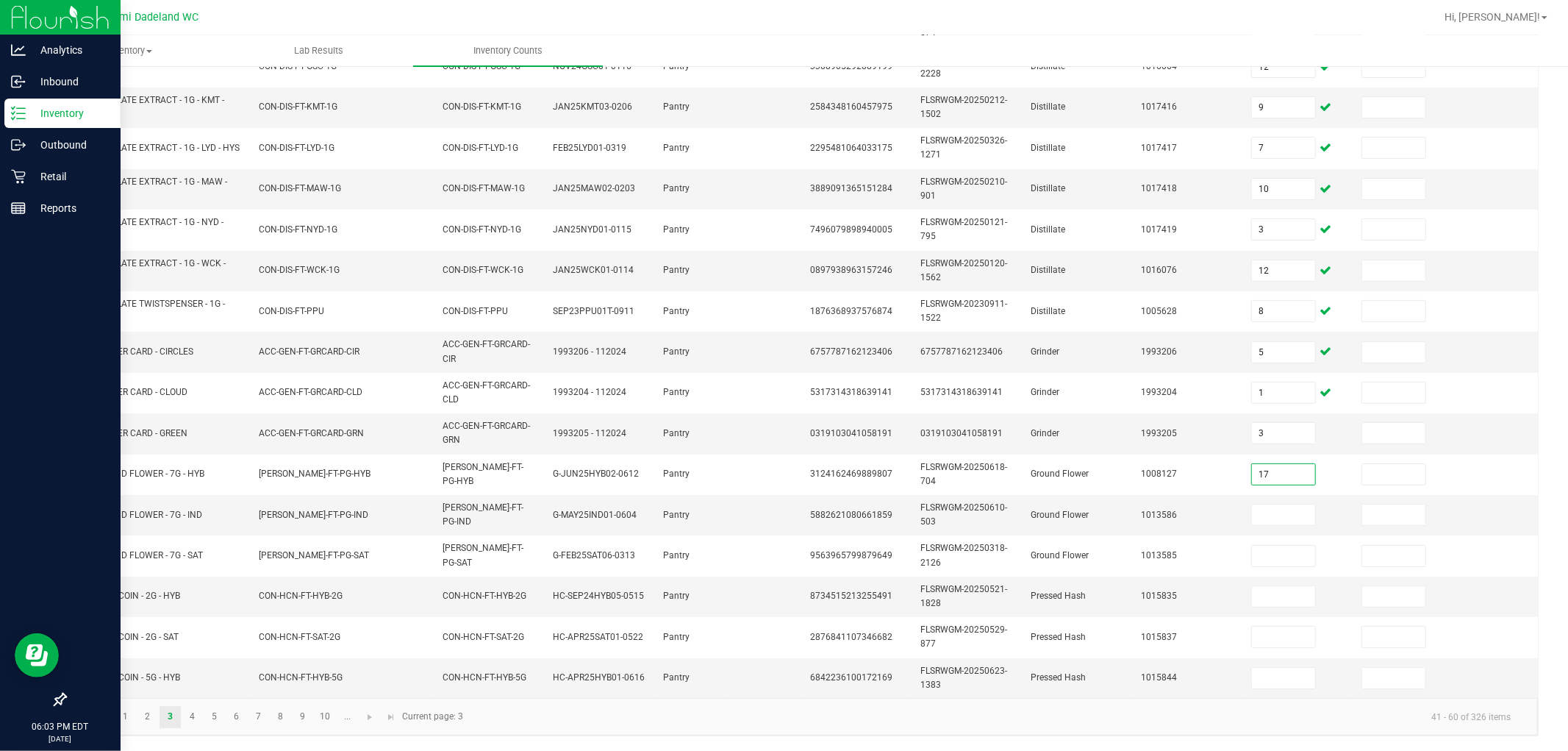 type on "17" 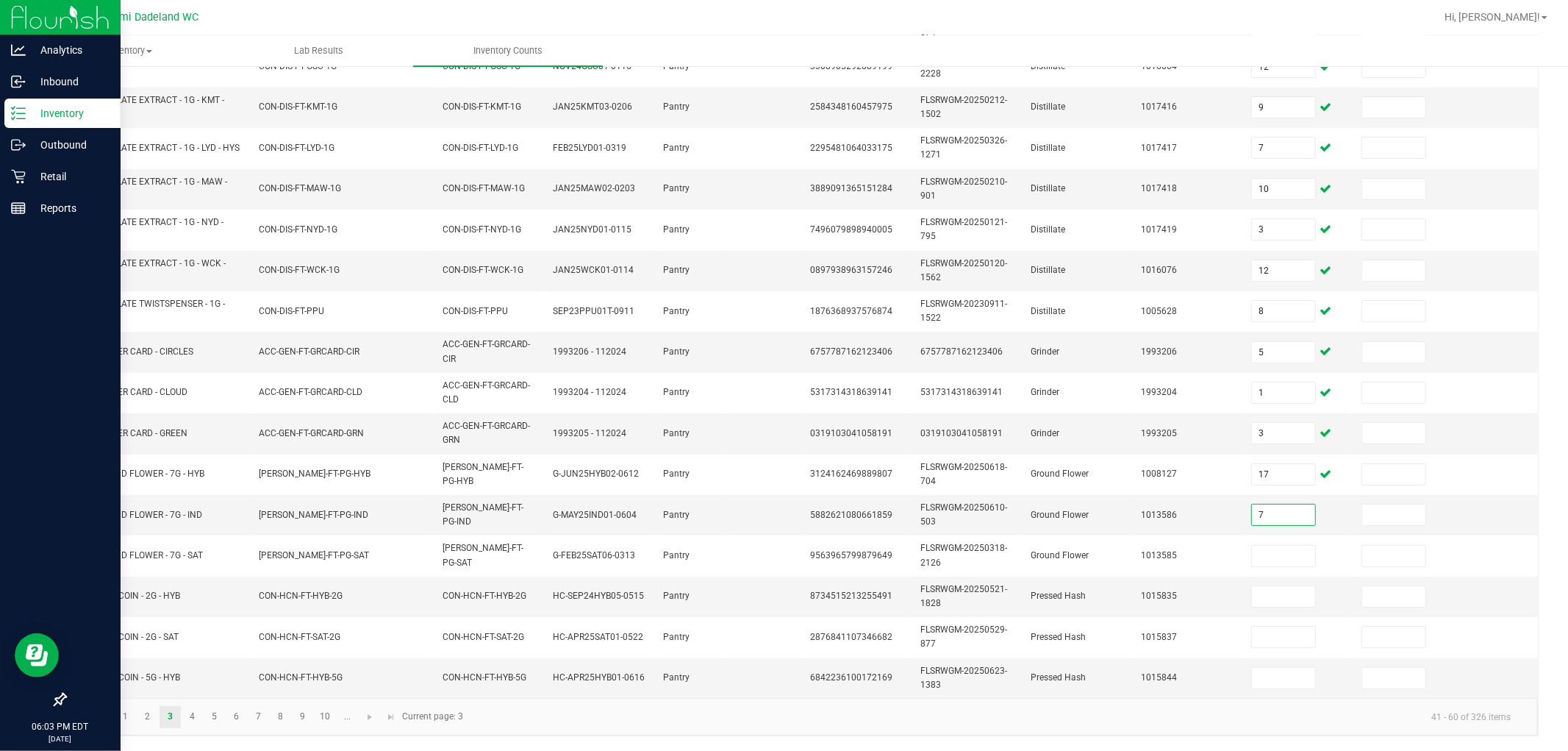 type on "7" 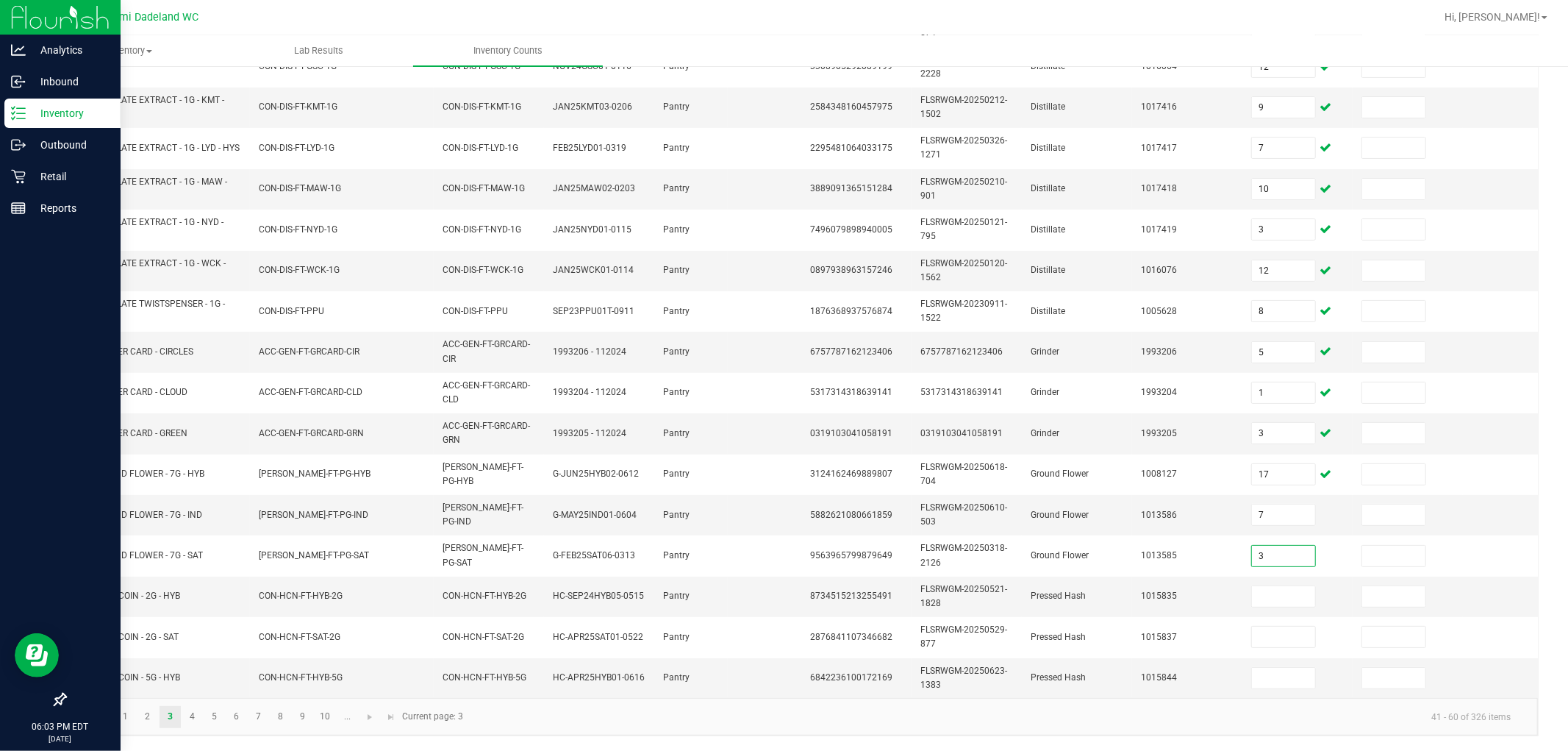 type on "3" 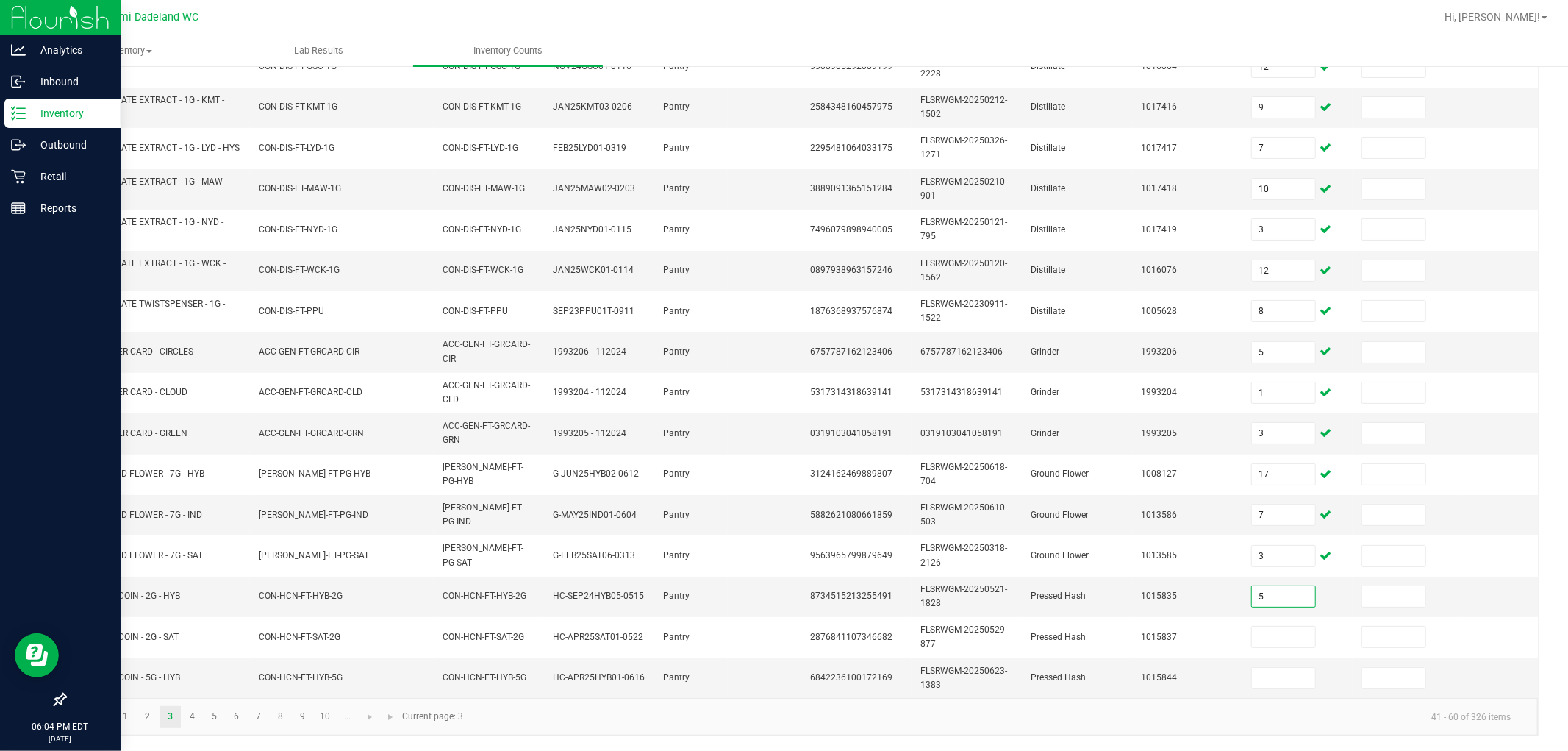 type on "5" 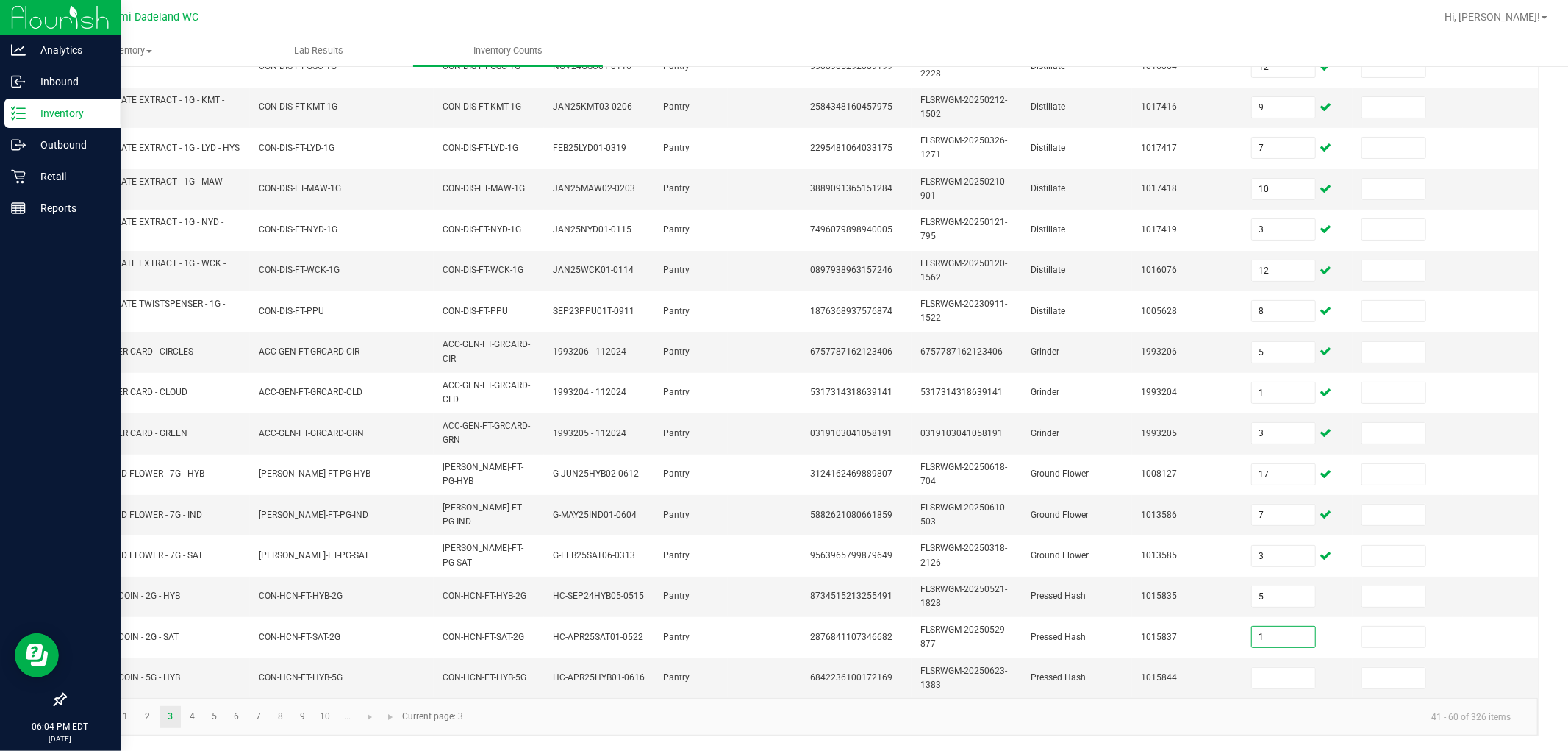 type on "1" 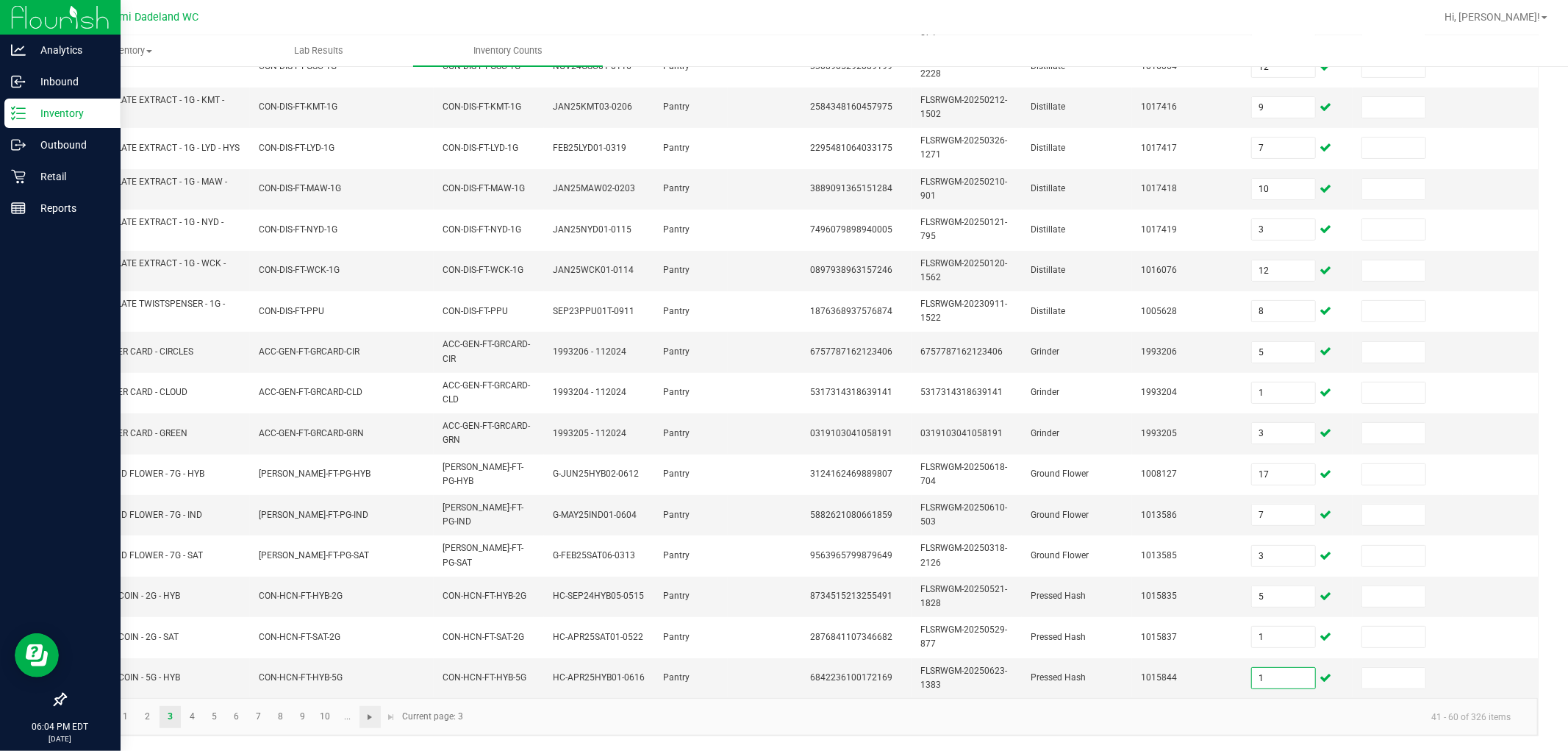 type on "1" 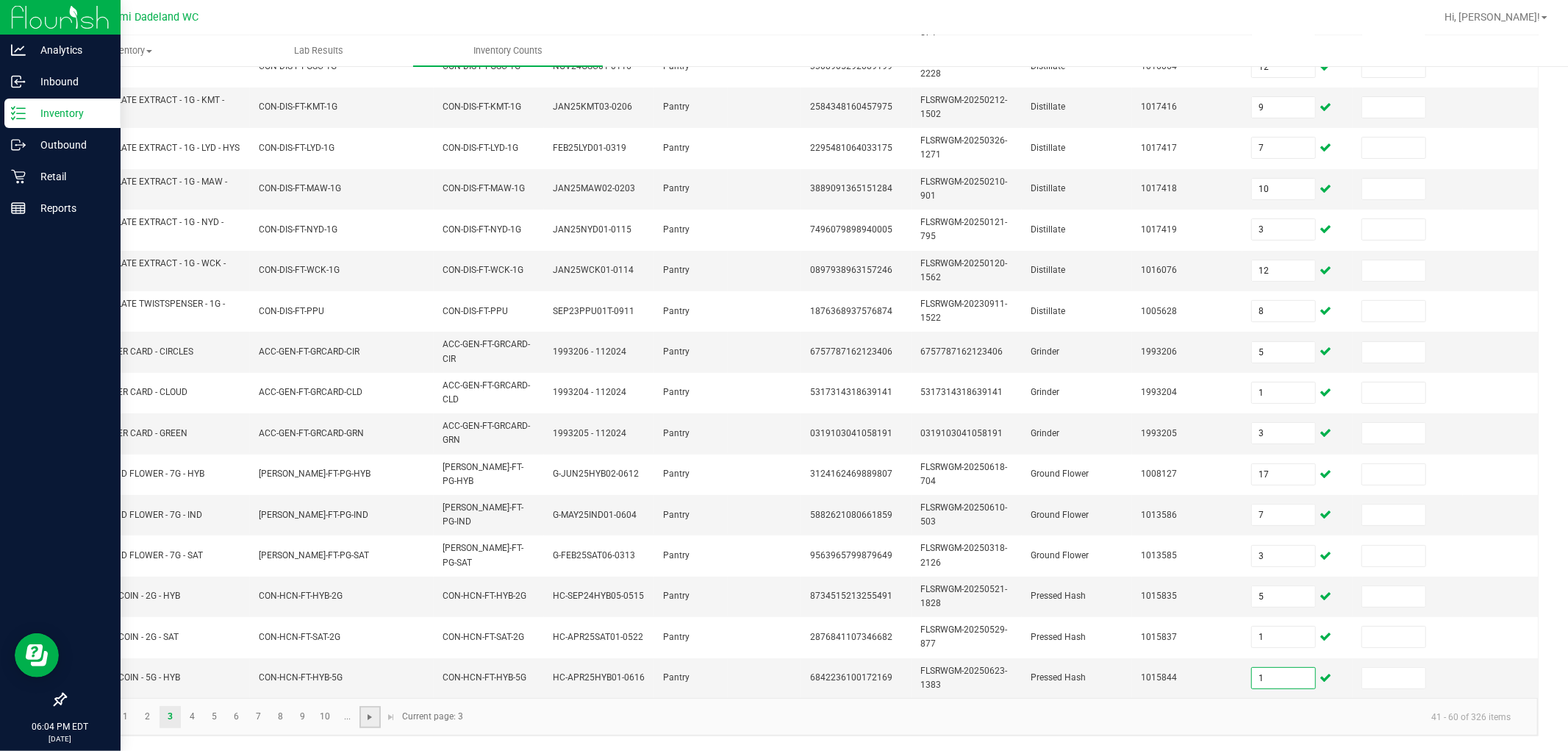 click 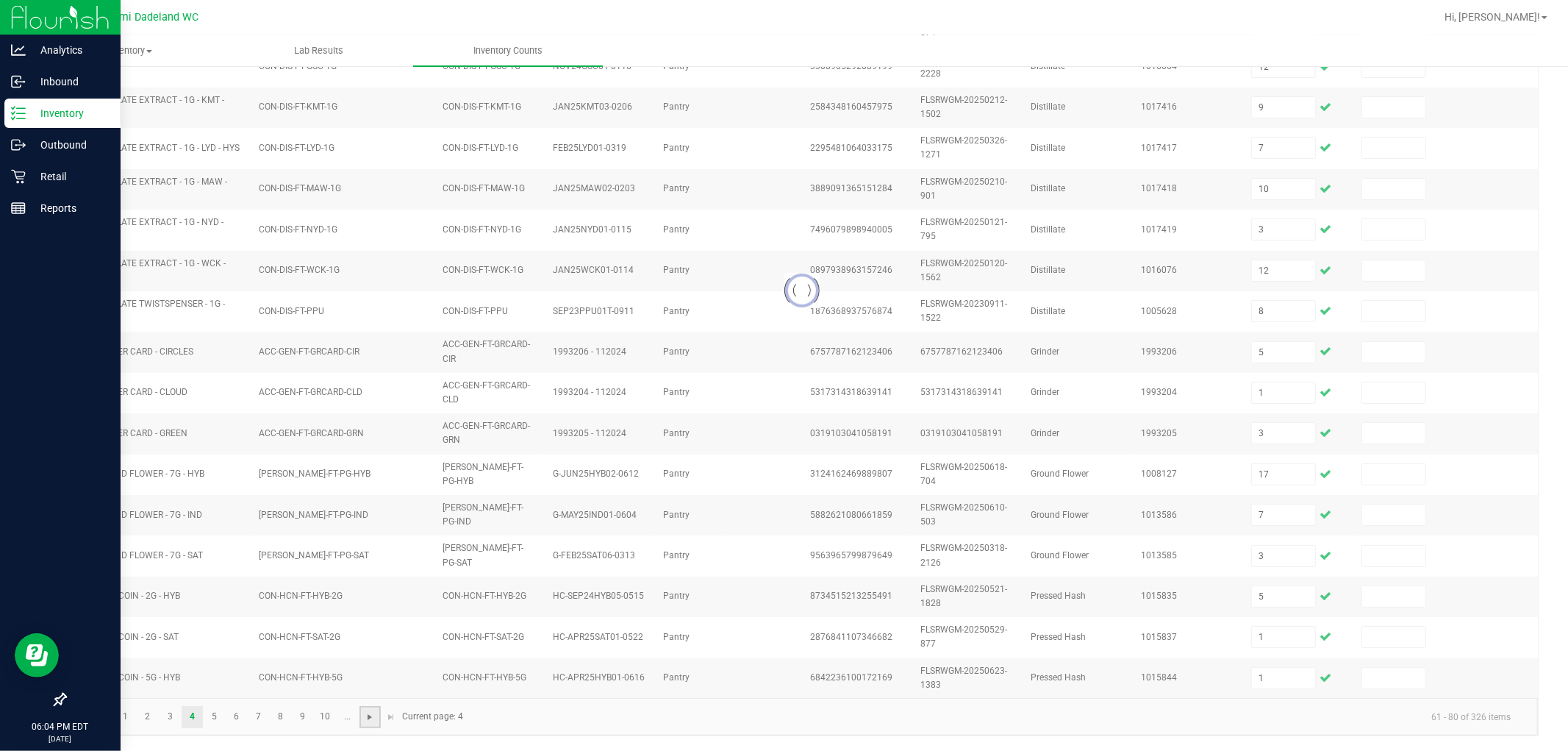 type 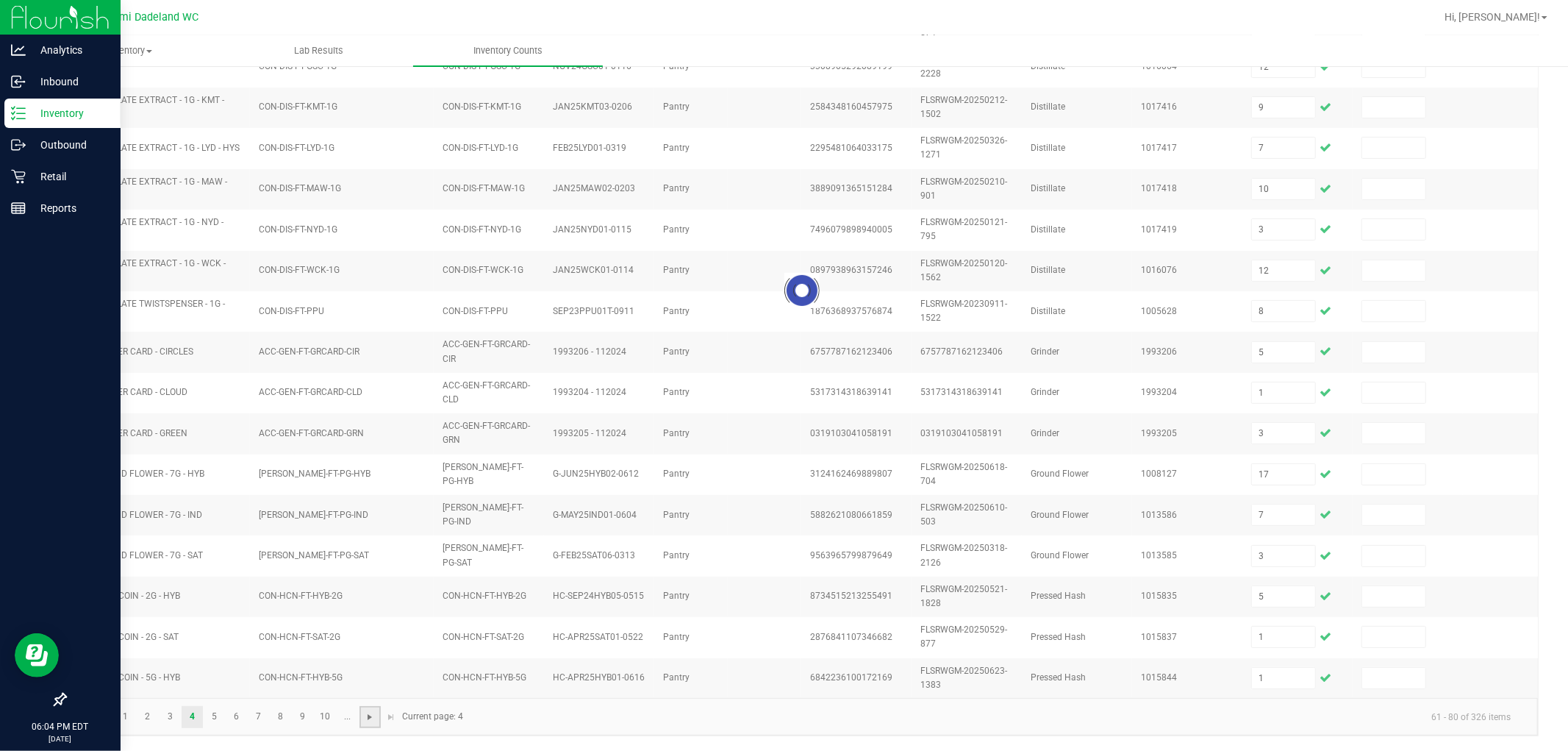 type 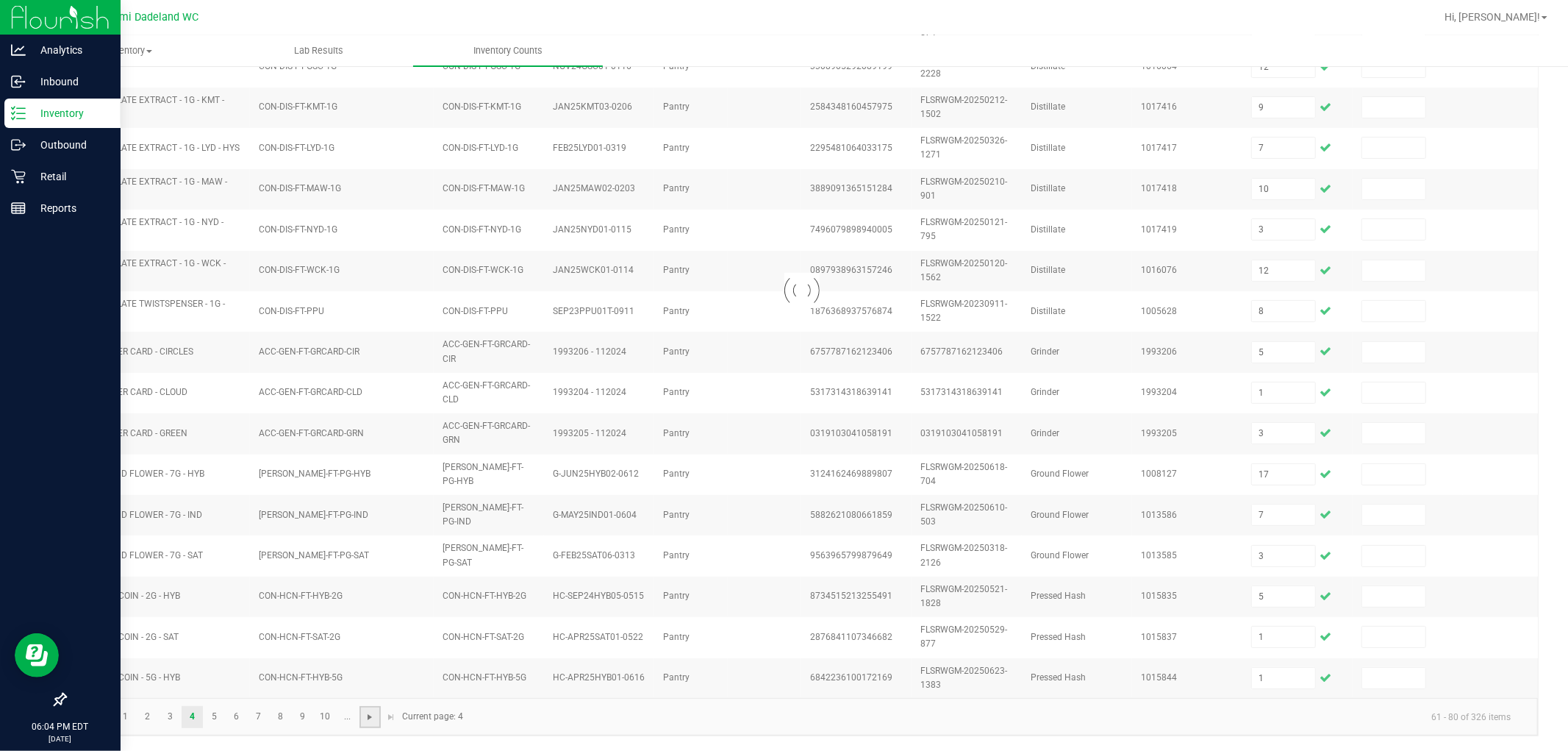 type 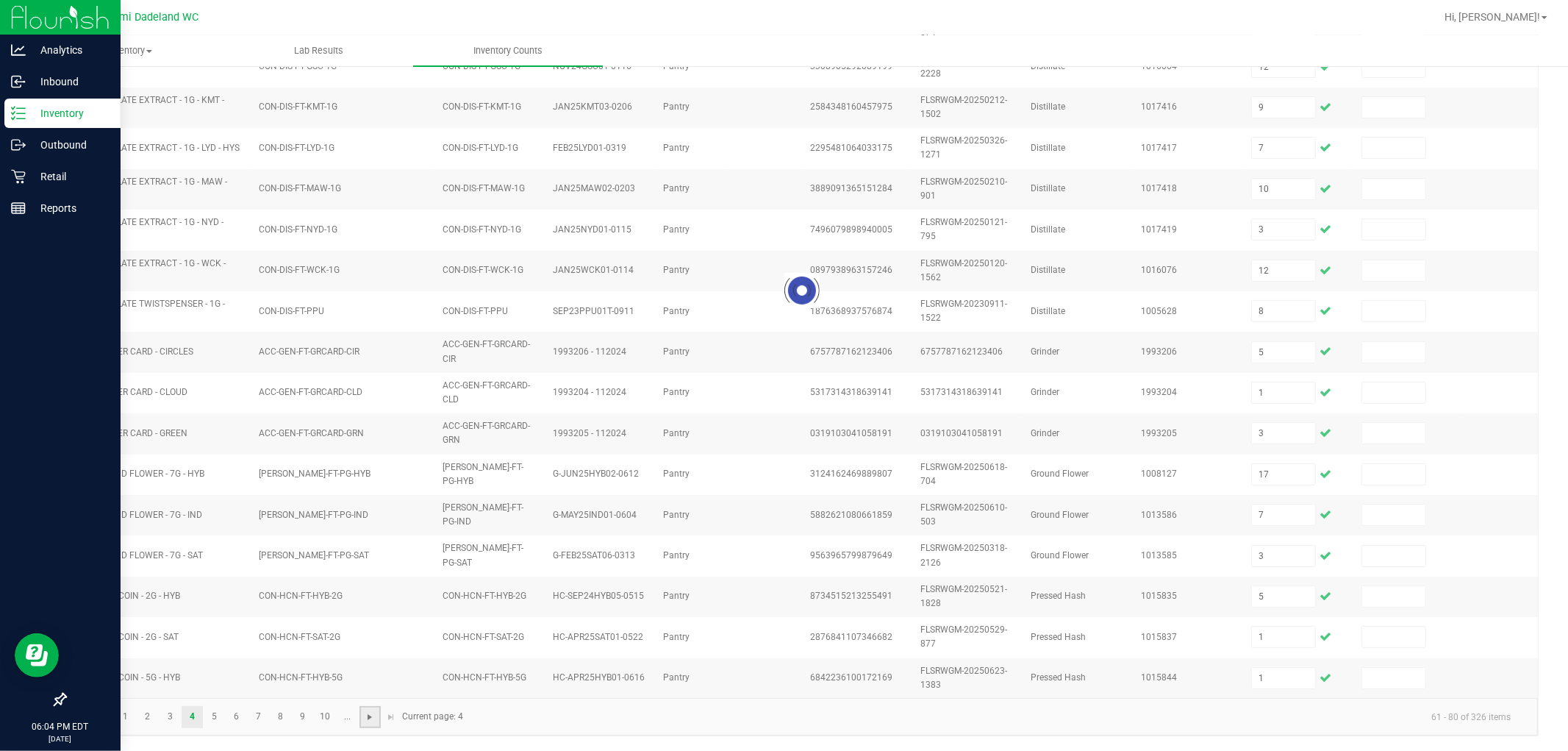 type 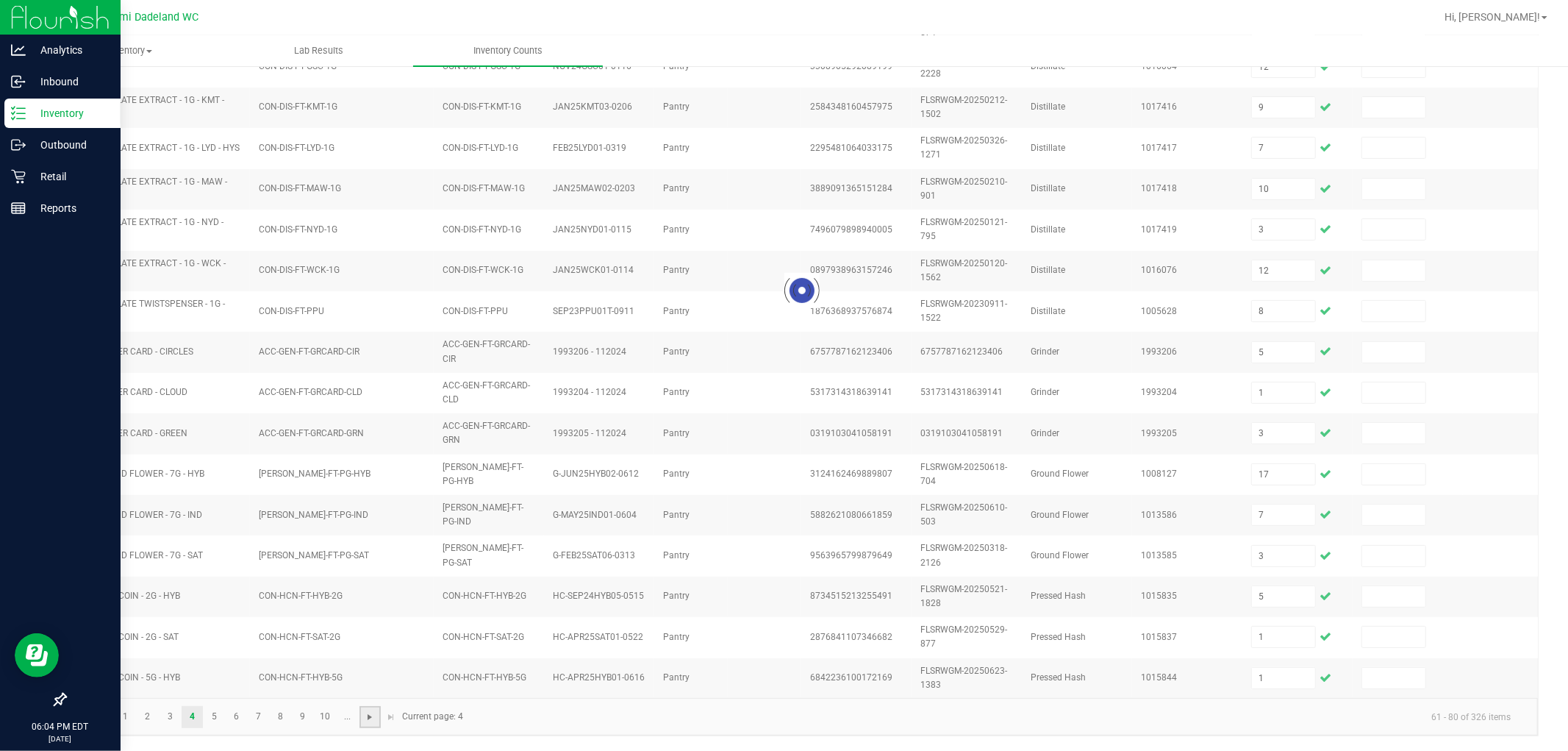 type 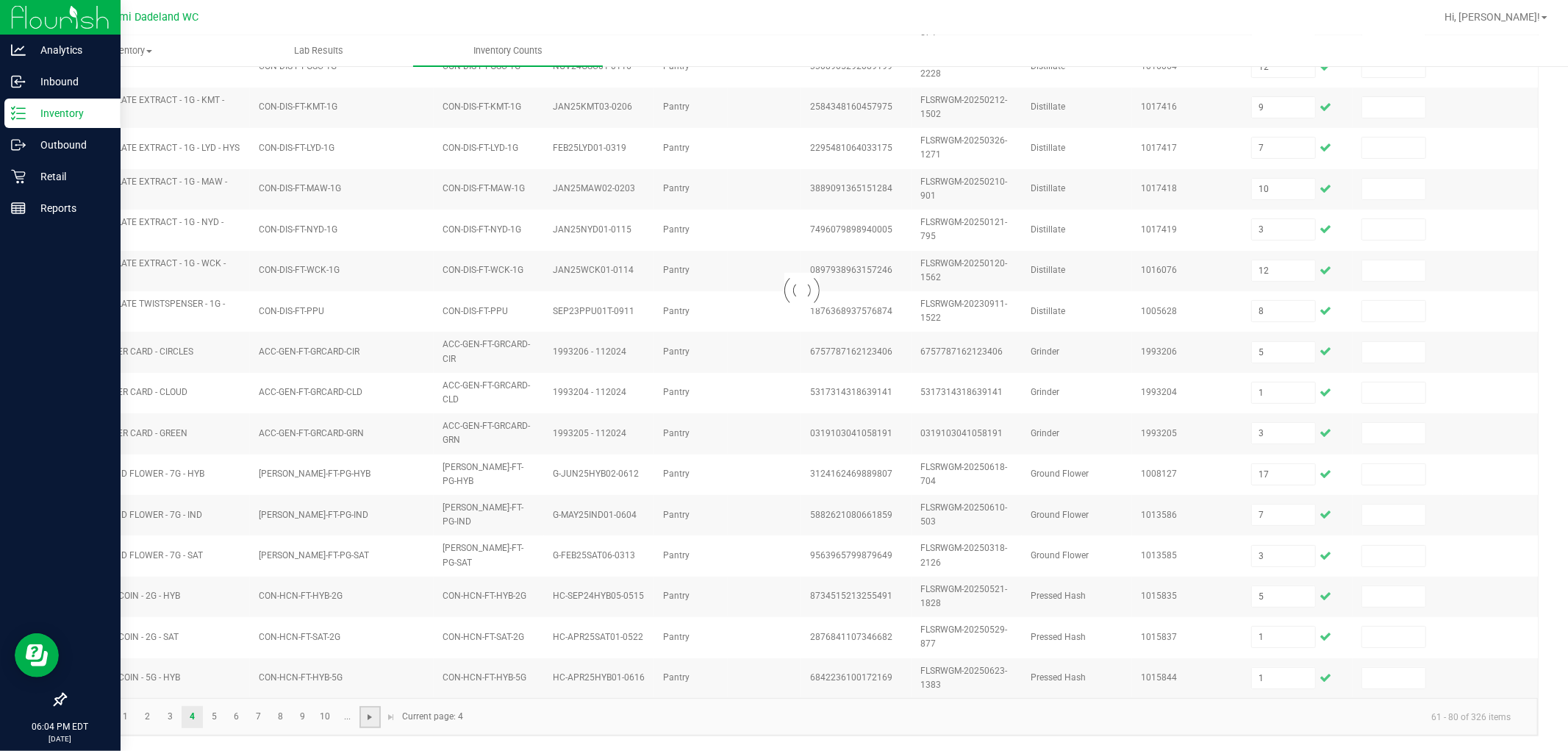 type 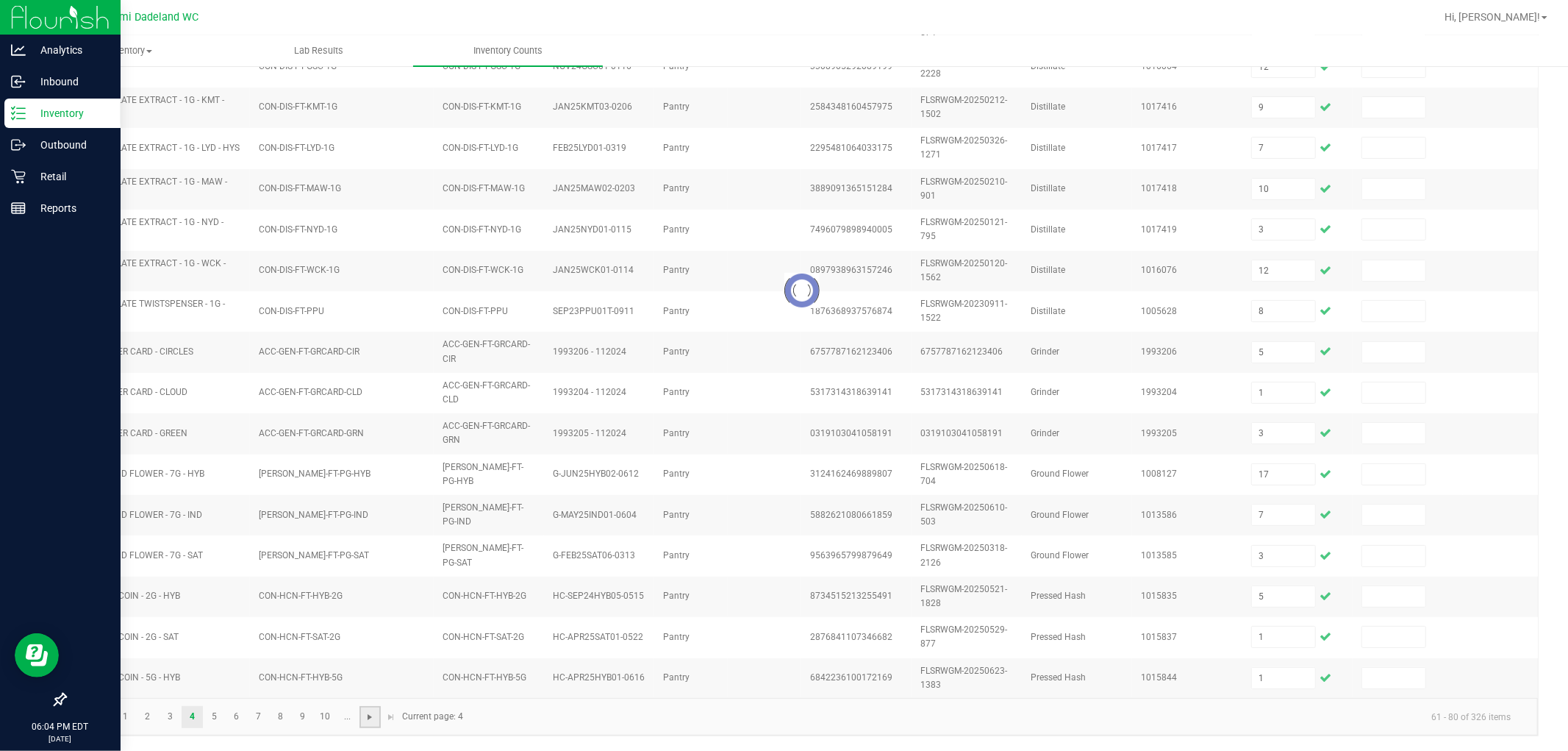 type 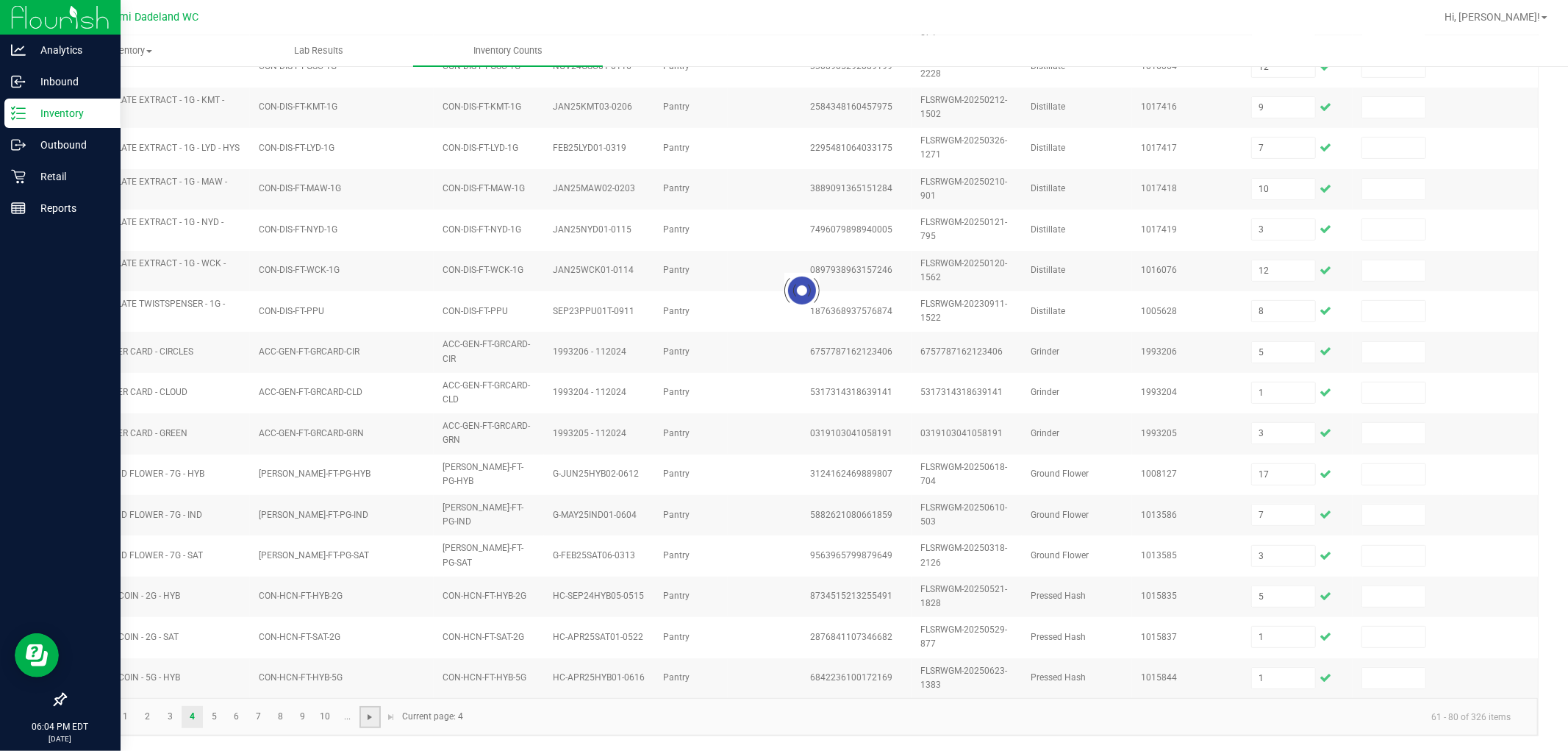 type 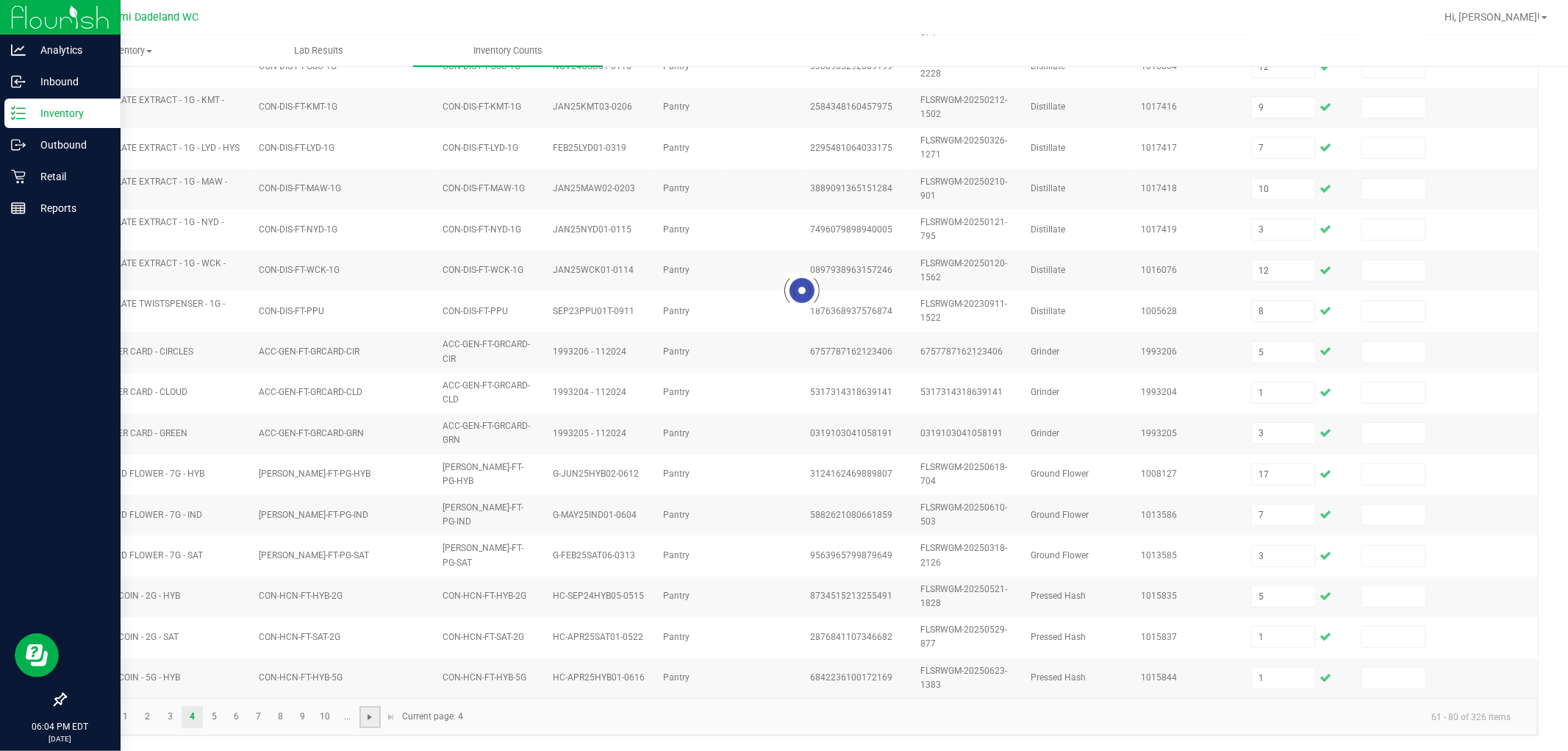 type 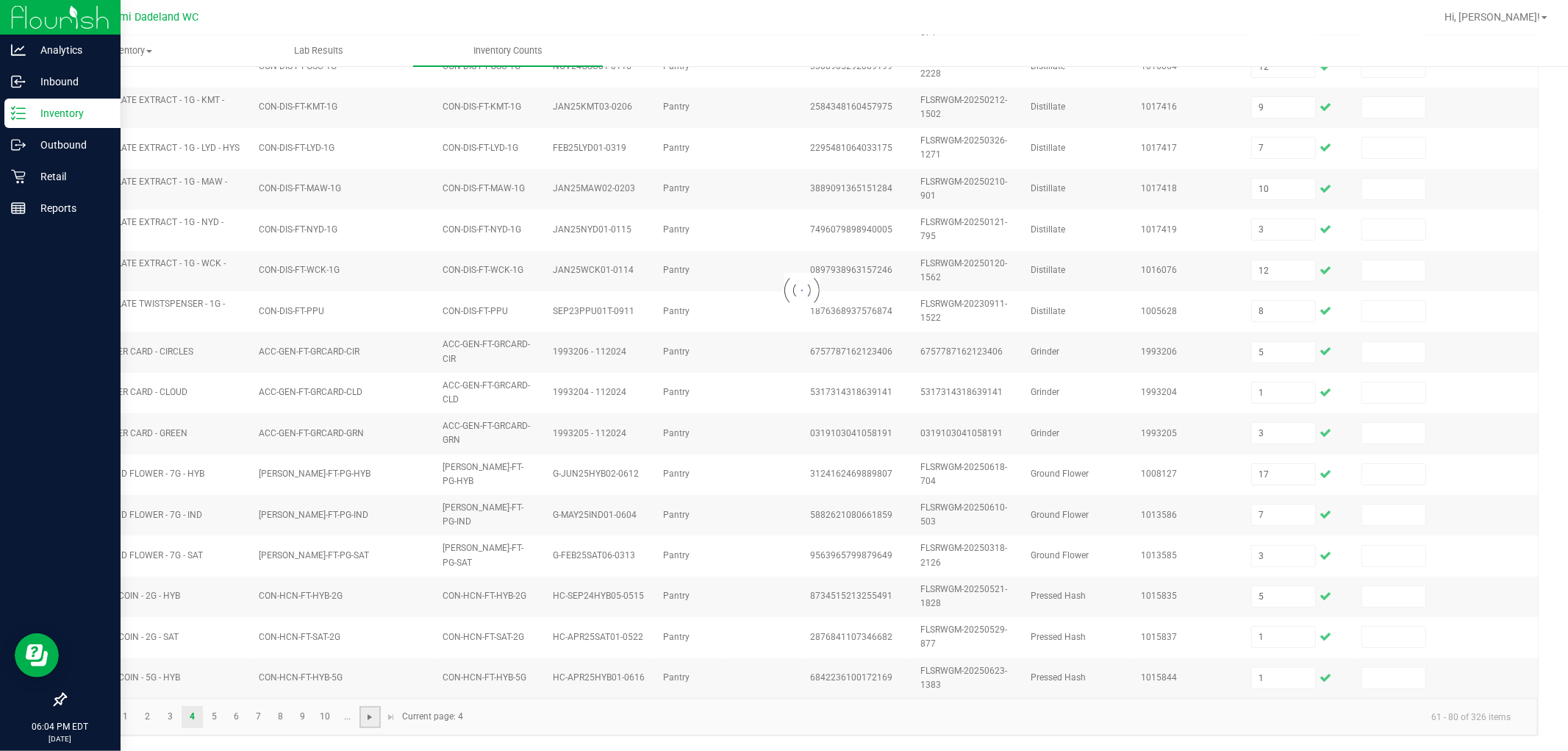 type 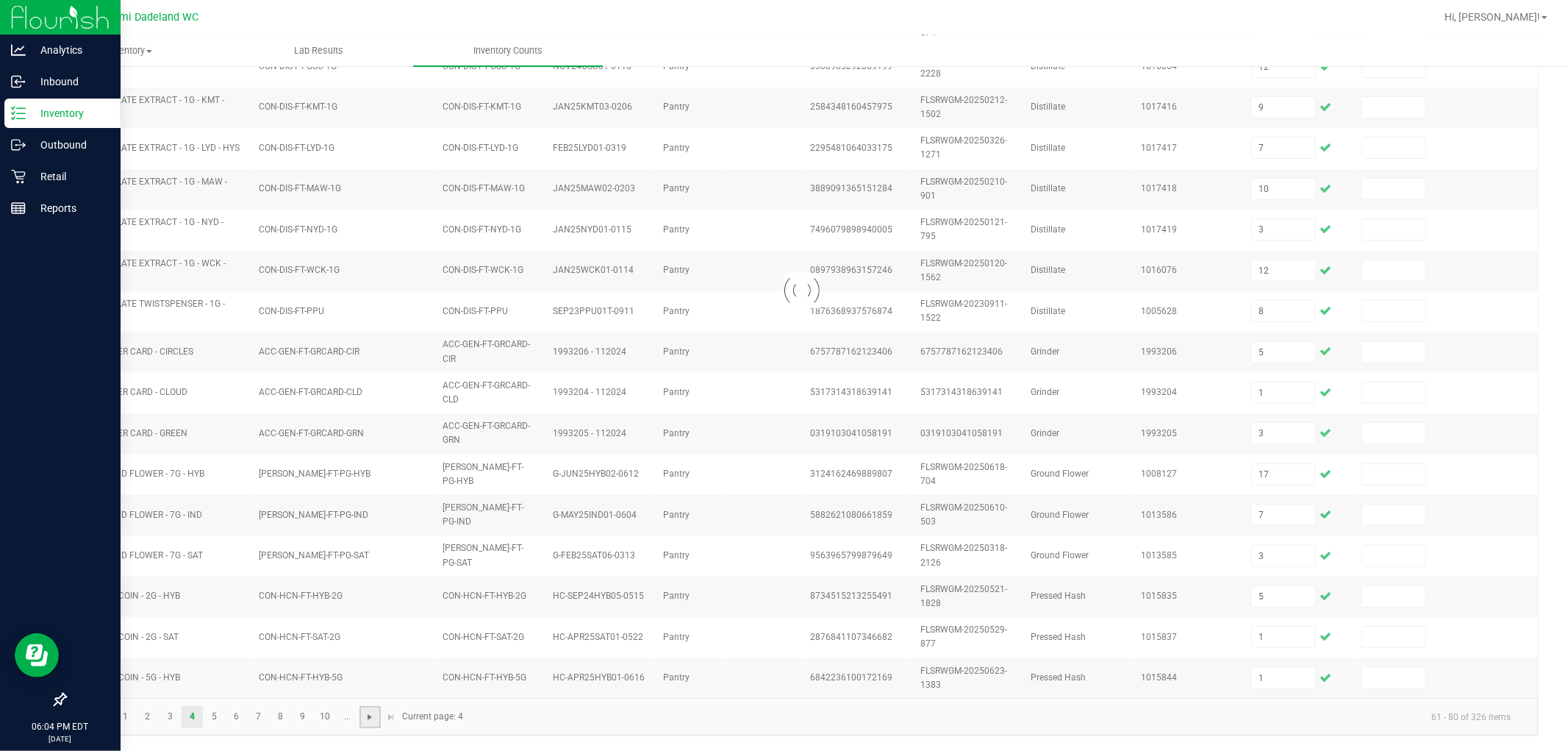 type 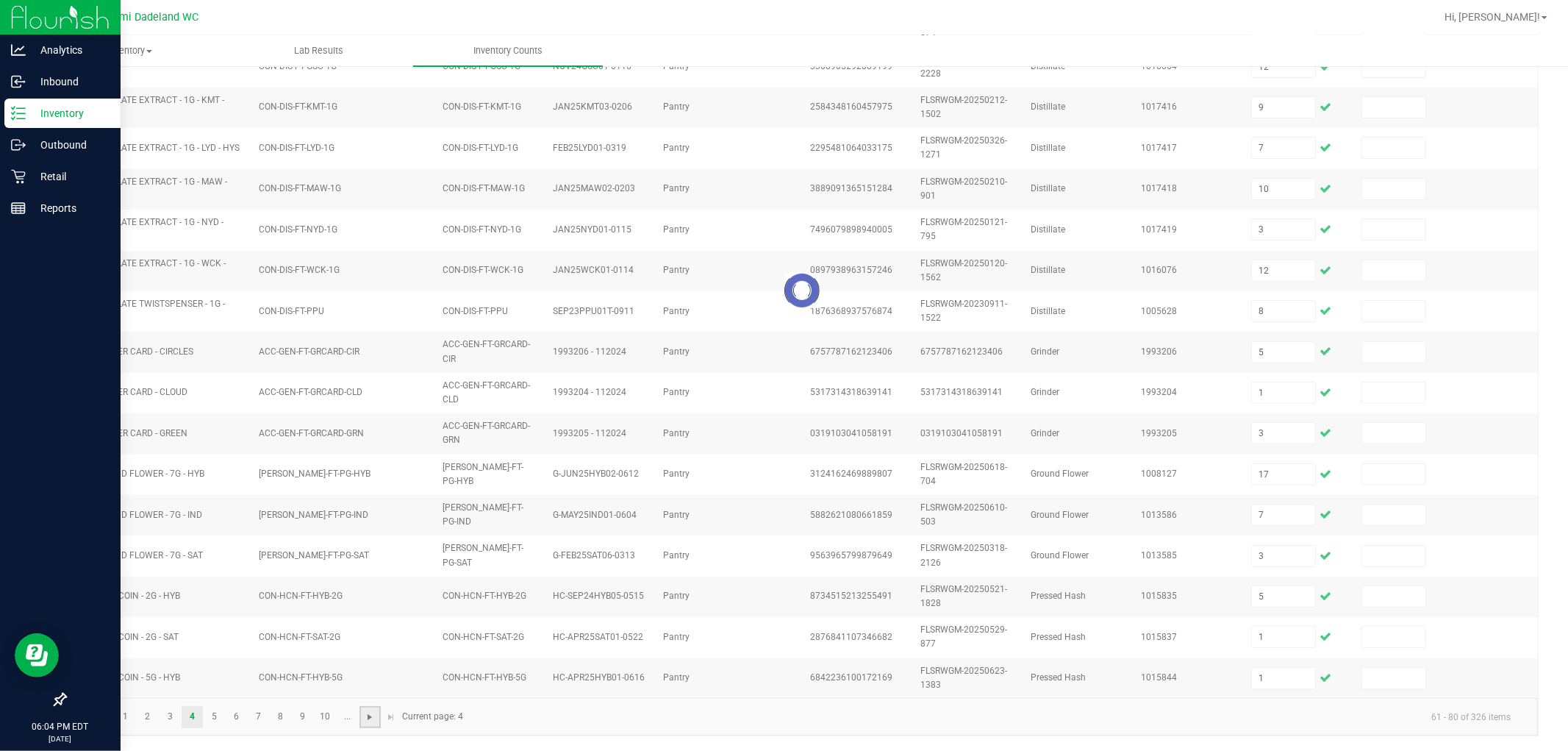 type 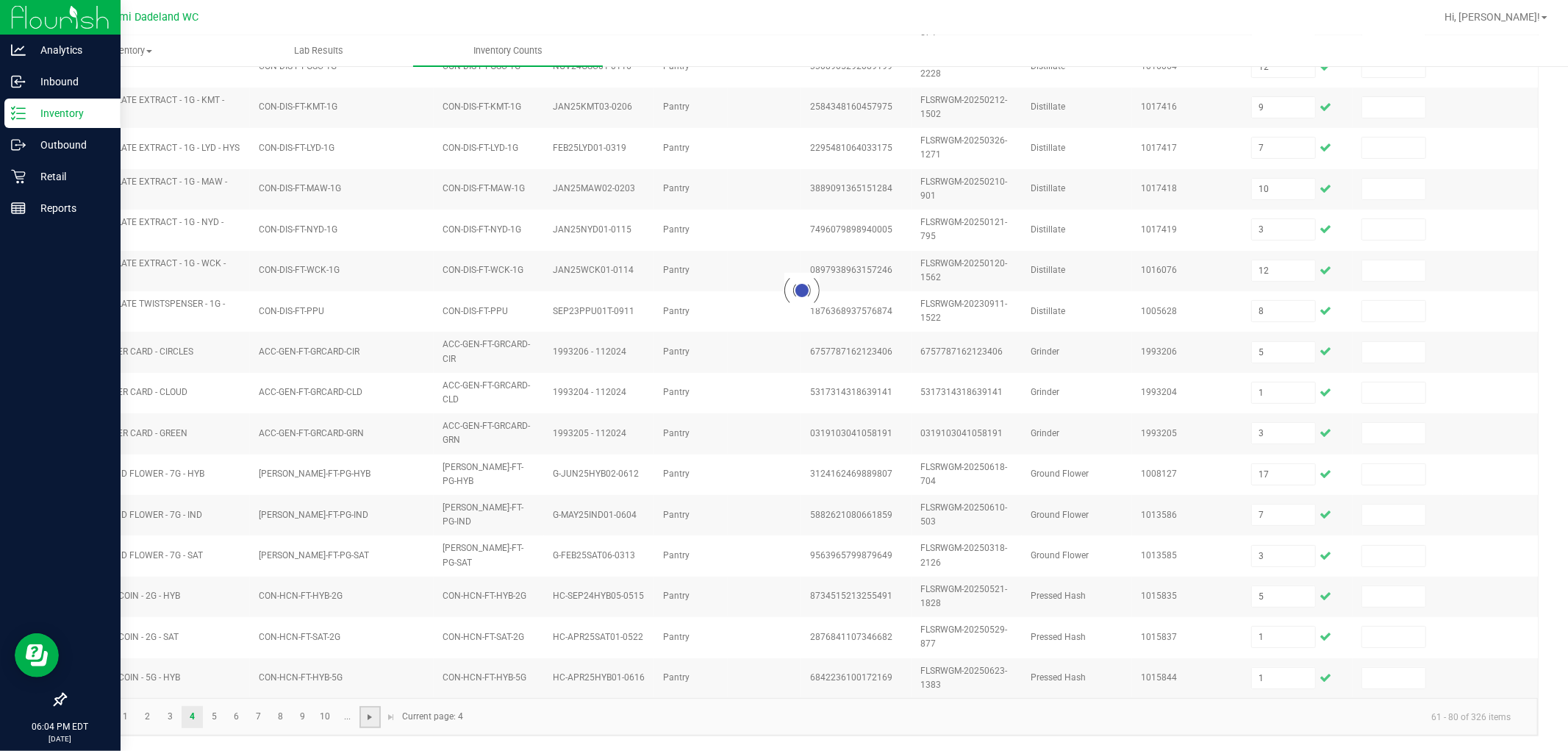 type 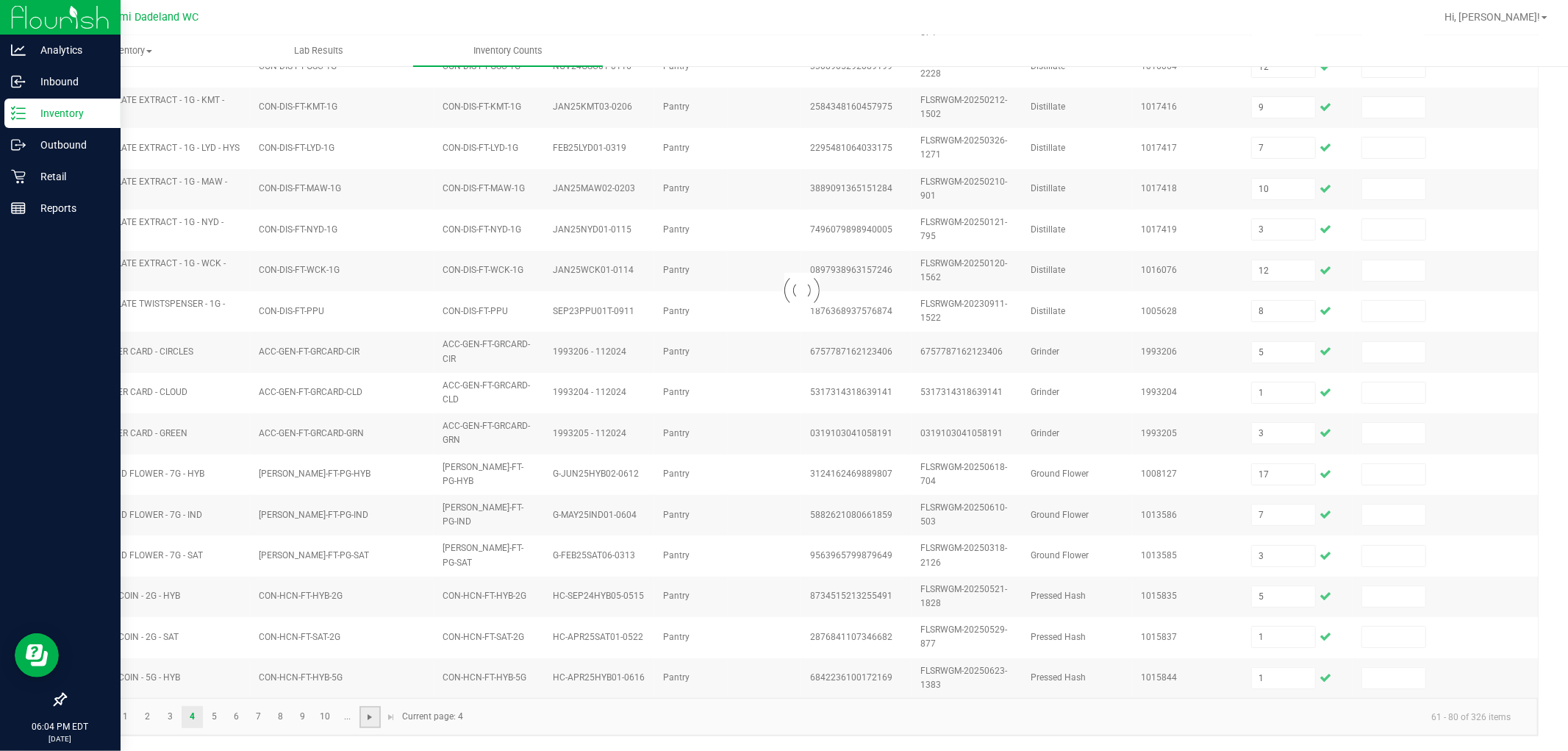 type 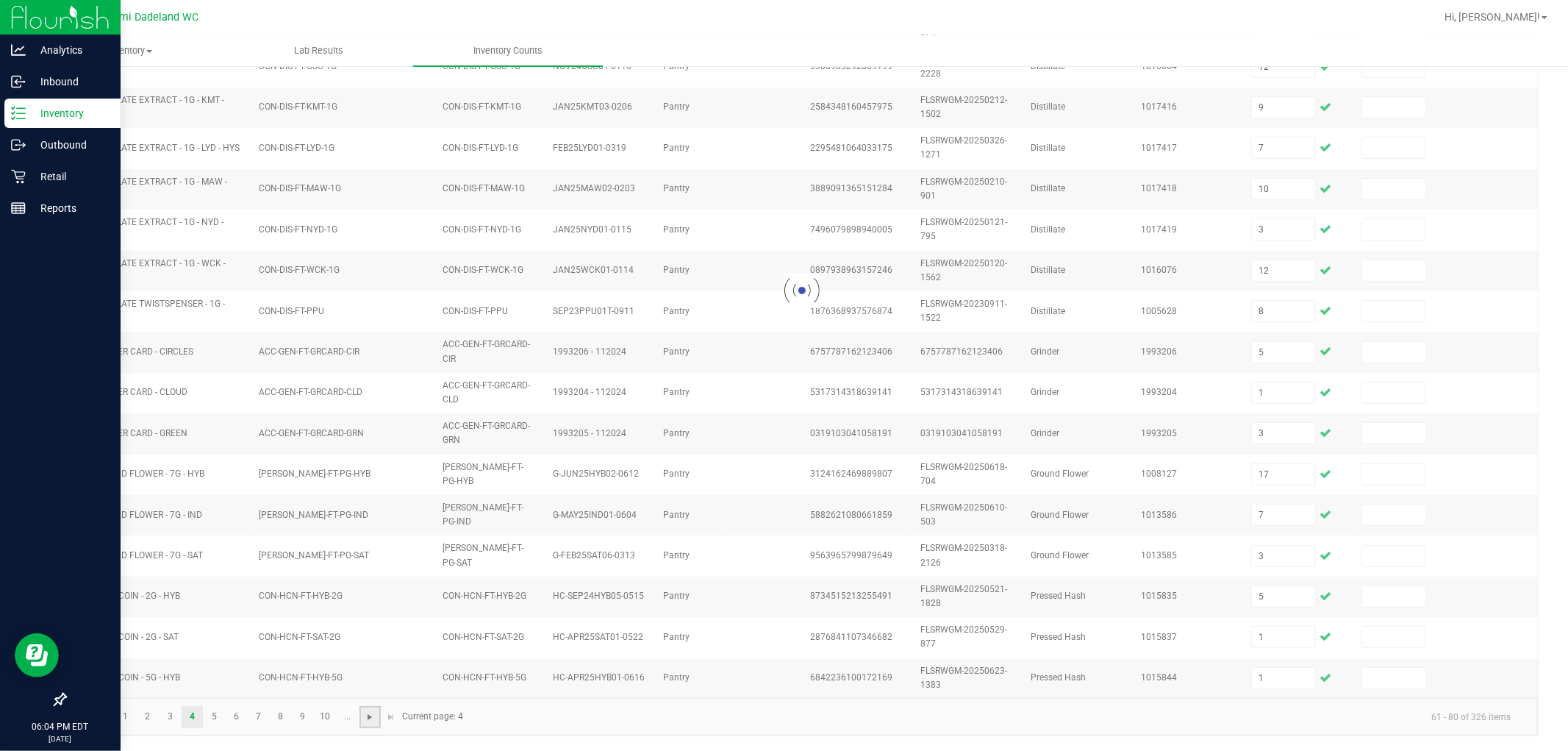 type 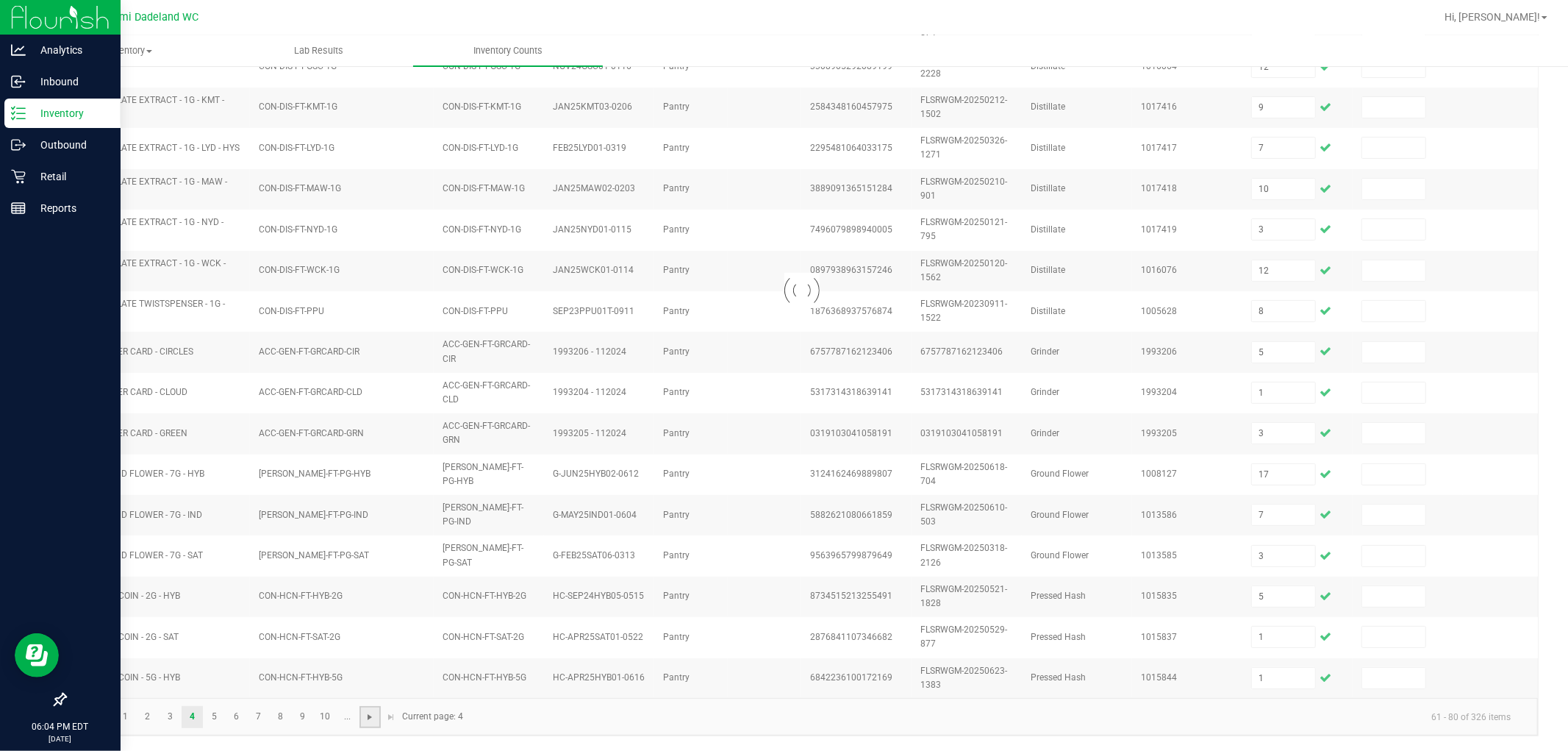 type 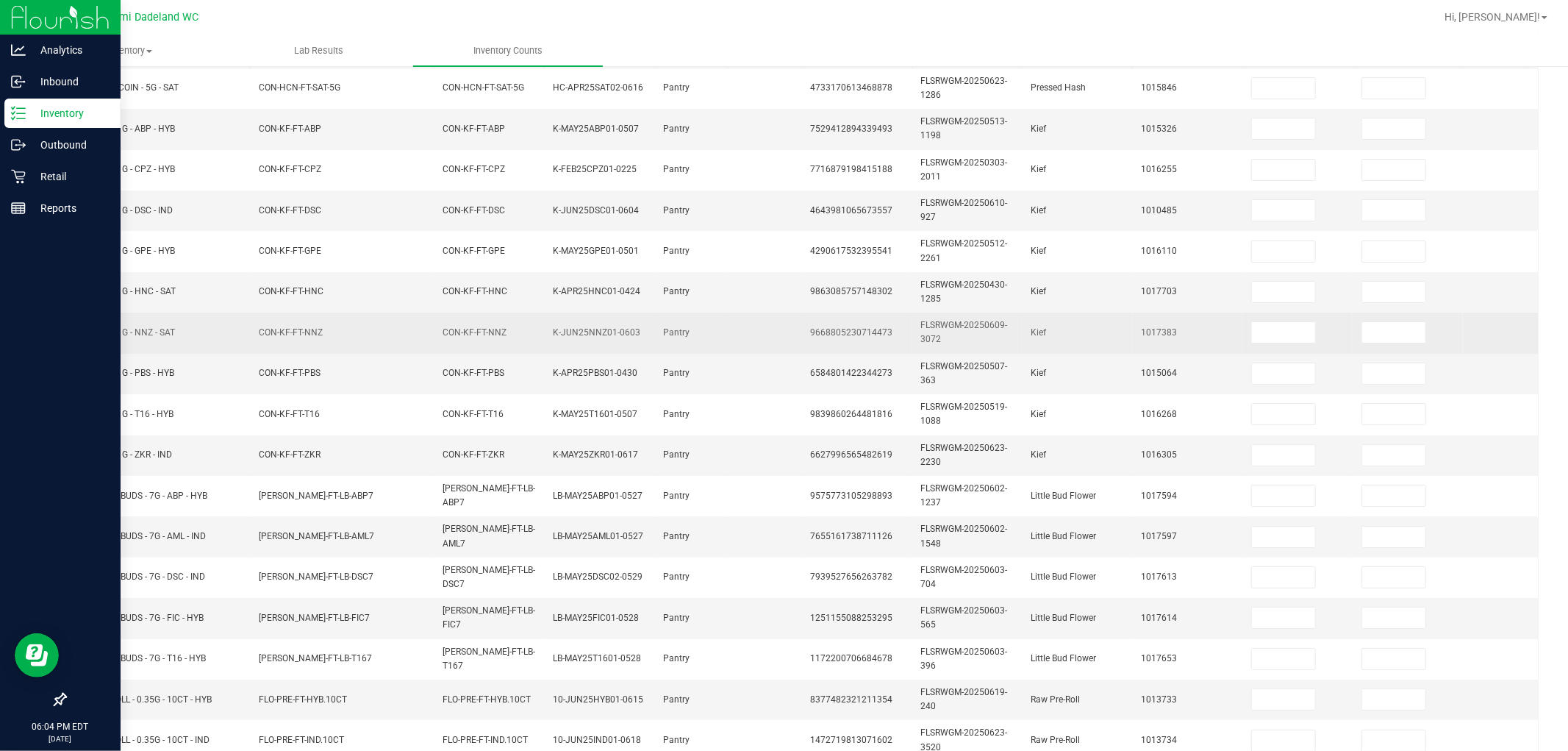 scroll, scrollTop: 0, scrollLeft: 0, axis: both 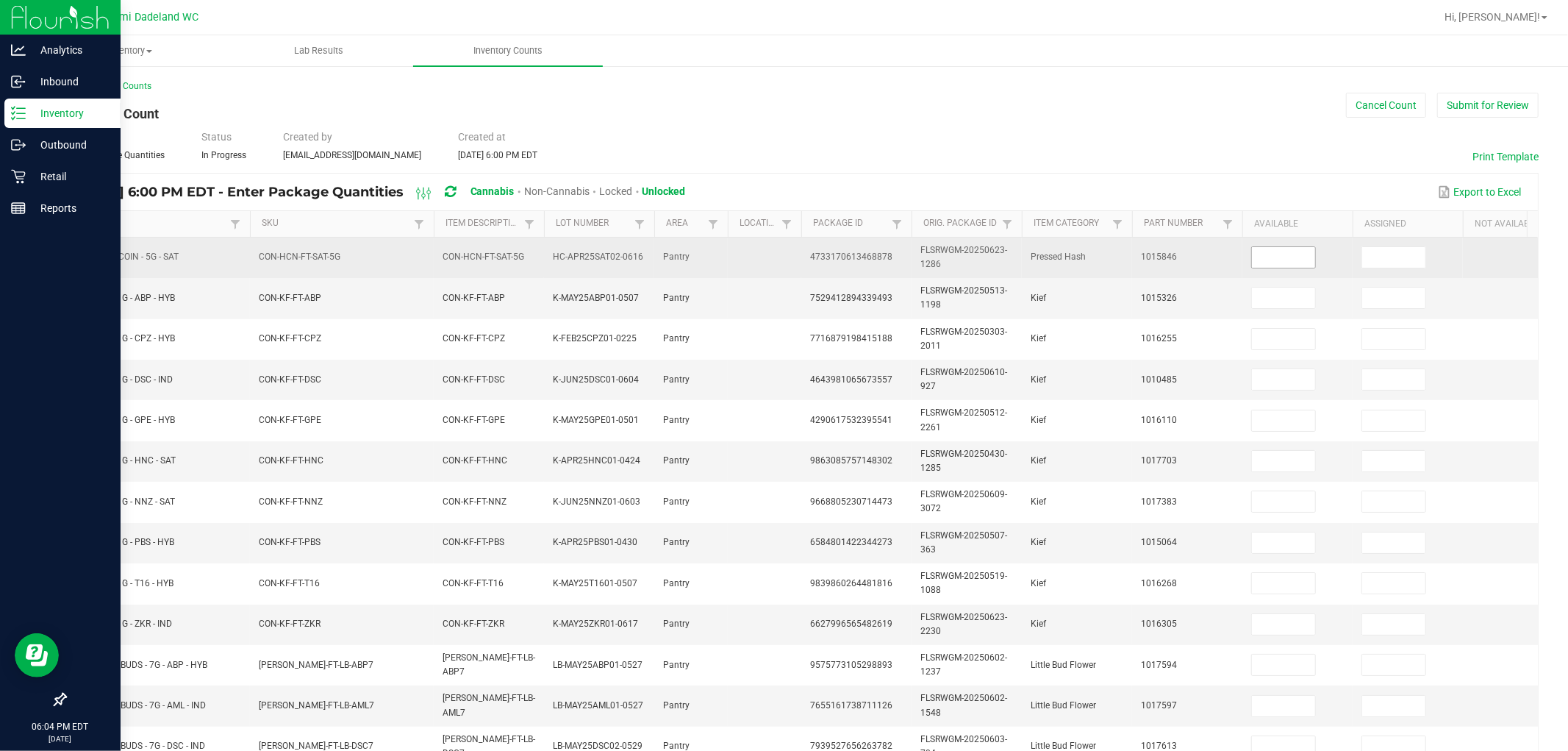 click at bounding box center [1284, 257] 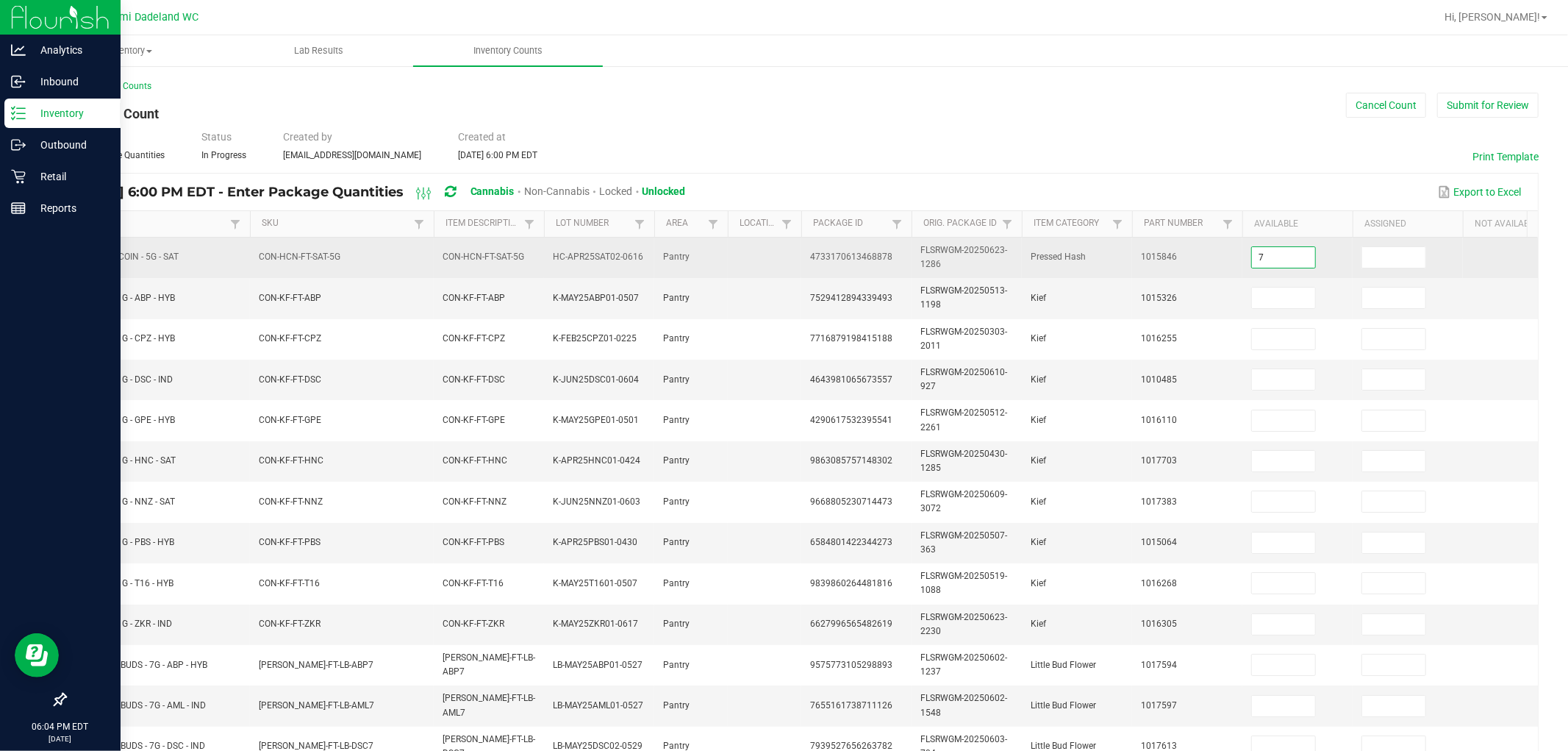 type on "7" 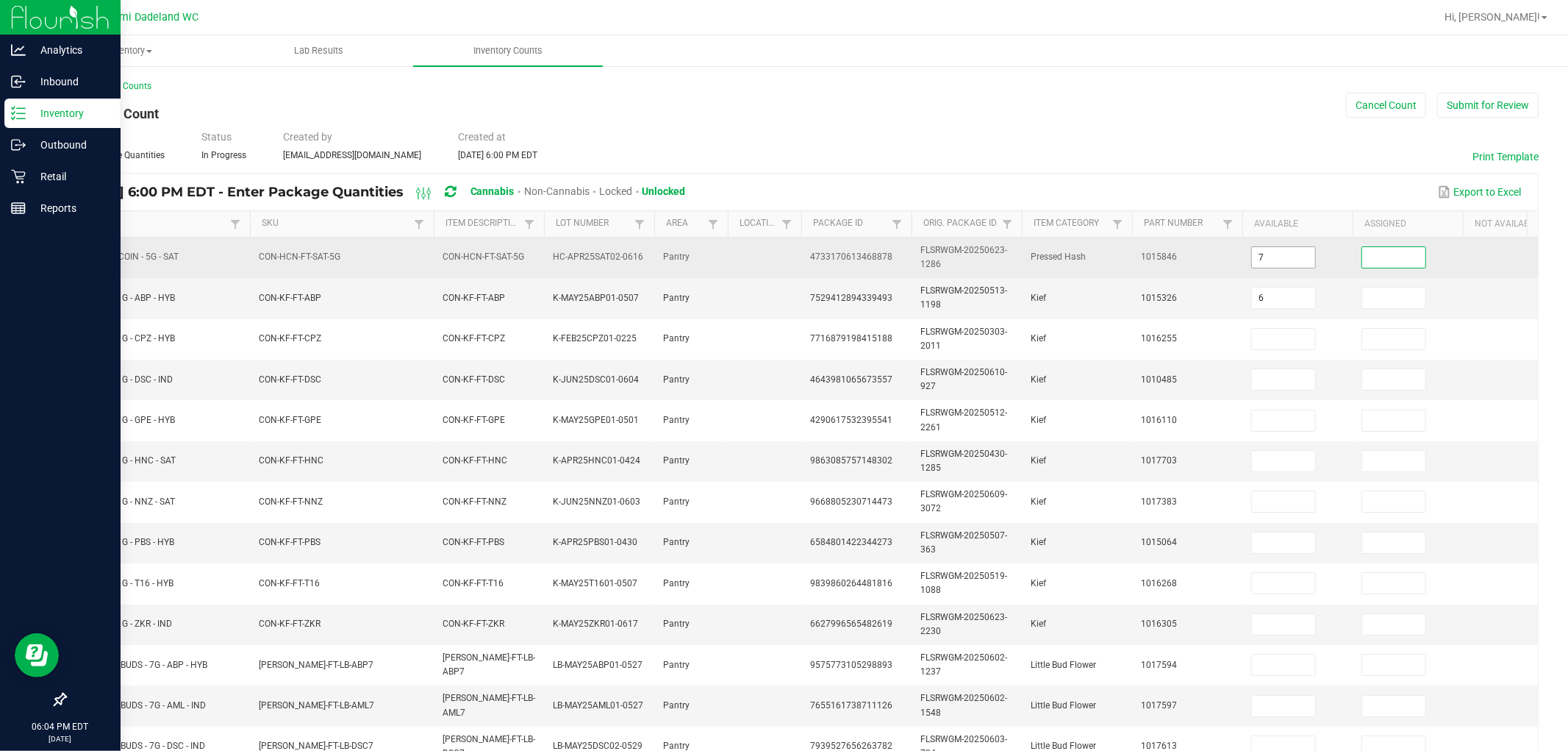 type on "6" 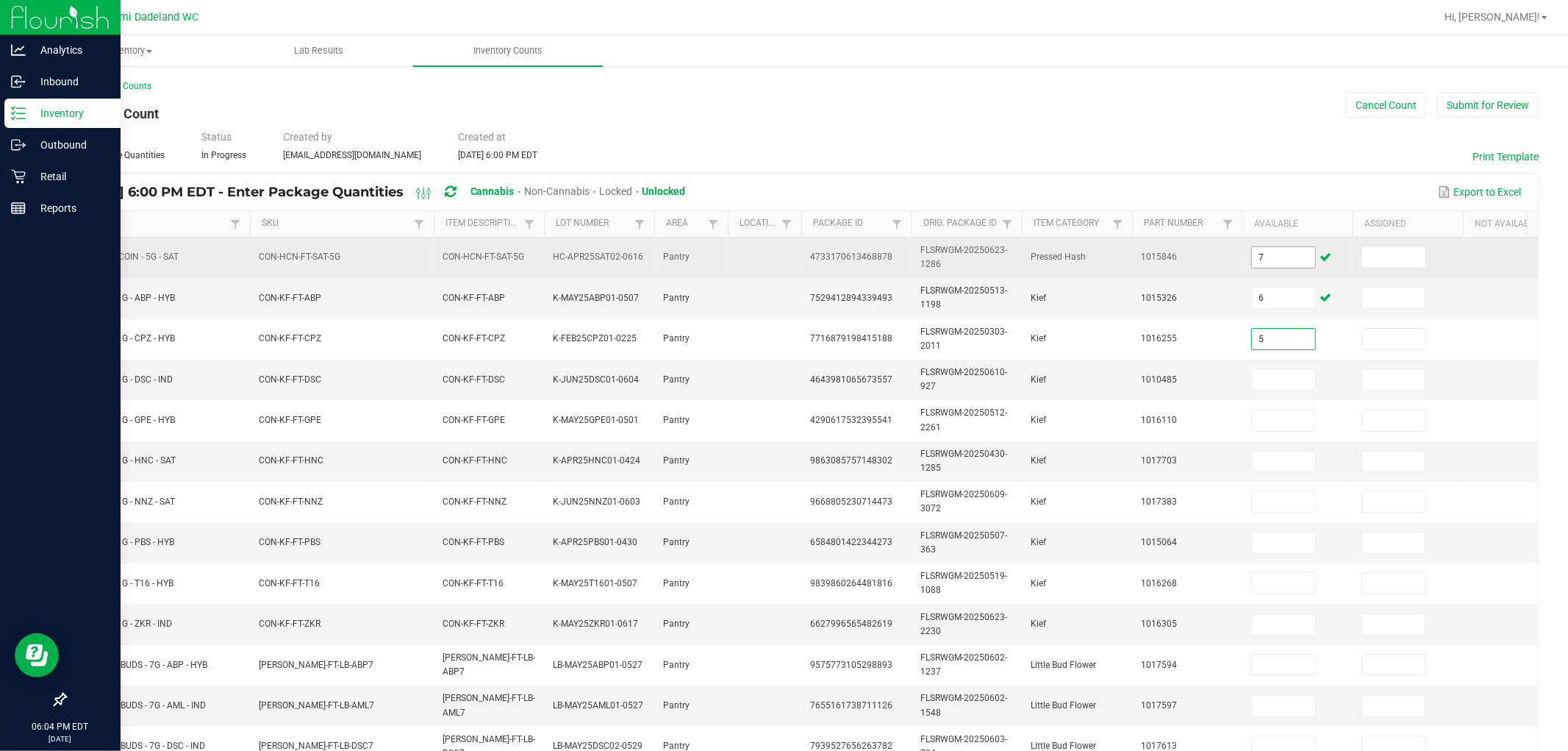type on "5" 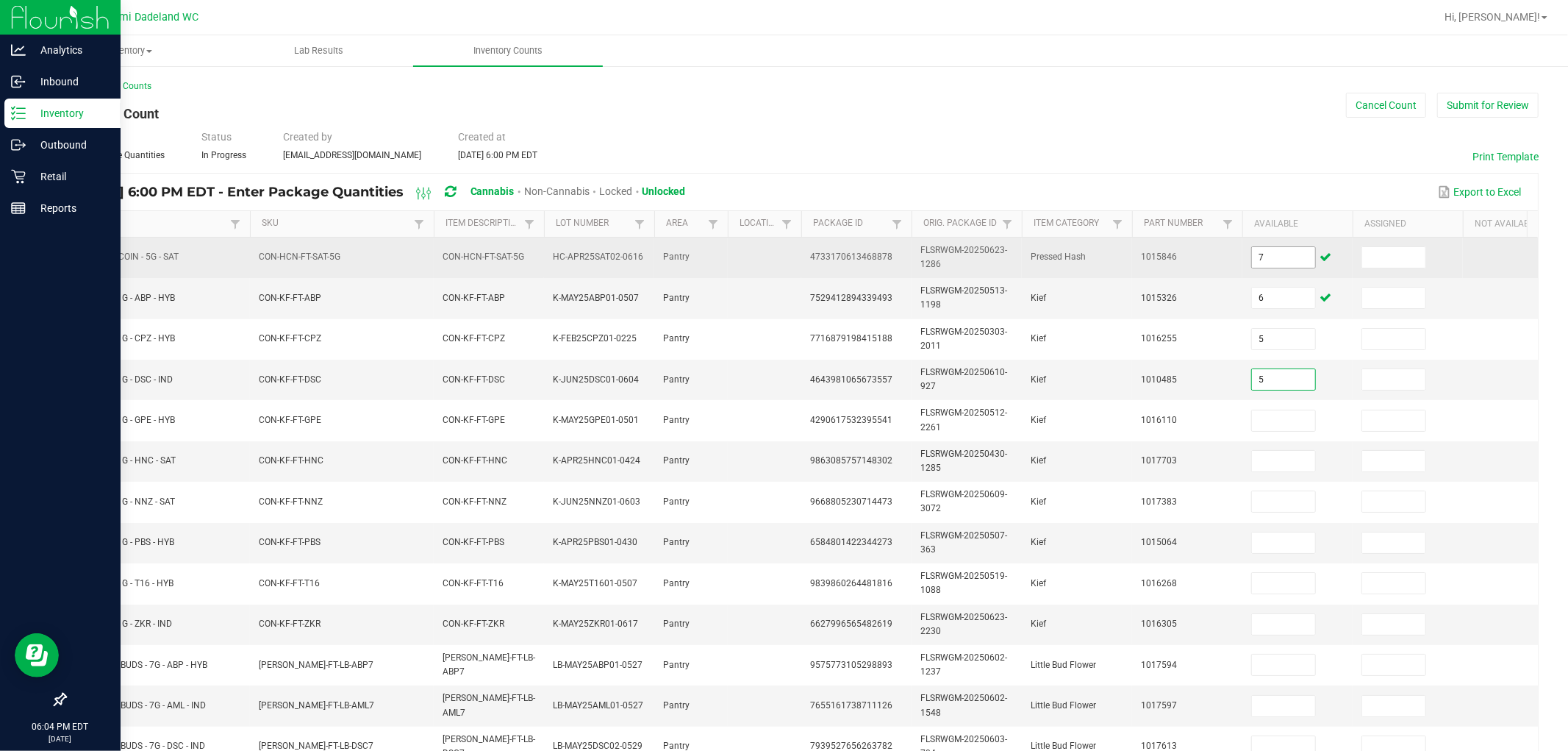 type on "5" 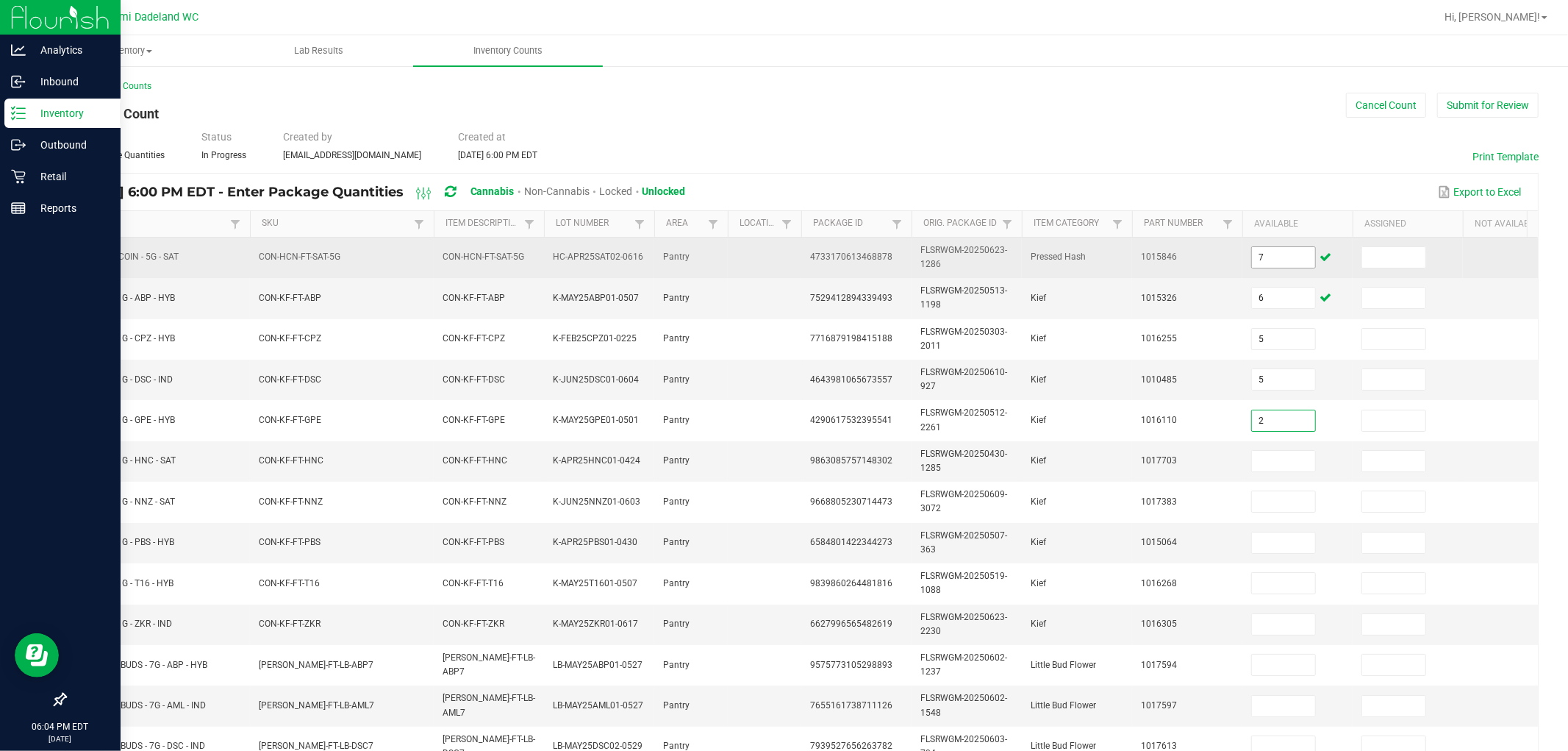 type on "2" 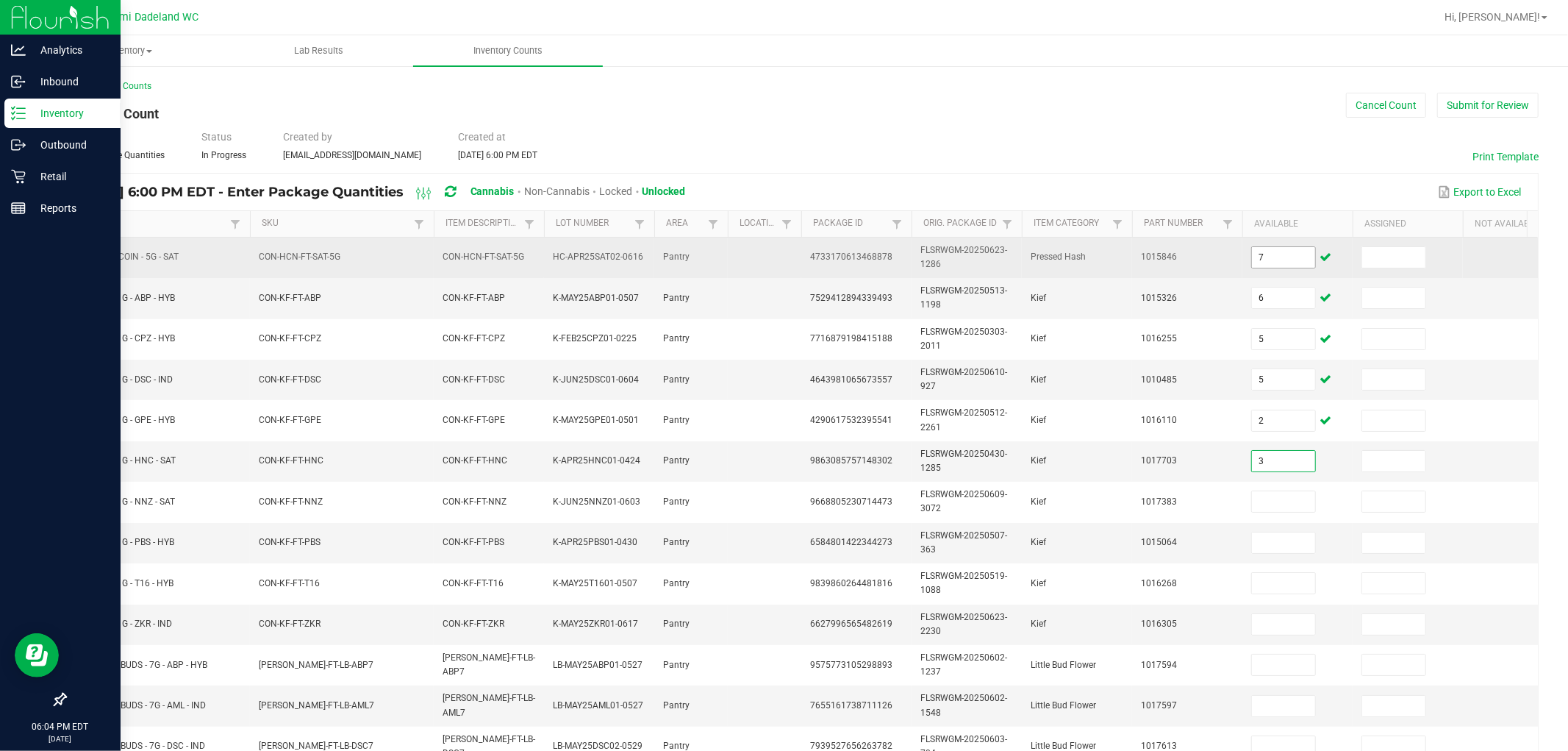 type on "3" 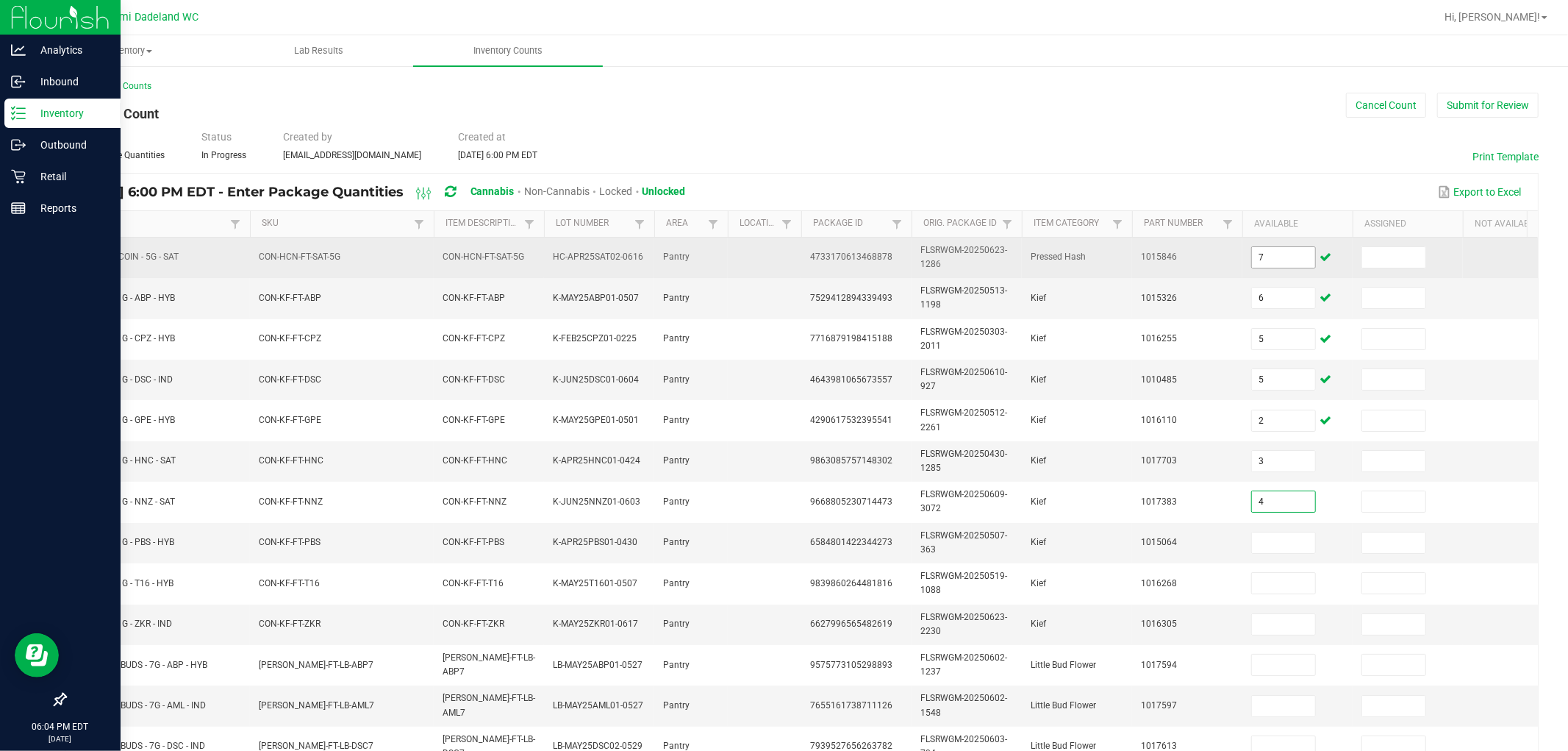 type on "4" 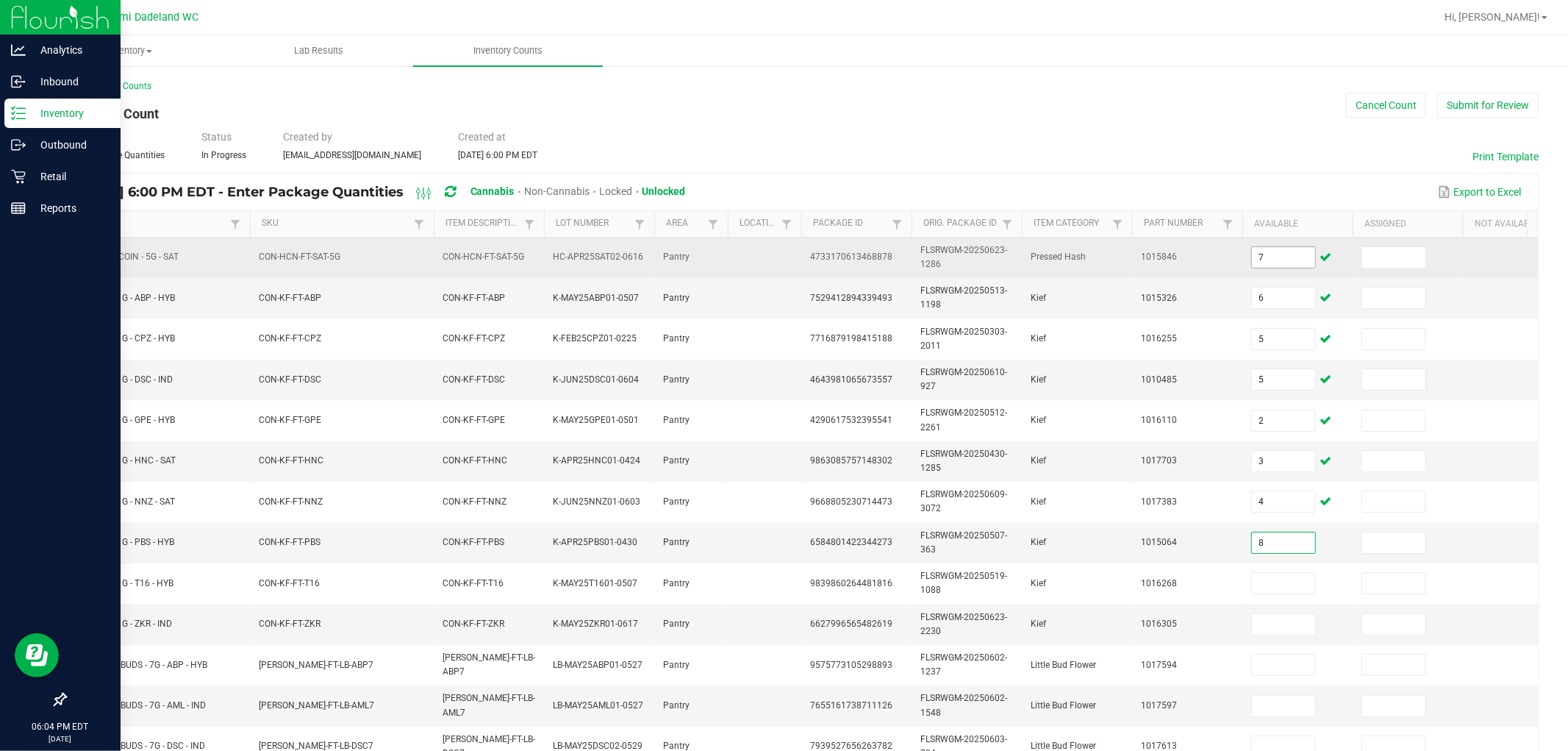 type on "8" 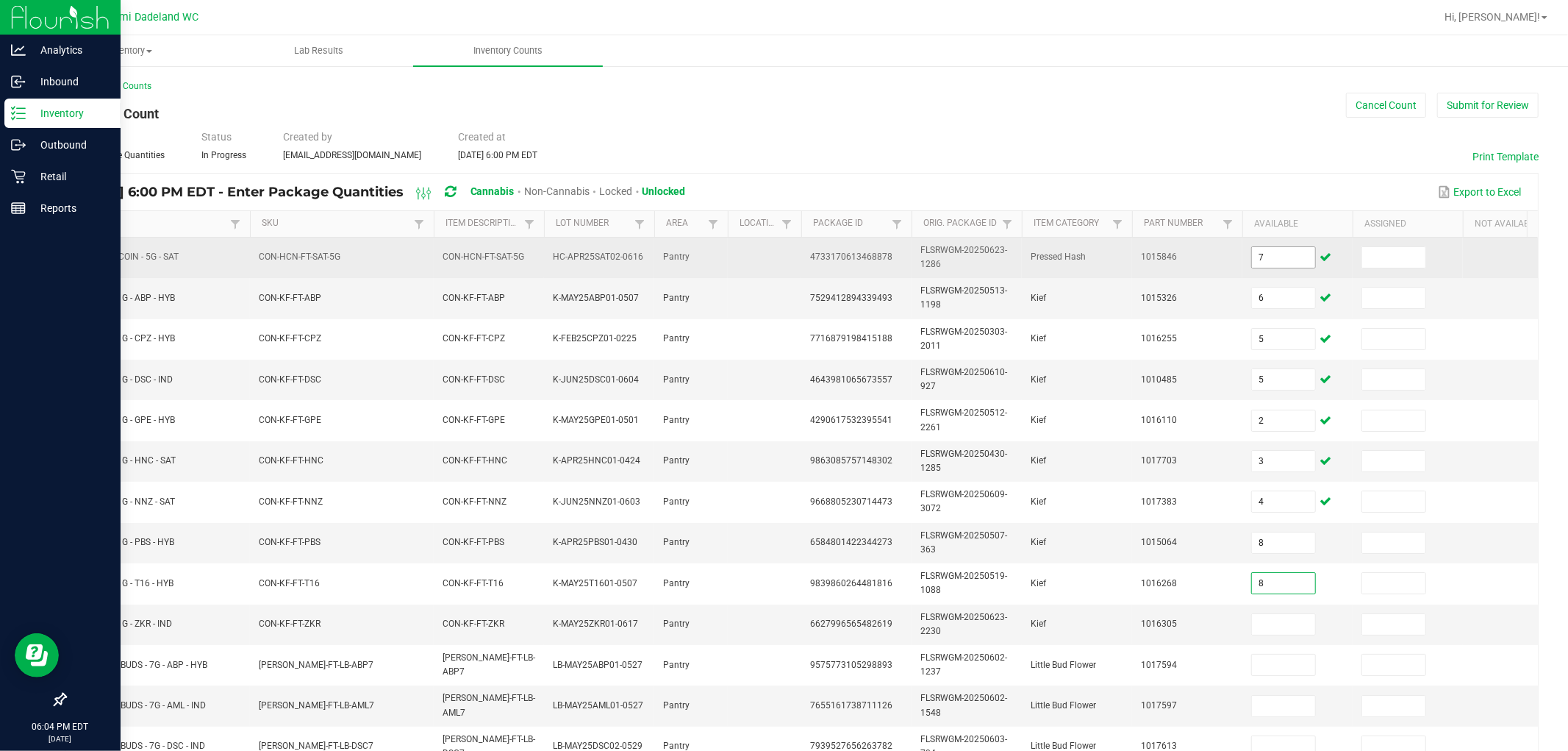 type on "8" 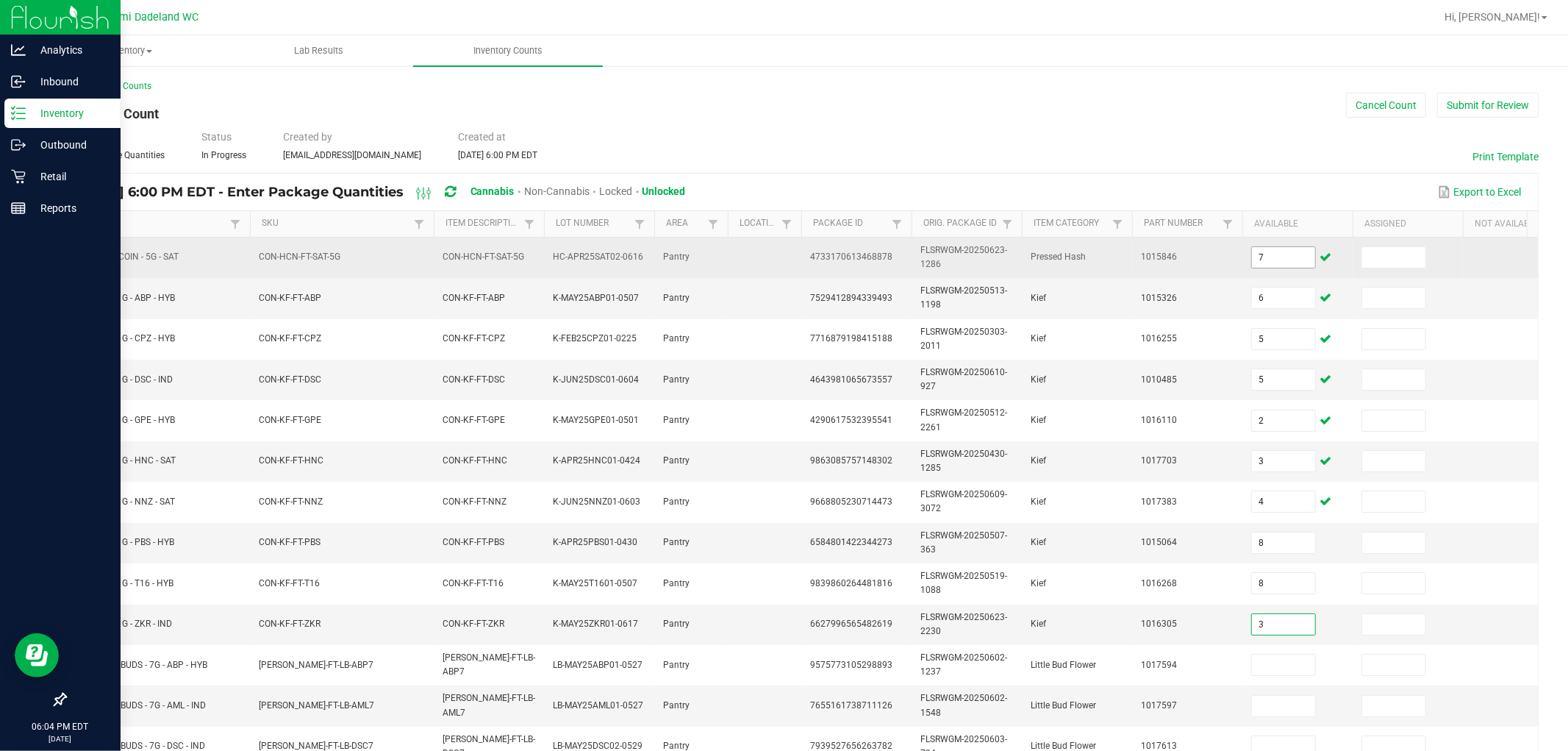 type on "3" 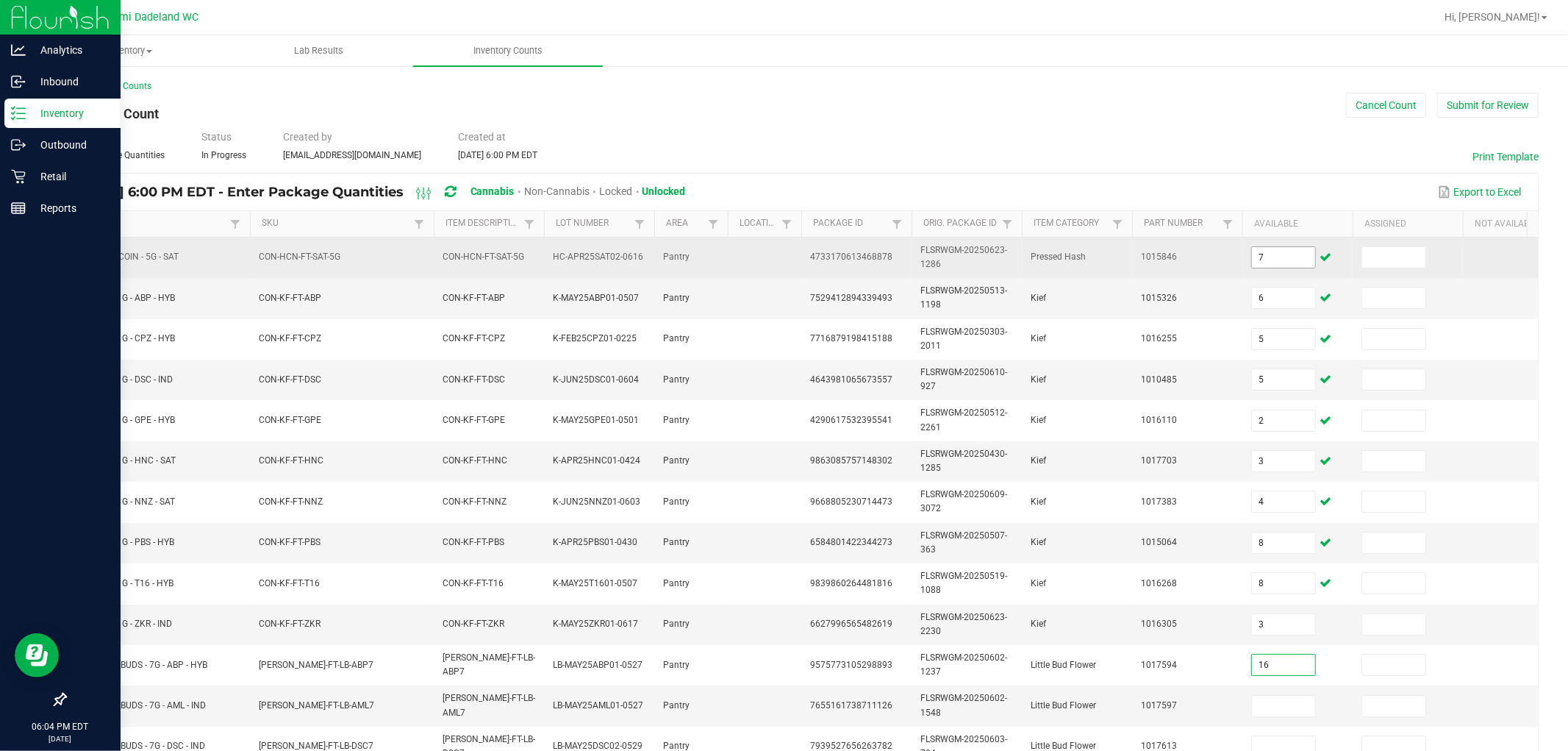 type on "16" 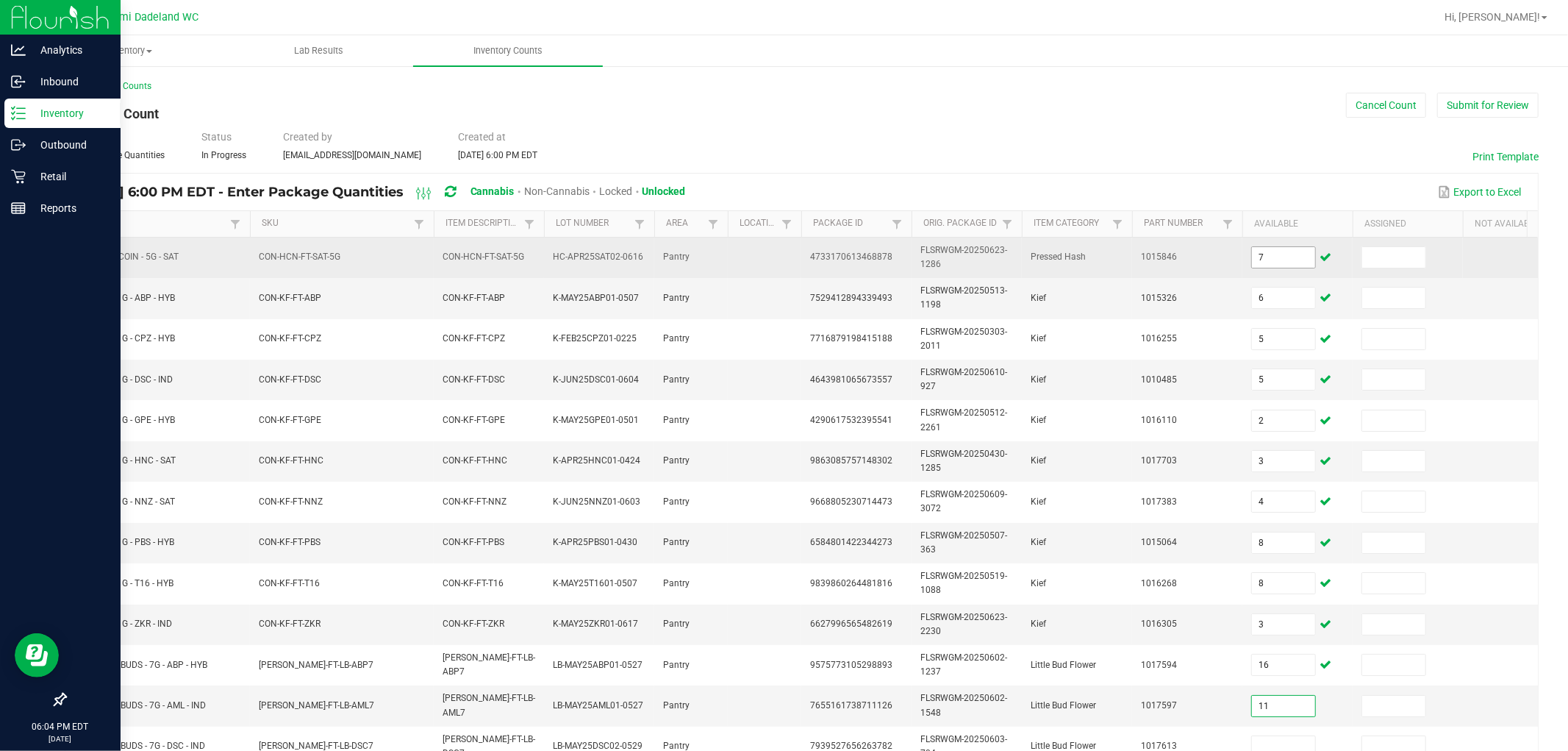 type on "11" 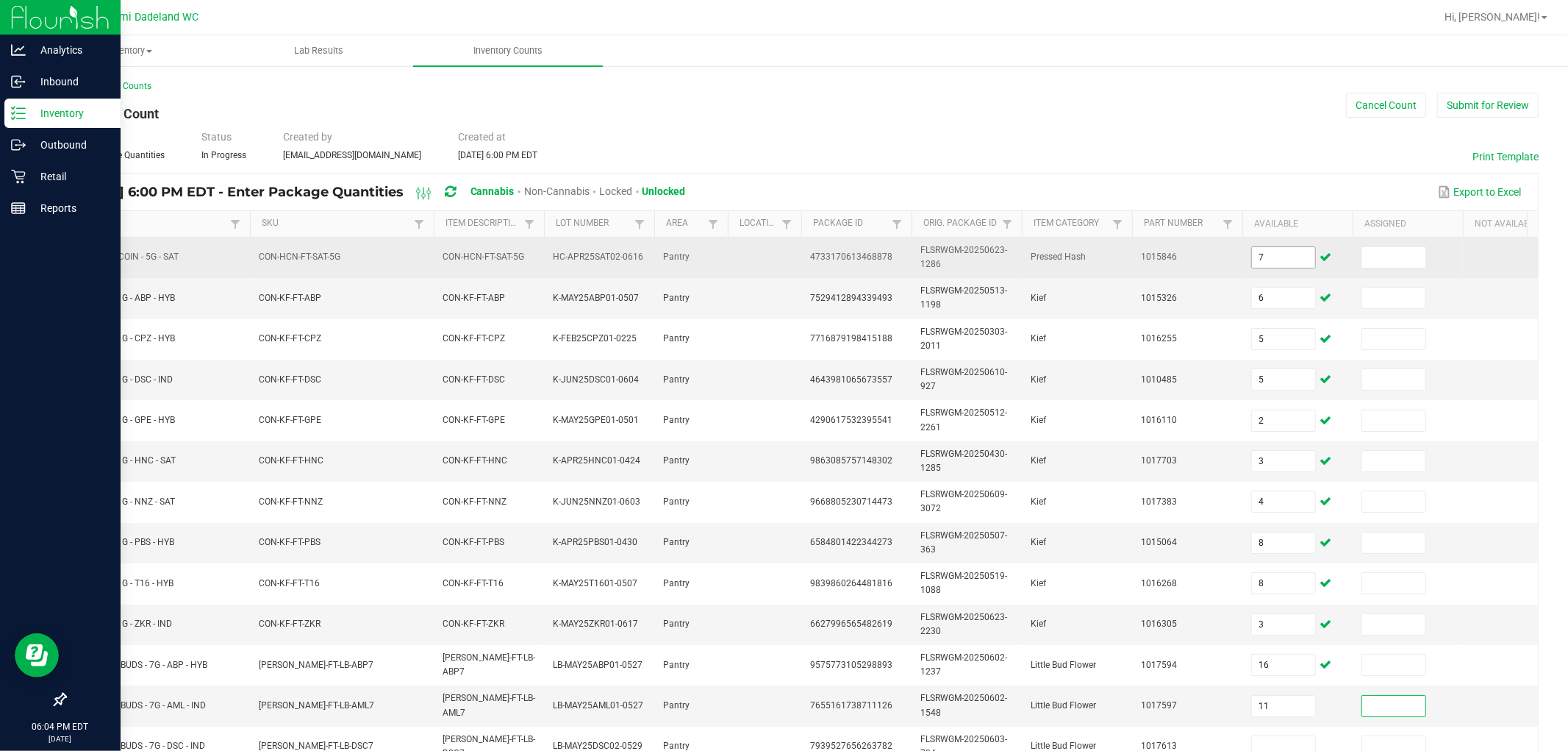 scroll, scrollTop: 6, scrollLeft: 0, axis: vertical 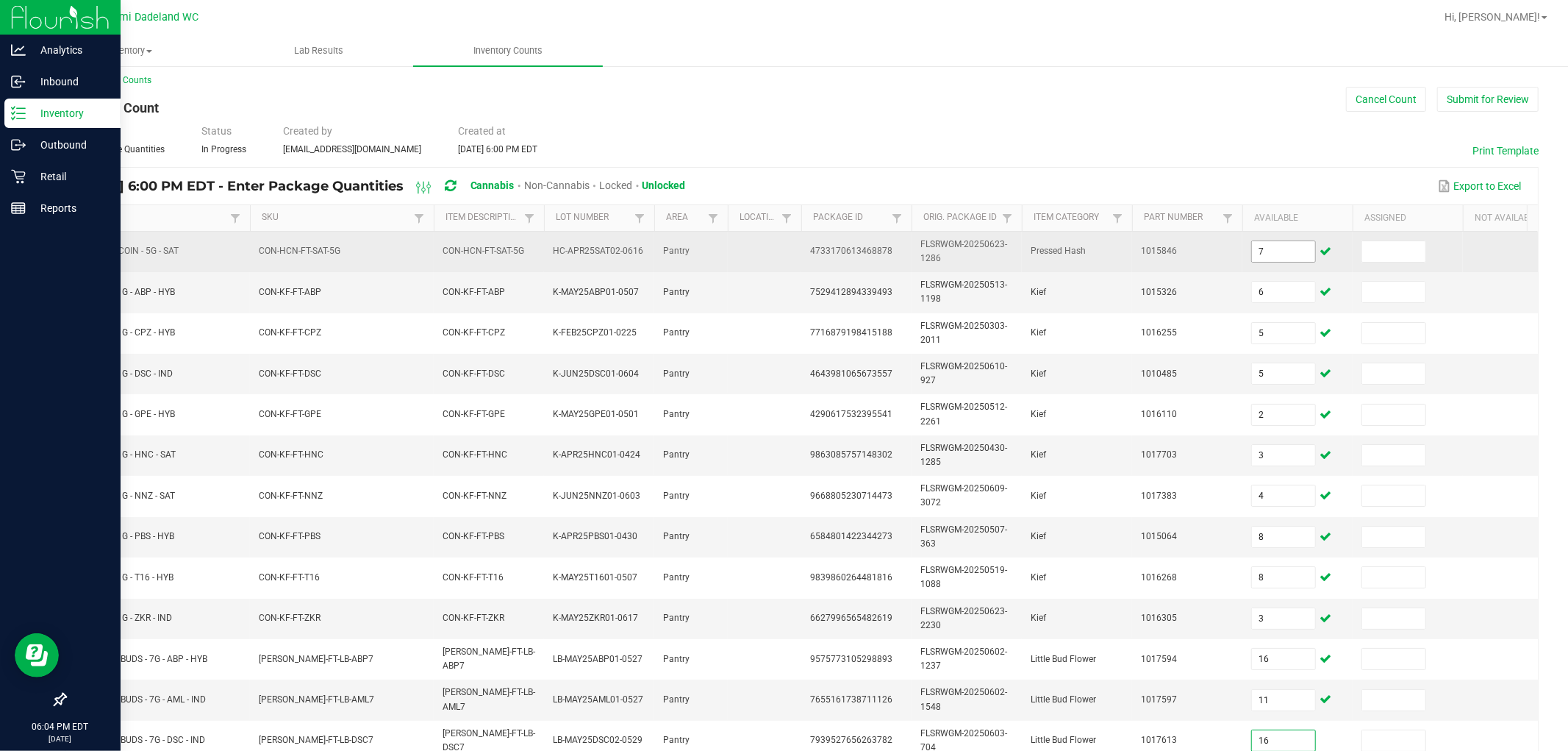 type on "16" 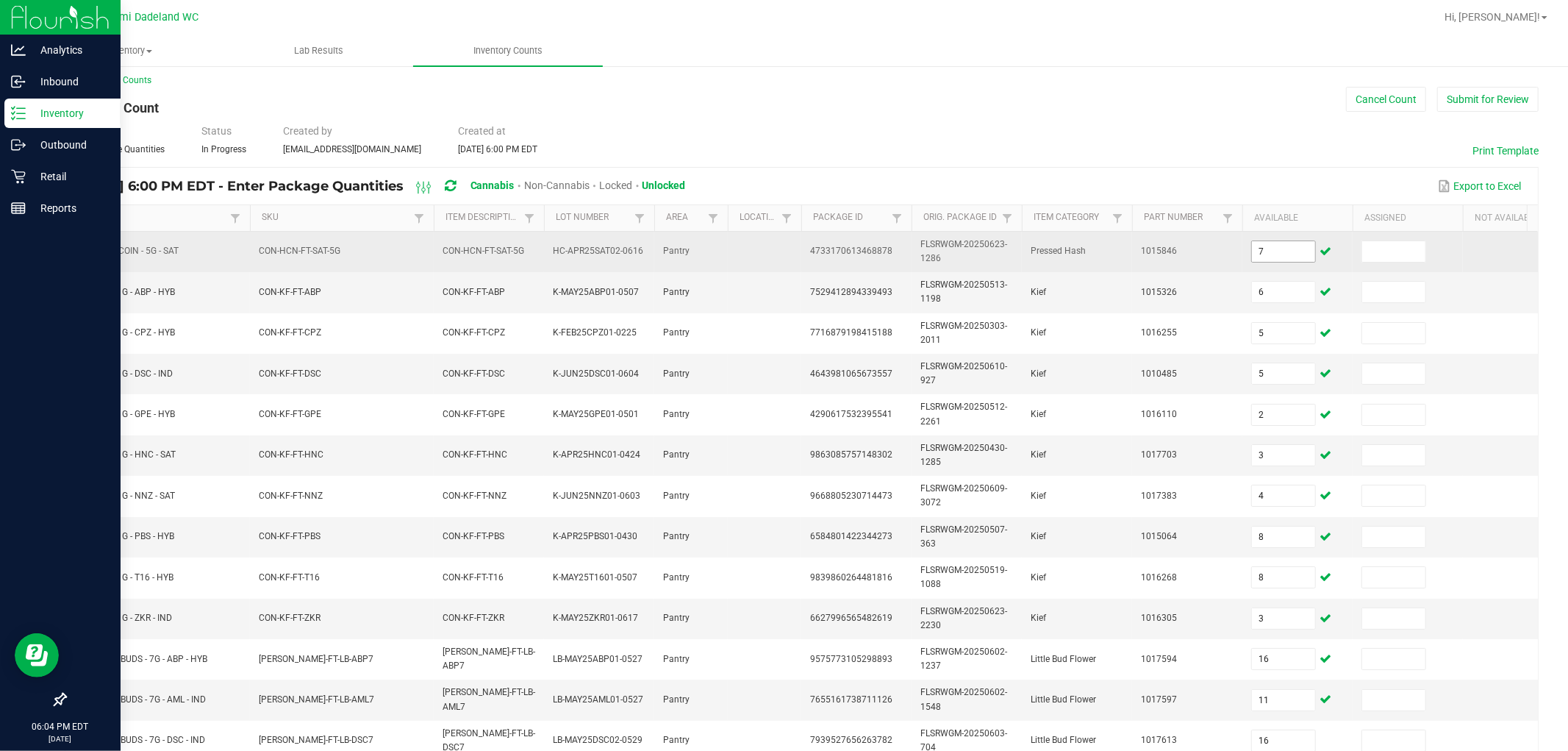 scroll, scrollTop: 368, scrollLeft: 0, axis: vertical 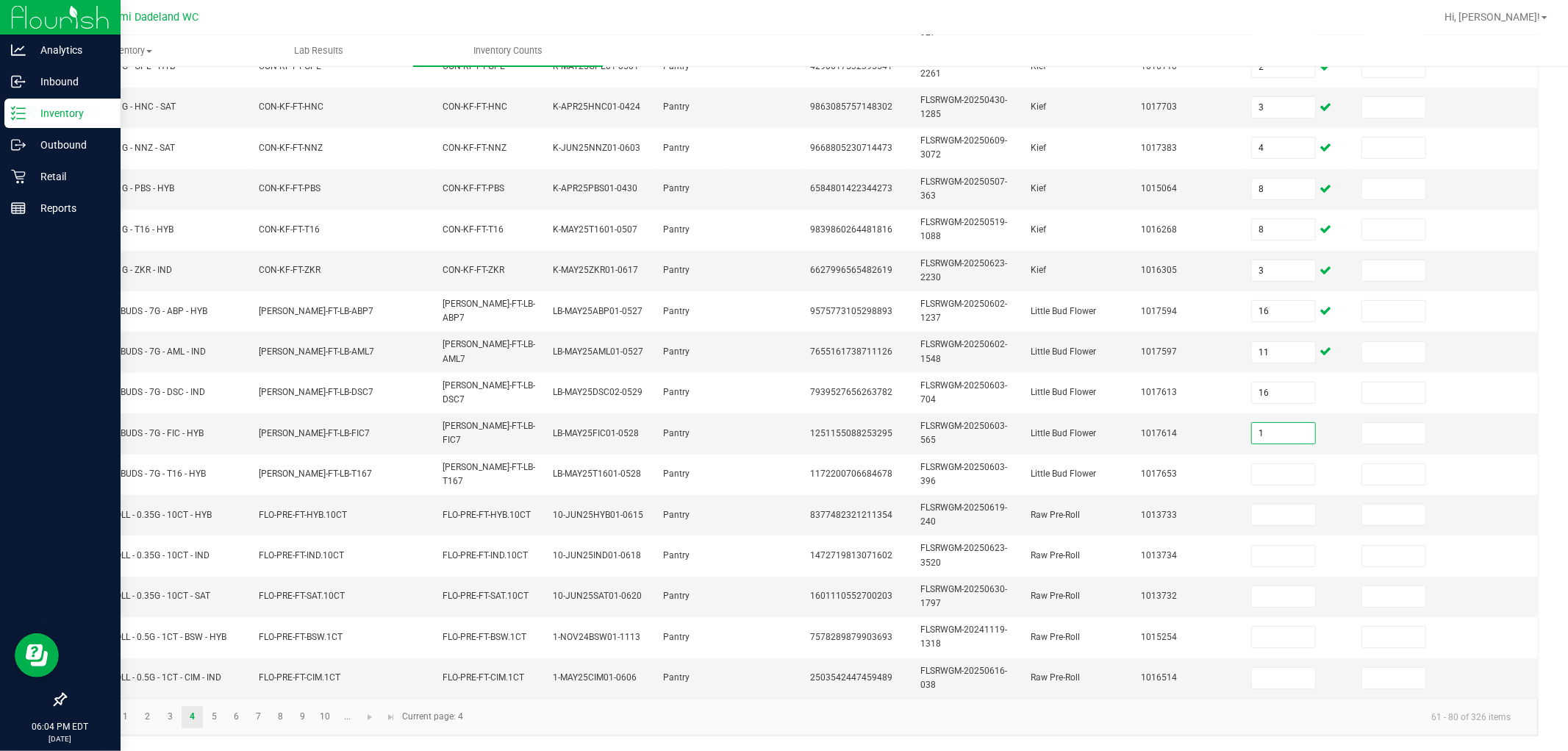 type on "1" 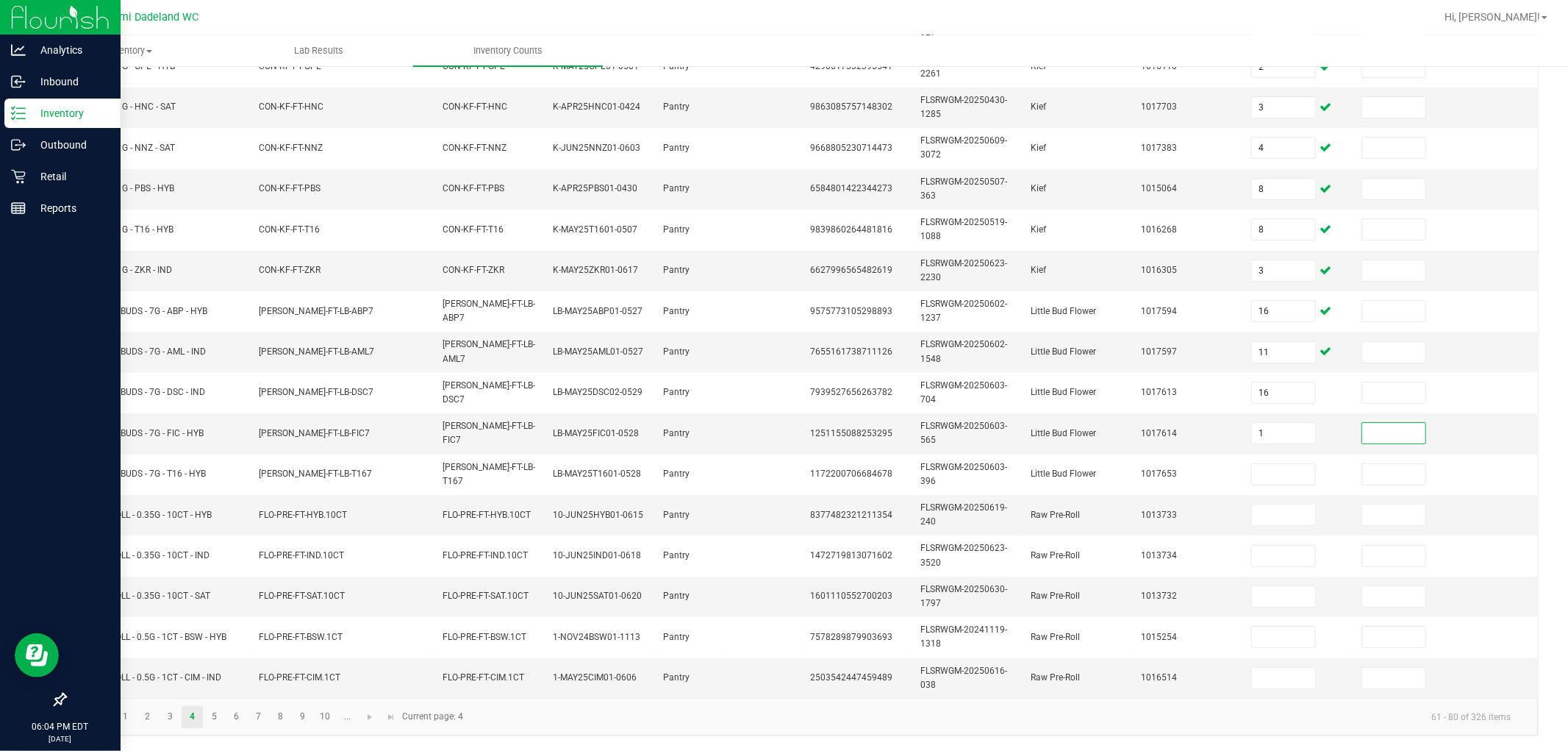 type on "8" 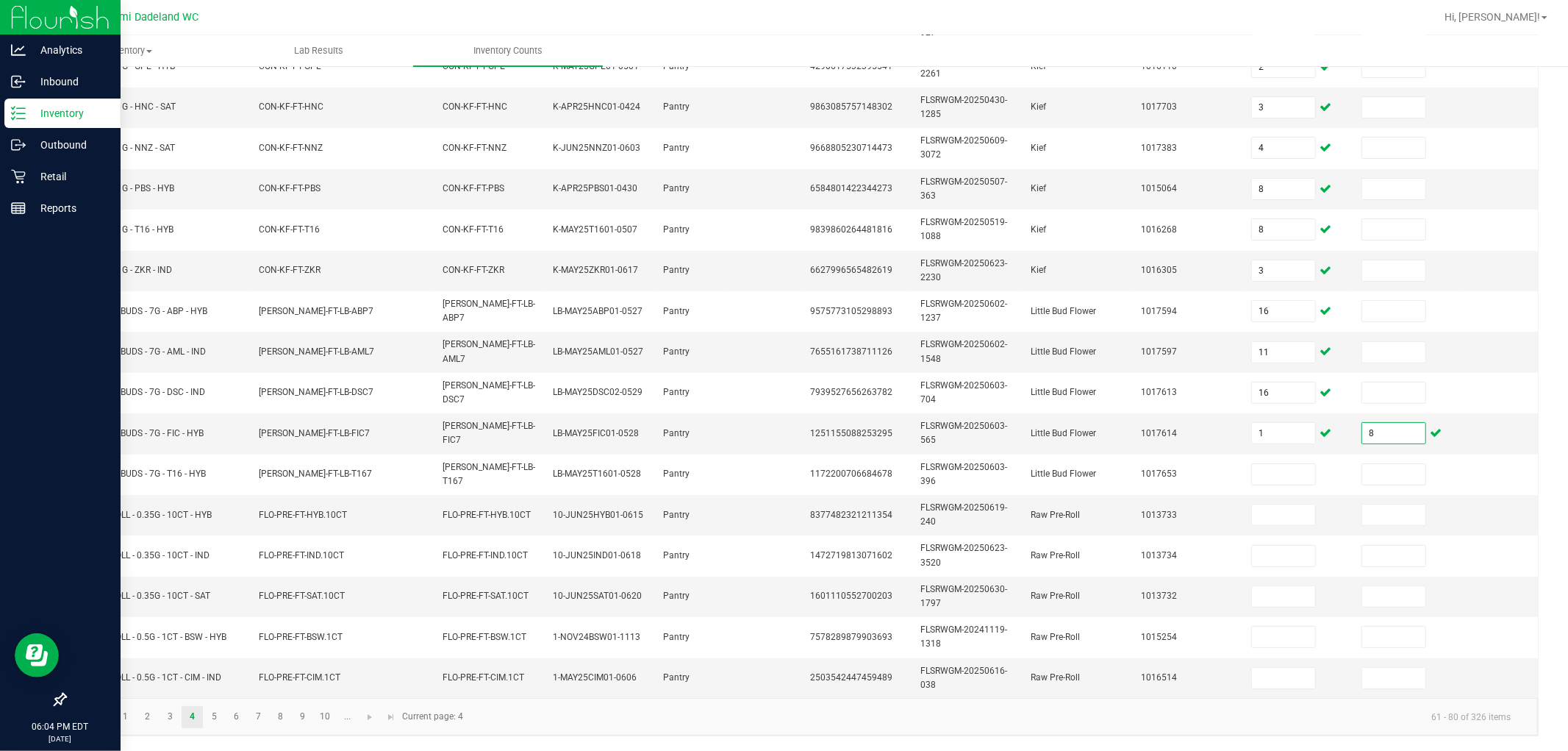 type 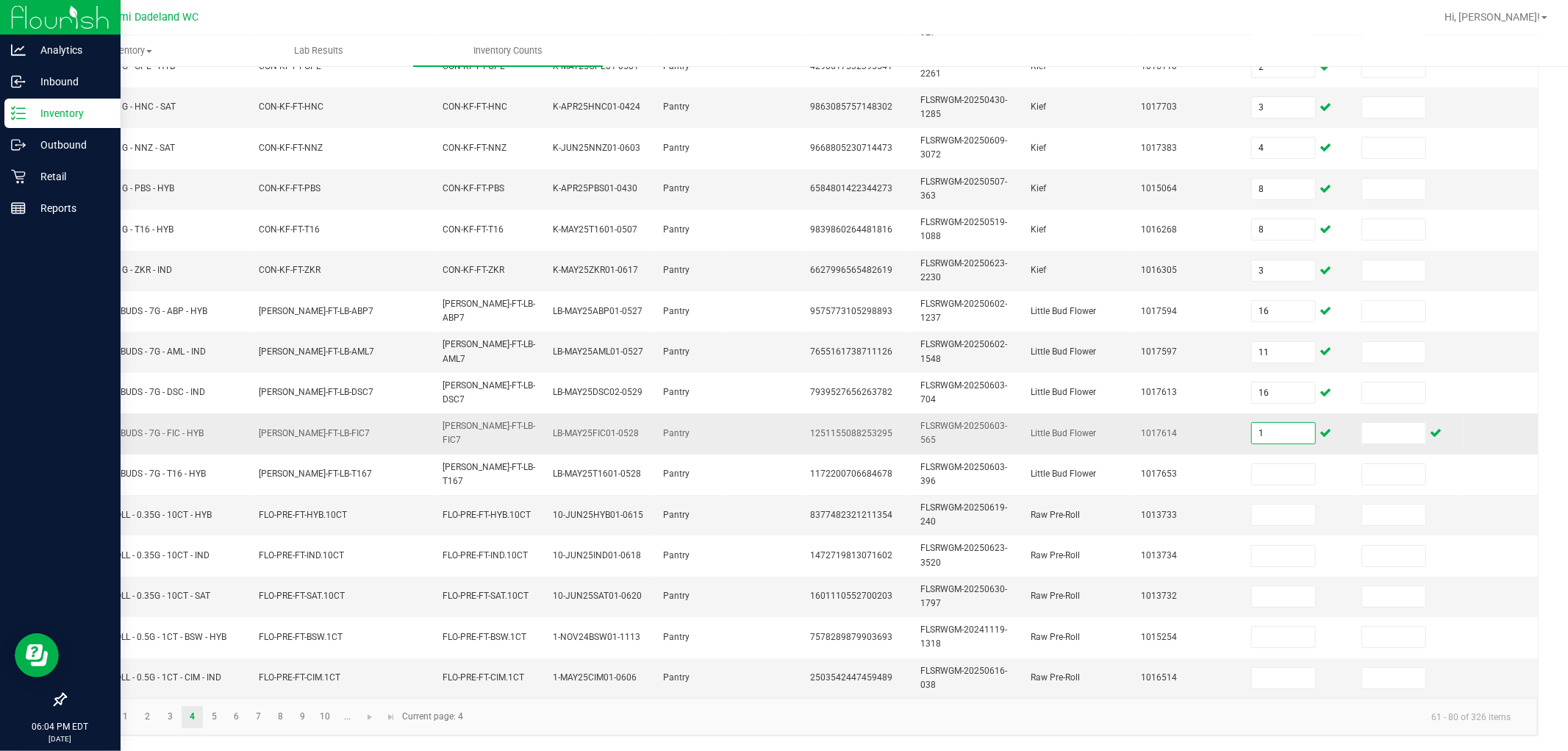 click on "1" at bounding box center [1284, 433] 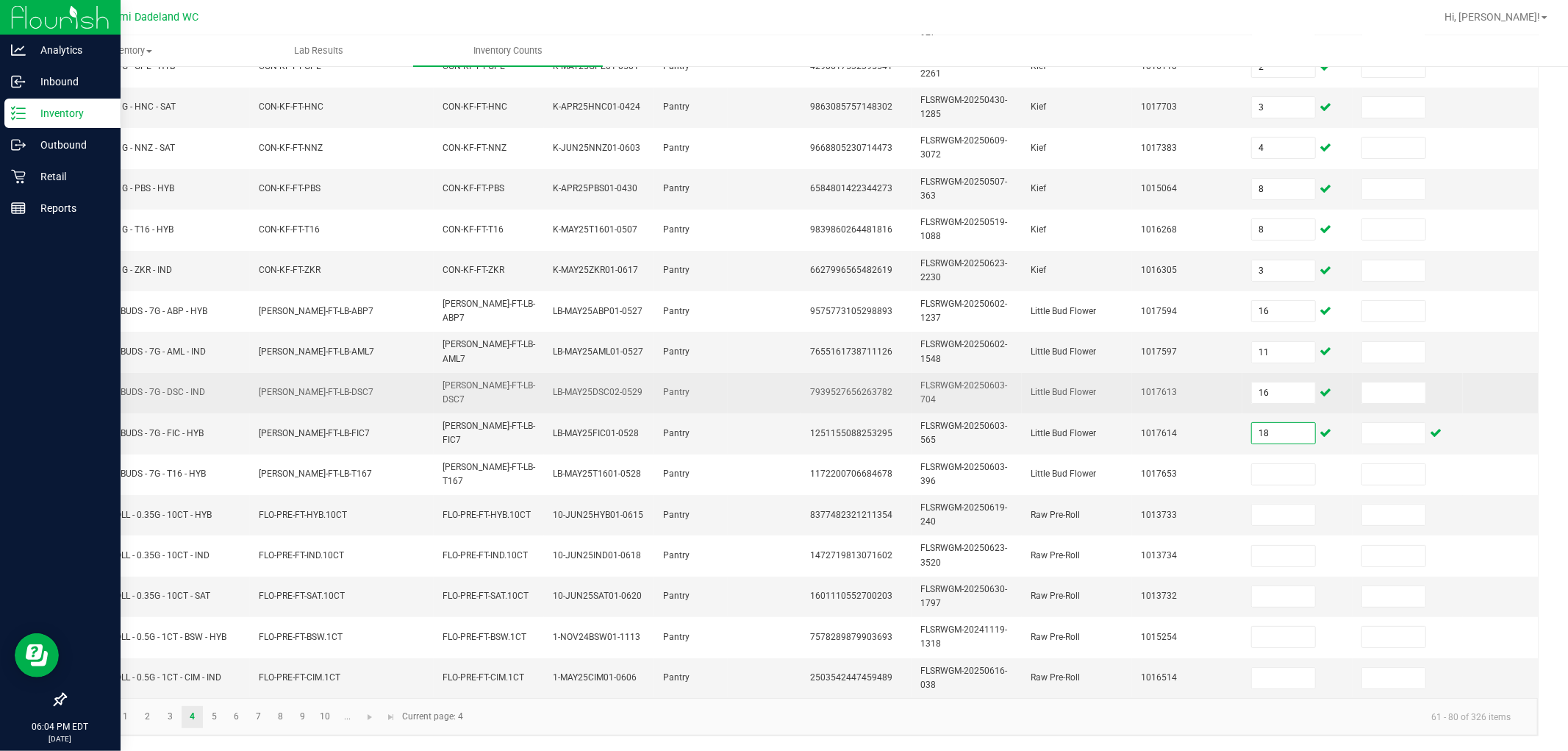 type on "18" 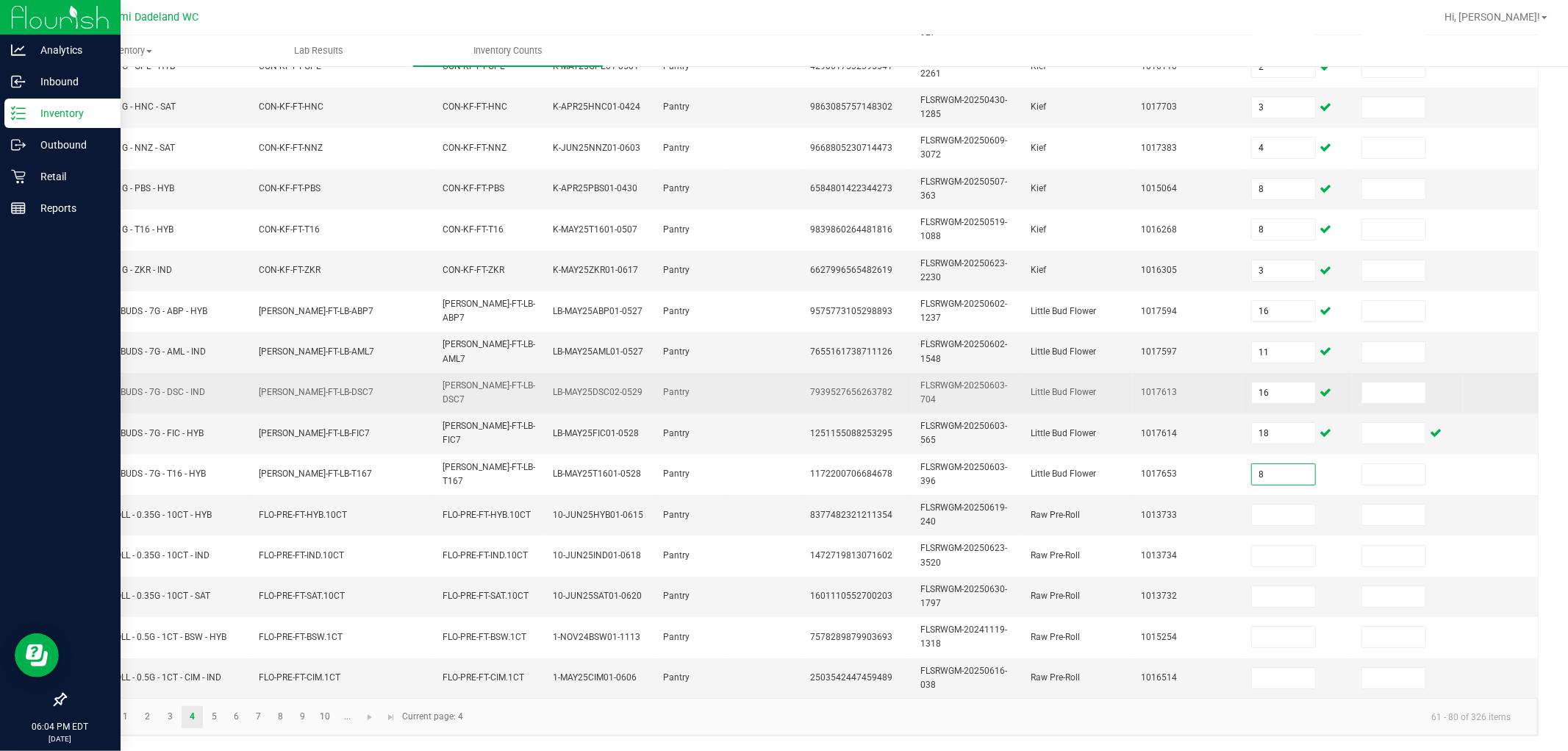 type on "8" 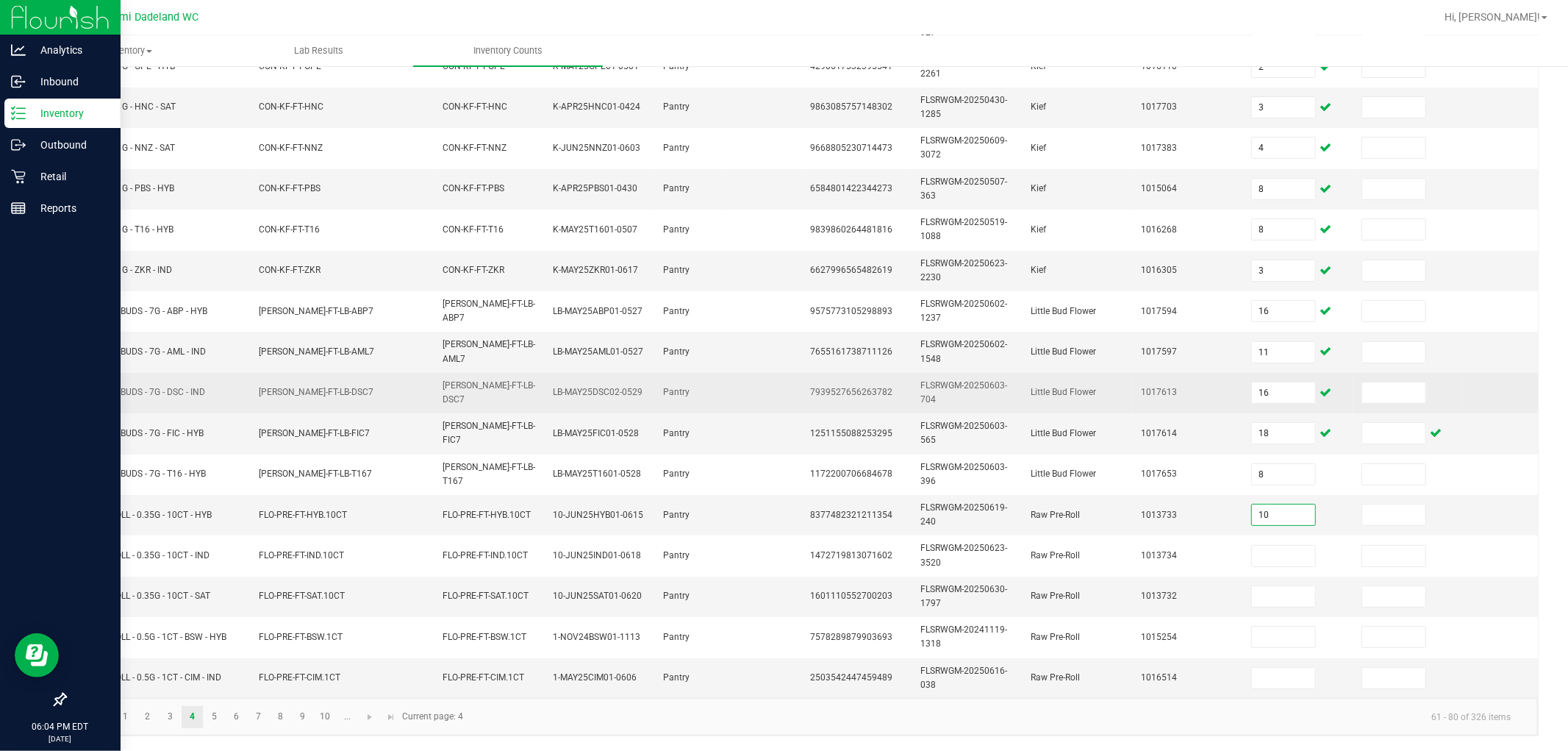 type on "10" 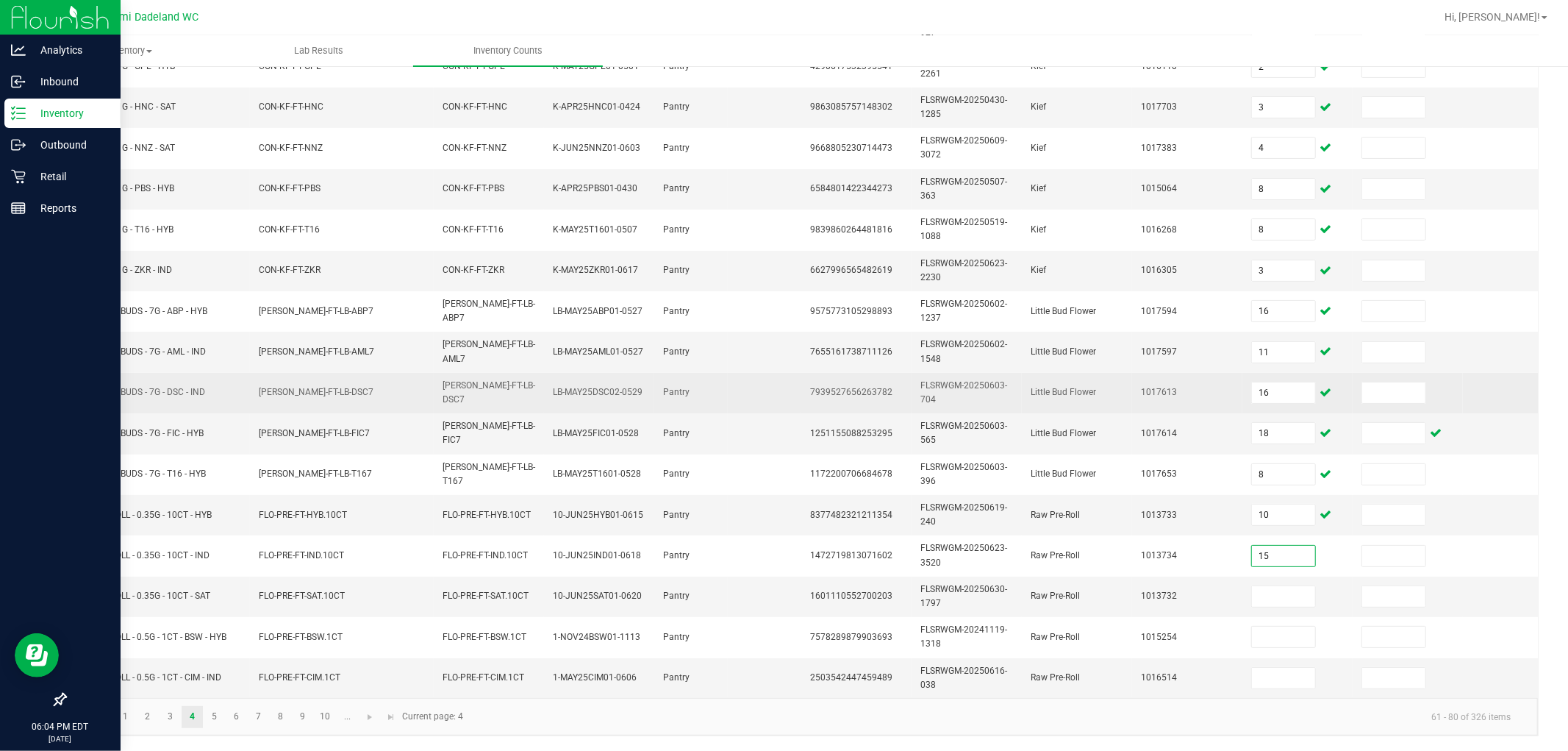 type on "15" 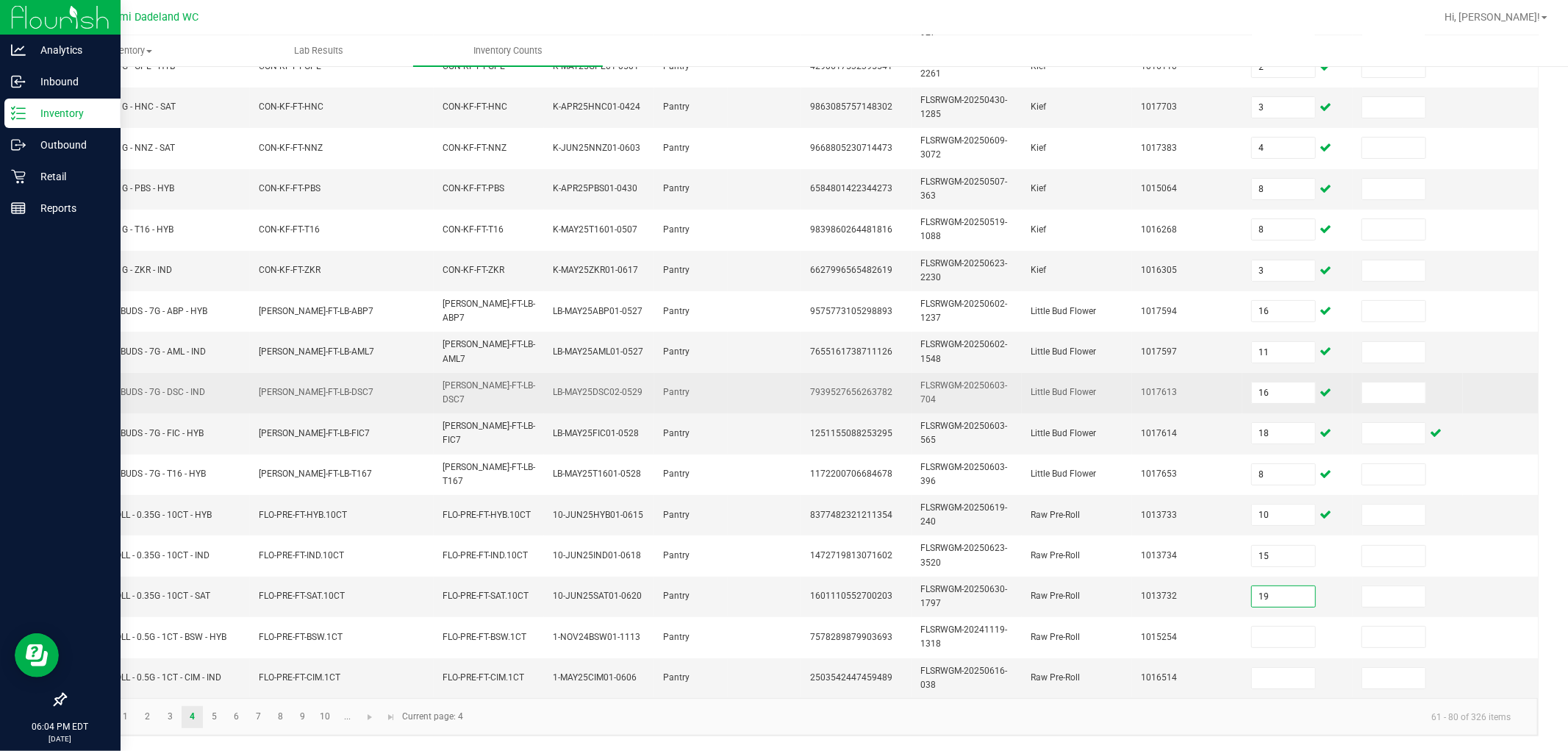 type on "19" 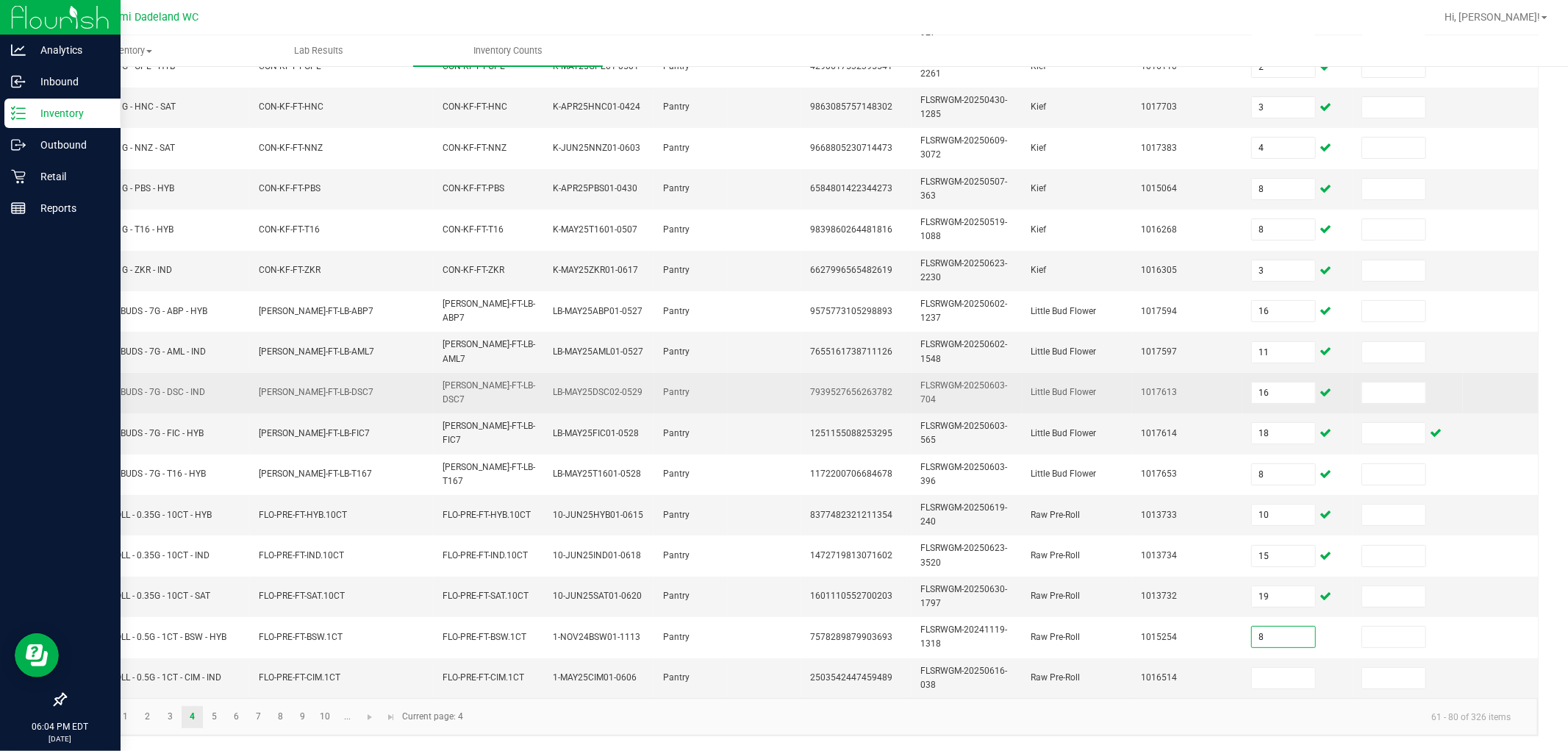 type on "8" 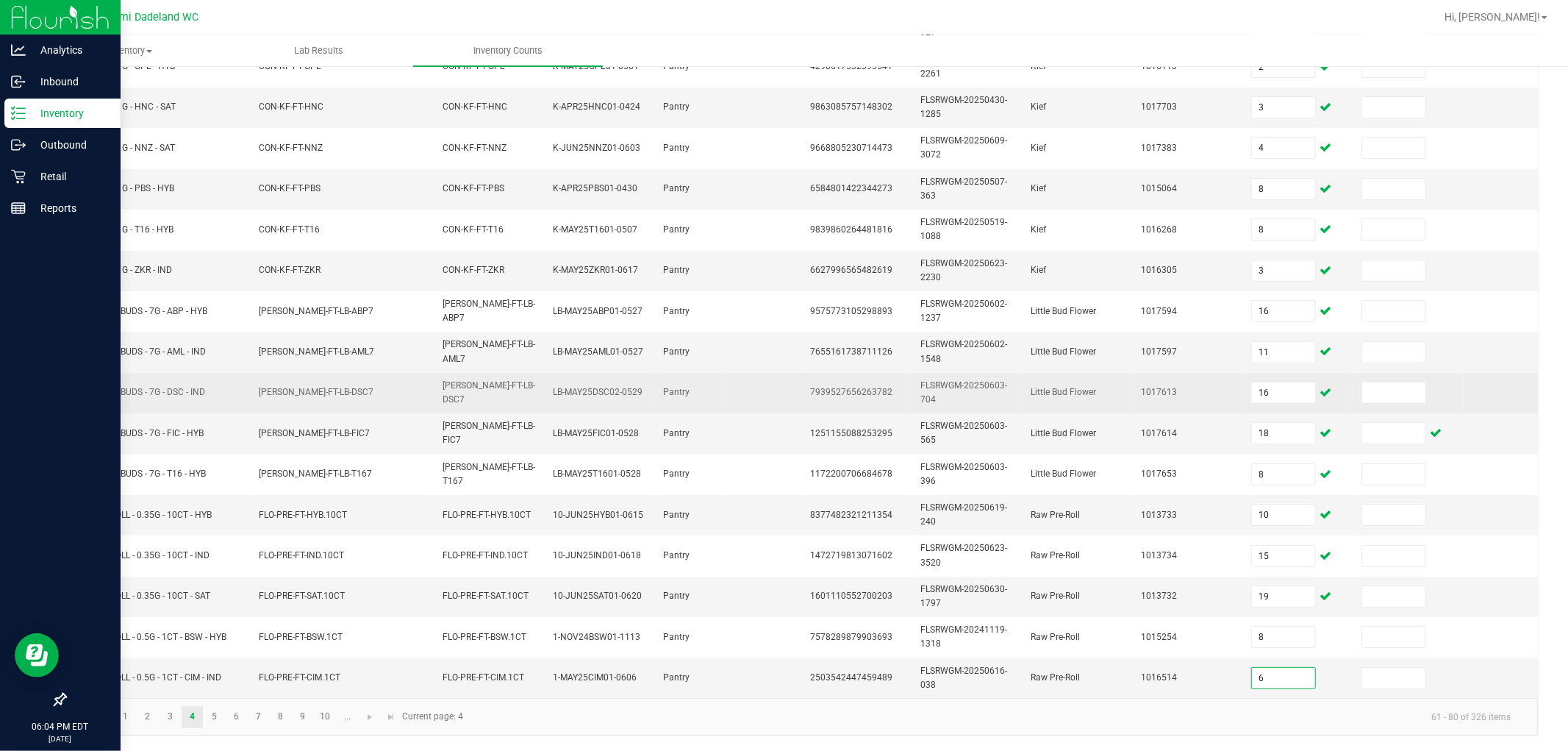 type on "6" 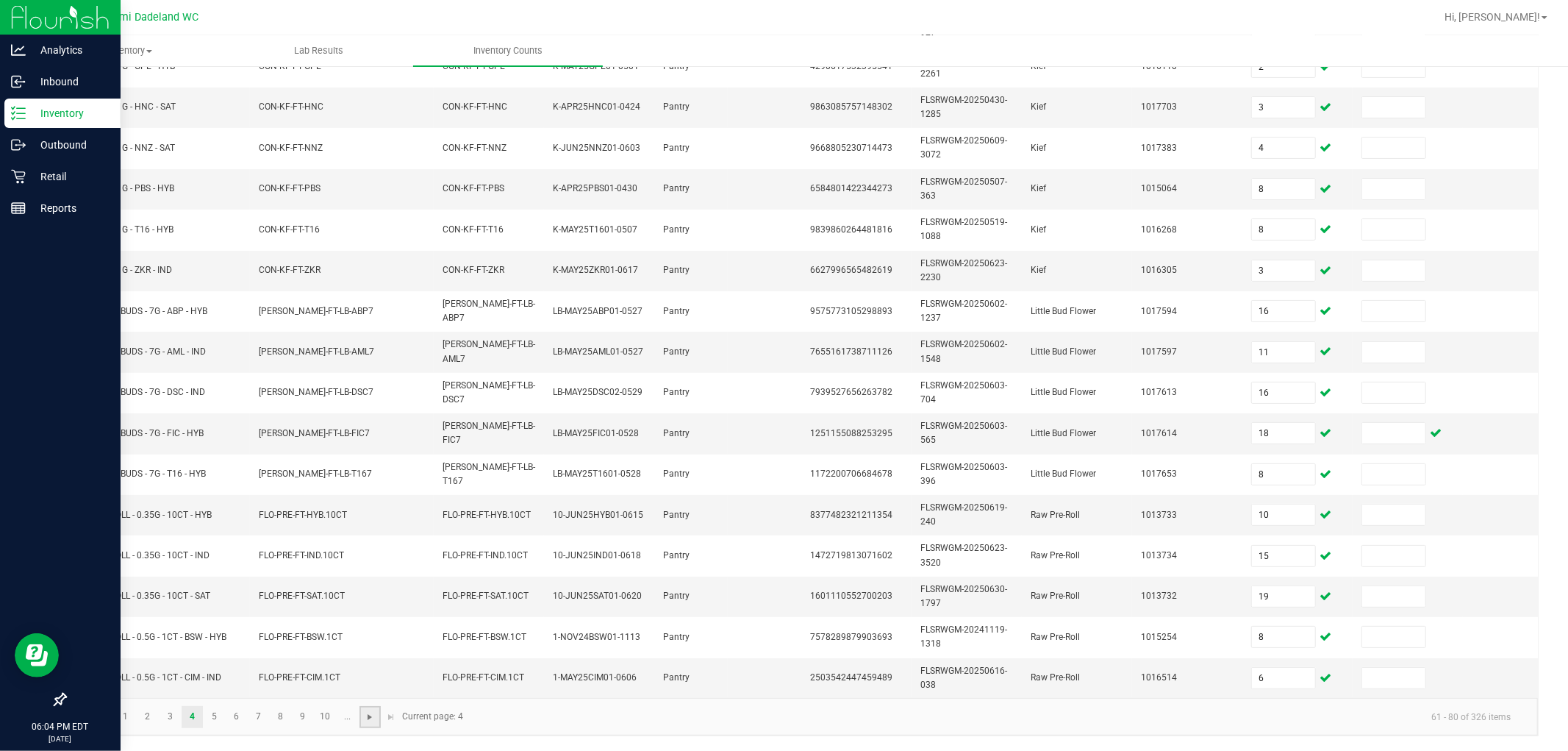 click 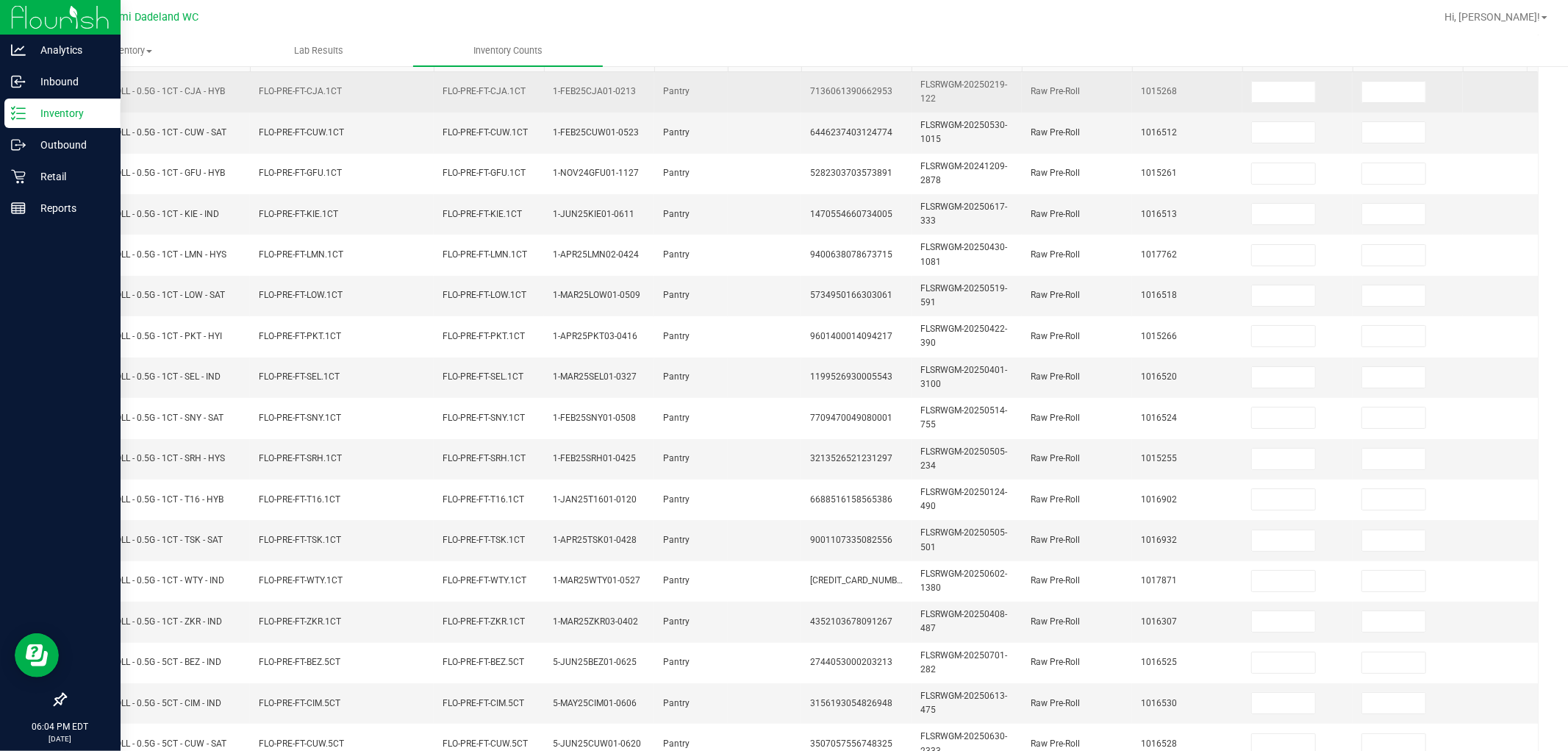 scroll, scrollTop: 0, scrollLeft: 0, axis: both 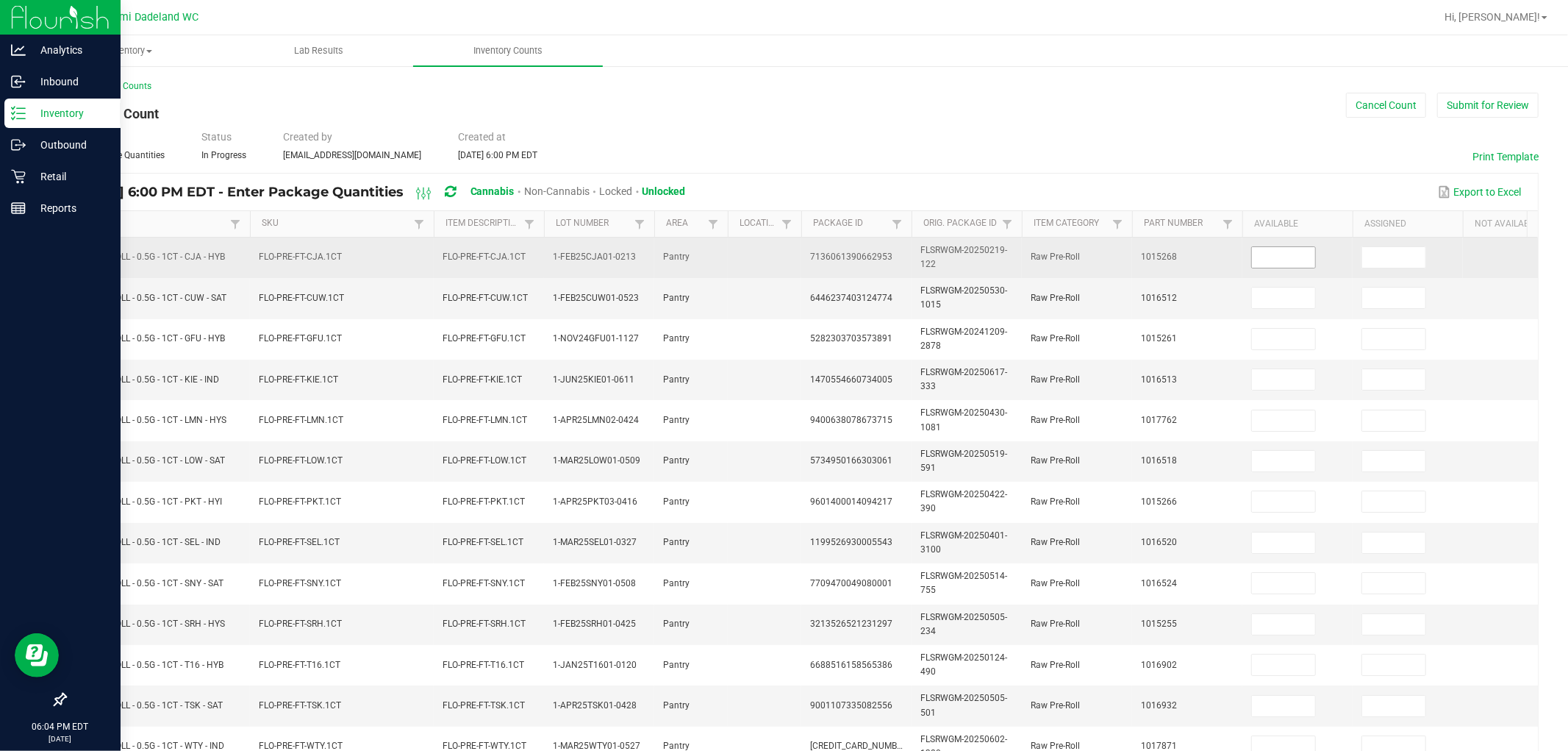 click at bounding box center (1284, 257) 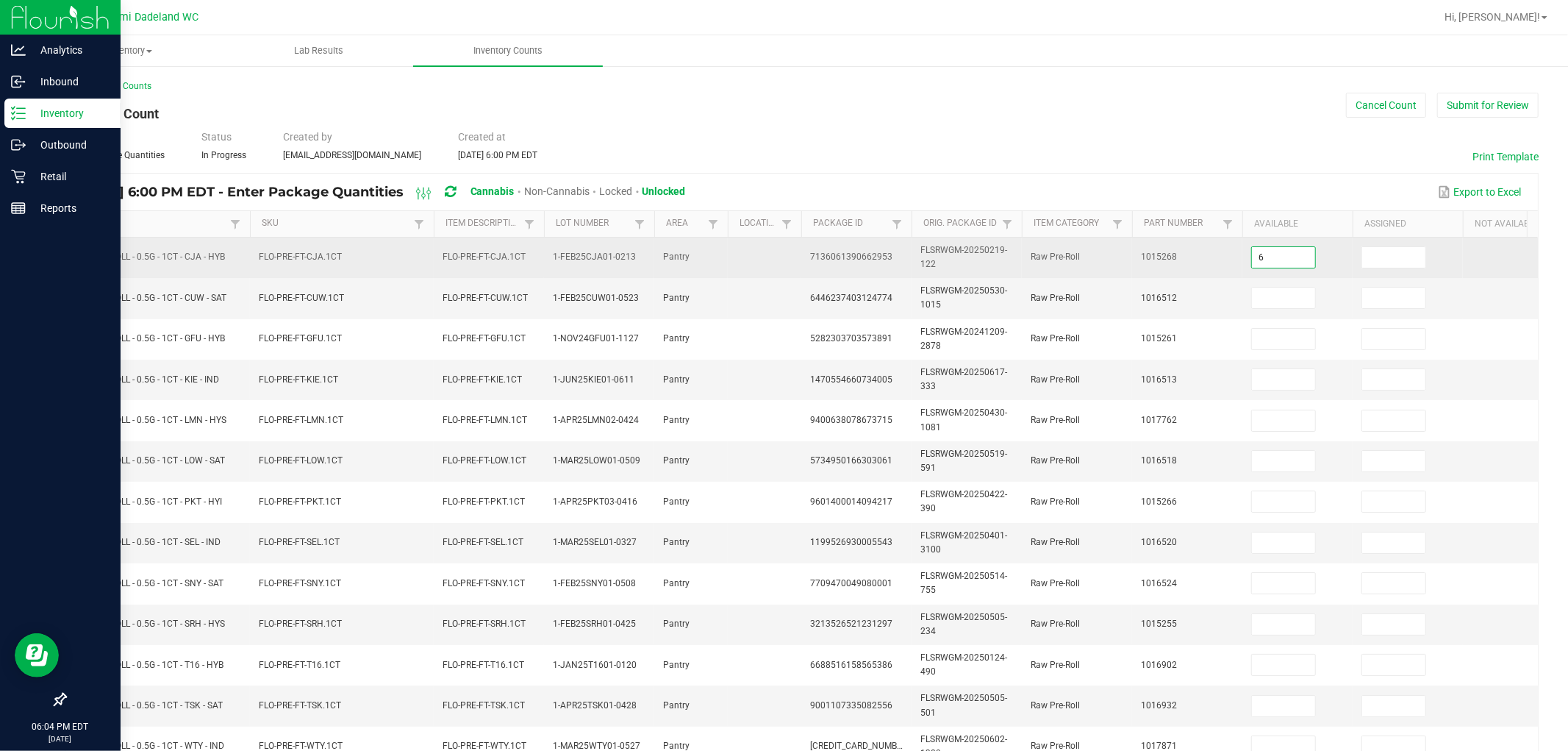 type on "6" 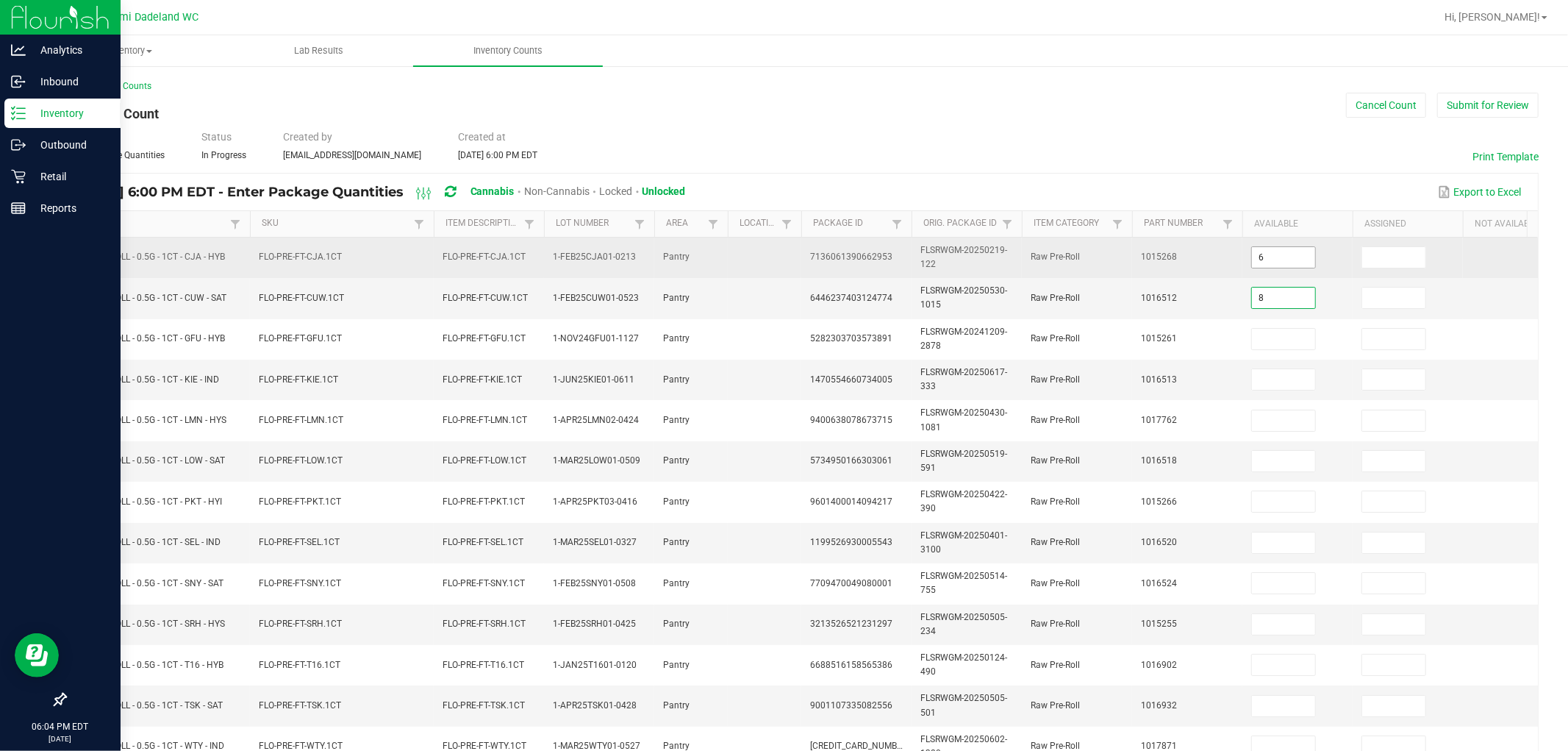 type on "8" 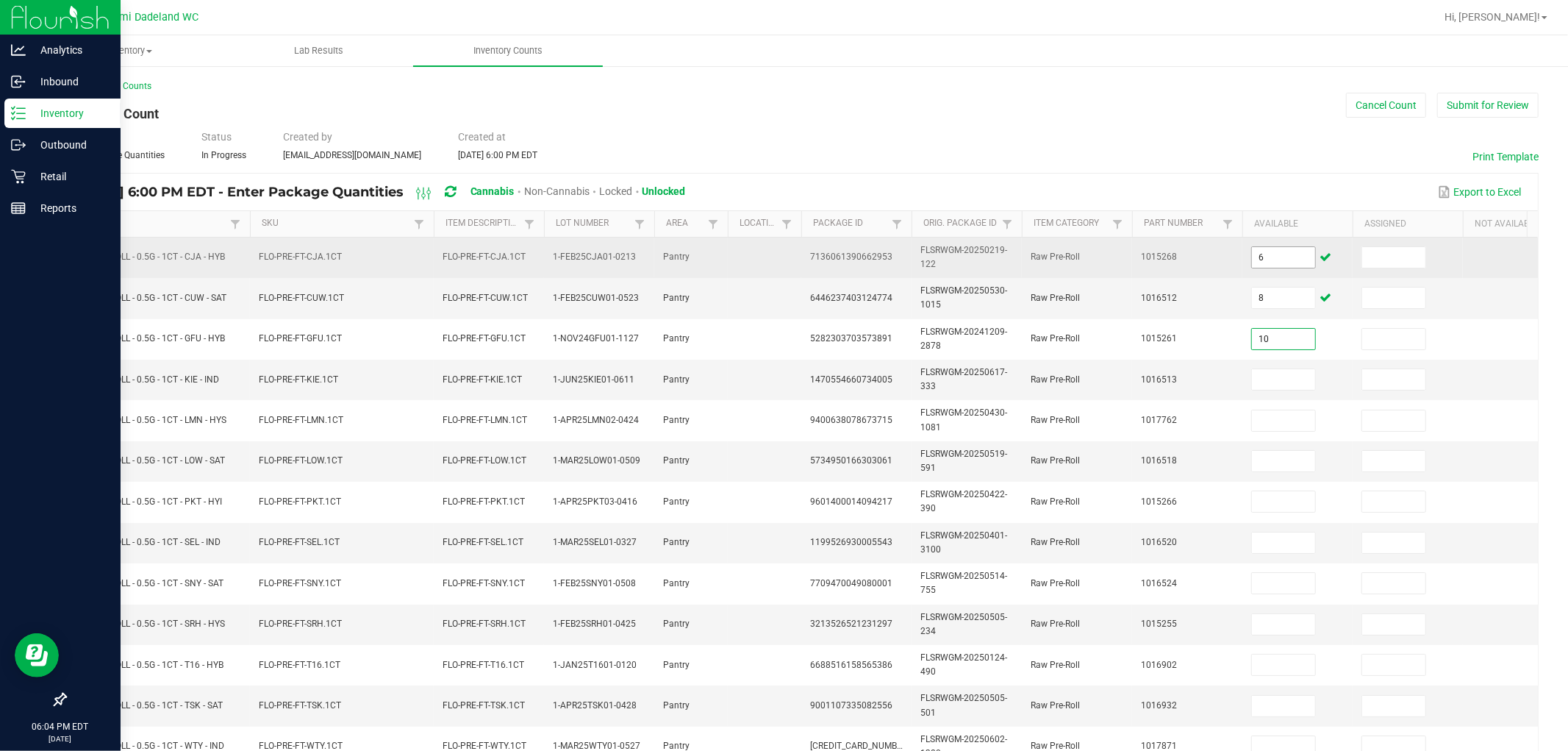 type on "10" 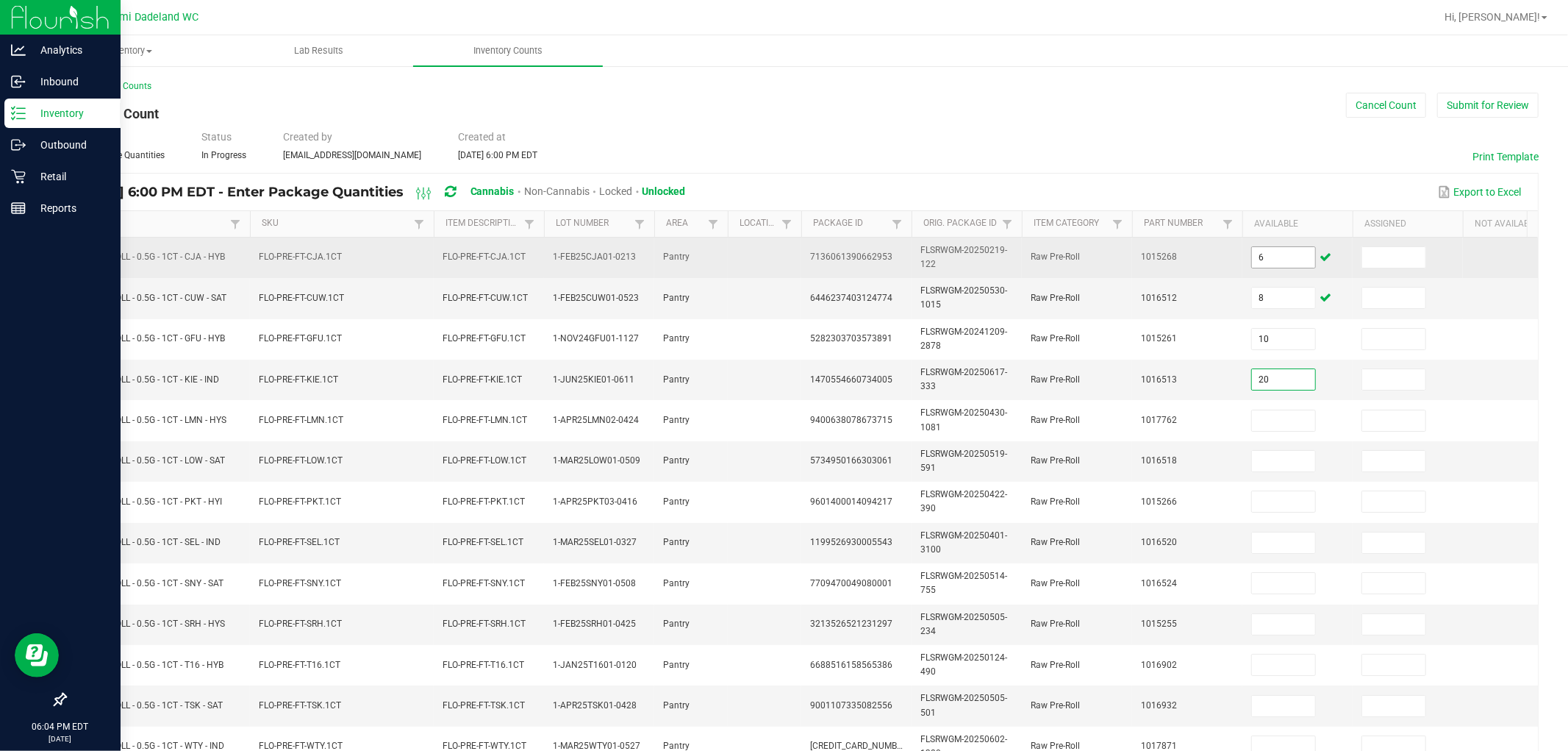 type on "20" 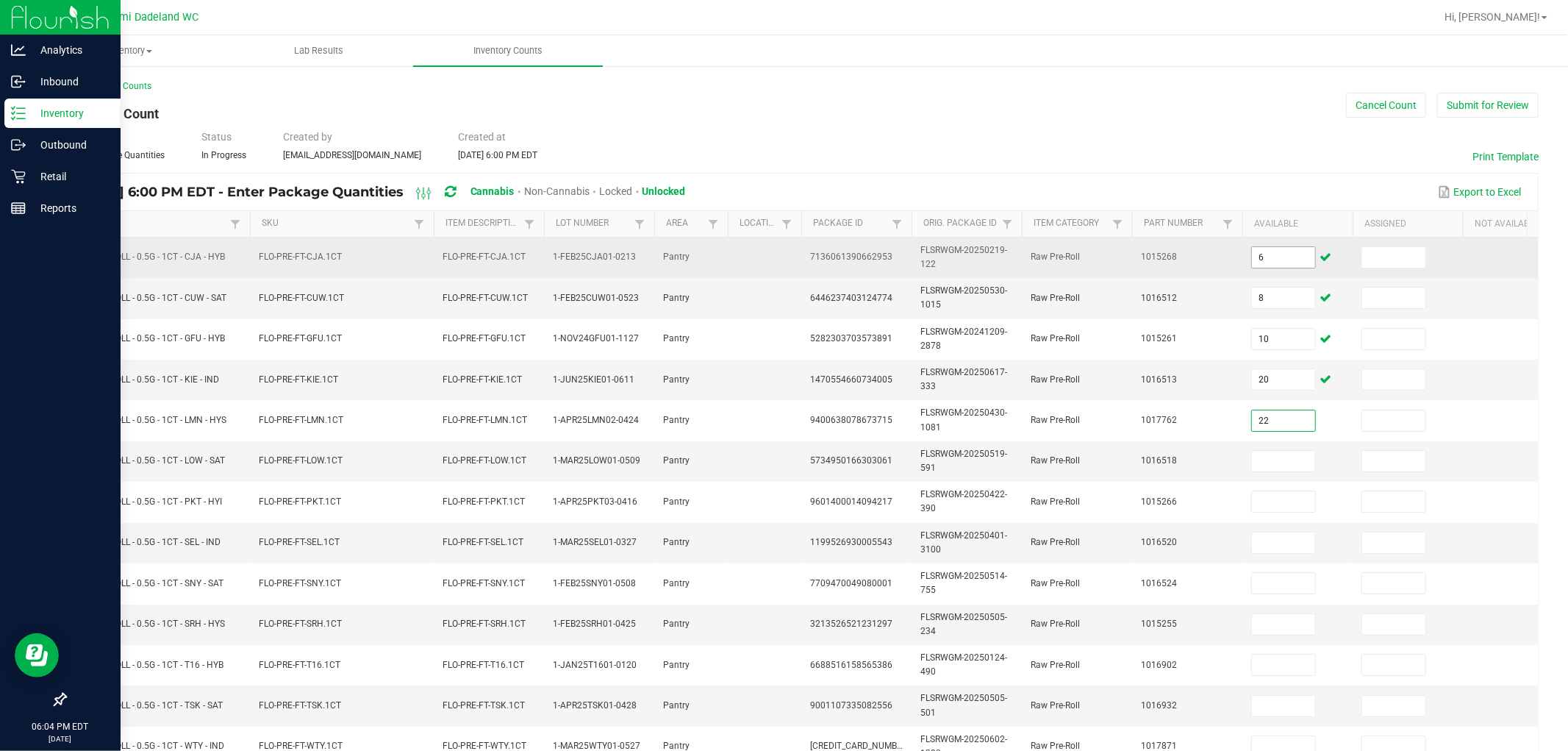 type on "22" 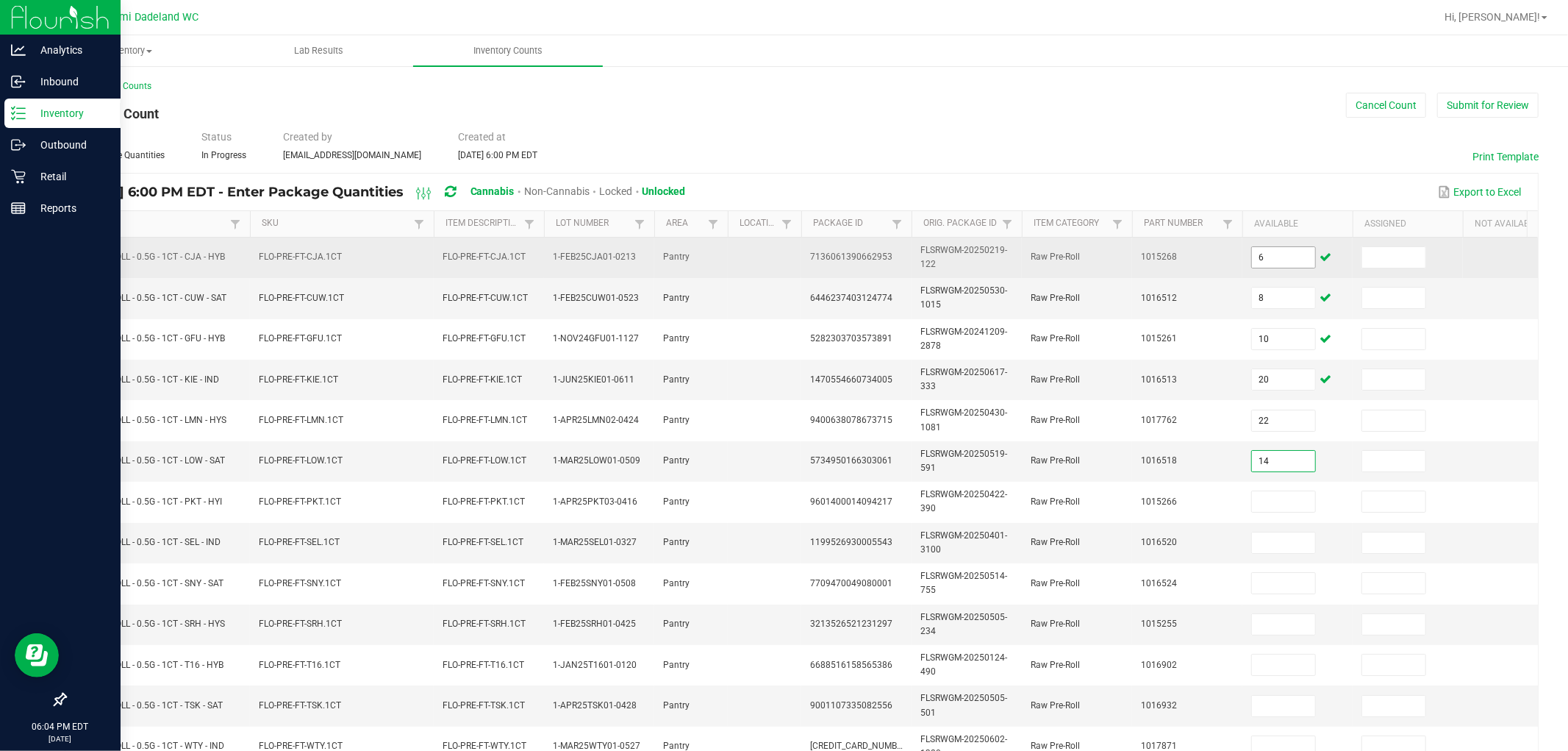 type on "14" 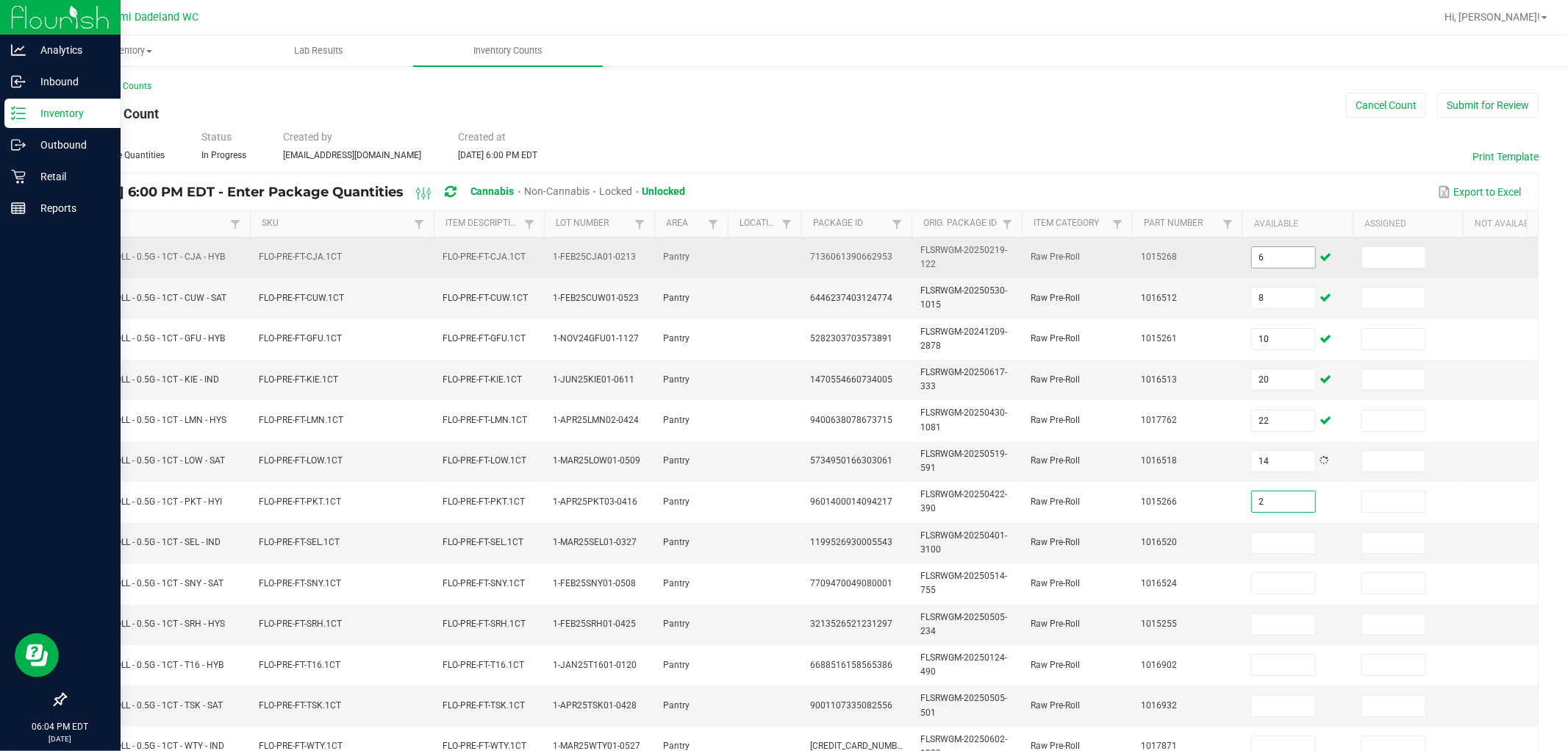 type on "2" 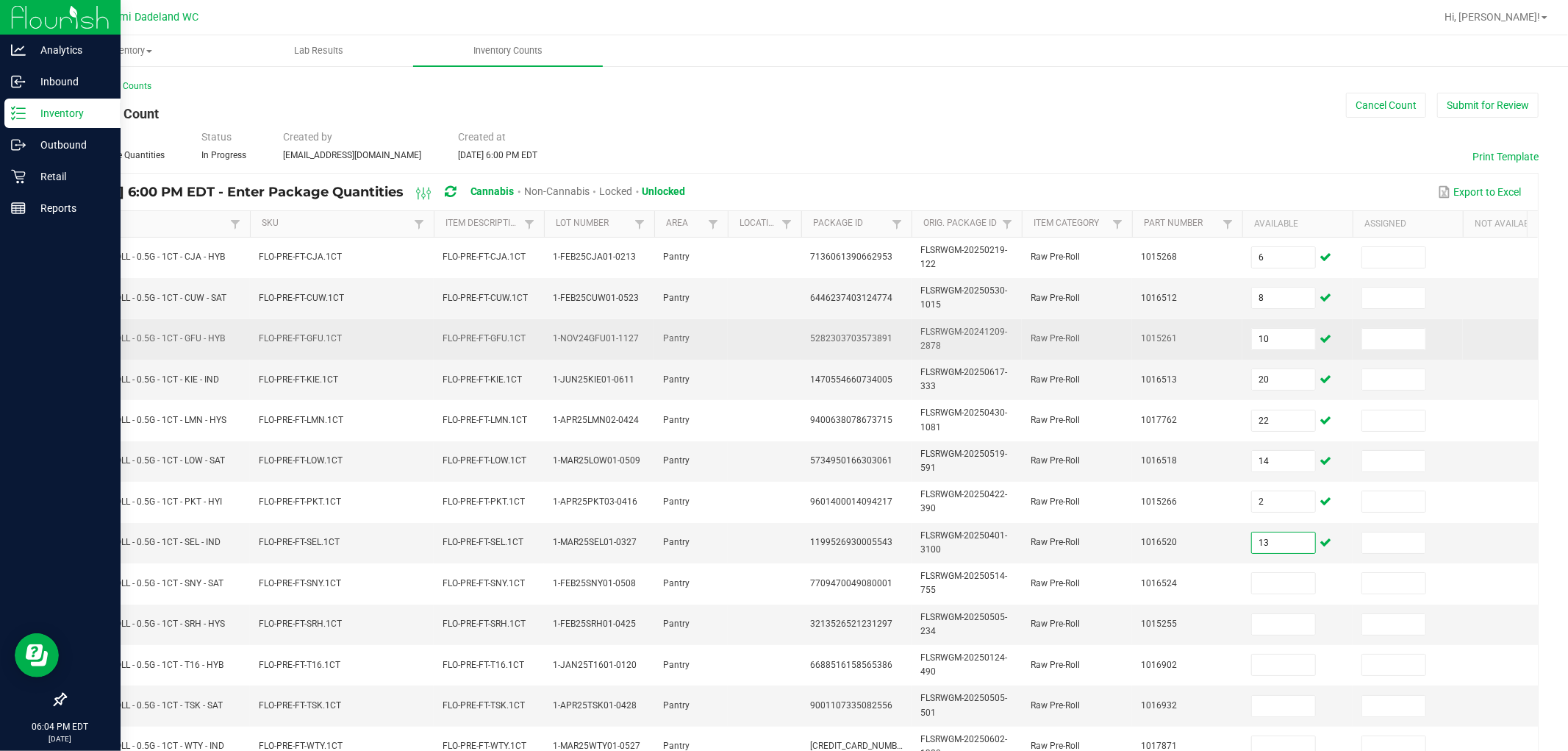 type on "13" 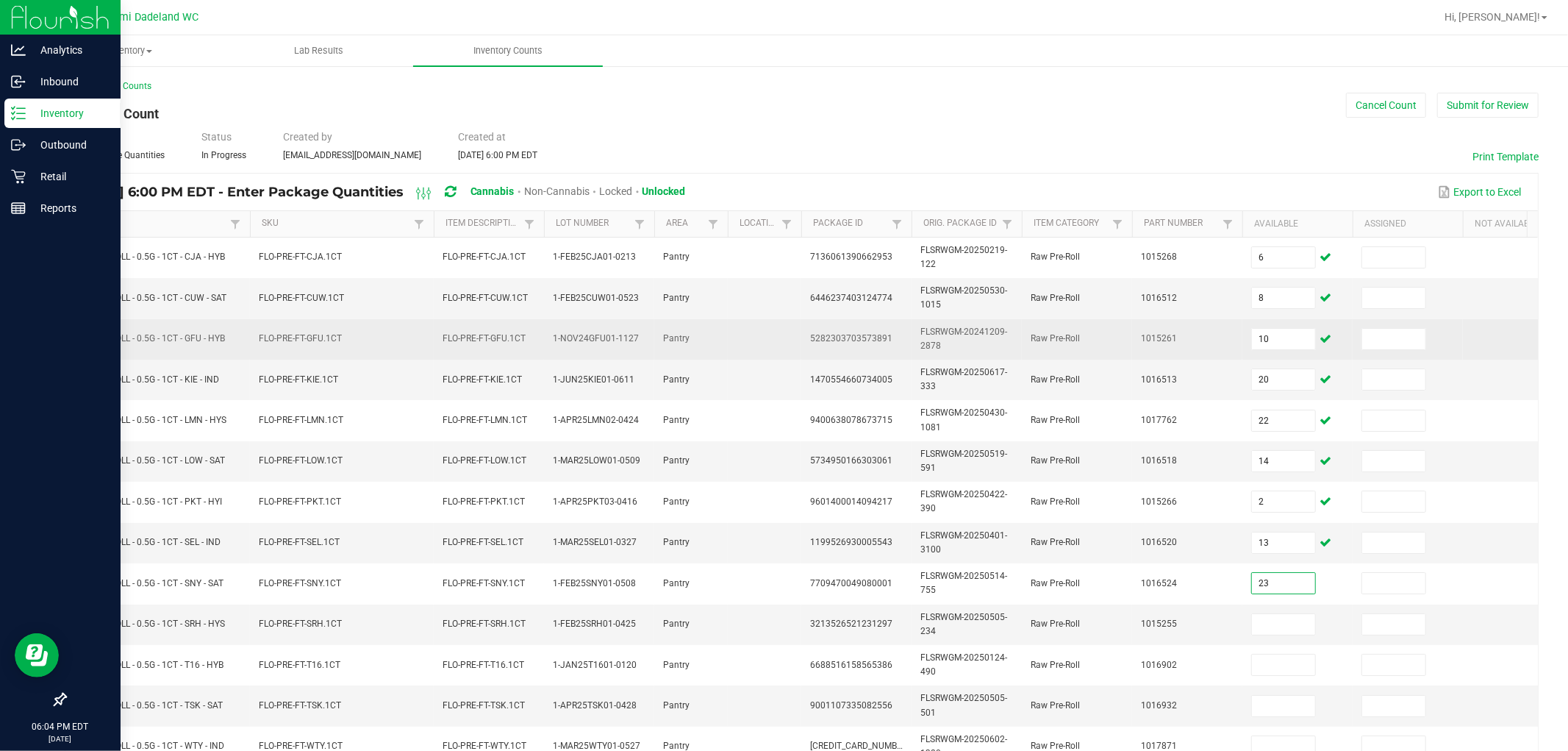 type on "23" 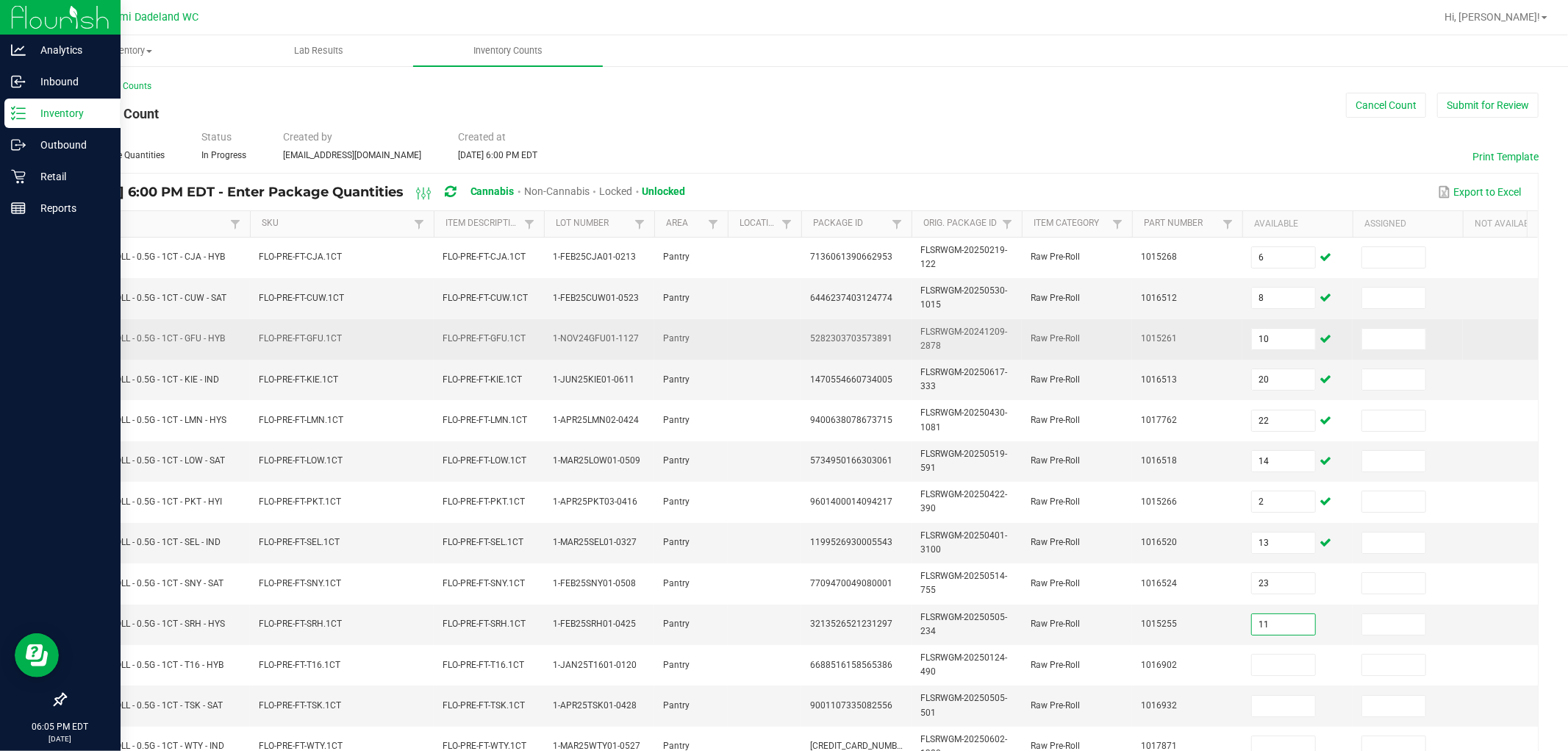 type on "11" 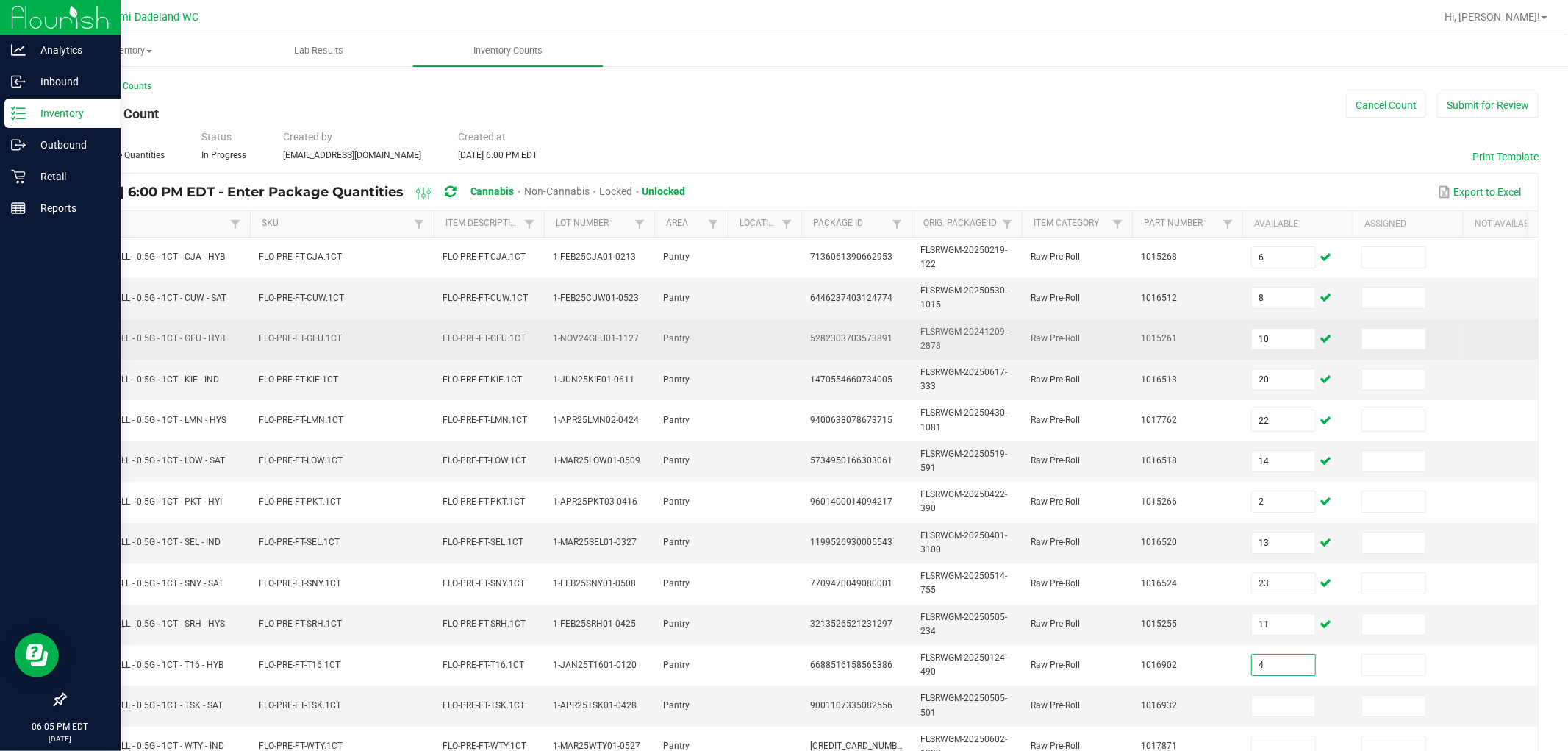 type on "4" 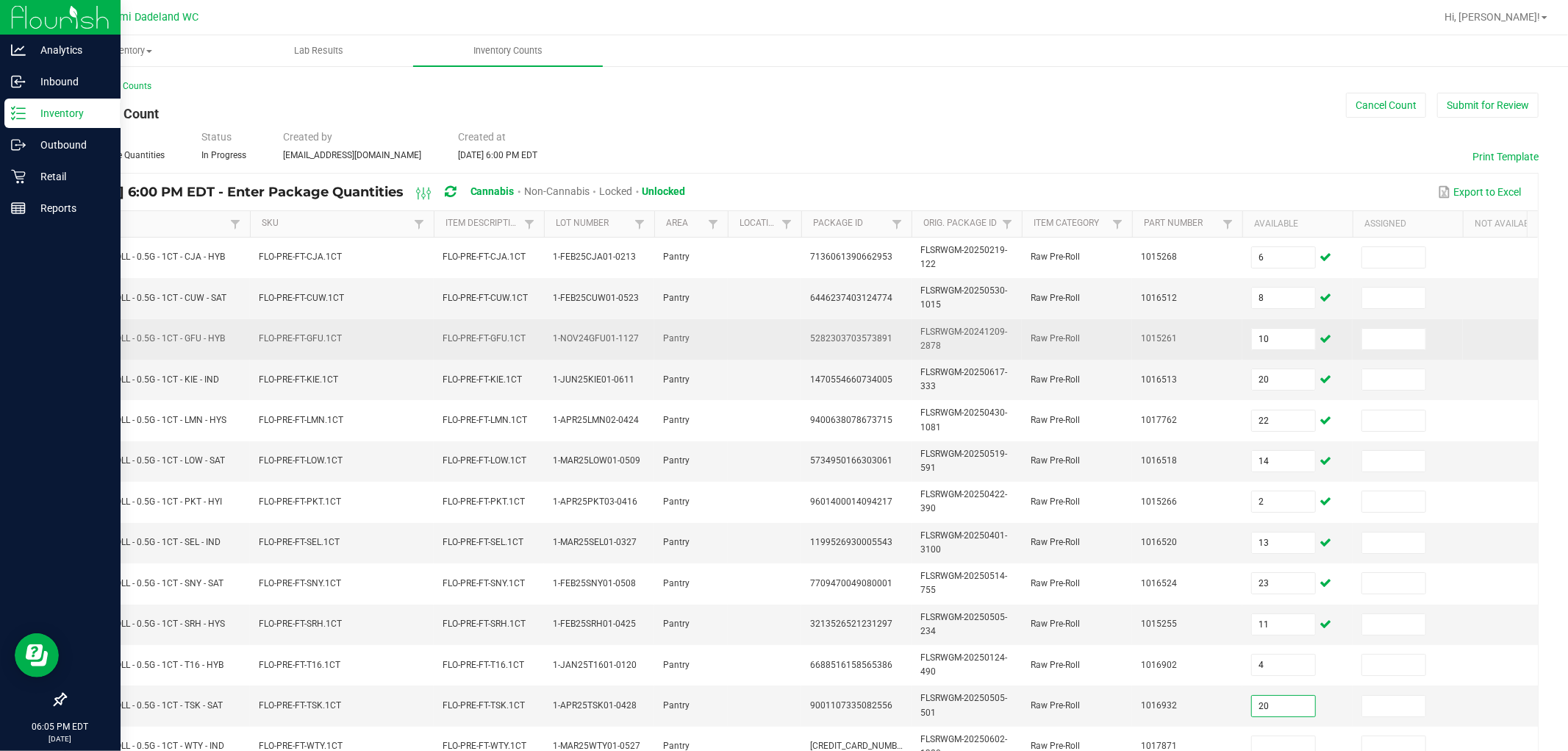 type on "20" 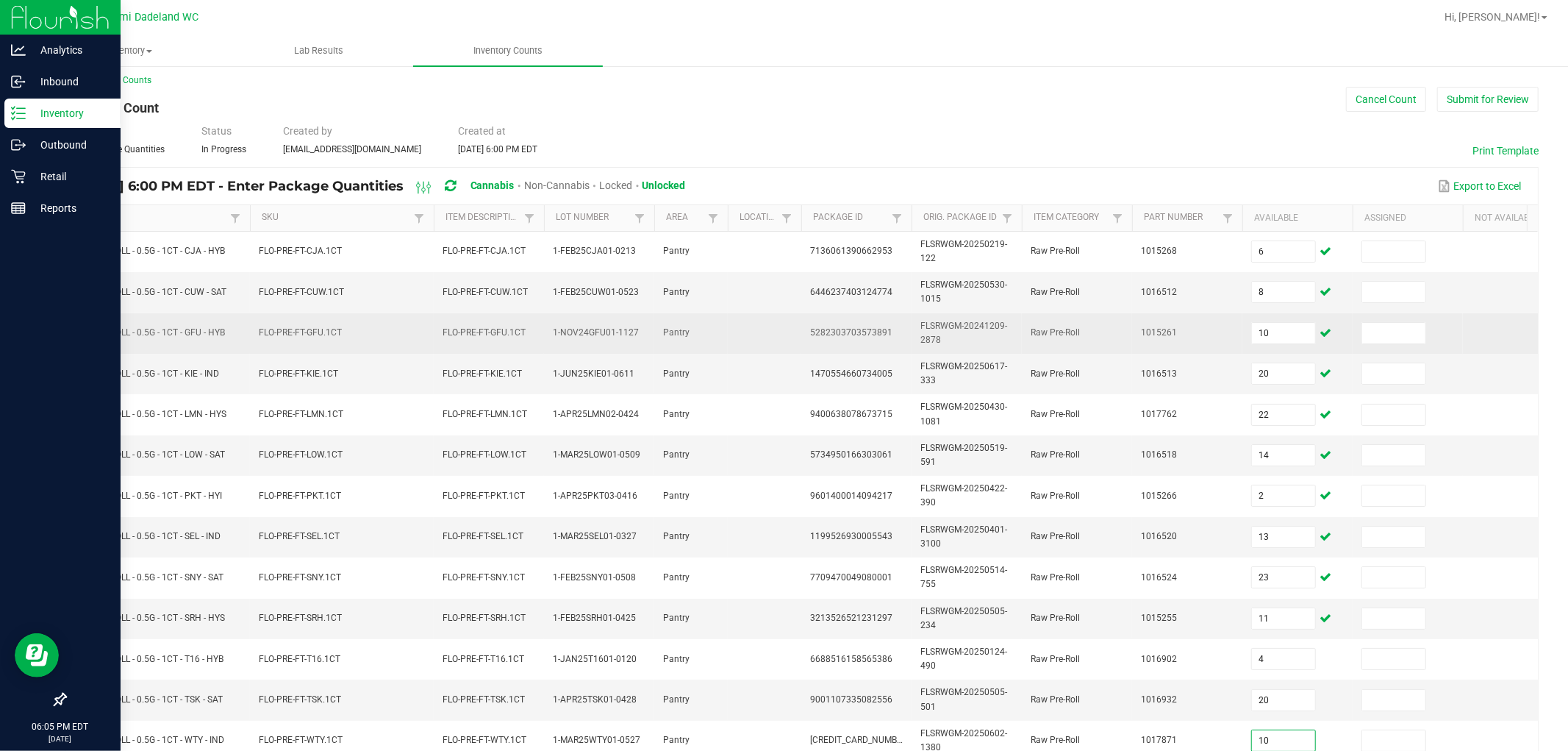 type on "10" 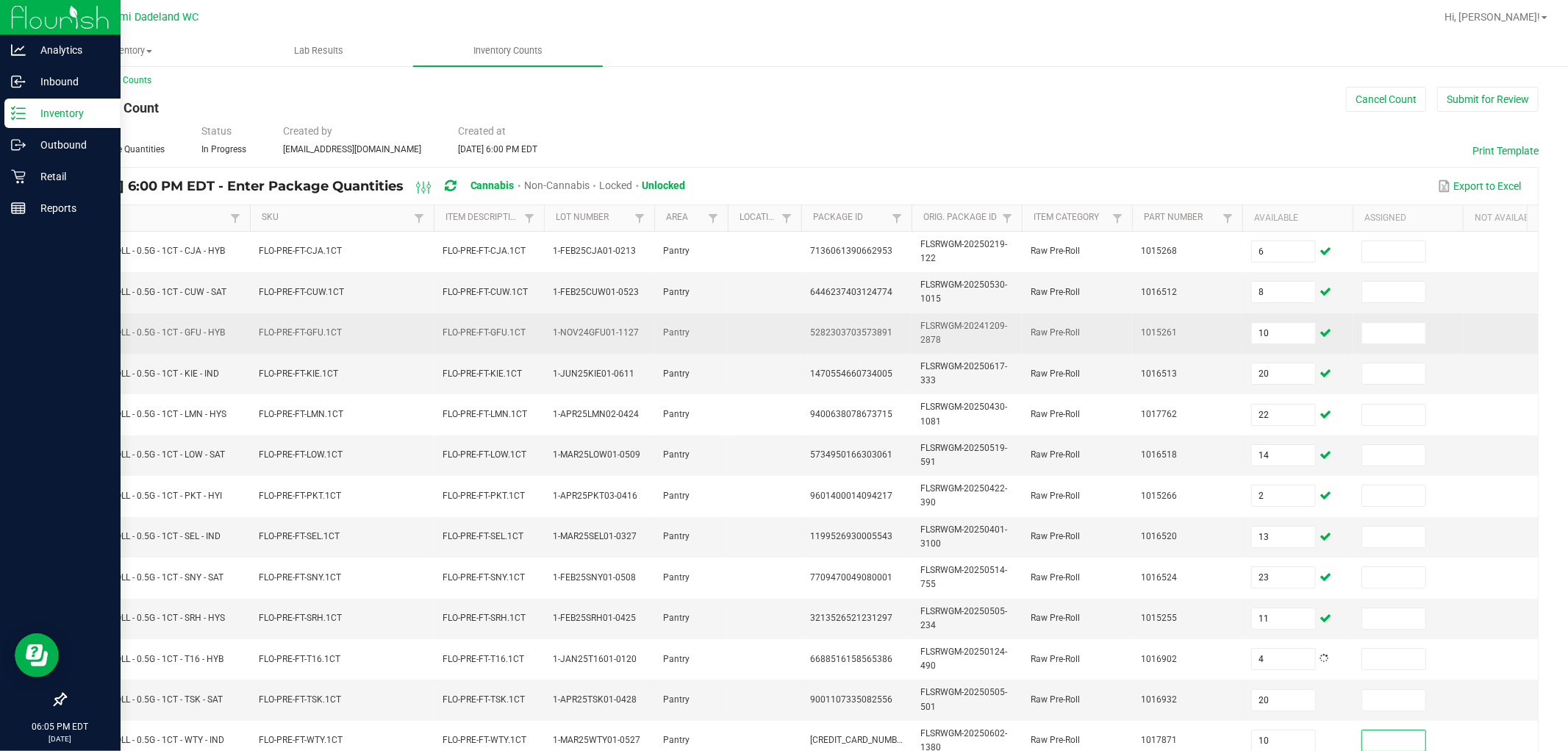 scroll, scrollTop: 368, scrollLeft: 0, axis: vertical 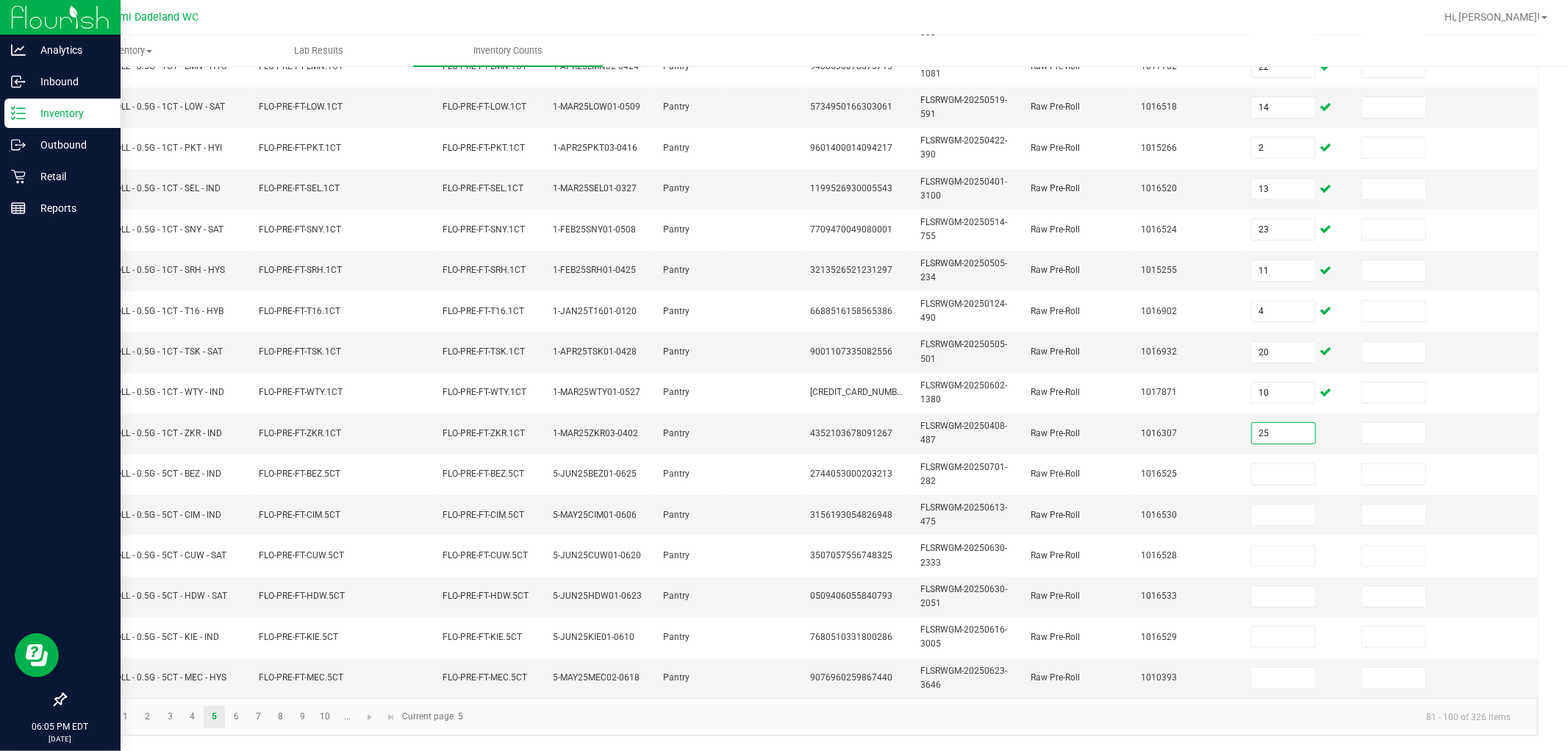 type on "25" 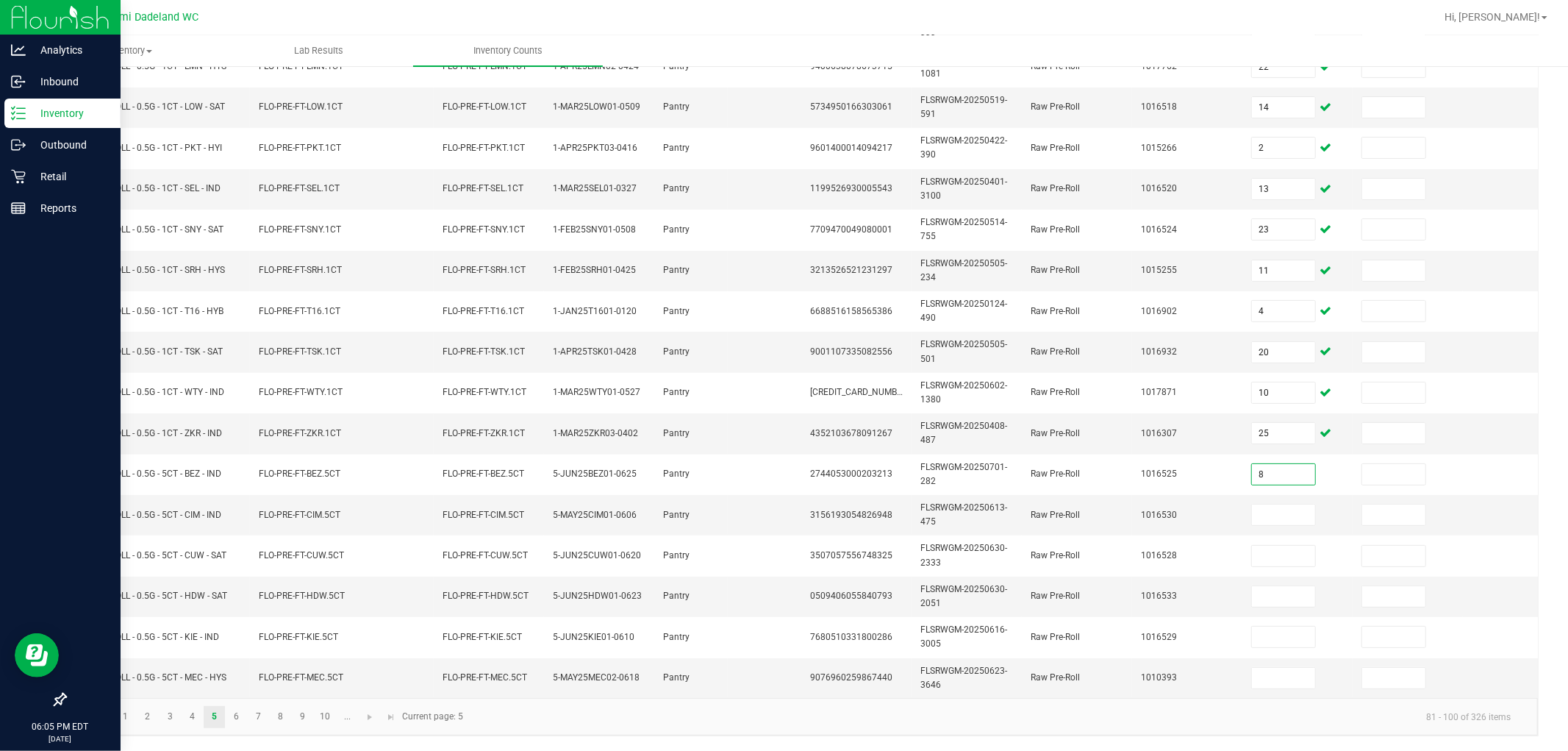 type on "8" 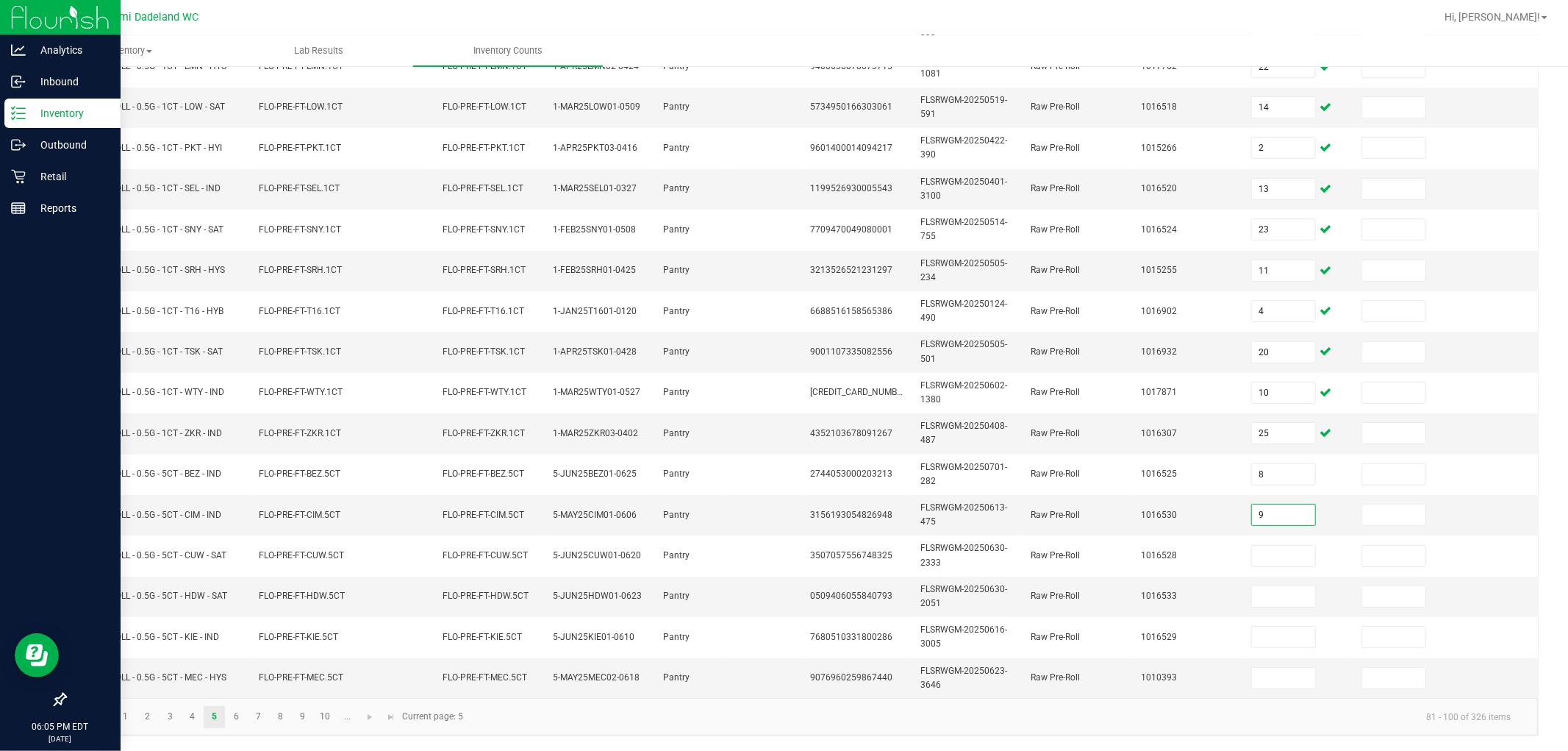 type on "9" 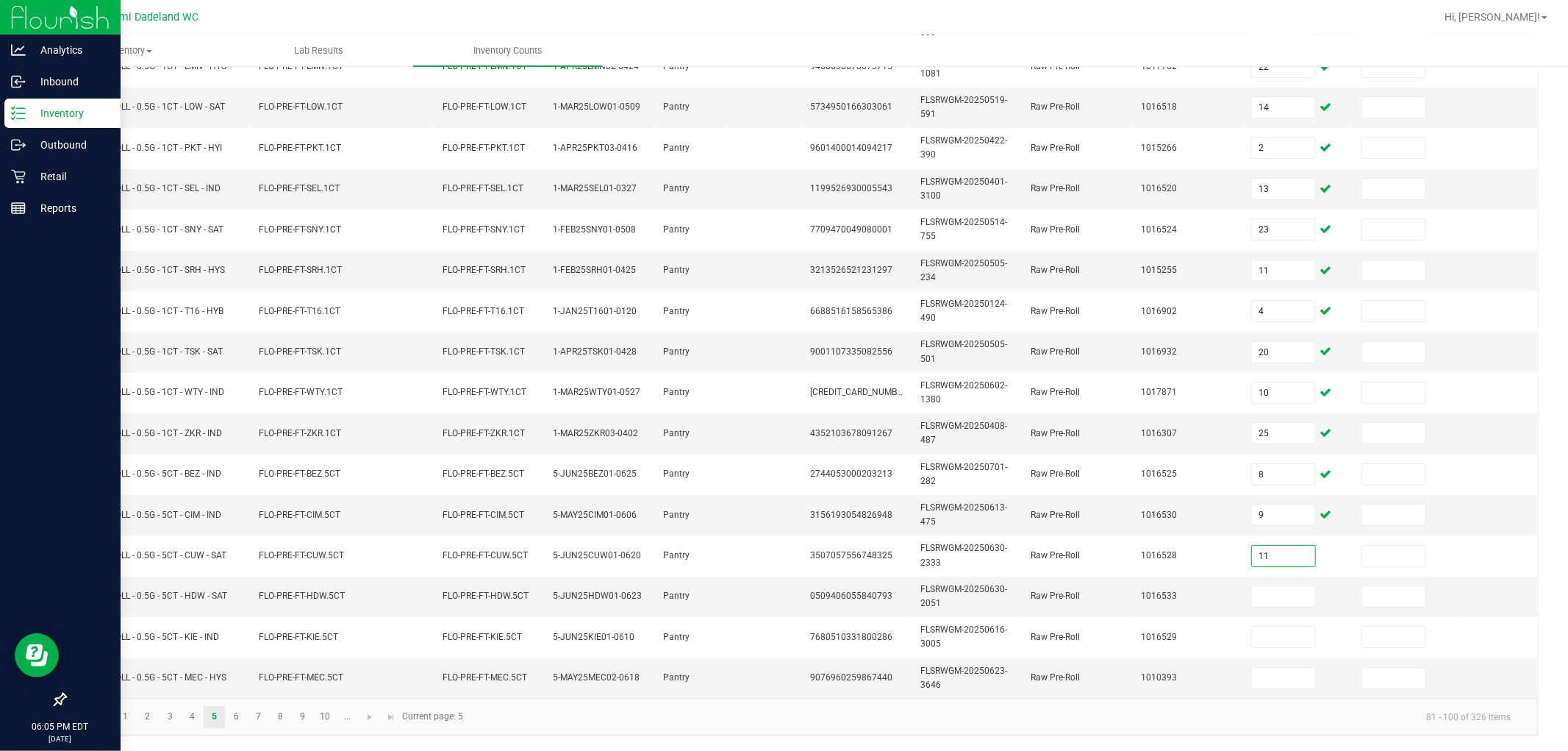 type on "11" 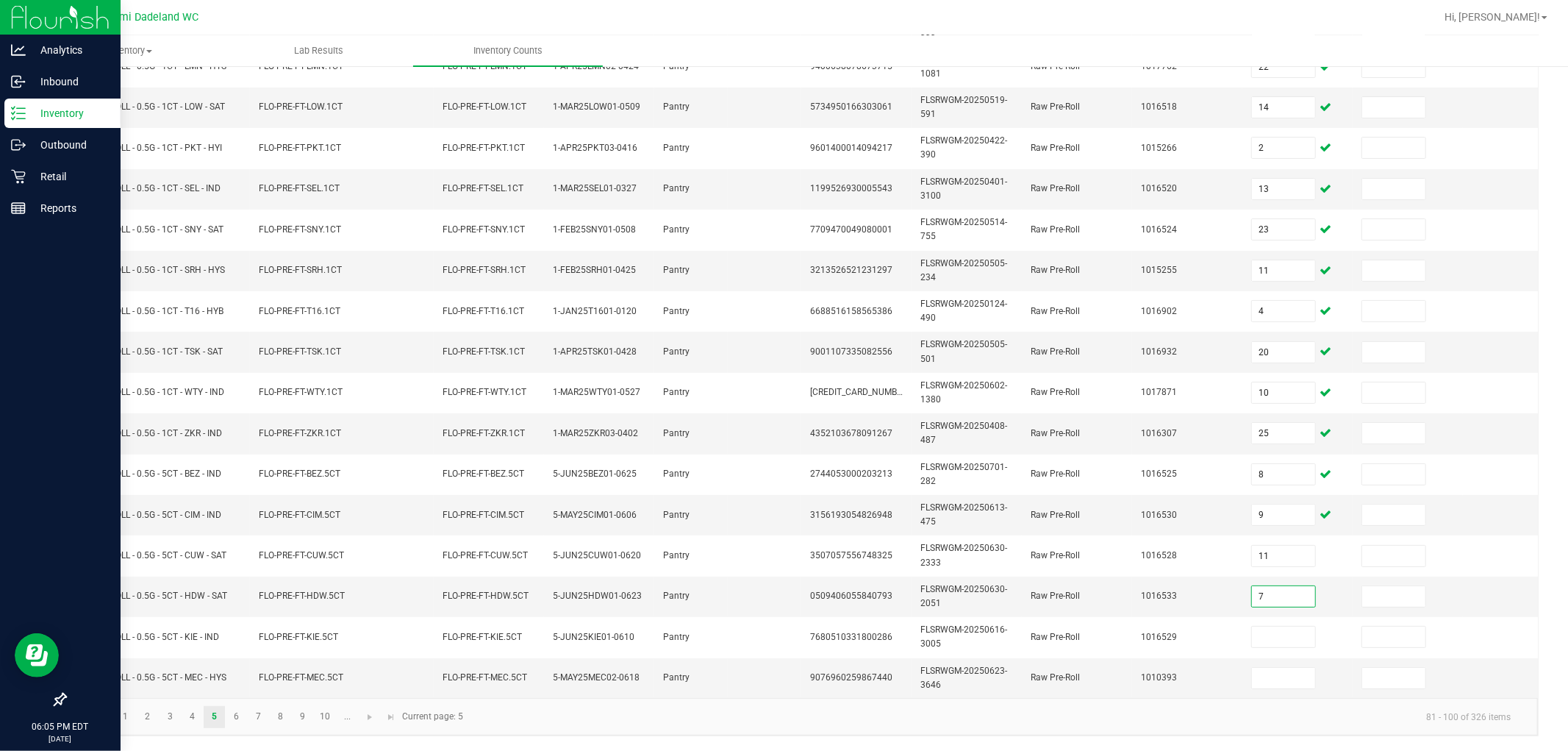 type on "7" 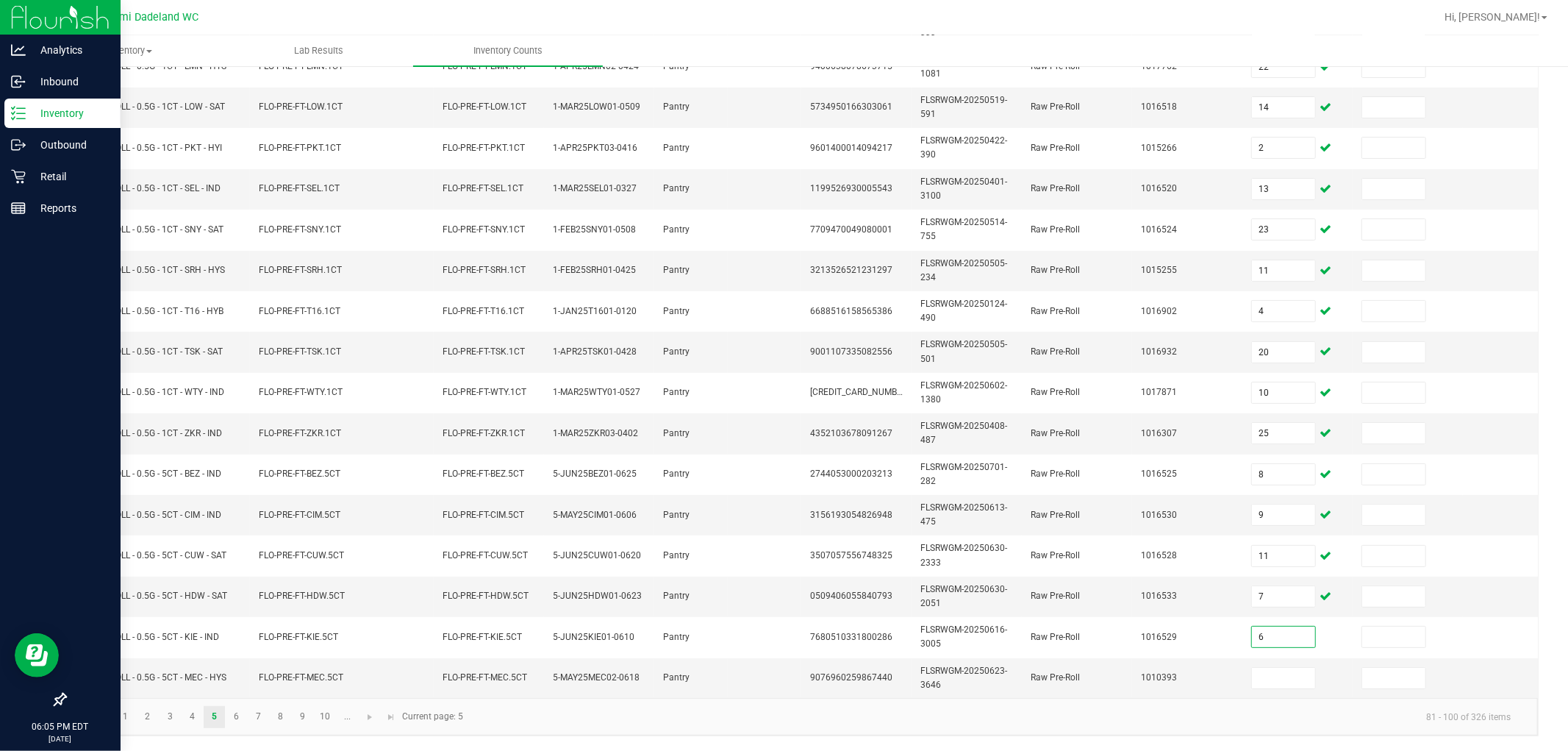 type on "6" 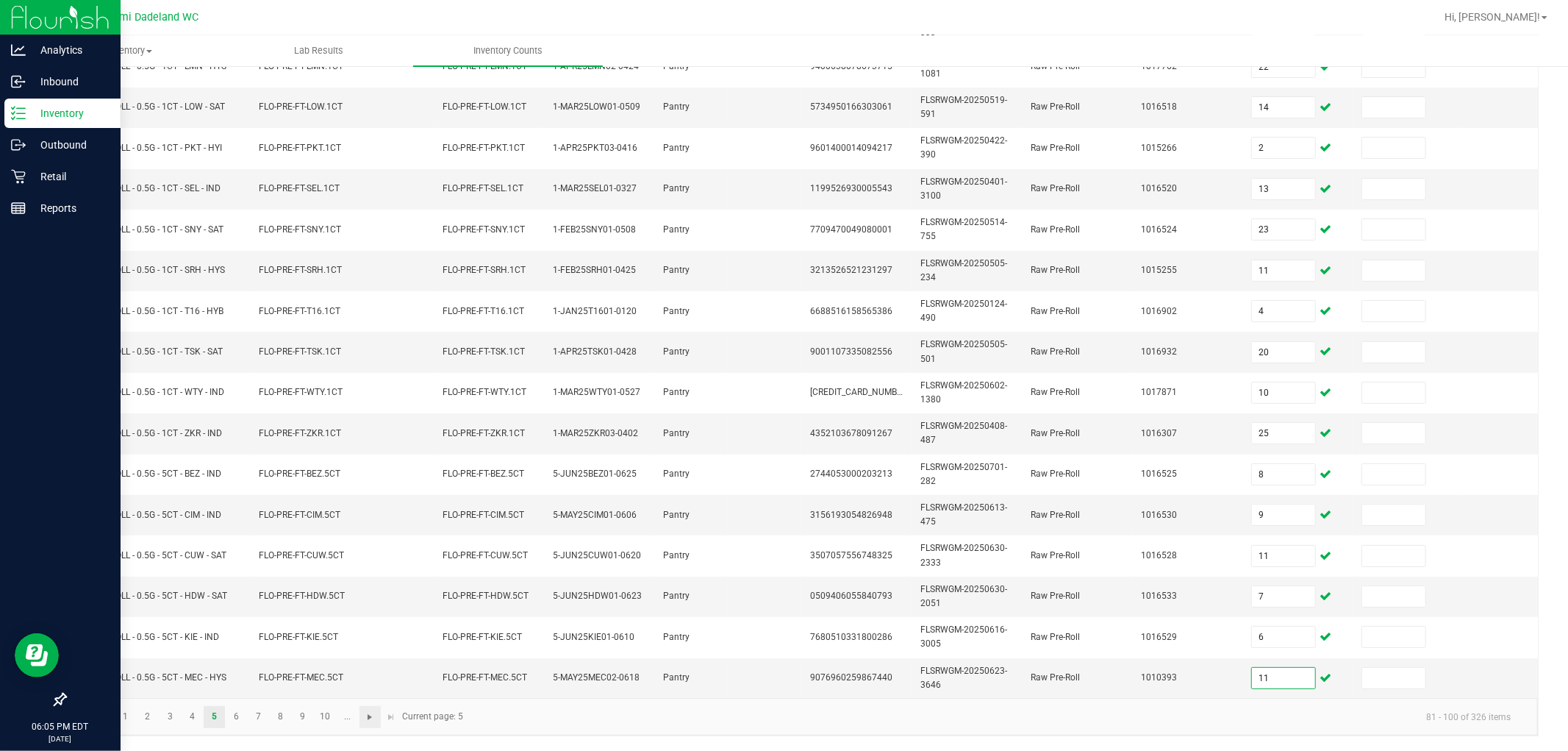 type on "11" 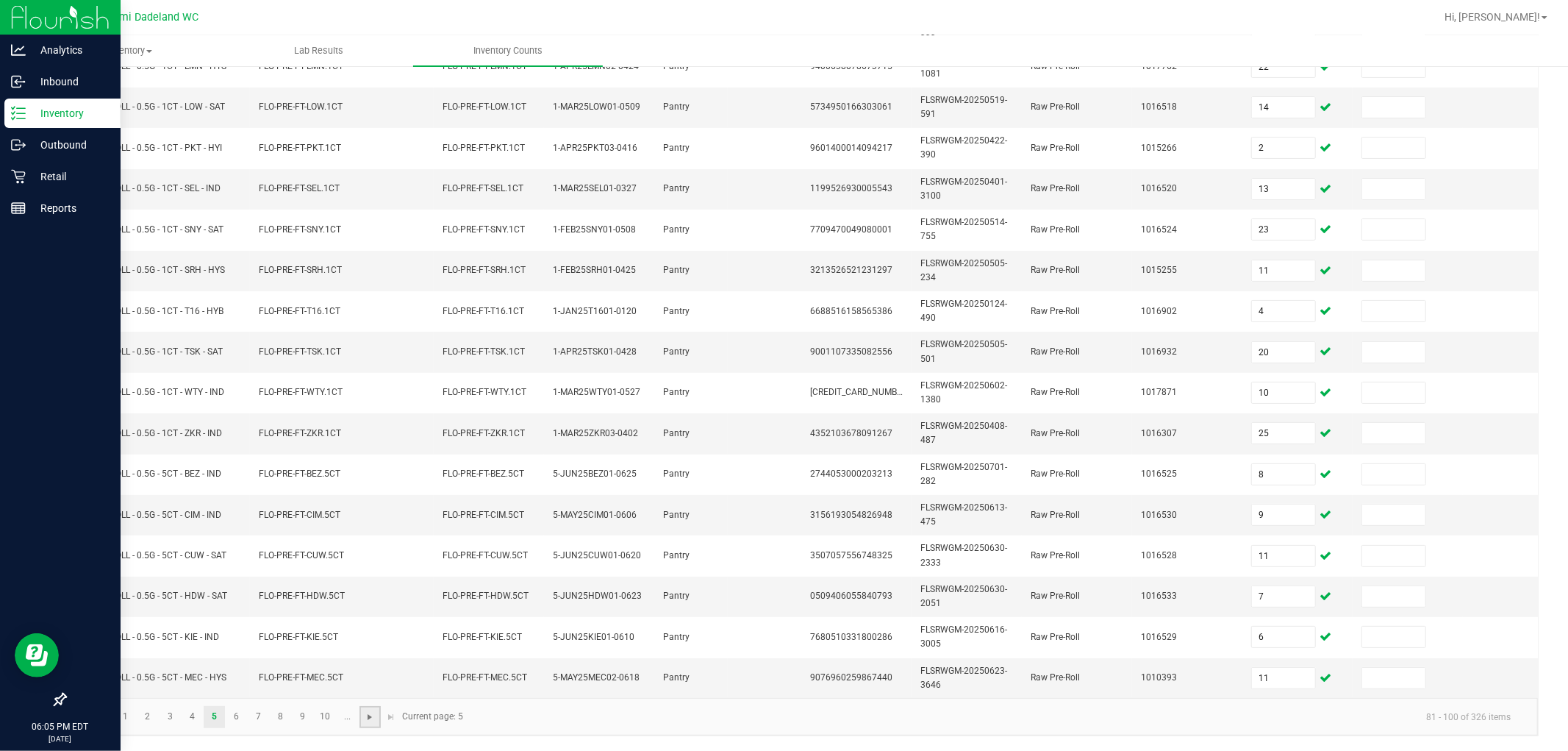 click 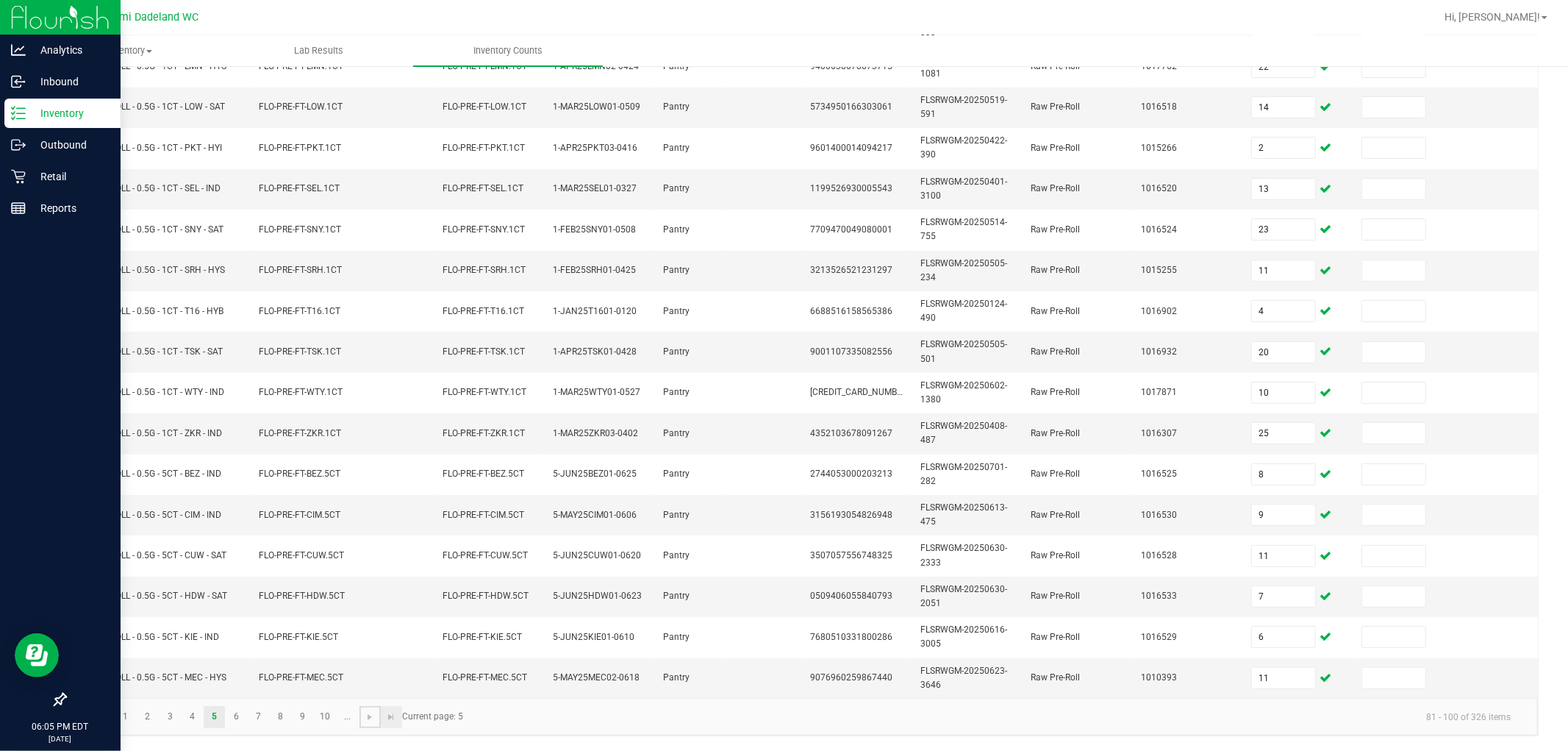 type 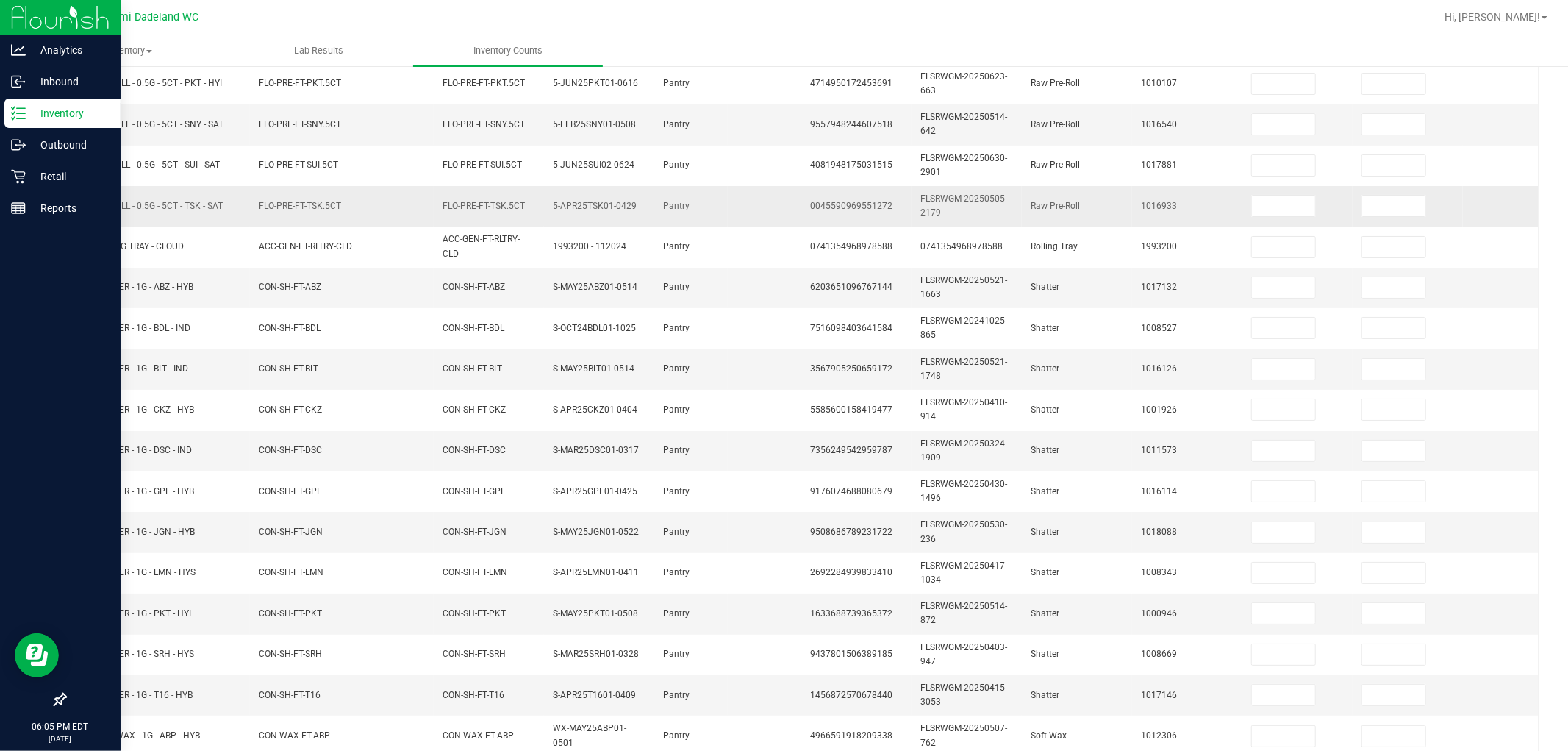 scroll, scrollTop: 0, scrollLeft: 0, axis: both 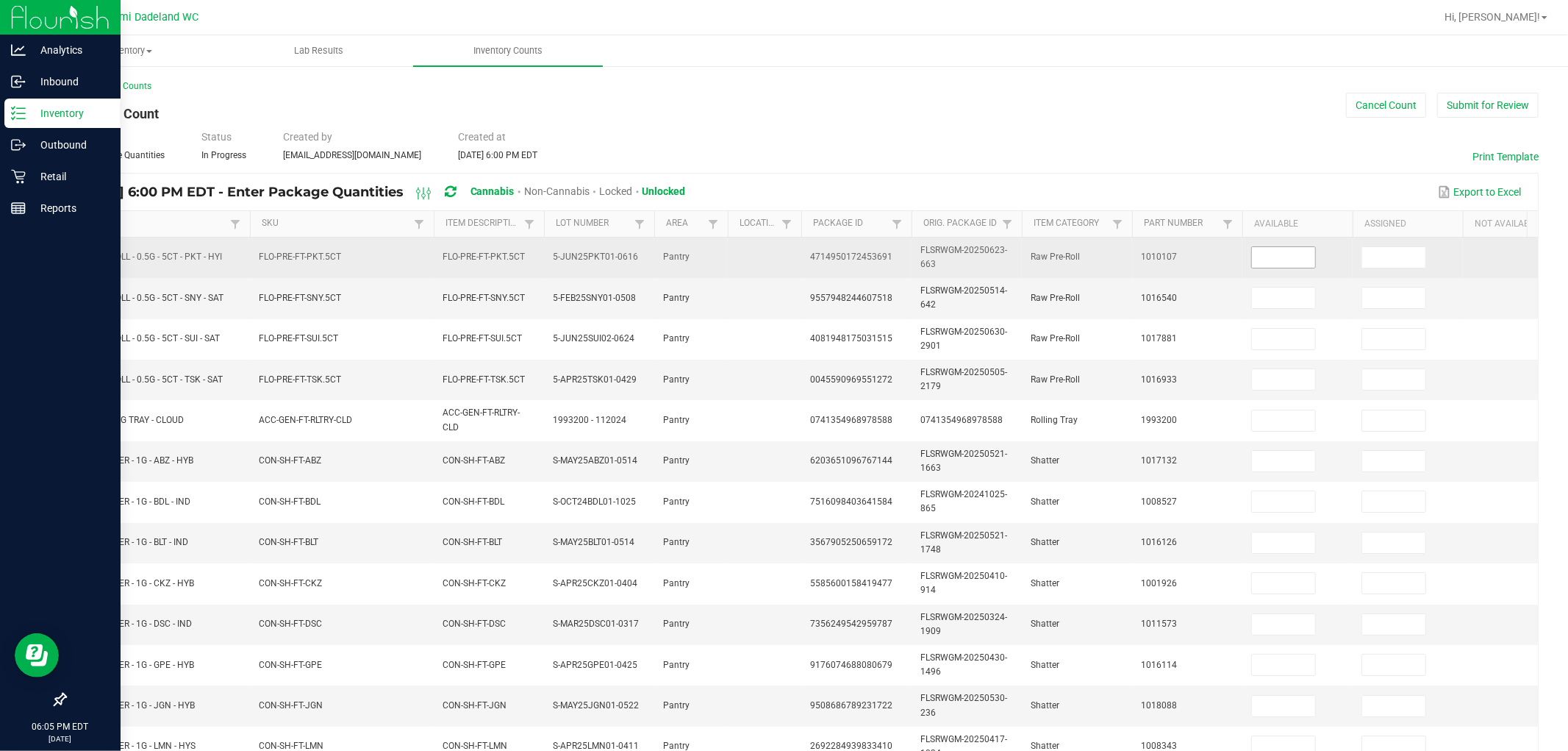 click at bounding box center [1284, 257] 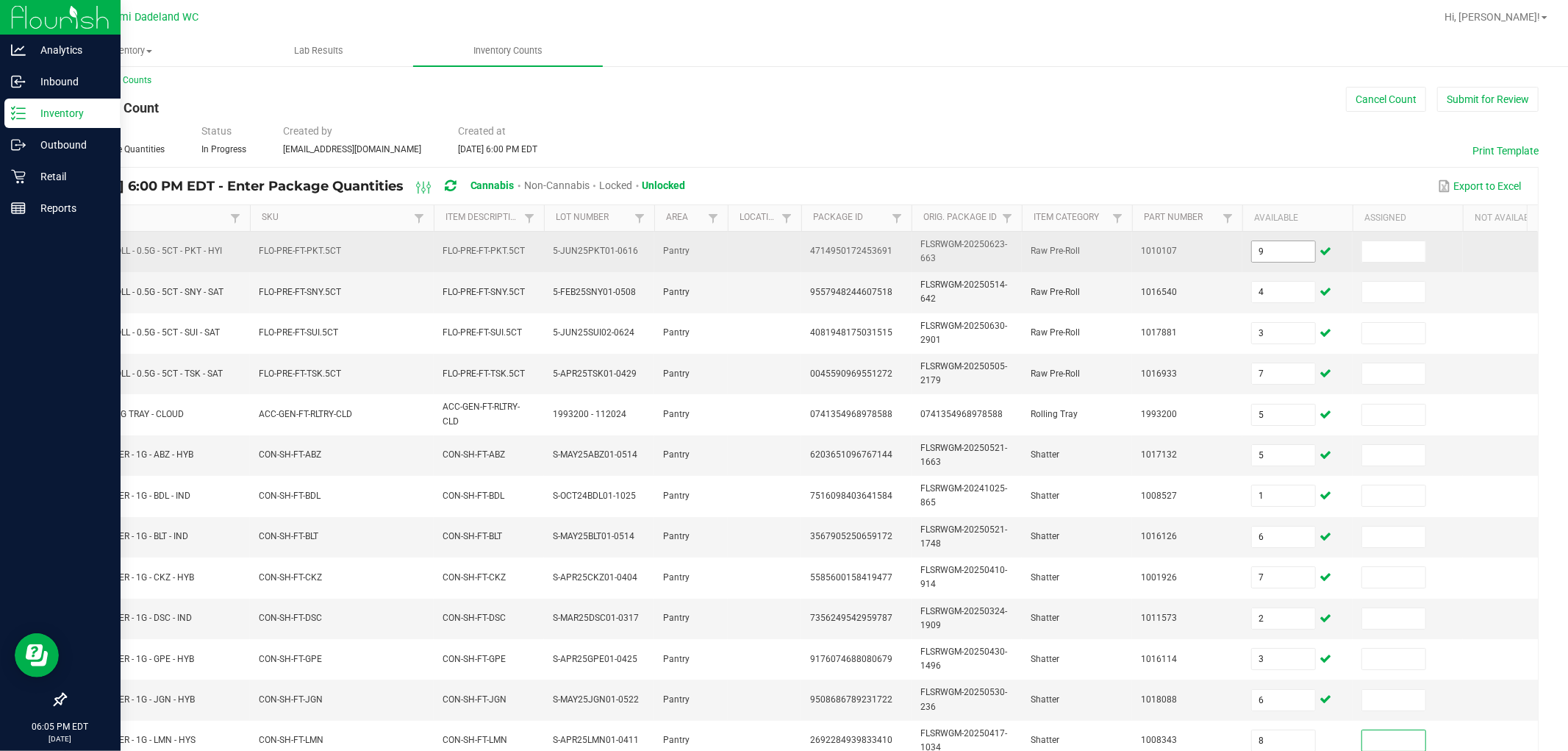 scroll, scrollTop: 368, scrollLeft: 0, axis: vertical 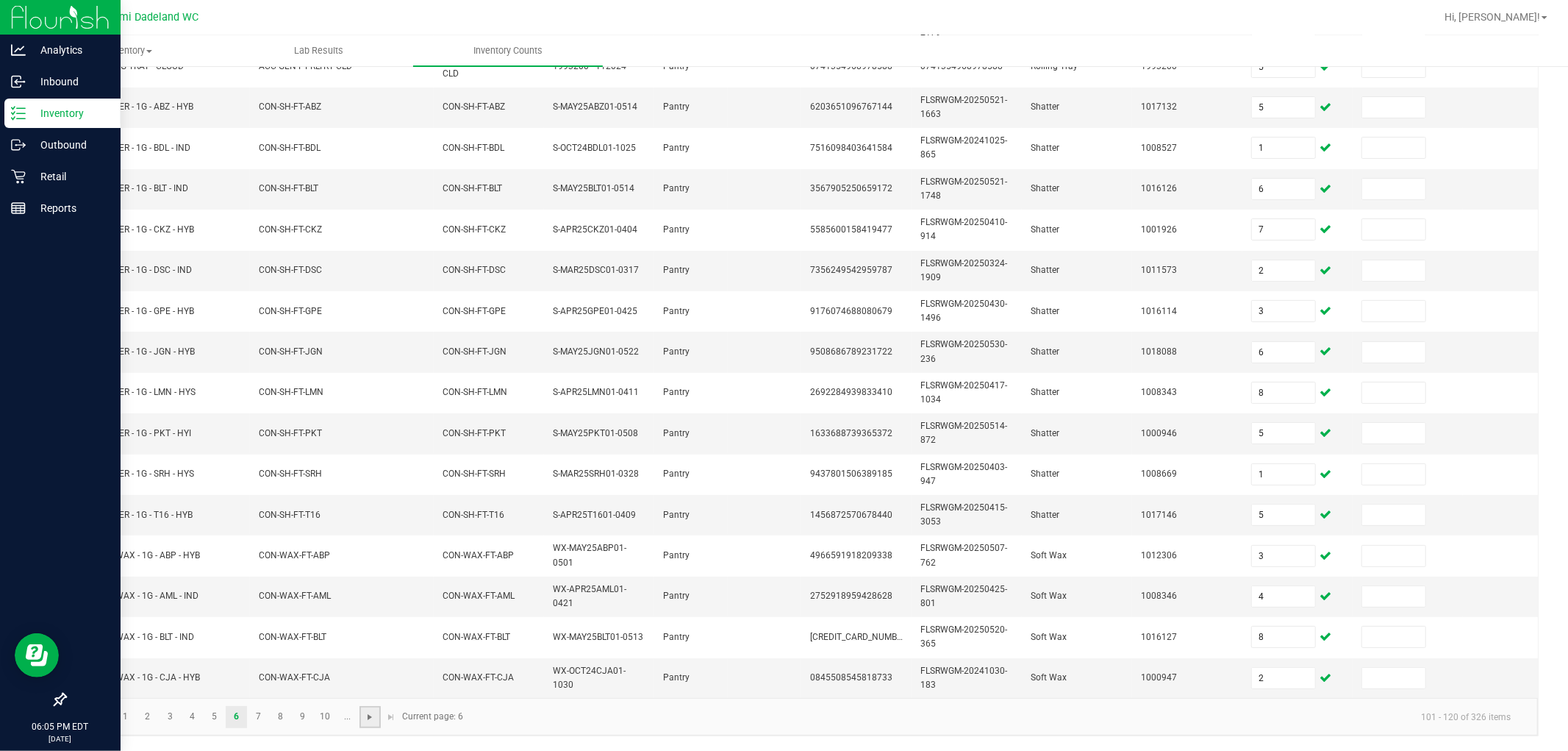 click 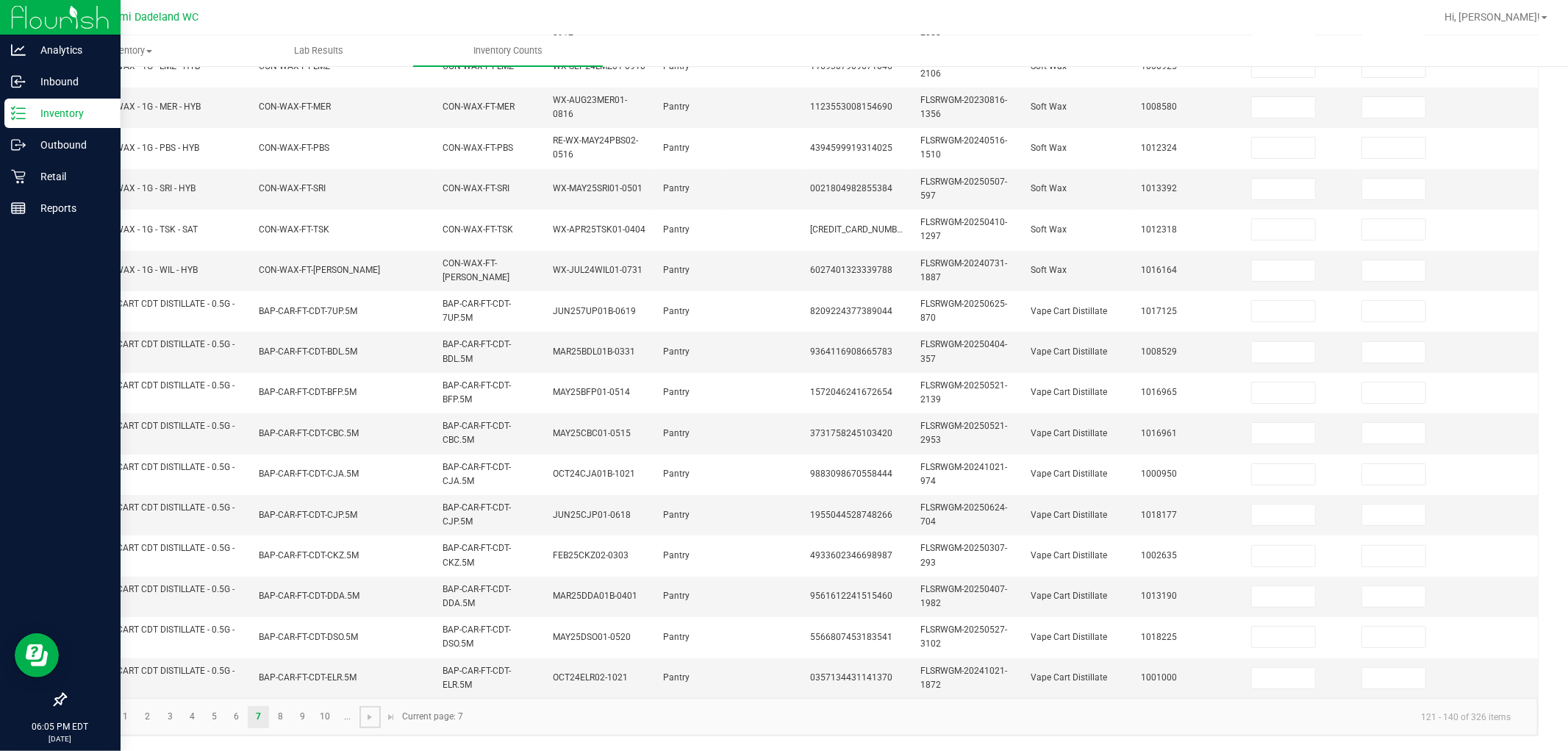 scroll, scrollTop: 0, scrollLeft: 0, axis: both 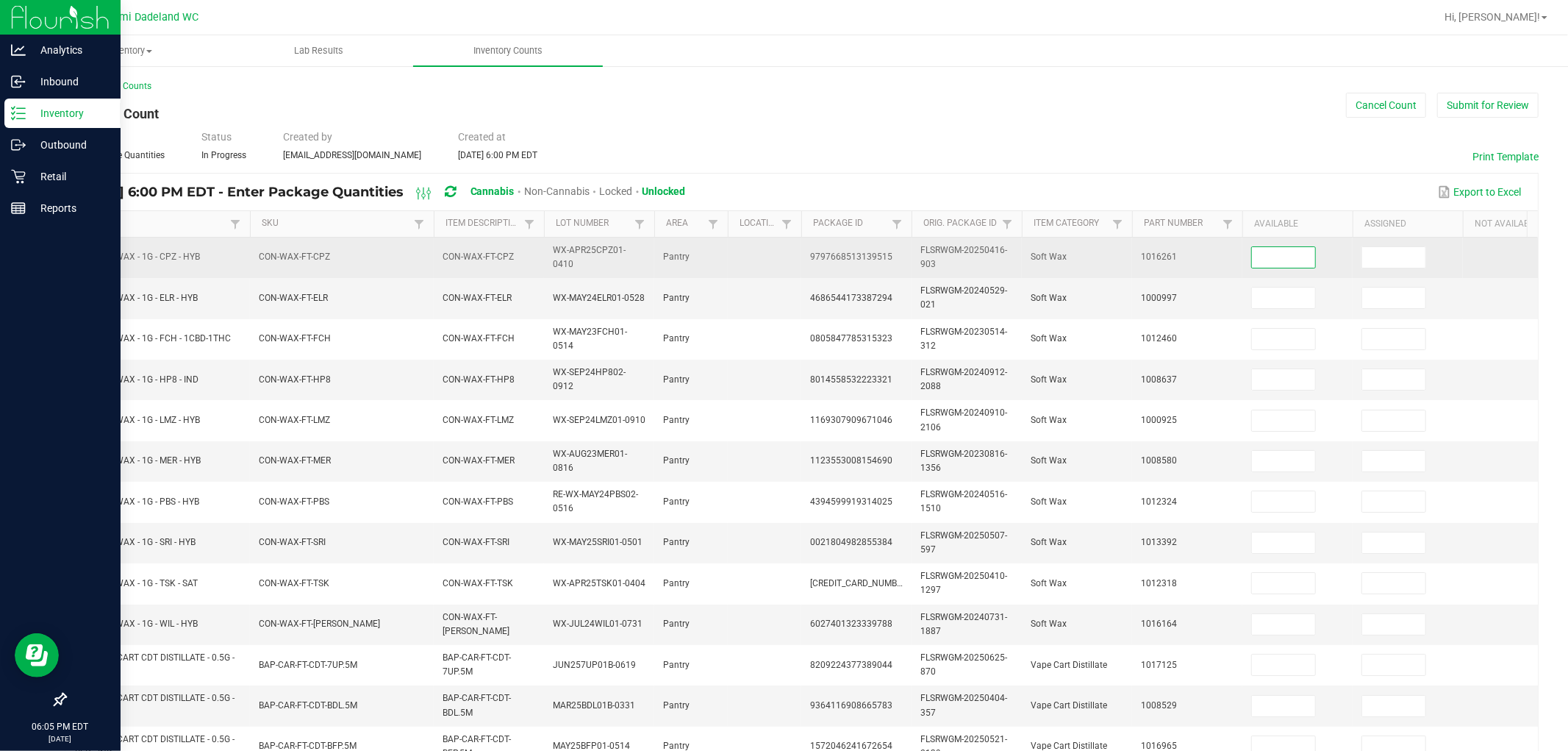 click at bounding box center [1284, 257] 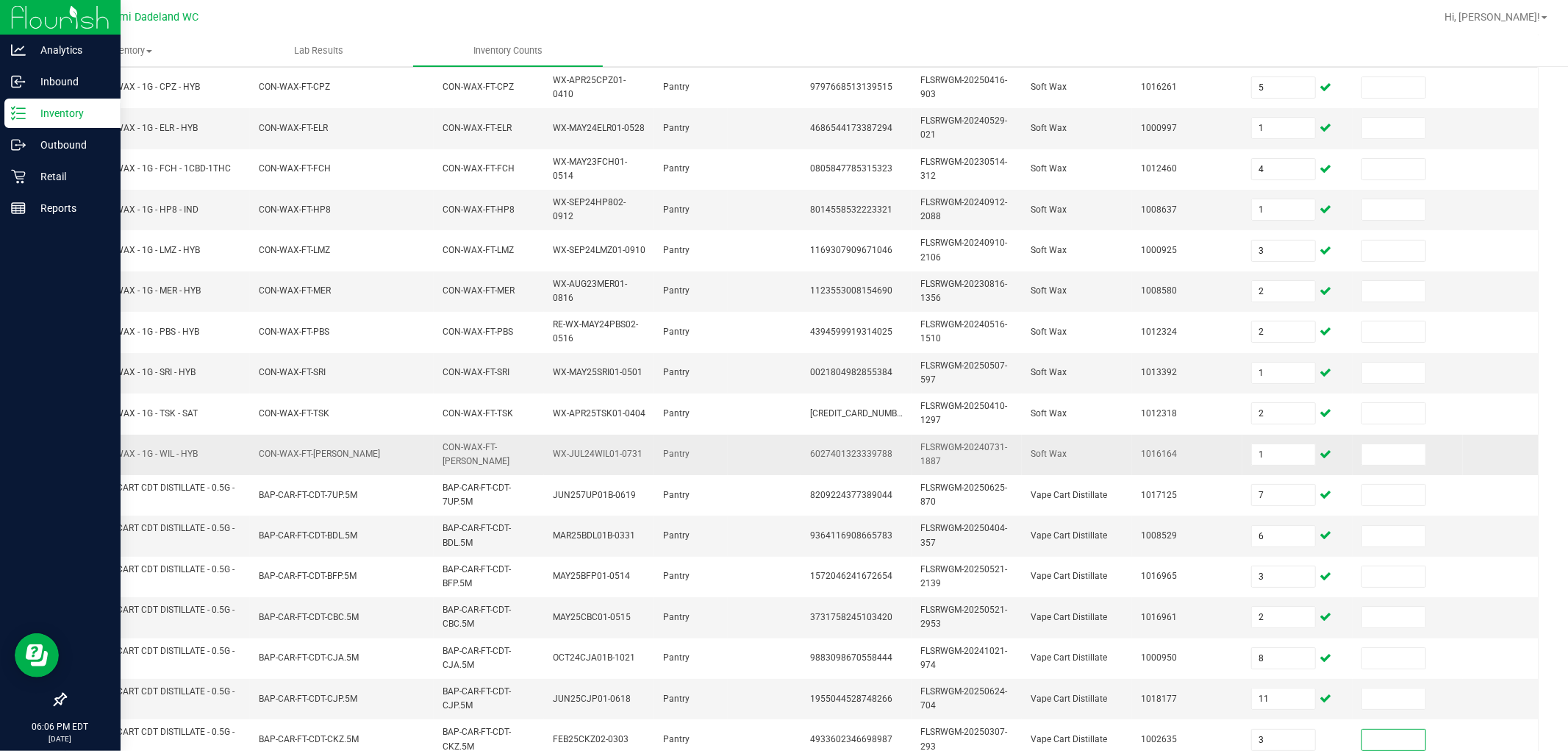 scroll, scrollTop: 368, scrollLeft: 0, axis: vertical 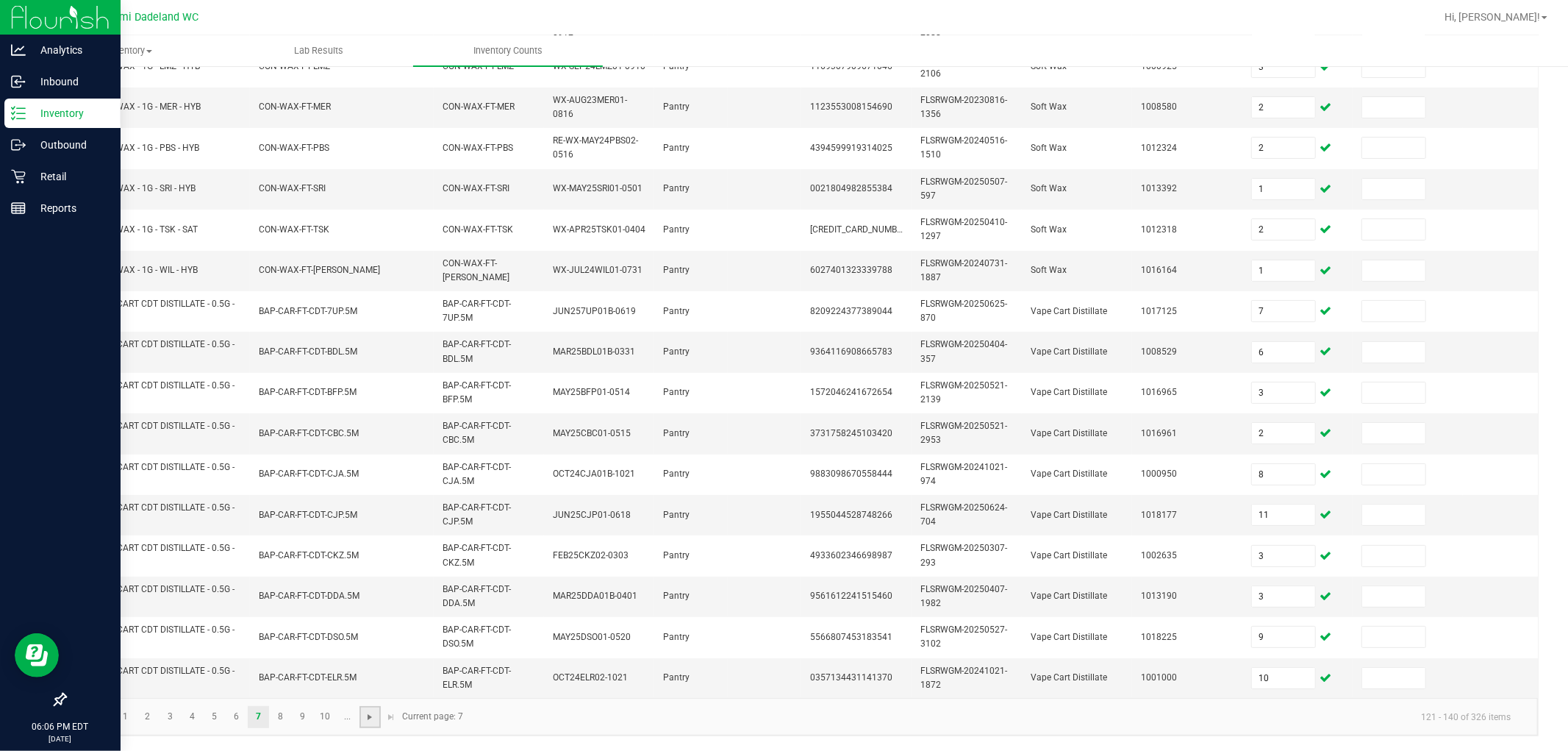 click 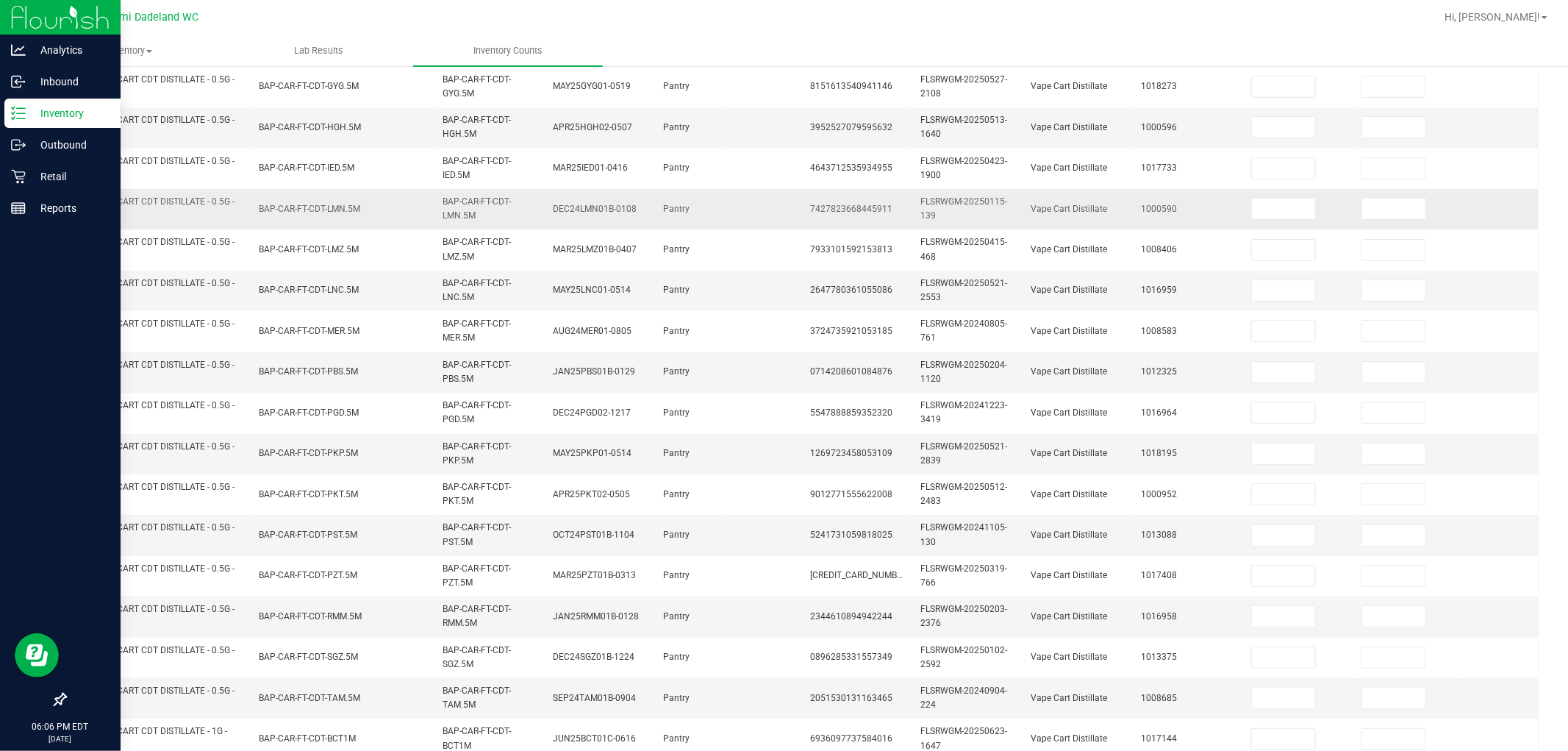 scroll, scrollTop: 0, scrollLeft: 0, axis: both 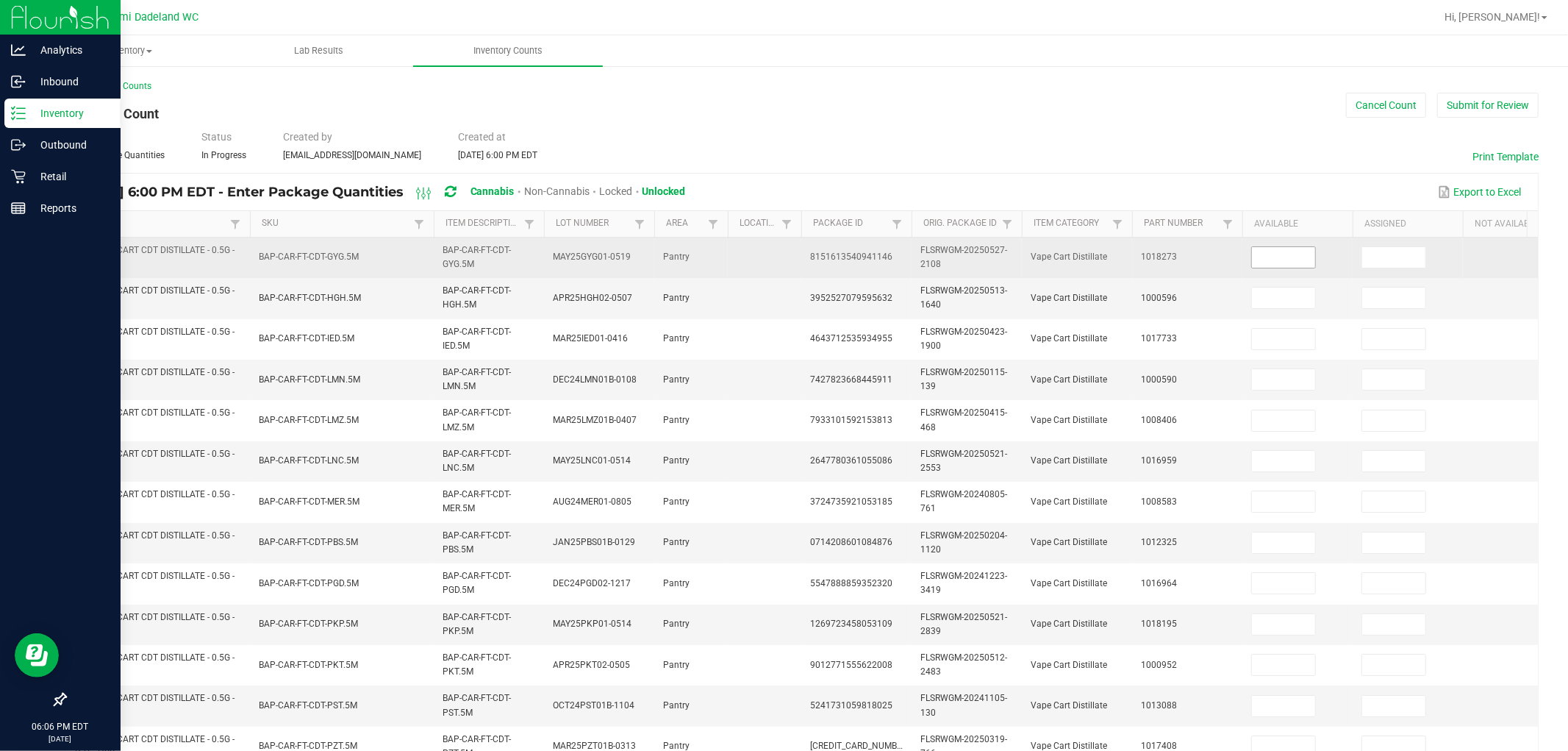 click at bounding box center (1284, 257) 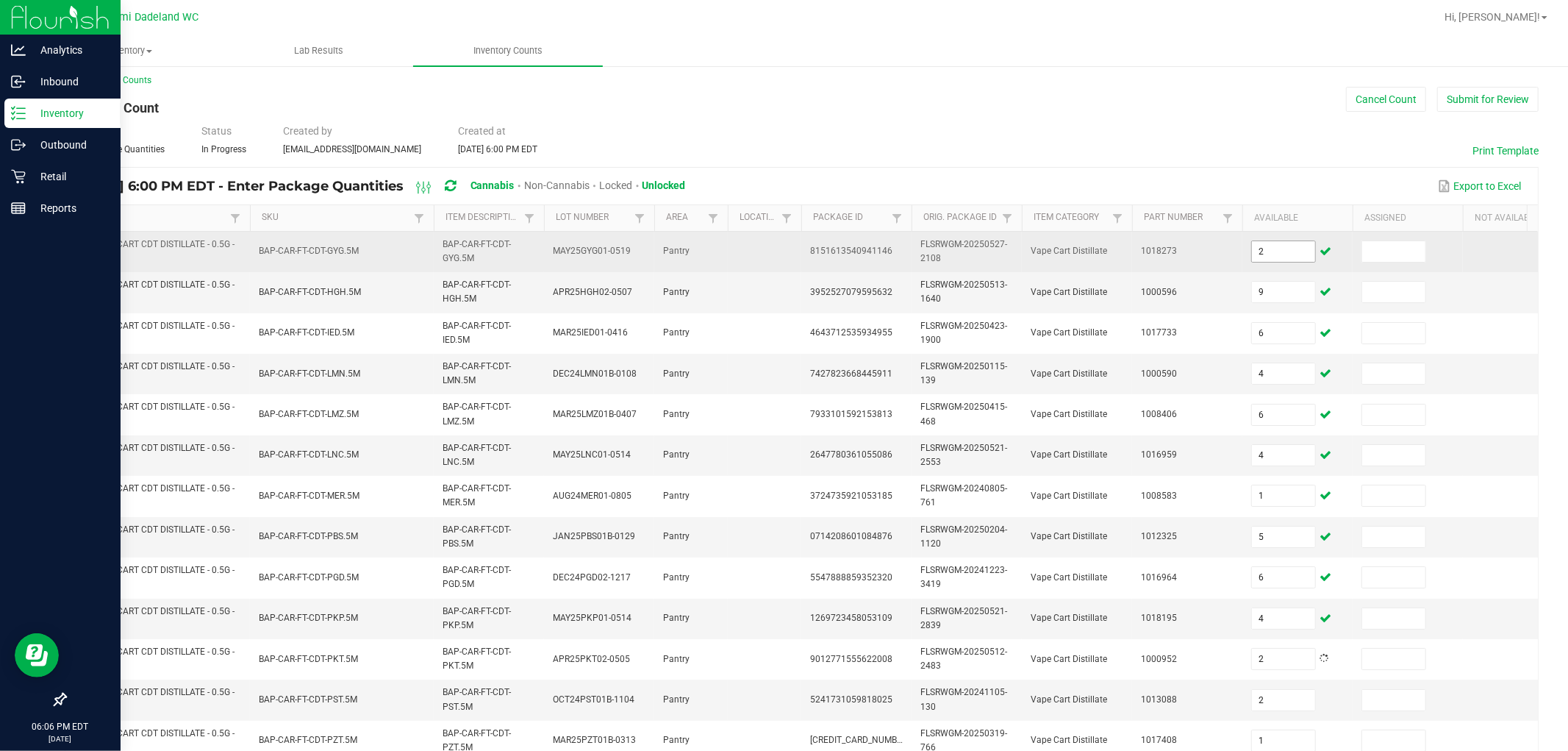 scroll, scrollTop: 368, scrollLeft: 0, axis: vertical 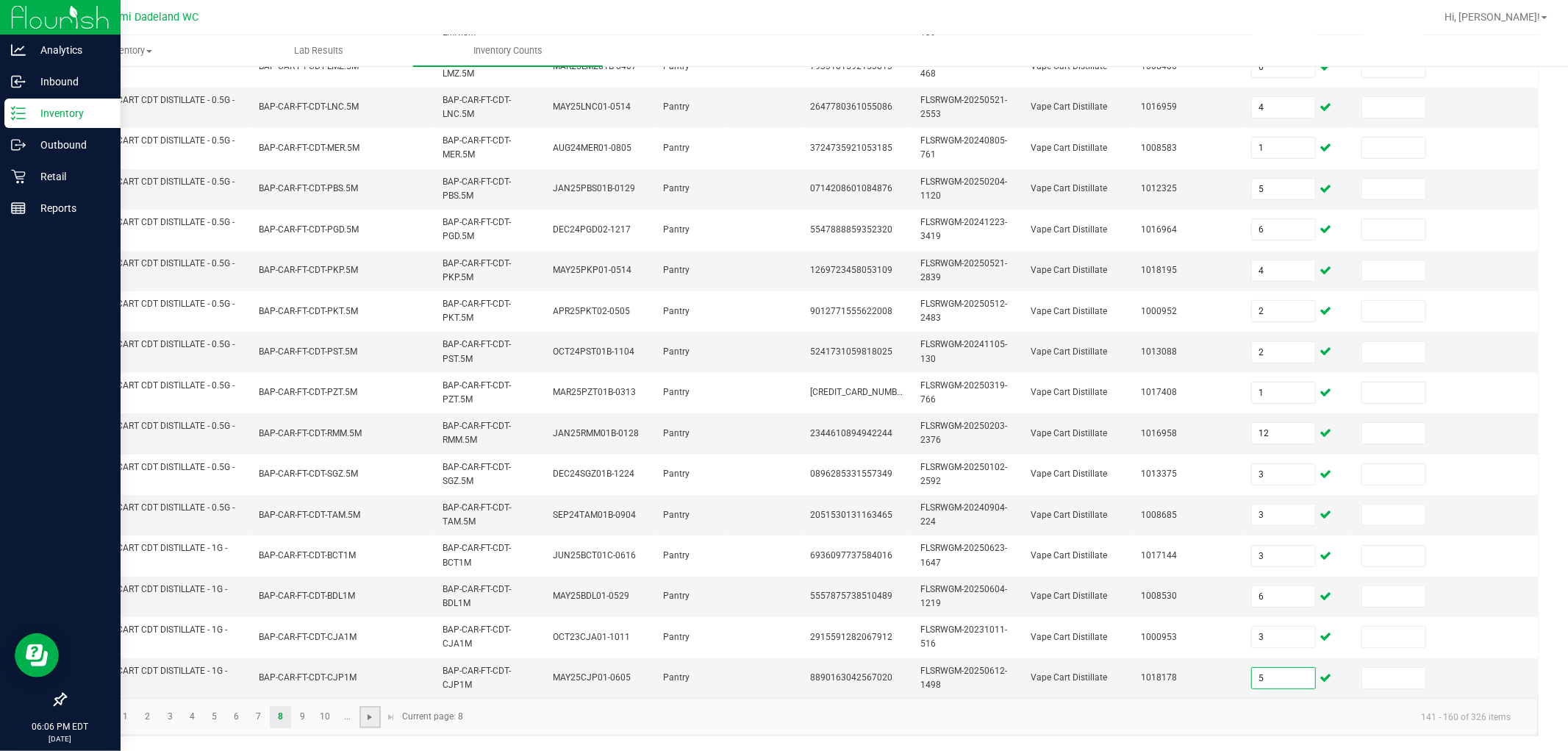click 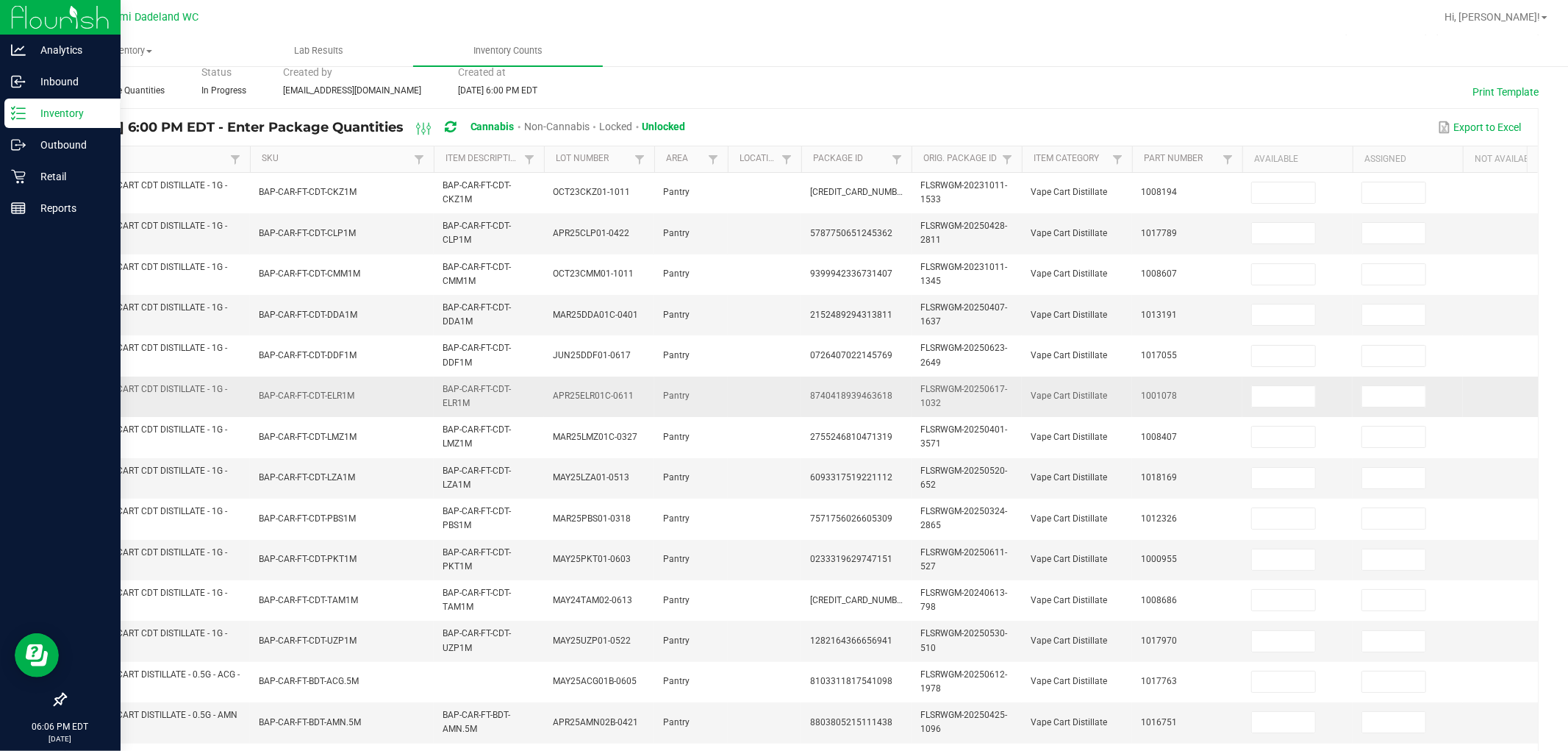 scroll, scrollTop: 0, scrollLeft: 0, axis: both 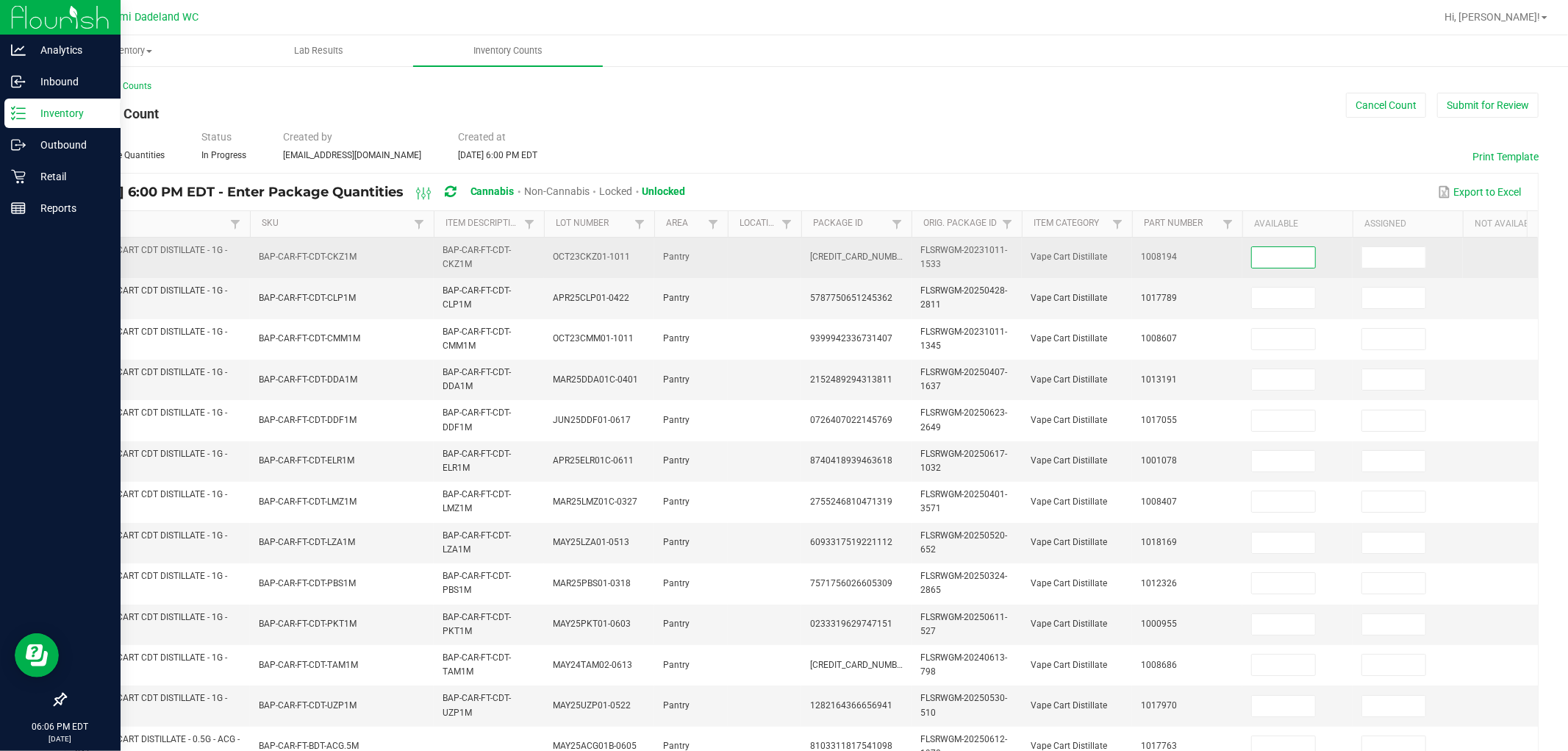 click at bounding box center (1284, 257) 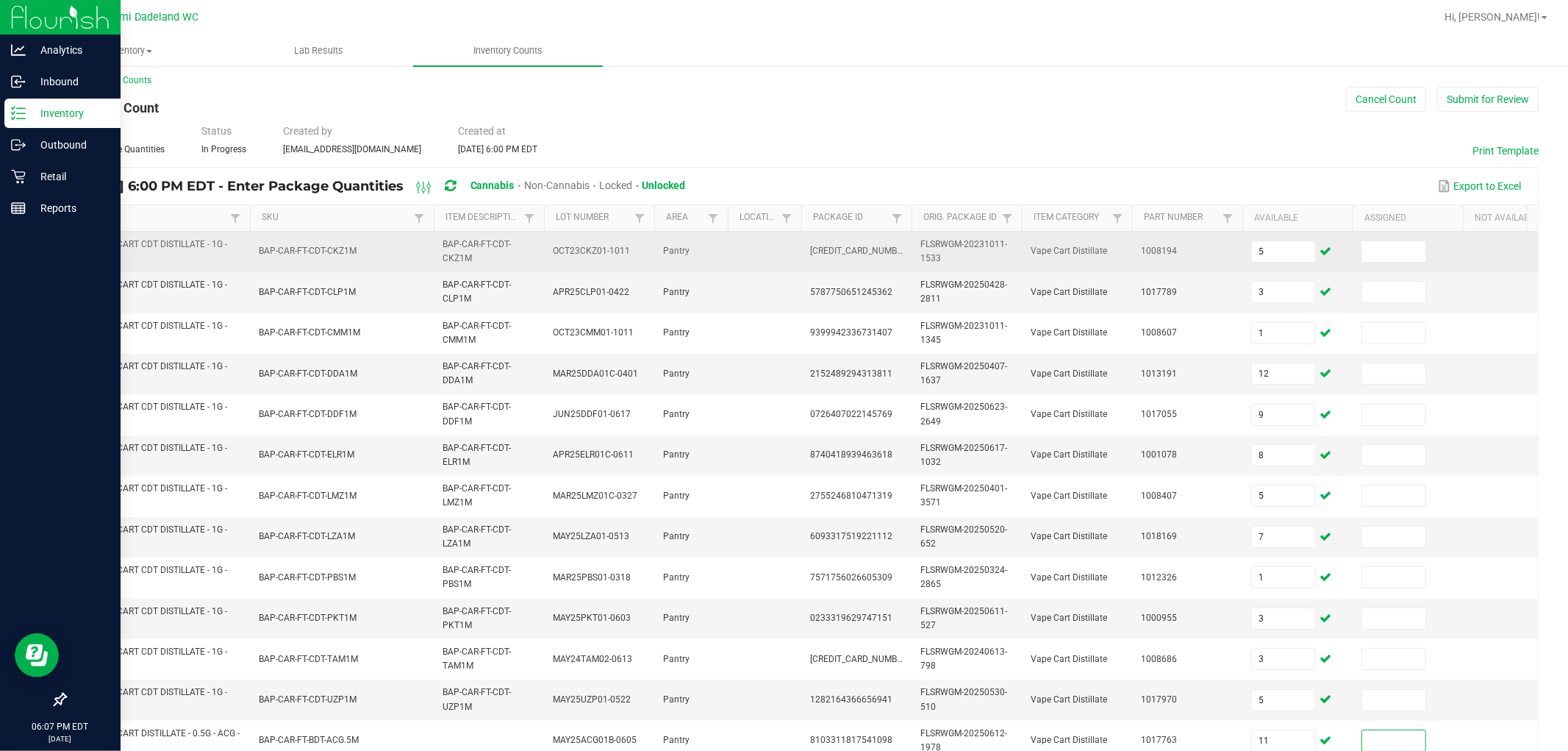 scroll, scrollTop: 368, scrollLeft: 0, axis: vertical 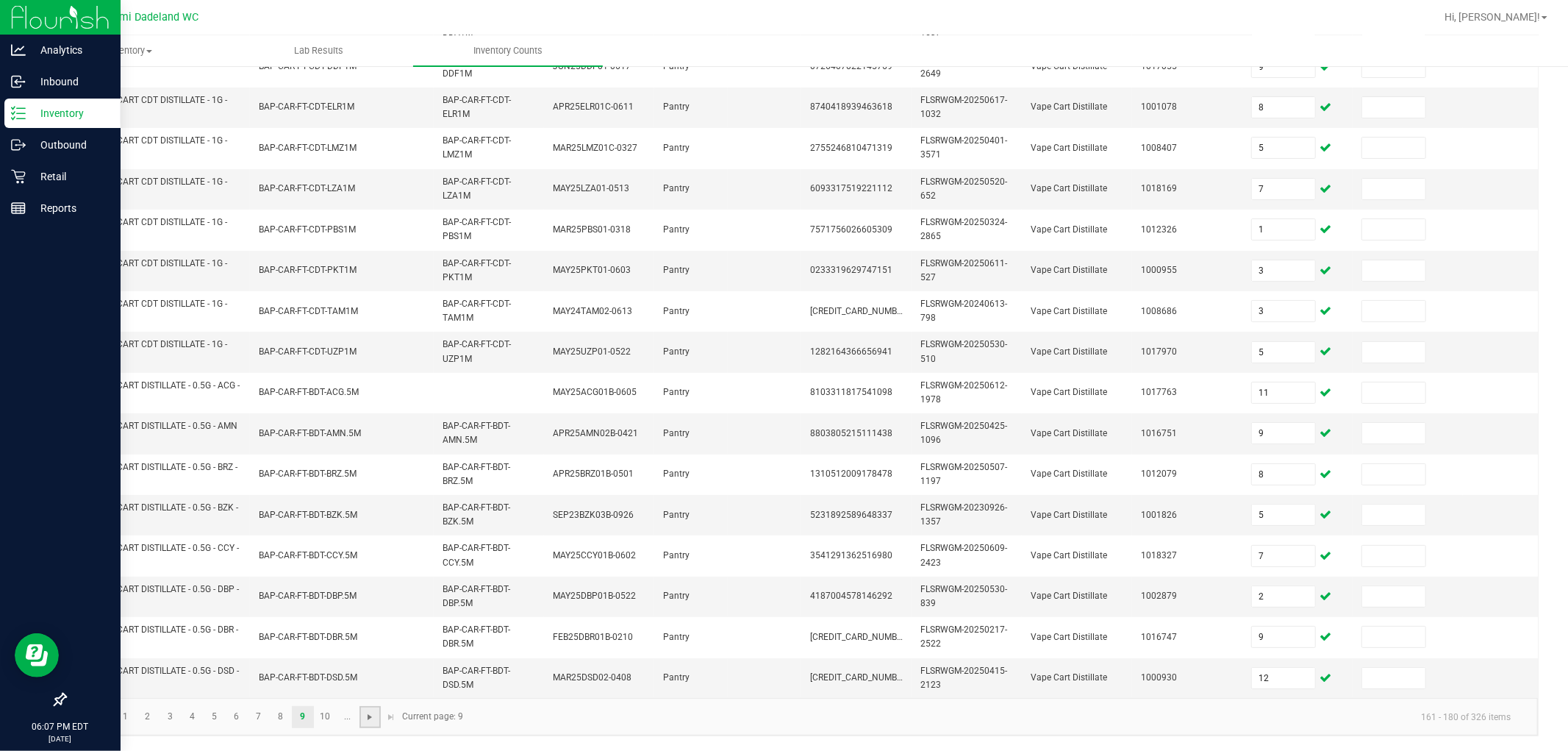 drag, startPoint x: 365, startPoint y: 717, endPoint x: 375, endPoint y: 712, distance: 11.18034 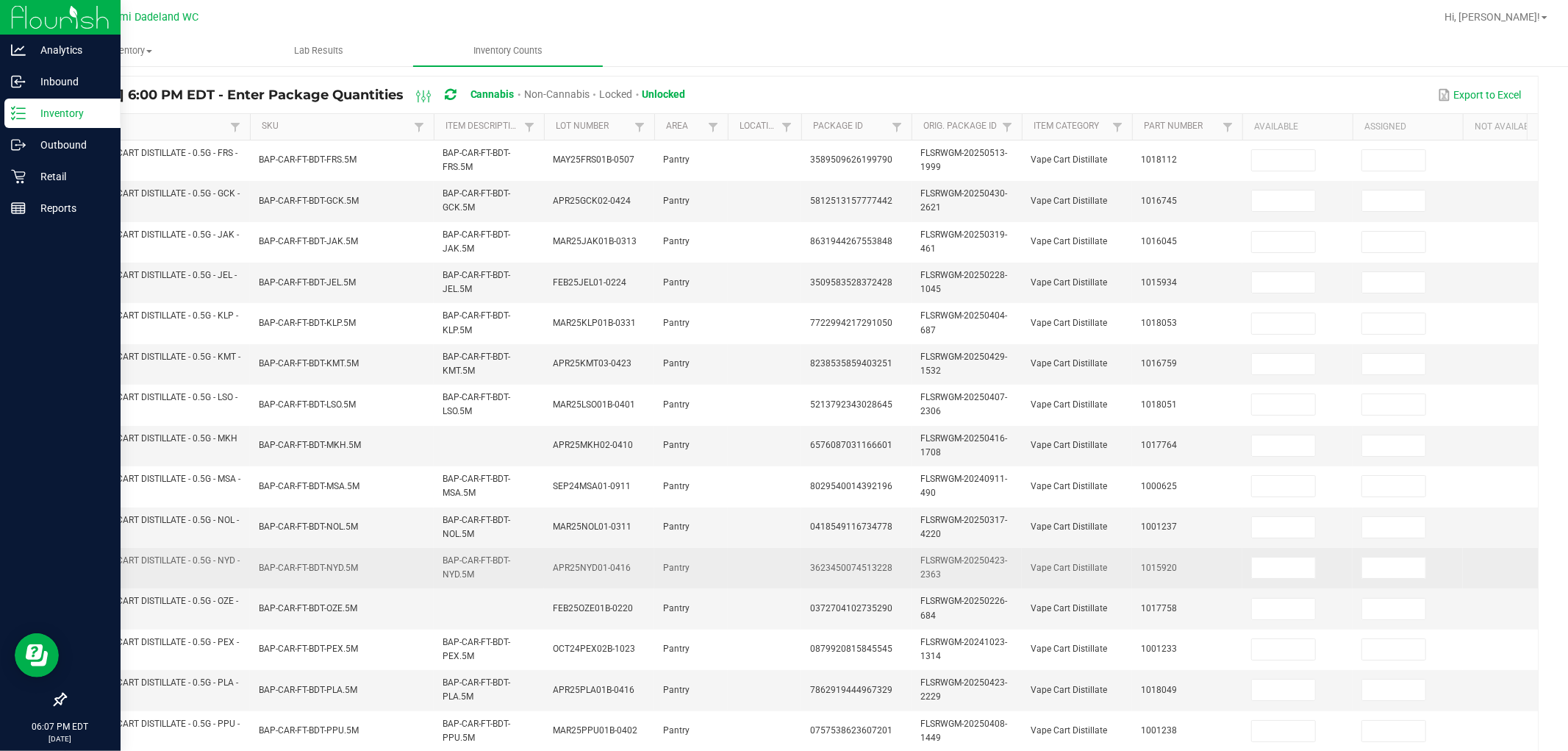 scroll, scrollTop: 0, scrollLeft: 0, axis: both 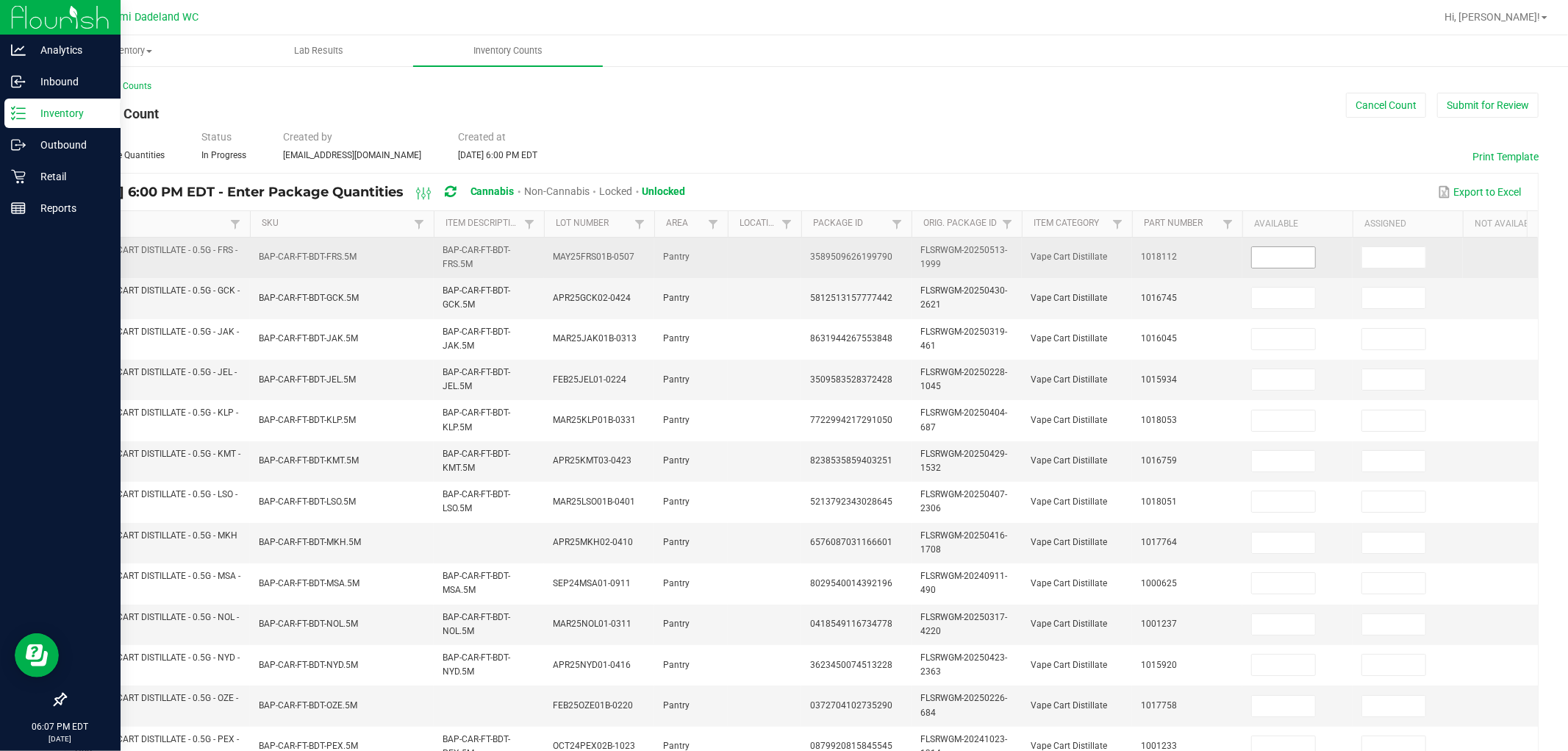click at bounding box center (1284, 257) 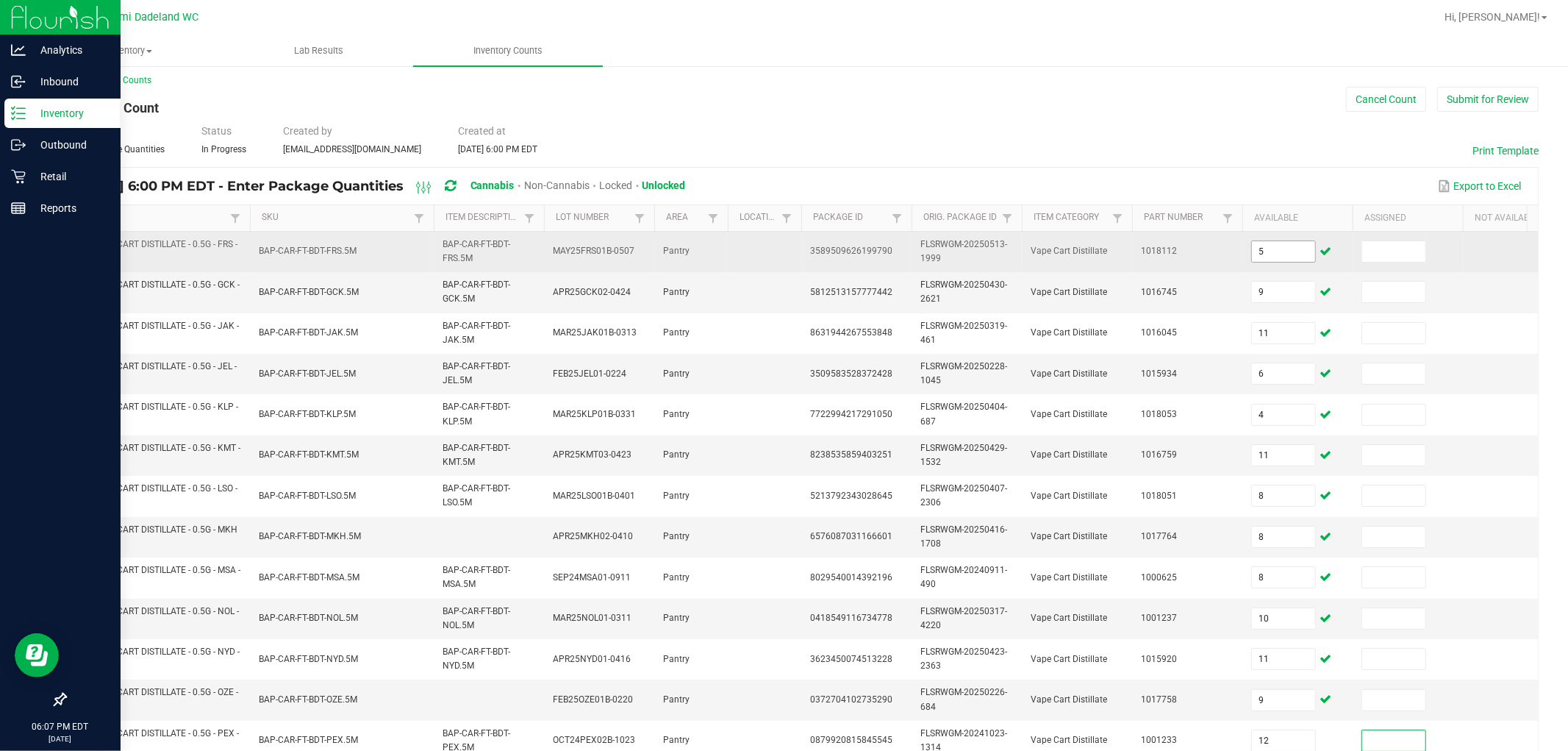 scroll, scrollTop: 368, scrollLeft: 0, axis: vertical 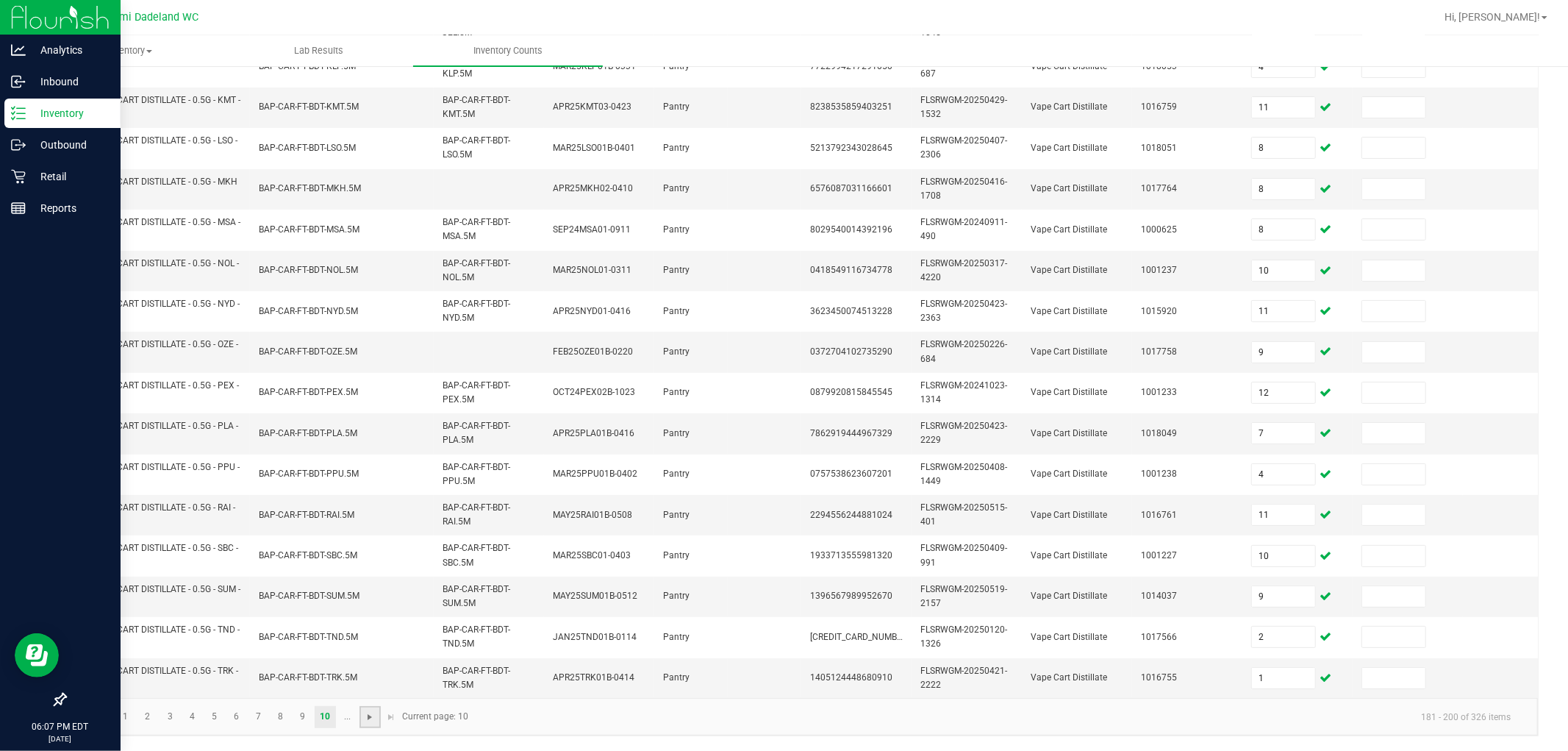 click 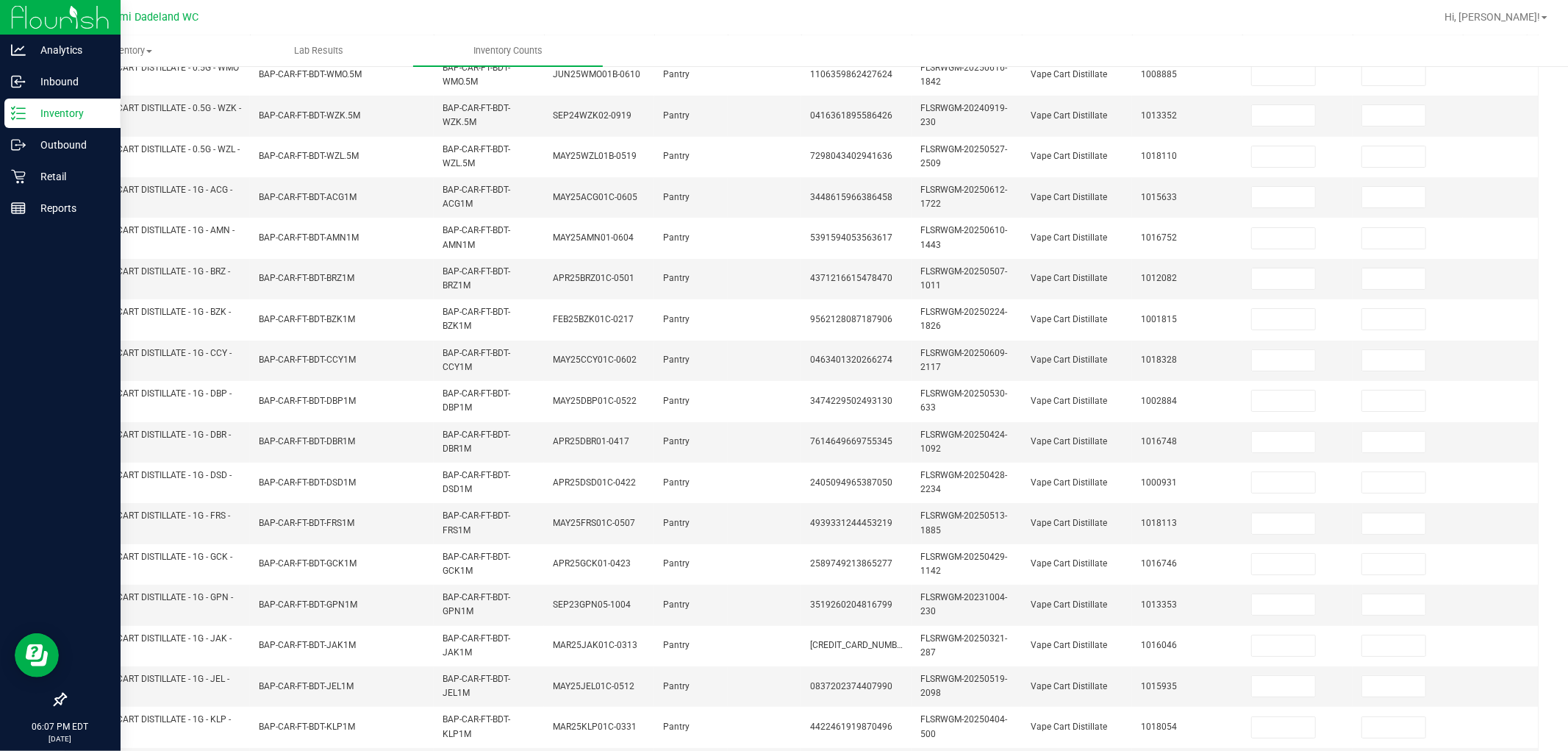 scroll, scrollTop: 0, scrollLeft: 0, axis: both 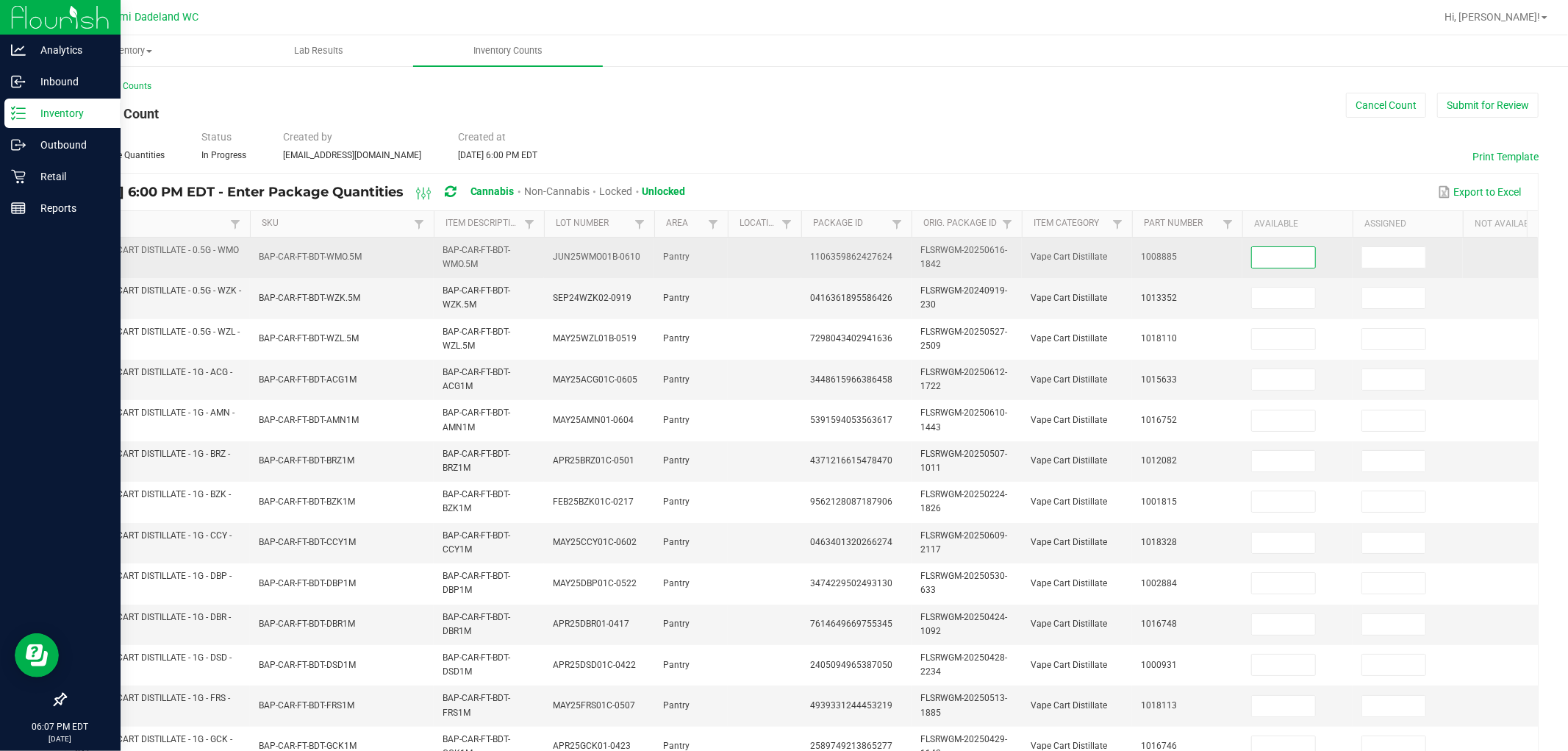 click at bounding box center [1284, 257] 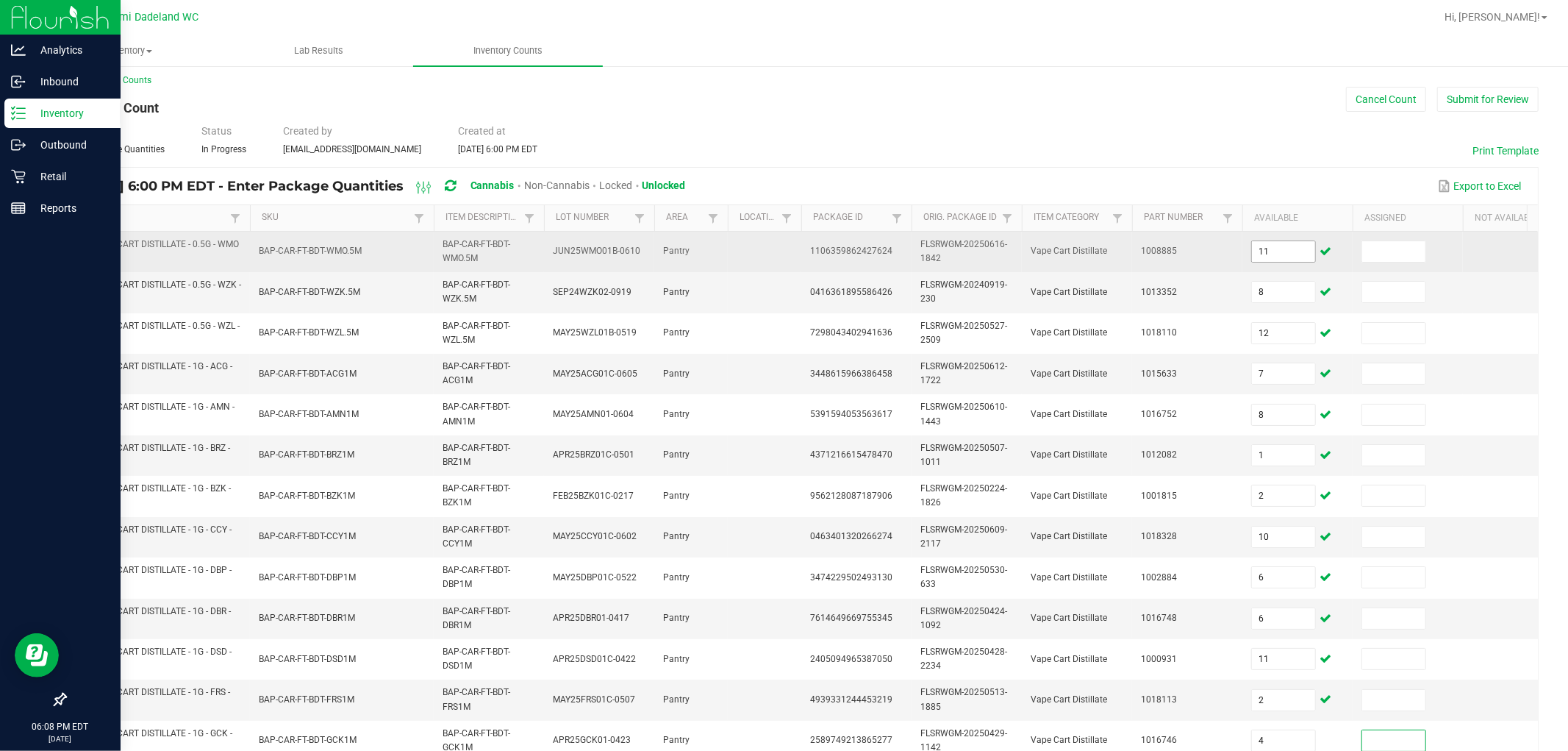 scroll, scrollTop: 368, scrollLeft: 0, axis: vertical 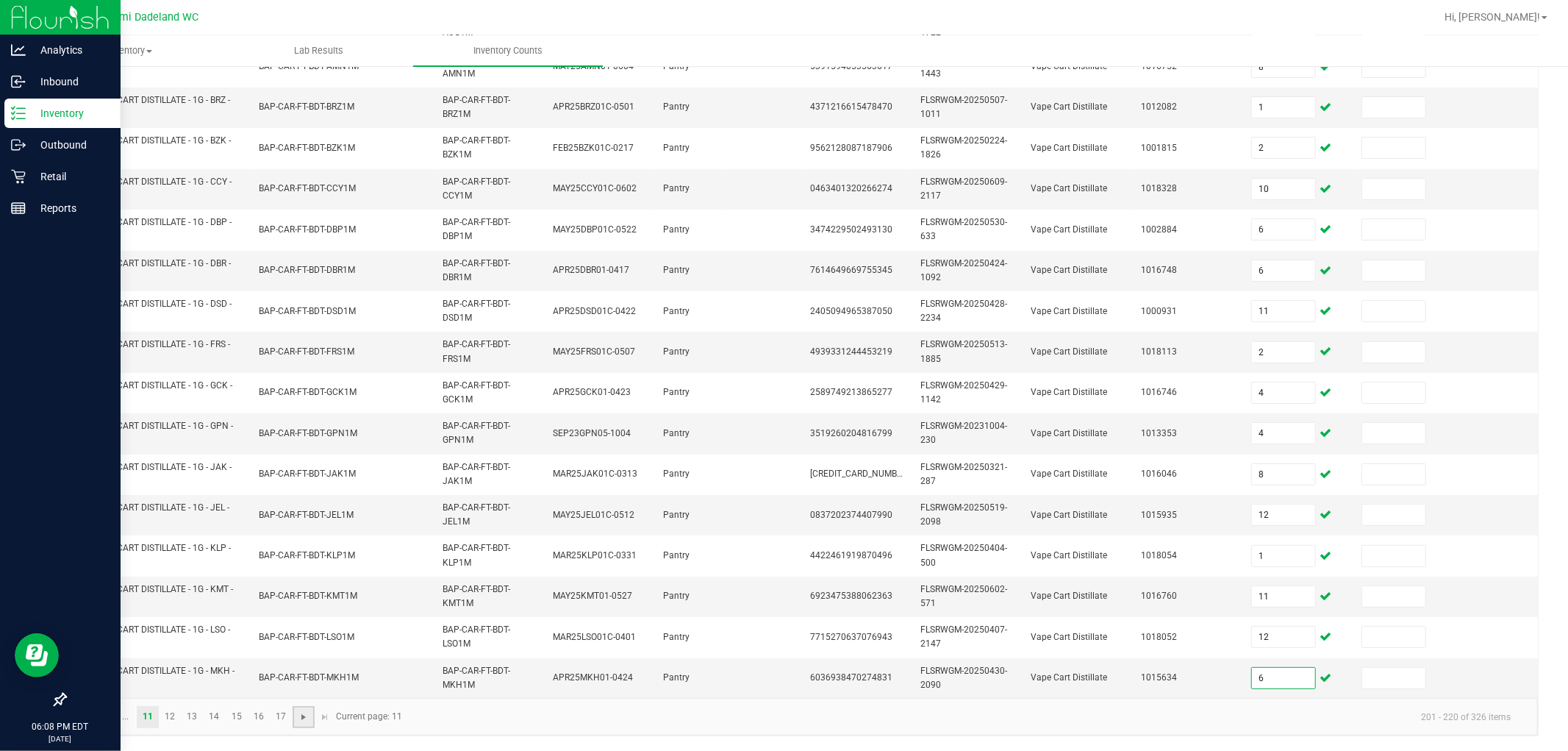 click 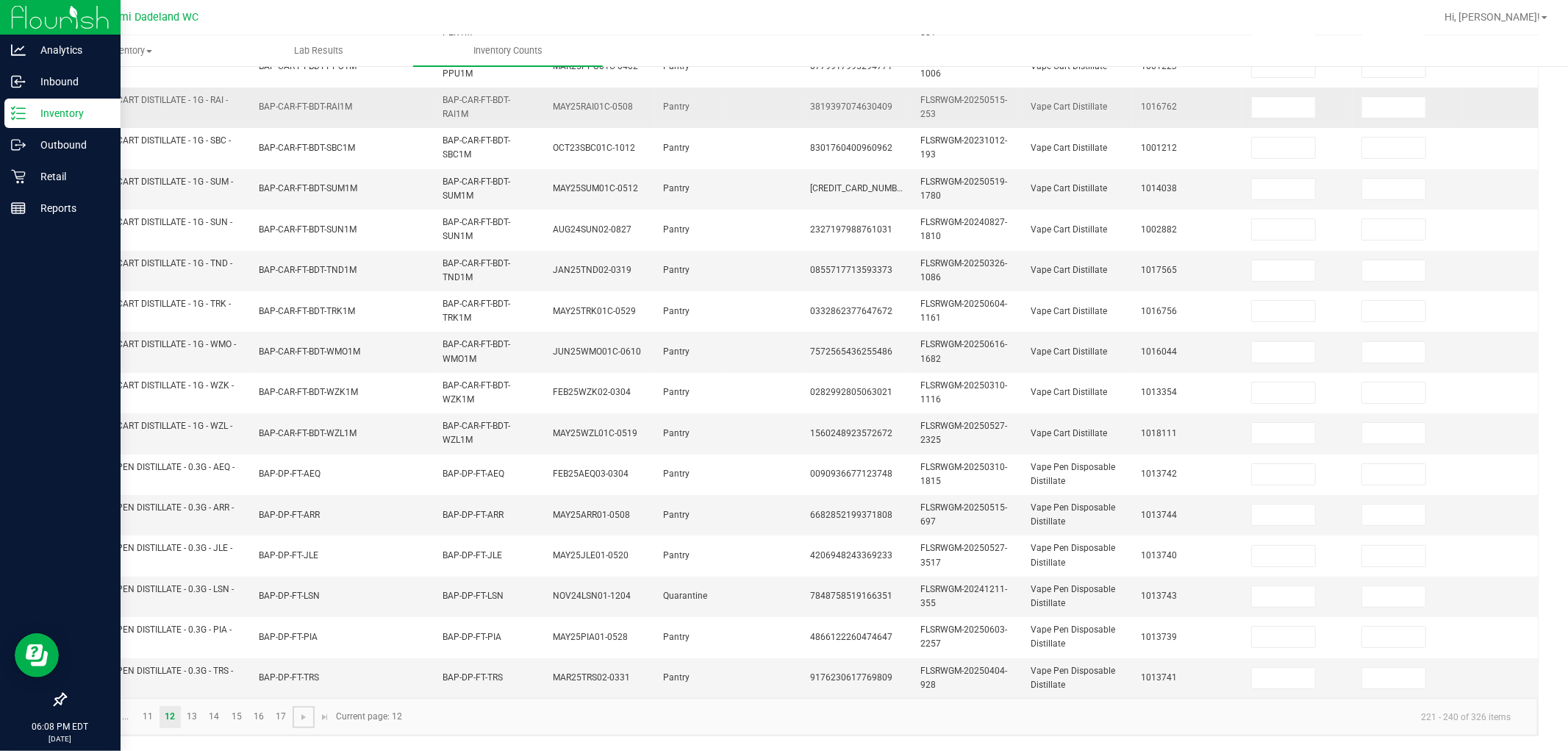 scroll, scrollTop: 0, scrollLeft: 0, axis: both 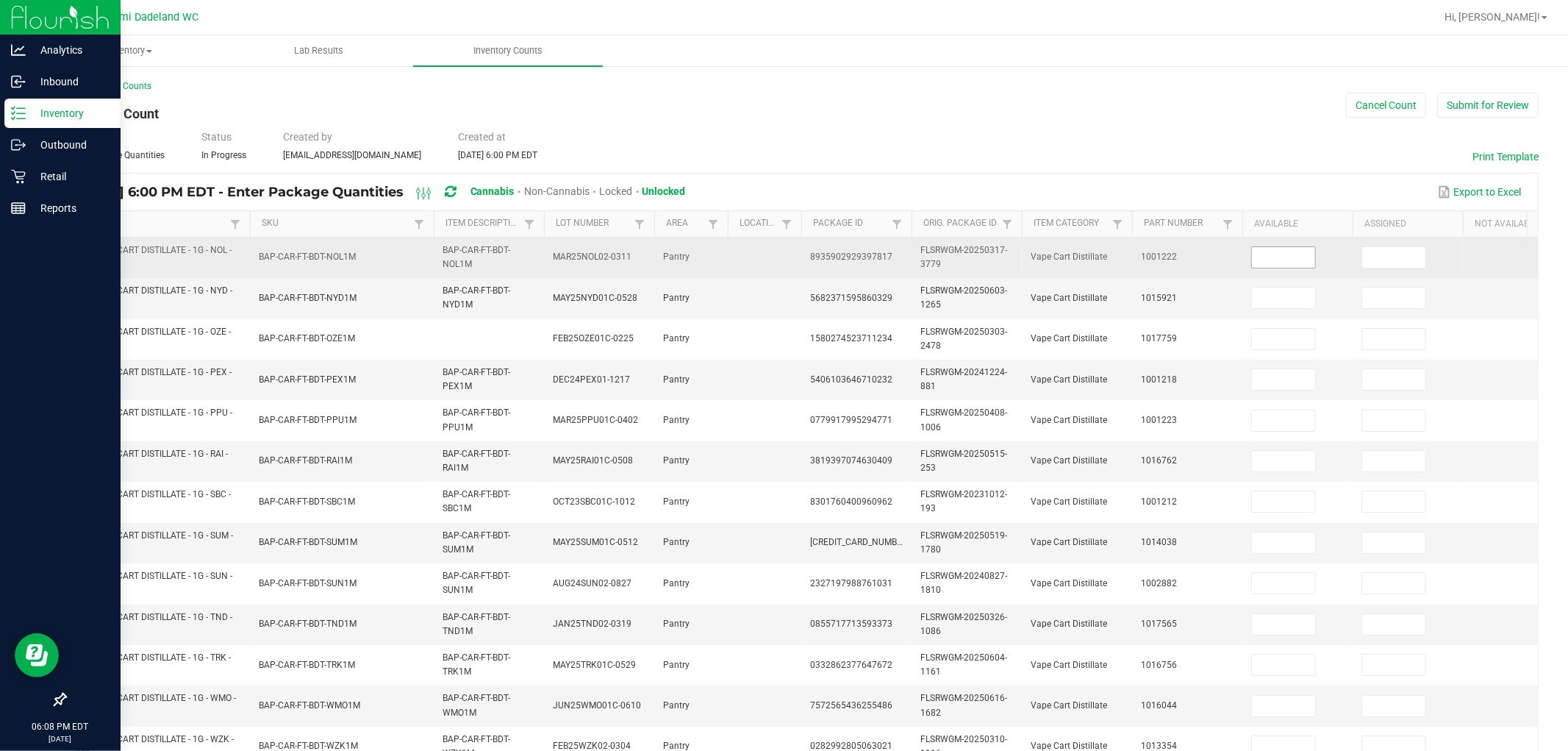click at bounding box center [1284, 257] 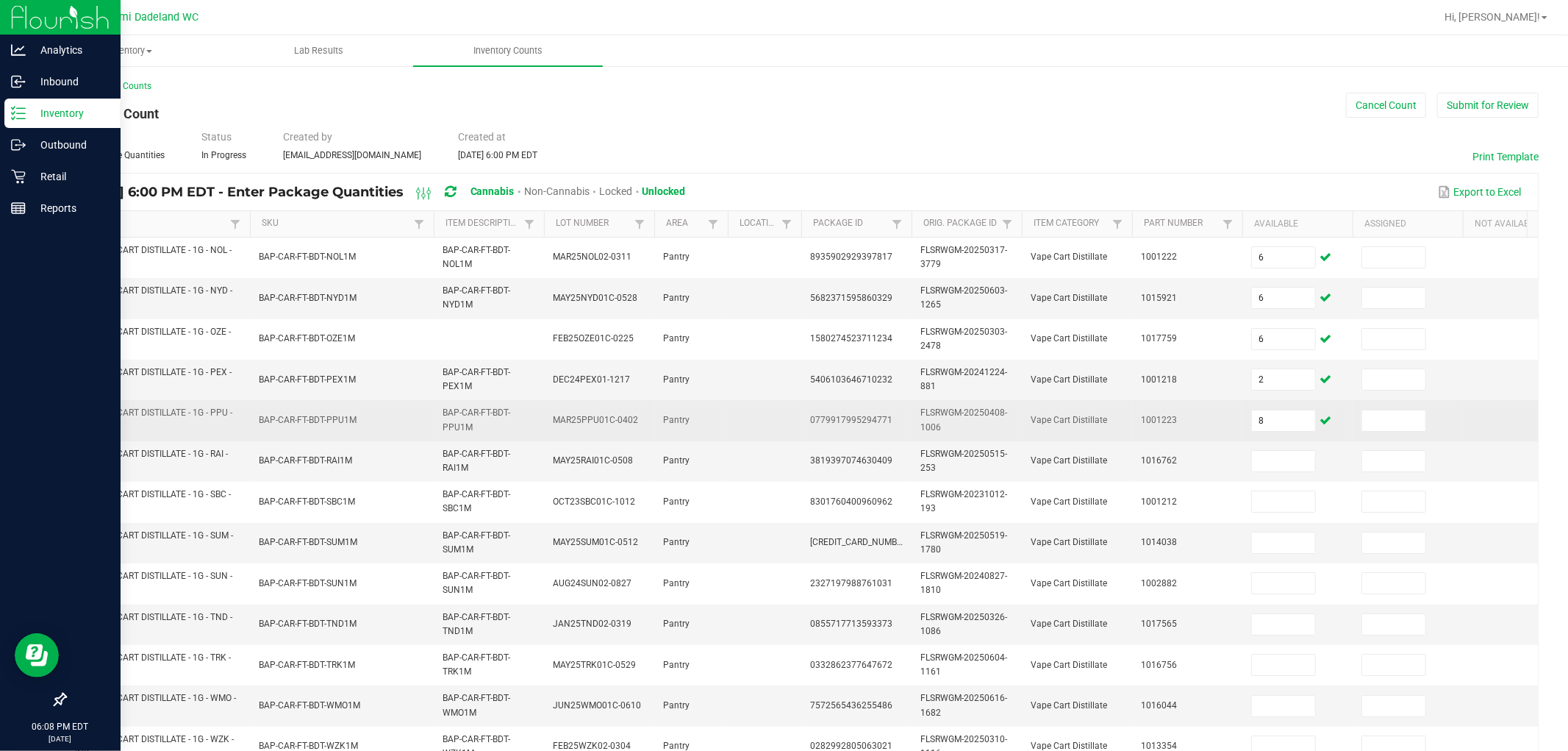 click on "8" at bounding box center [1297, 420] 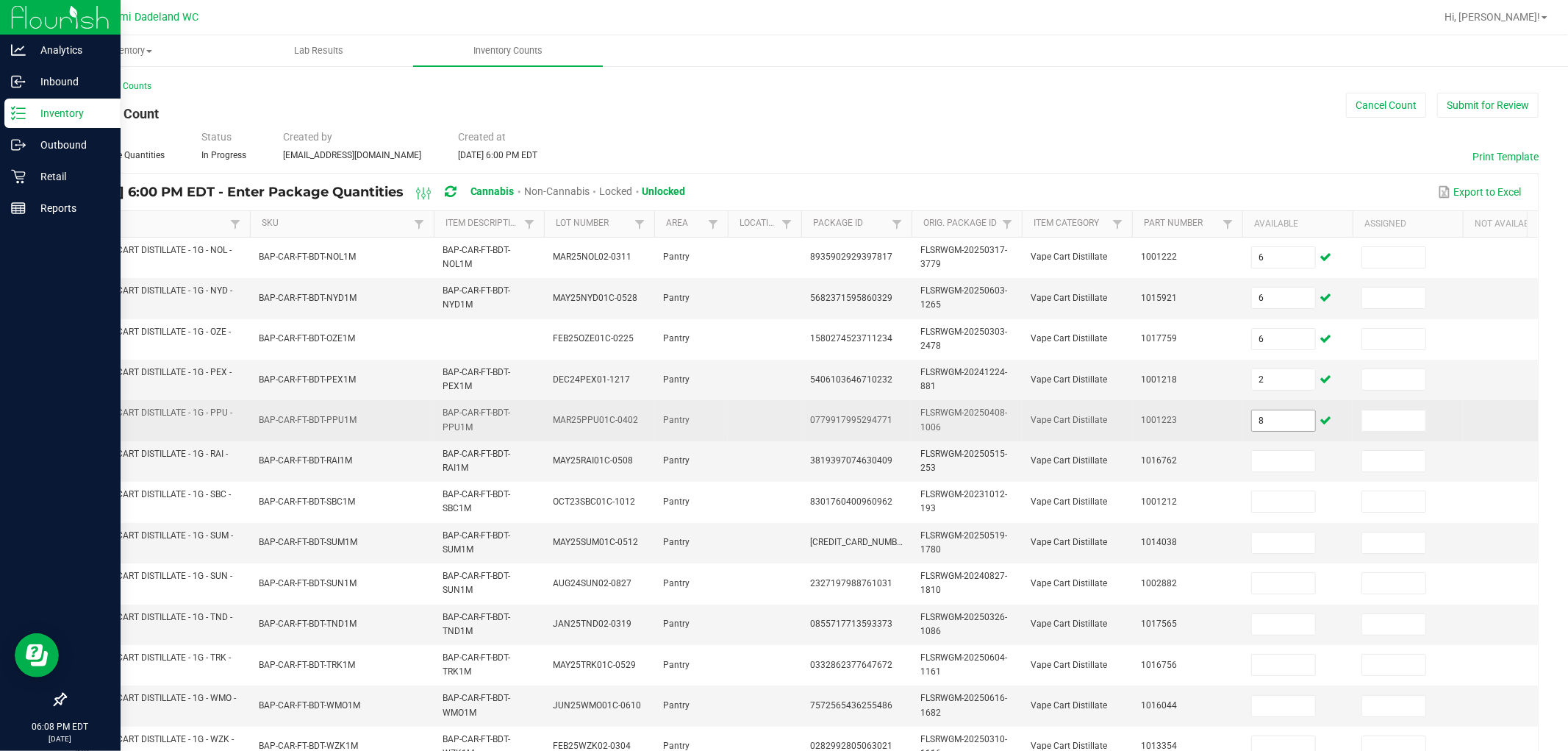 click on "8" at bounding box center (1284, 421) 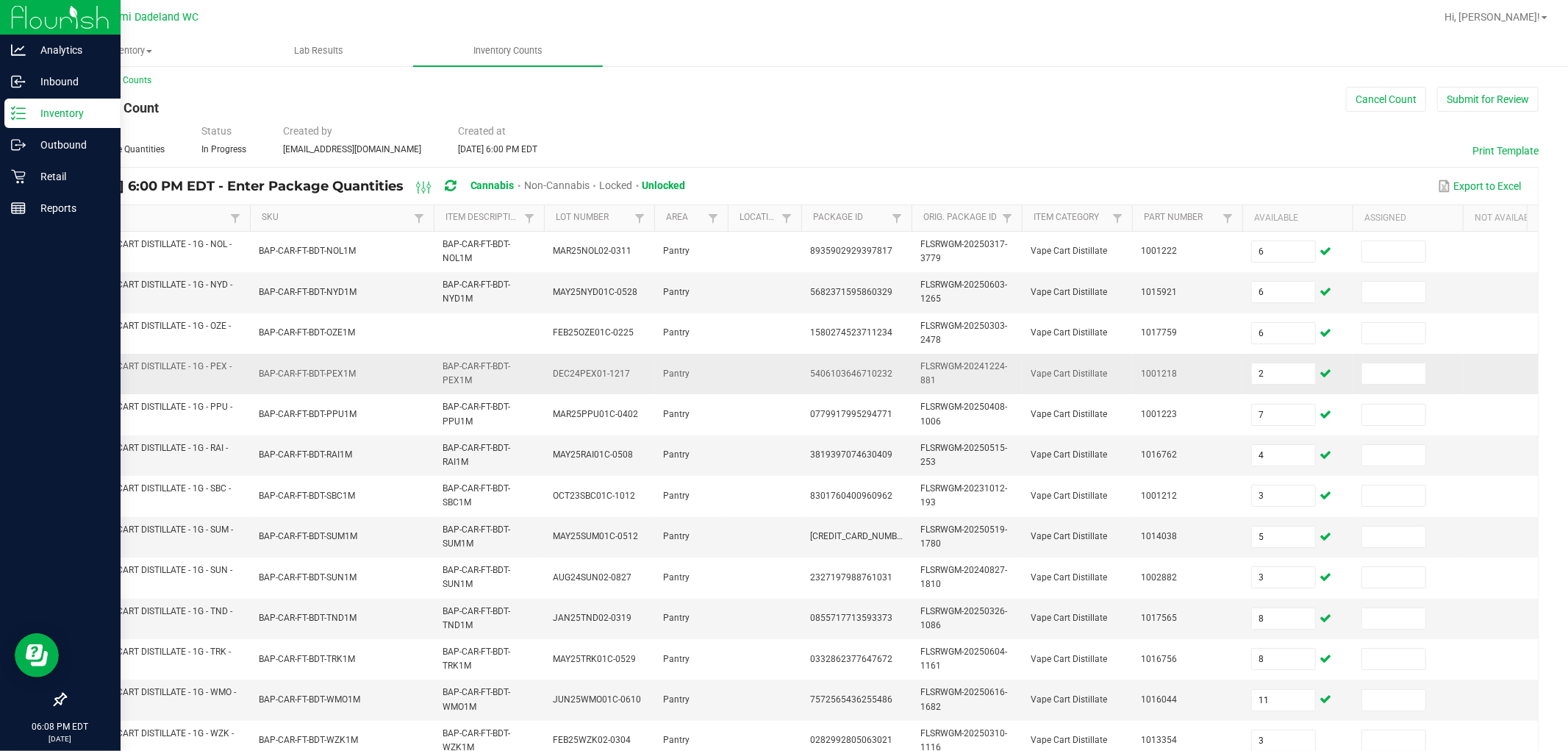 scroll, scrollTop: 368, scrollLeft: 0, axis: vertical 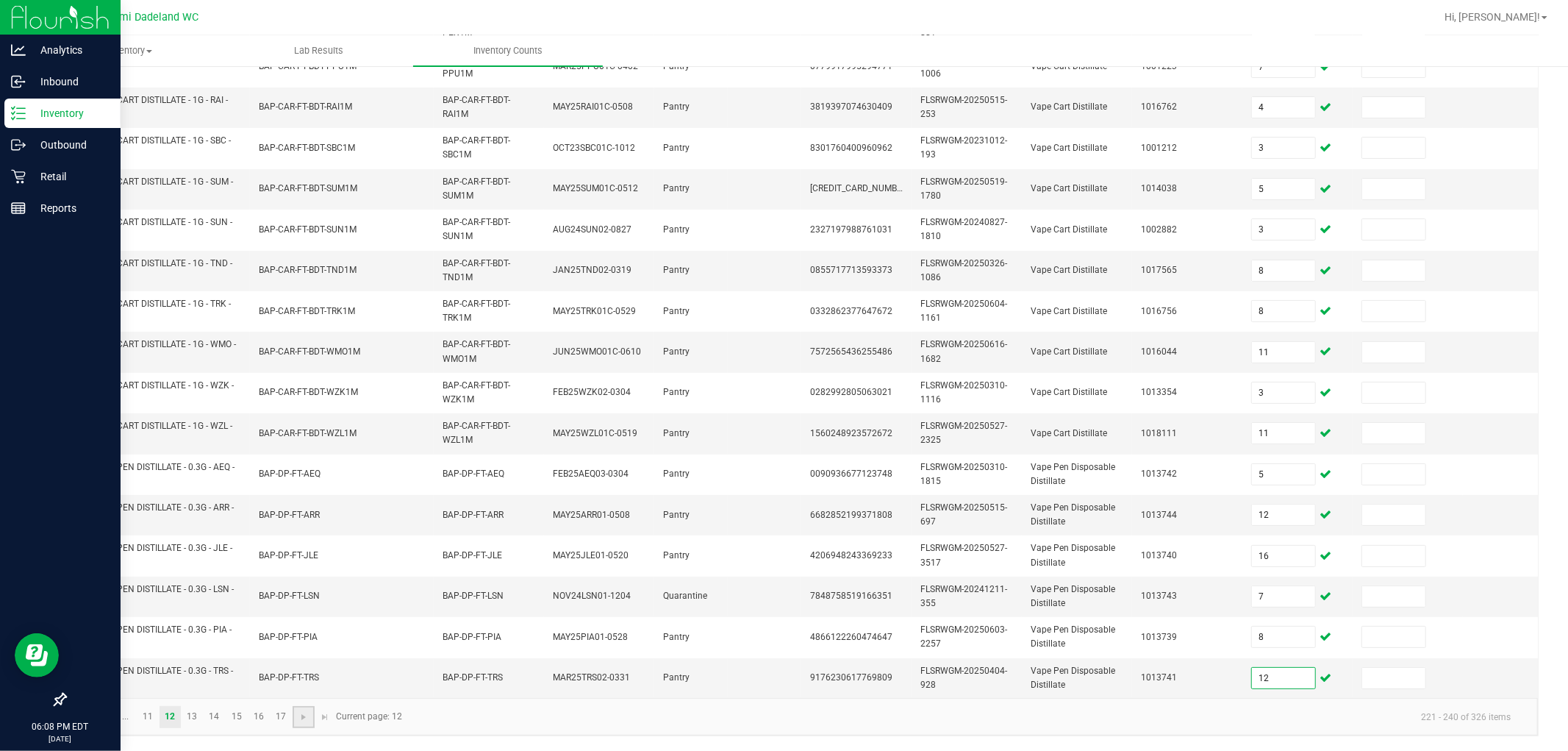click 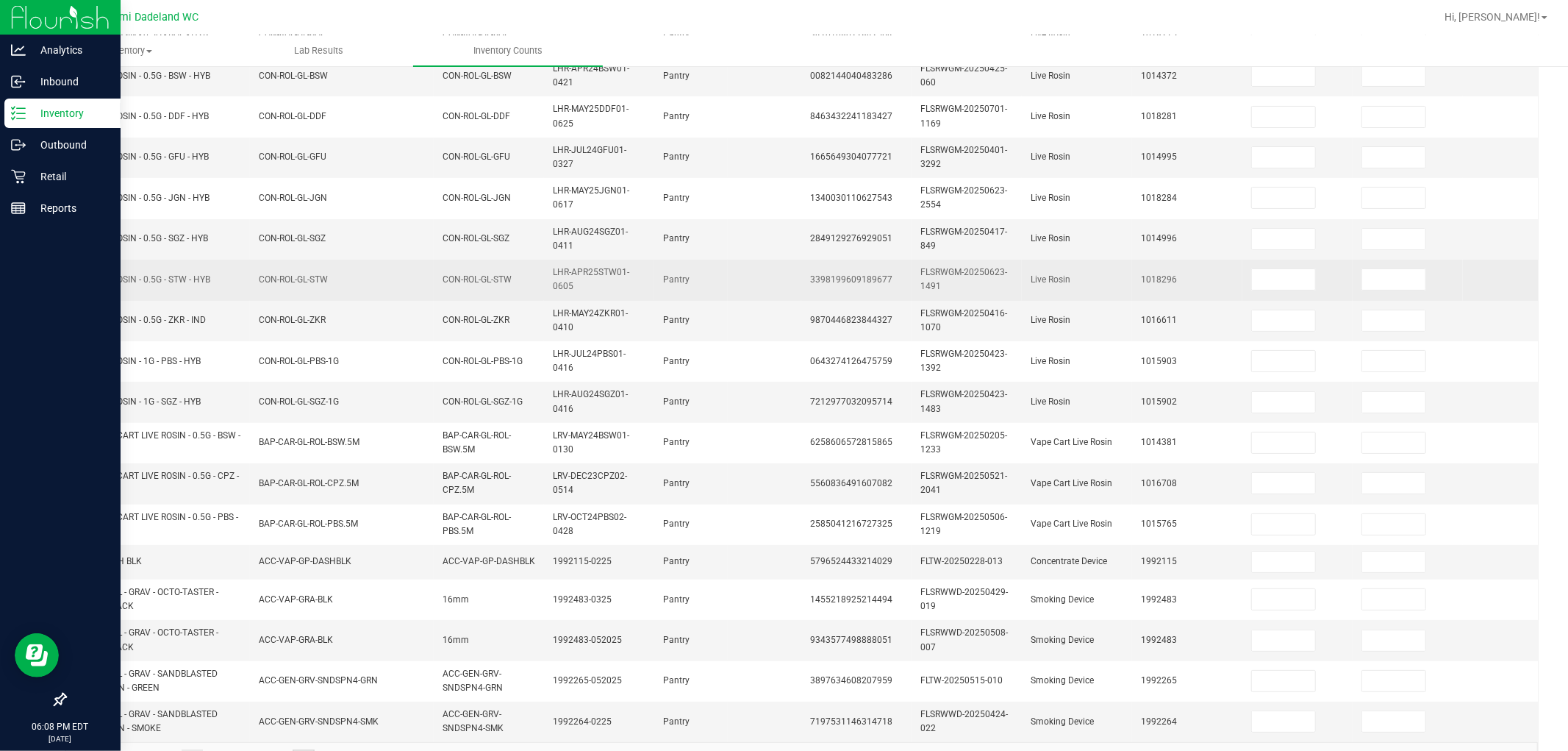 scroll, scrollTop: 0, scrollLeft: 0, axis: both 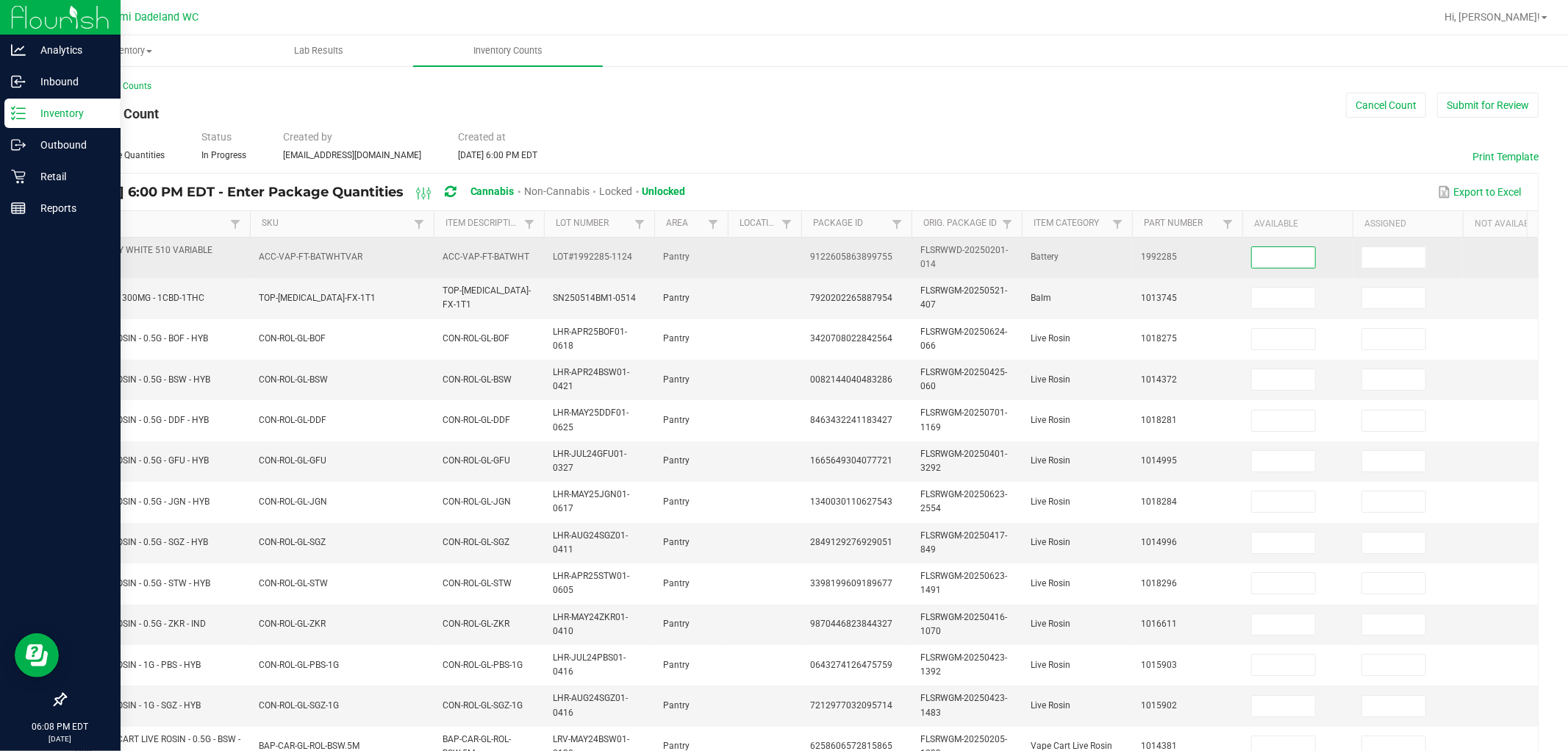 click at bounding box center [1284, 257] 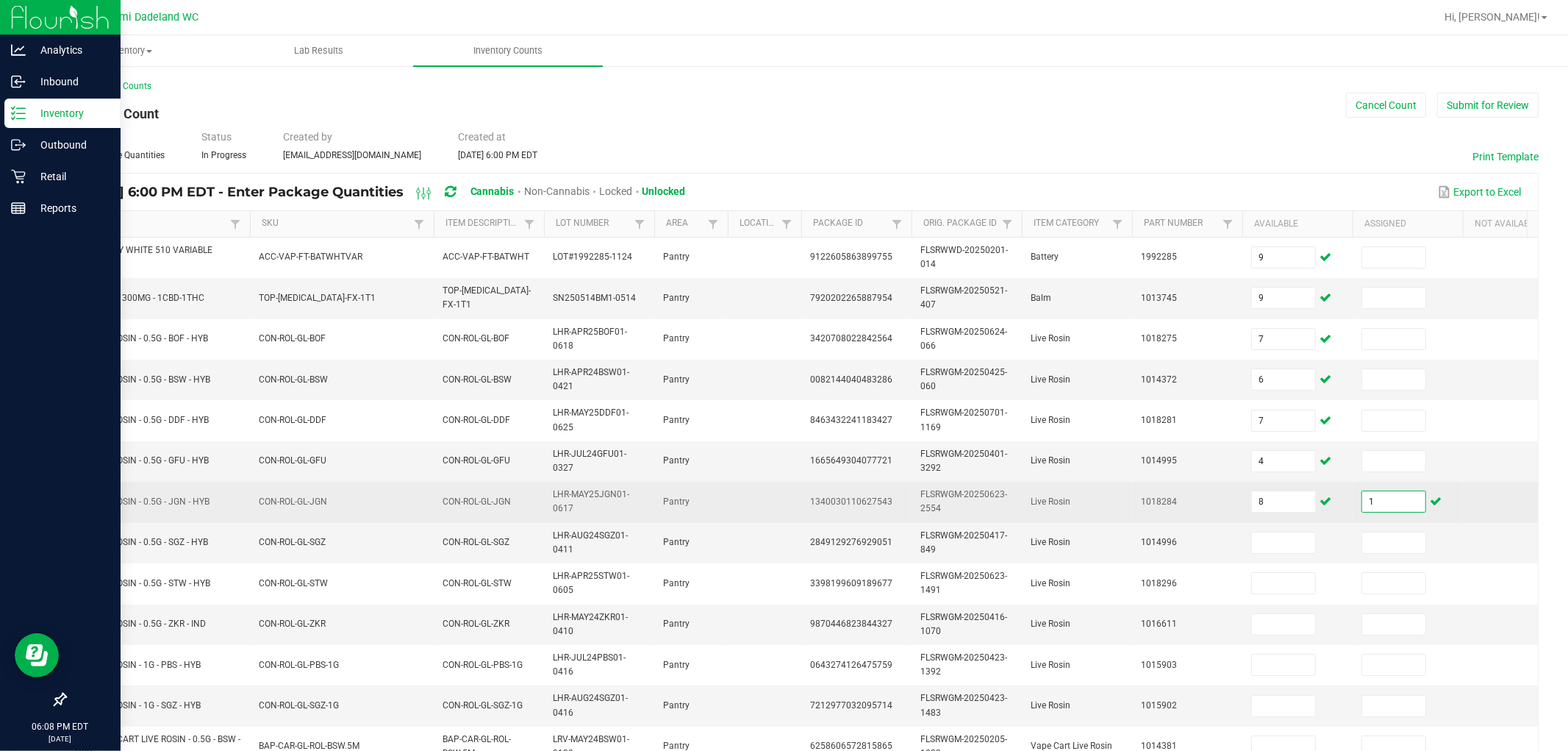click on "1" at bounding box center [1394, 502] 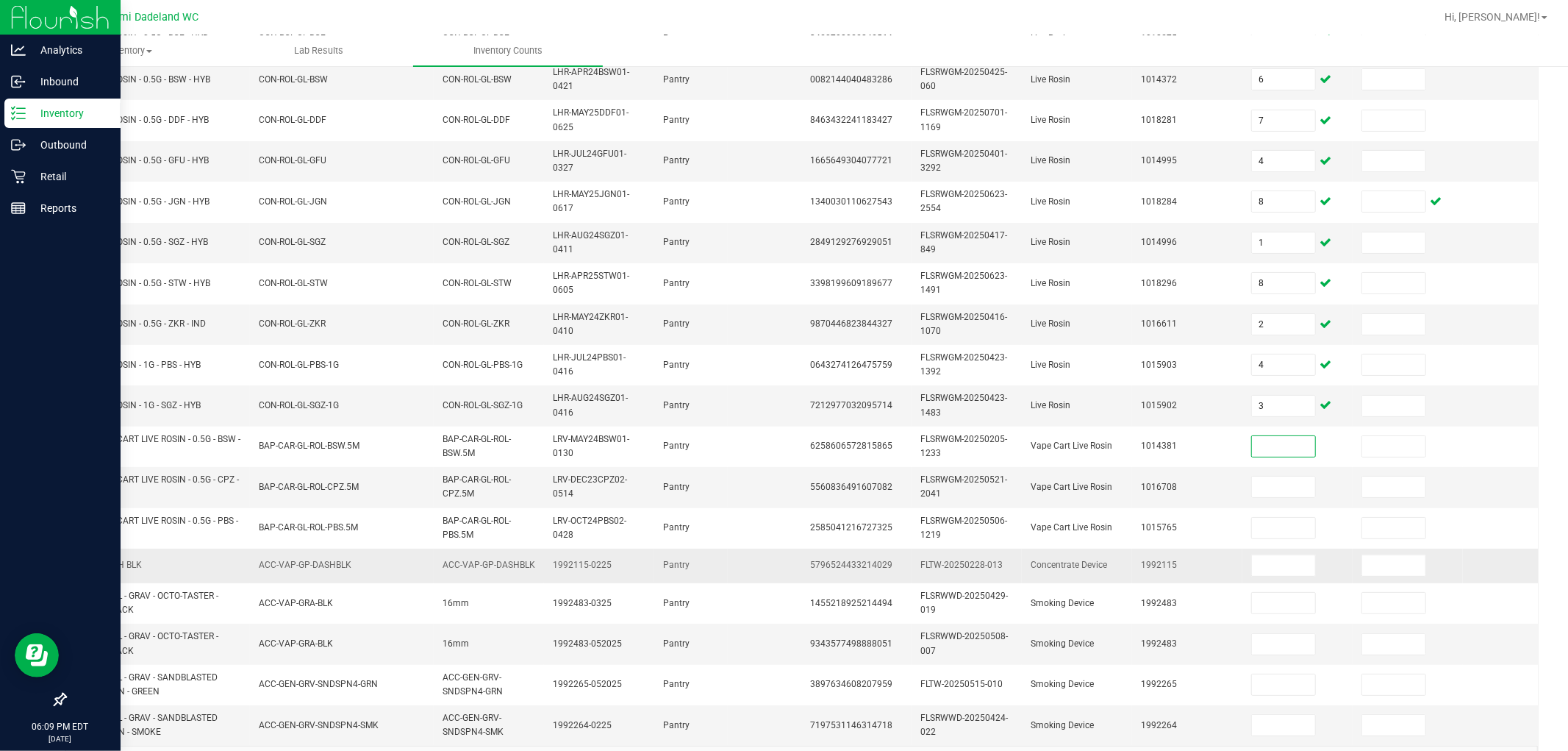 scroll, scrollTop: 333, scrollLeft: 0, axis: vertical 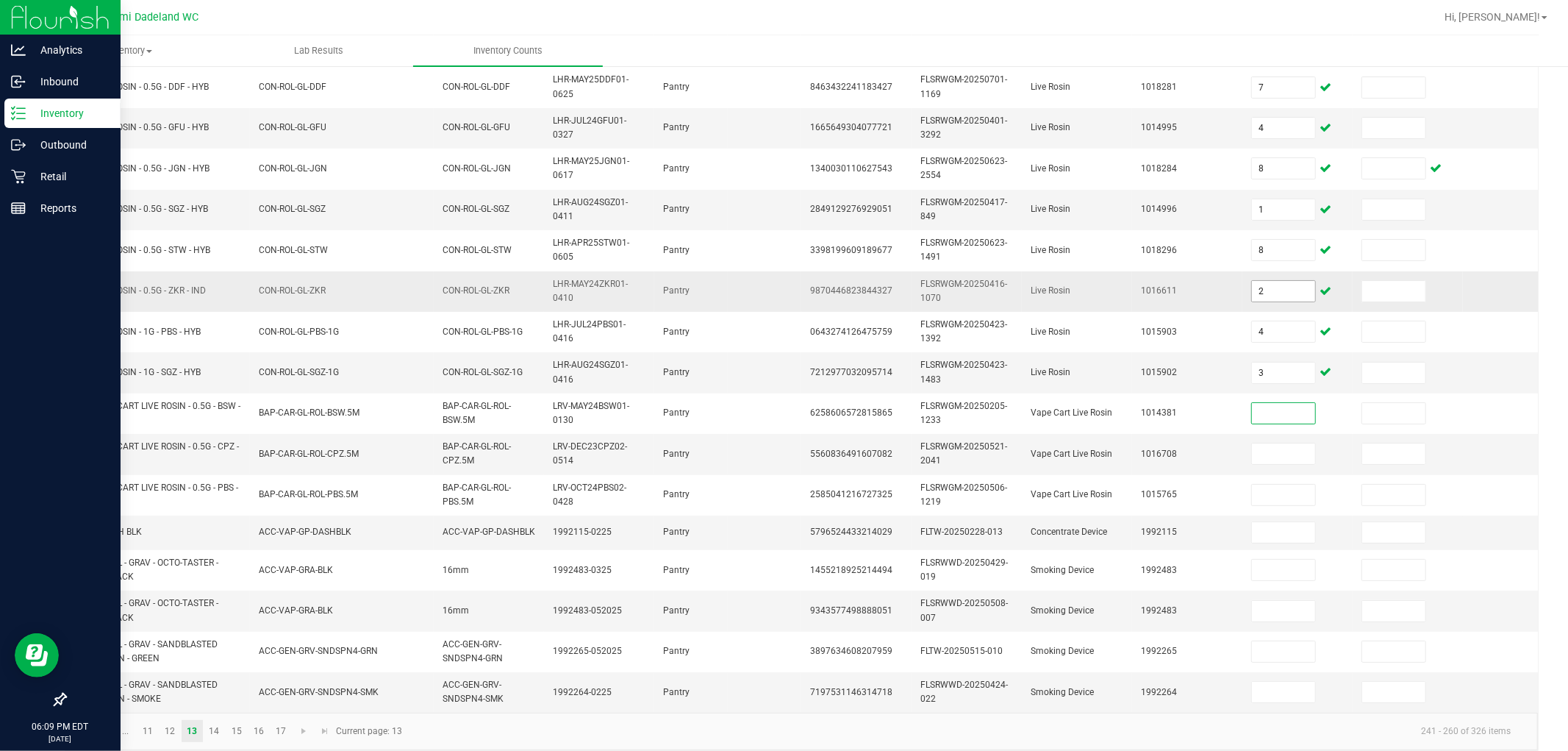 click on "2" at bounding box center [1284, 291] 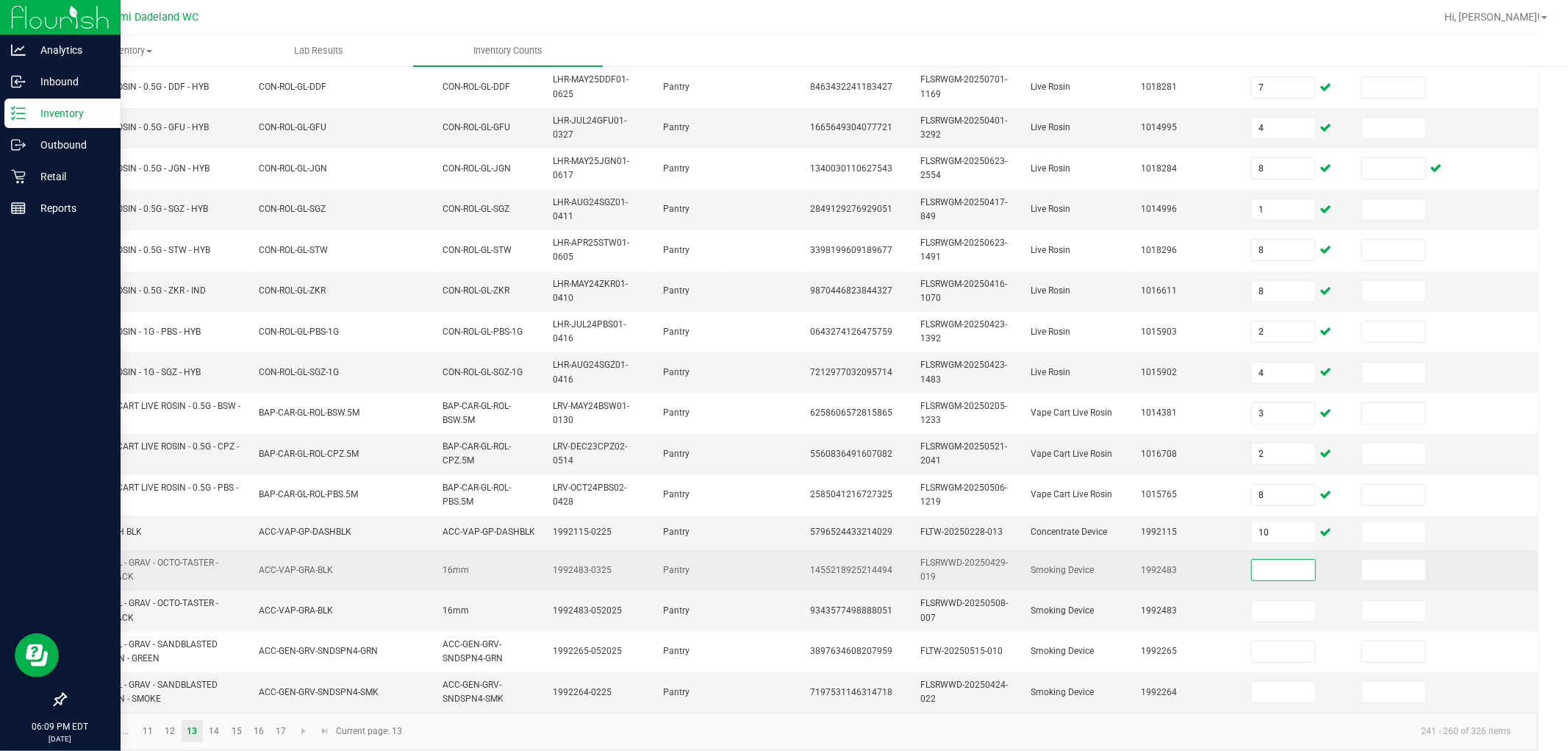 click at bounding box center (1284, 570) 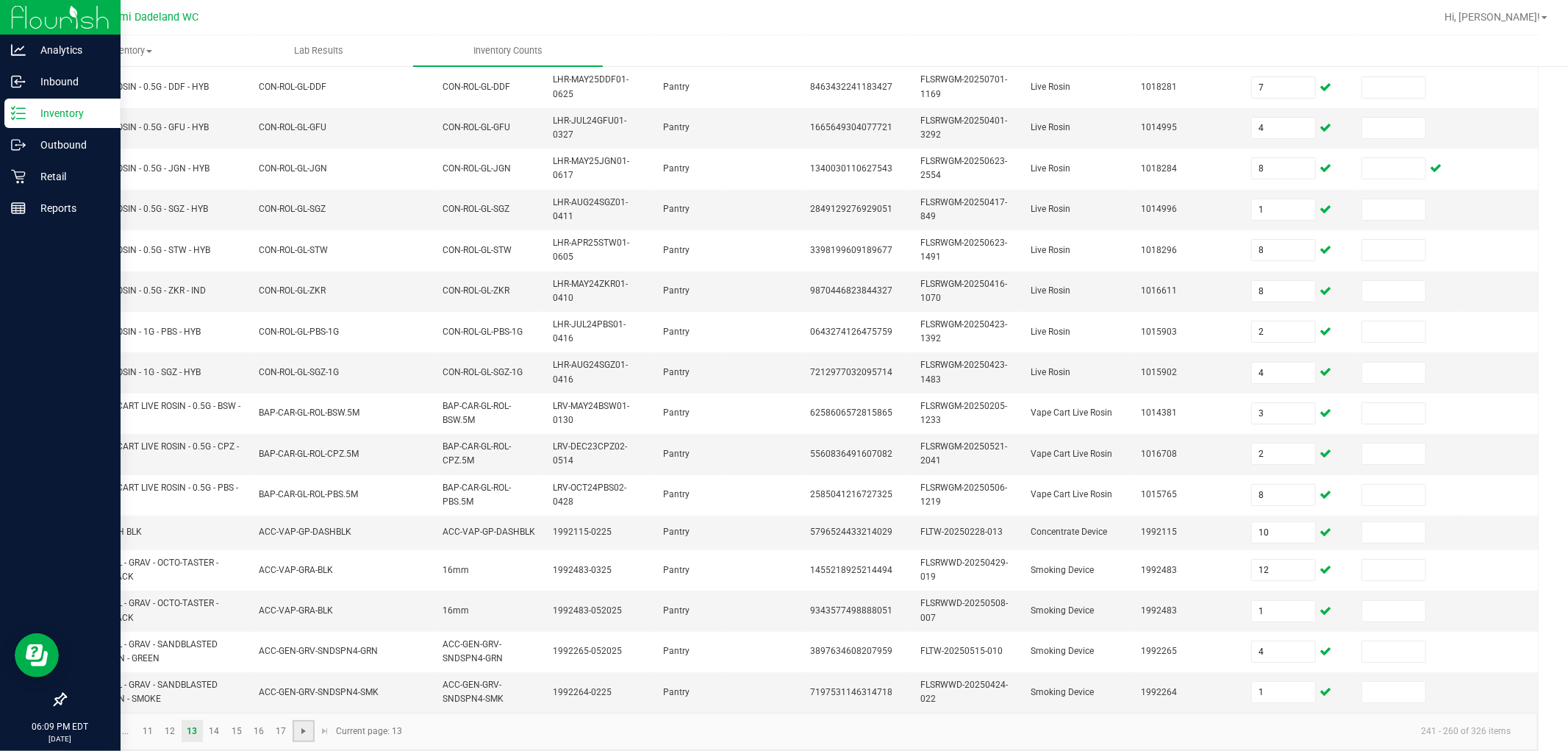 click 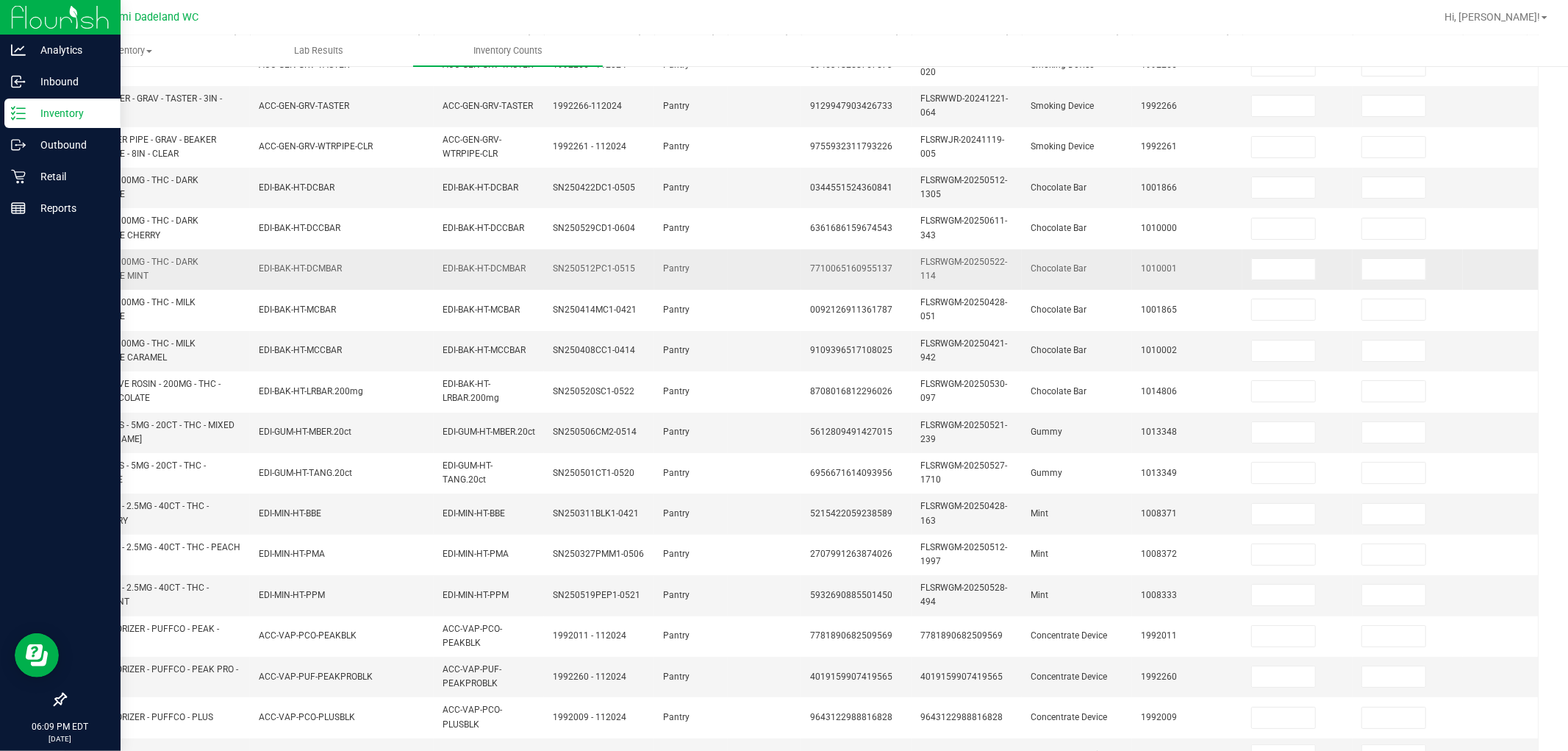 scroll, scrollTop: 0, scrollLeft: 0, axis: both 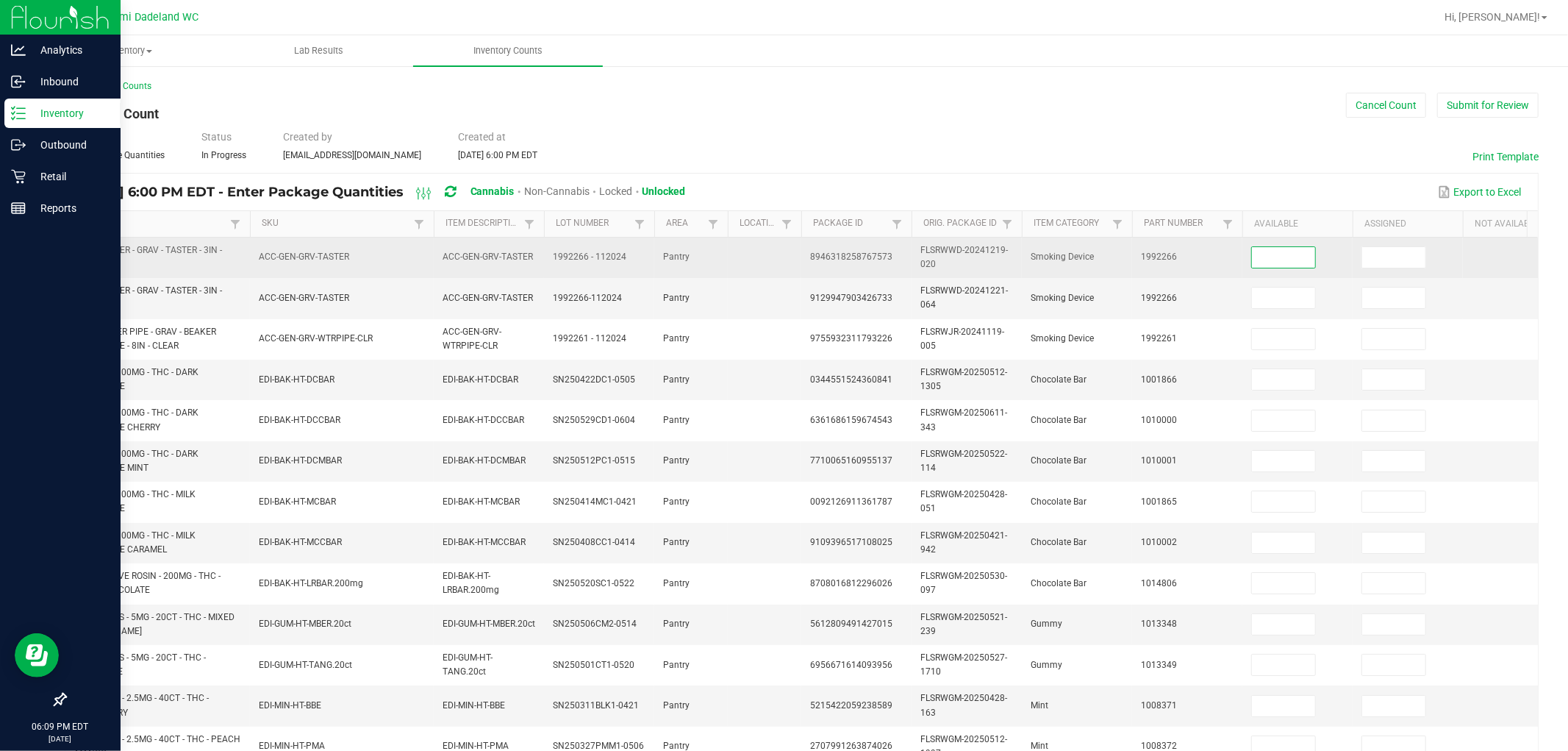 click at bounding box center [1284, 257] 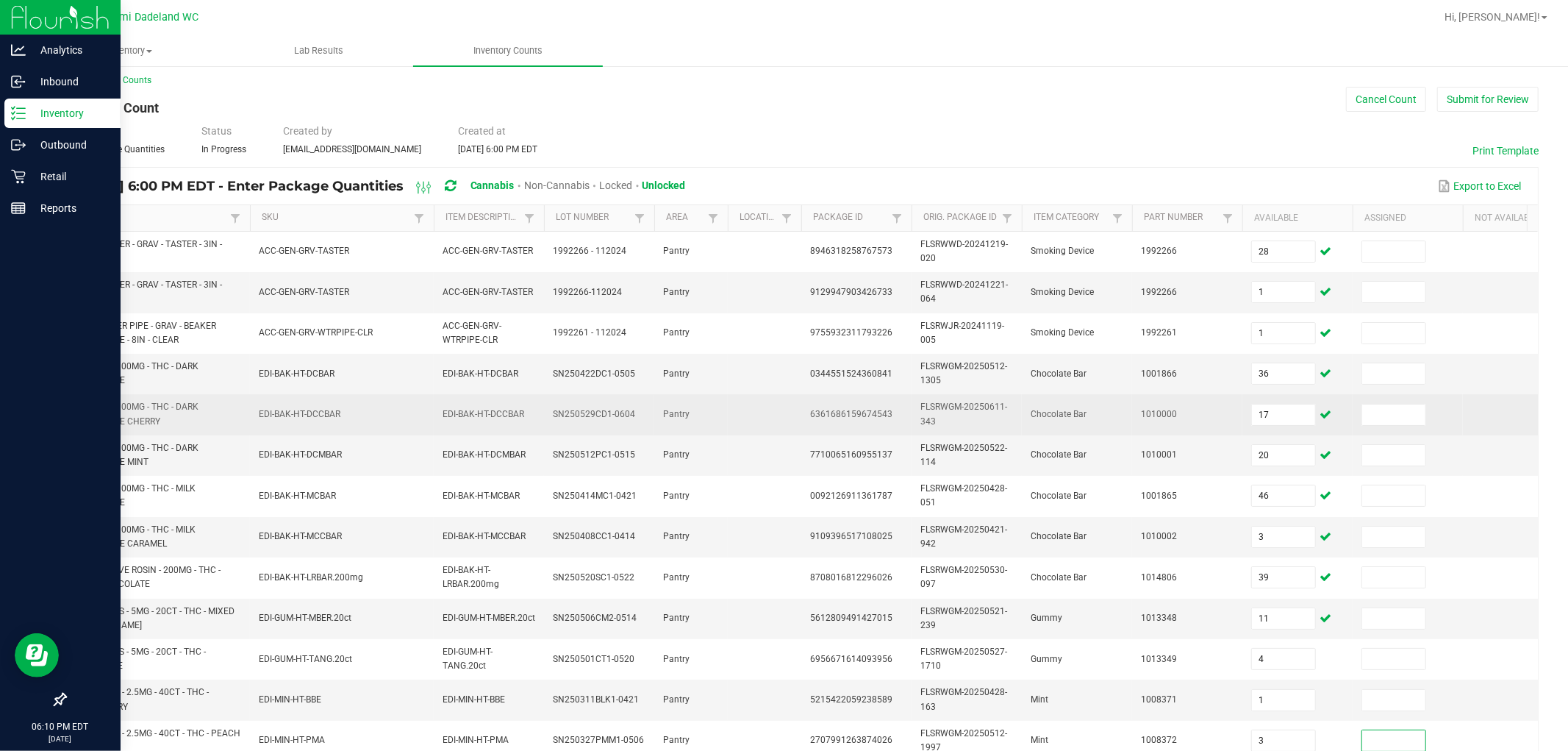 scroll, scrollTop: 362, scrollLeft: 0, axis: vertical 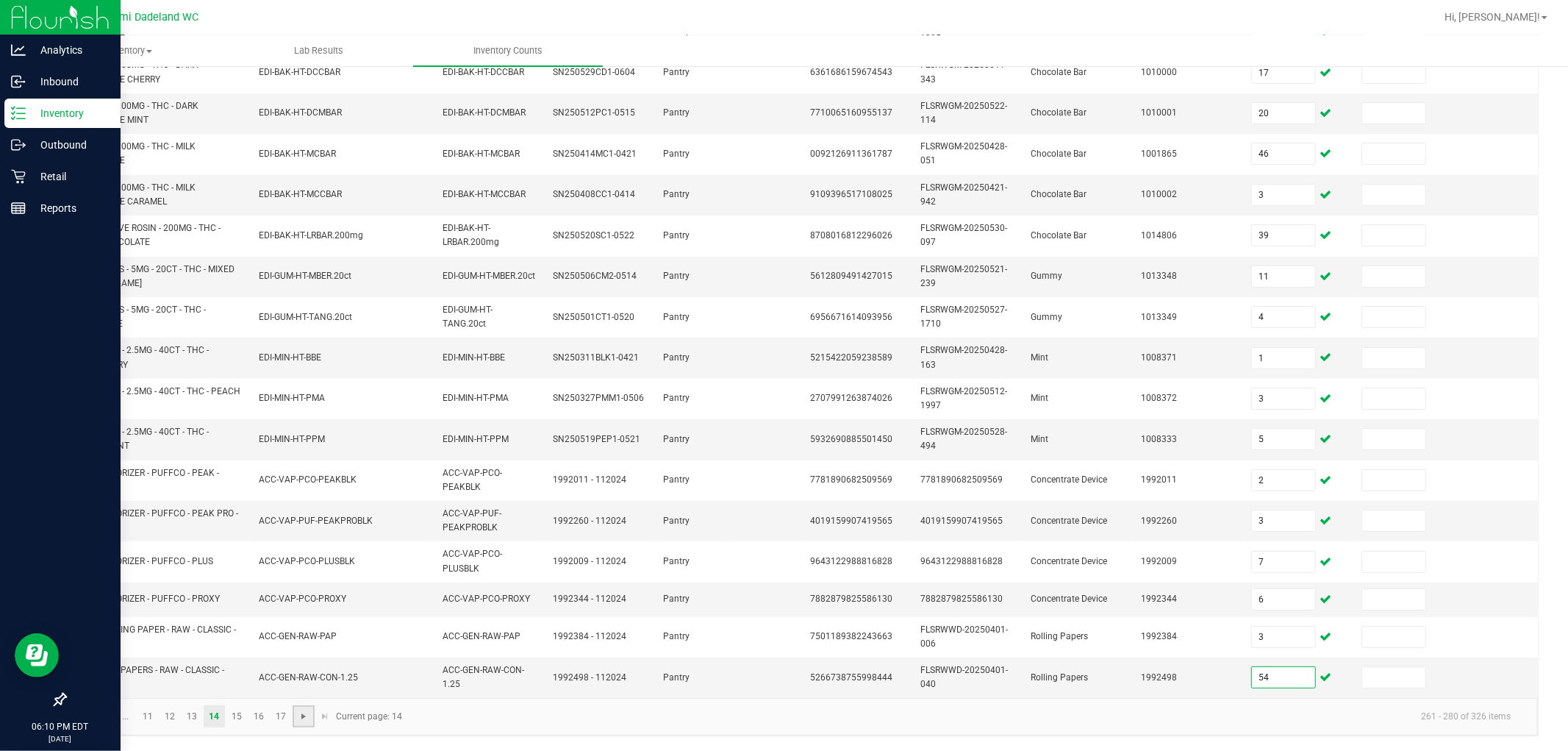 click 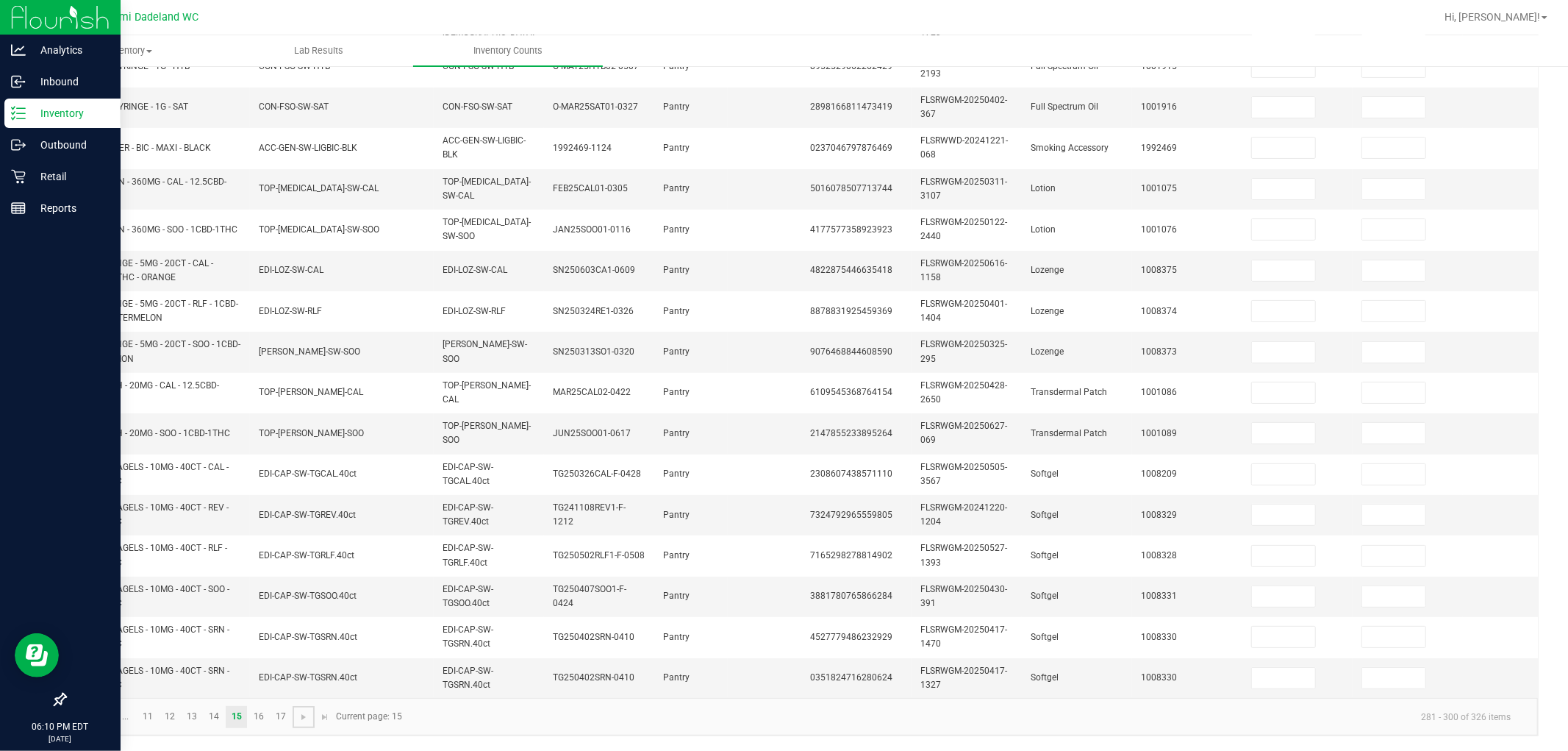 scroll, scrollTop: 0, scrollLeft: 0, axis: both 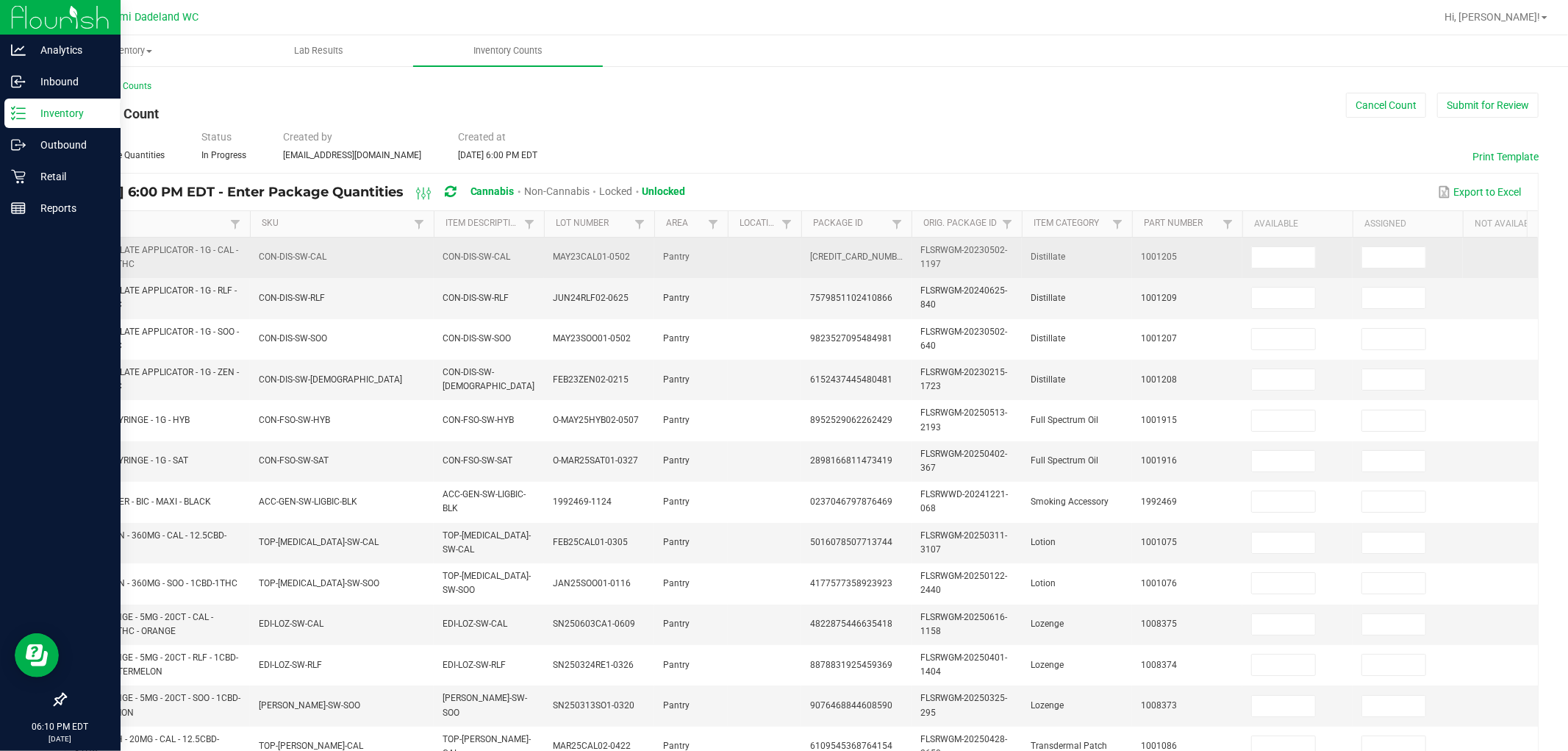 drag, startPoint x: 1247, startPoint y: 252, endPoint x: 1283, endPoint y: 259, distance: 36.6742 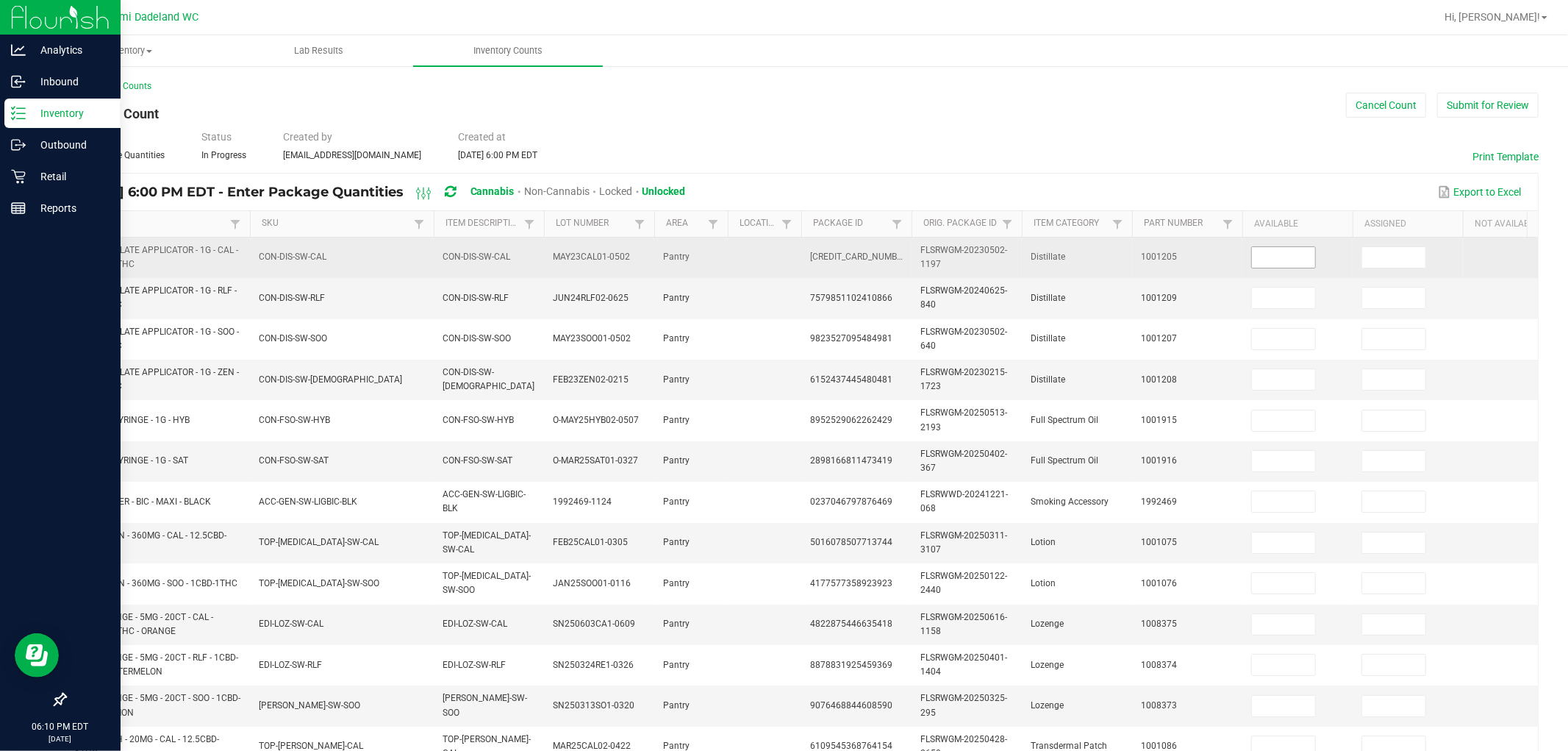 click at bounding box center (1284, 257) 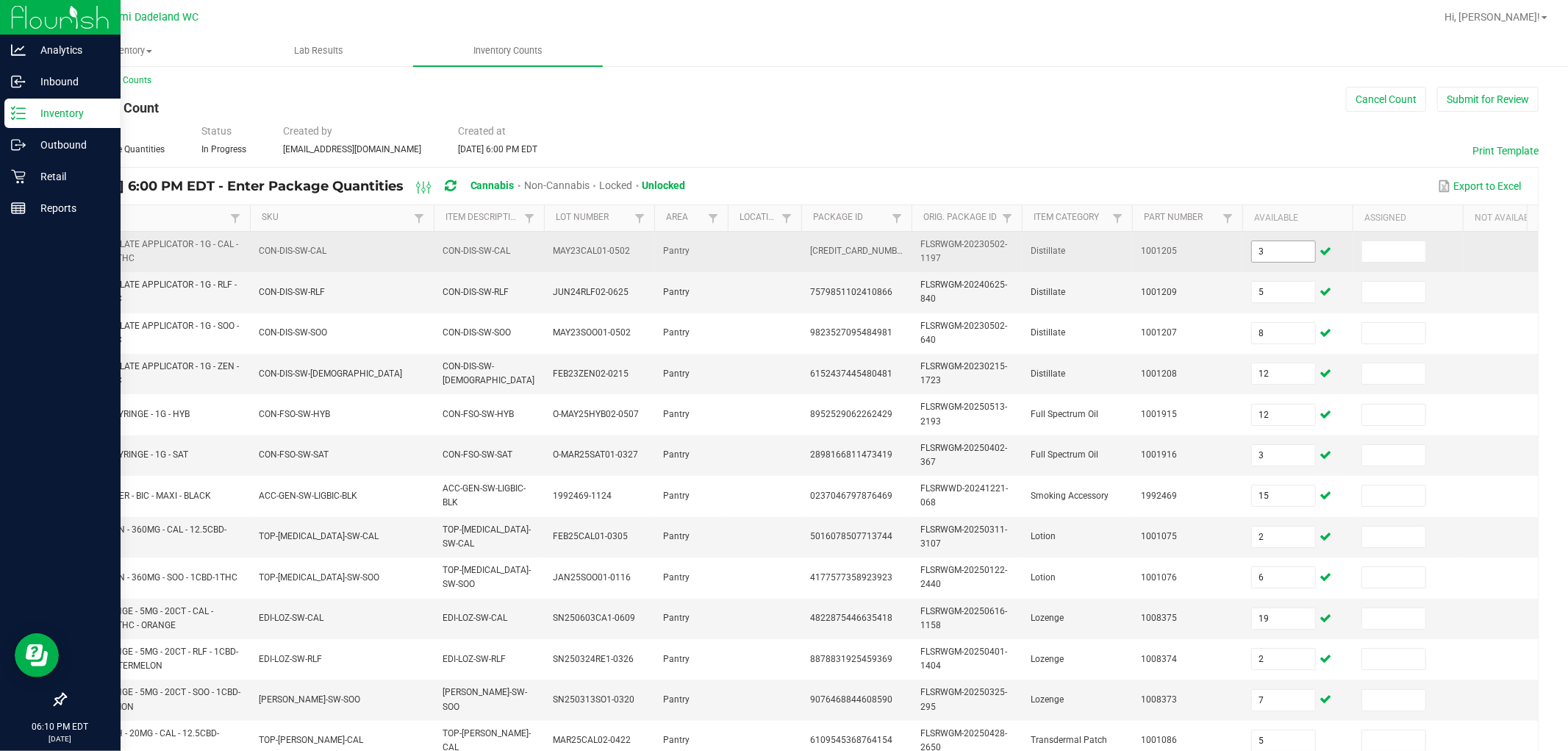 scroll, scrollTop: 368, scrollLeft: 0, axis: vertical 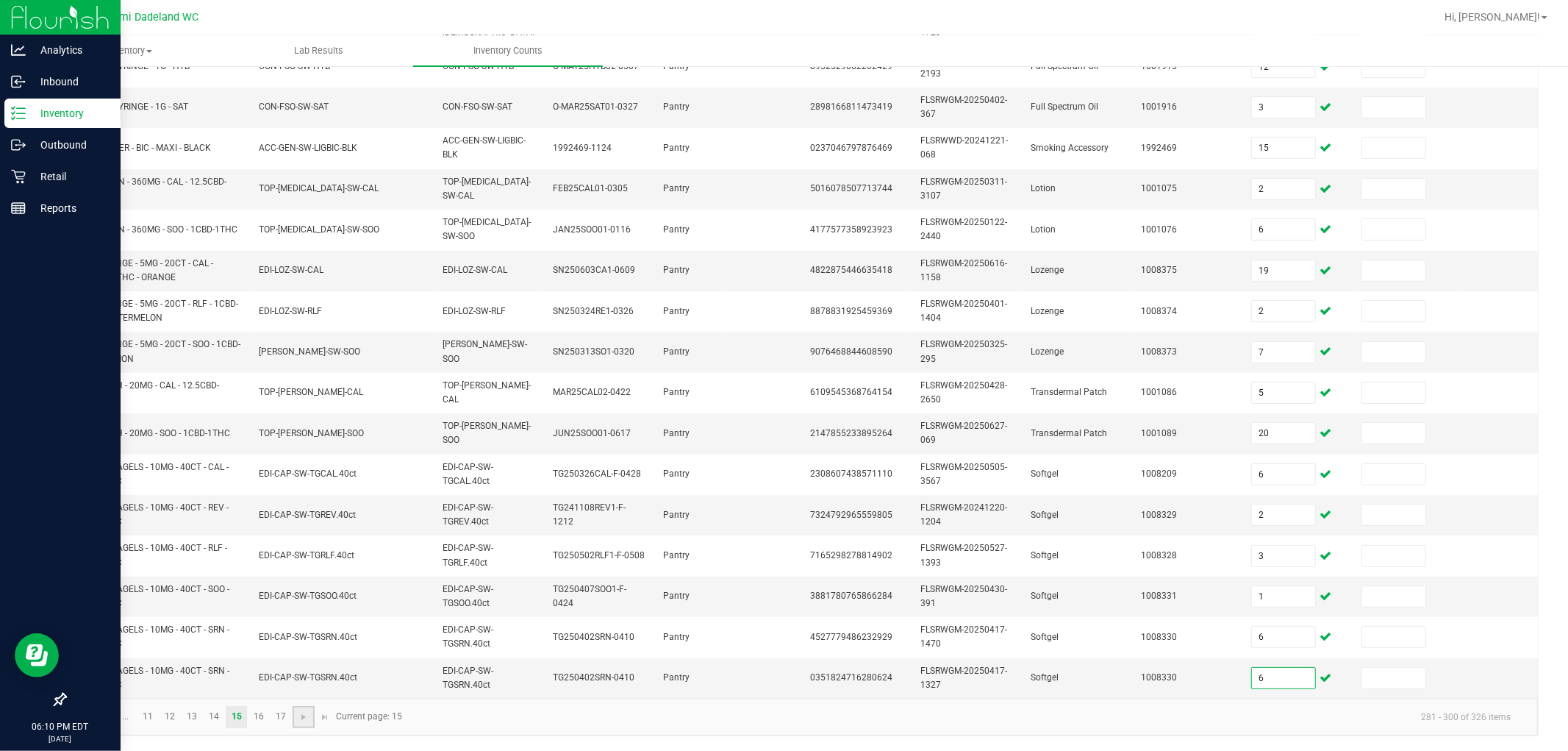 click 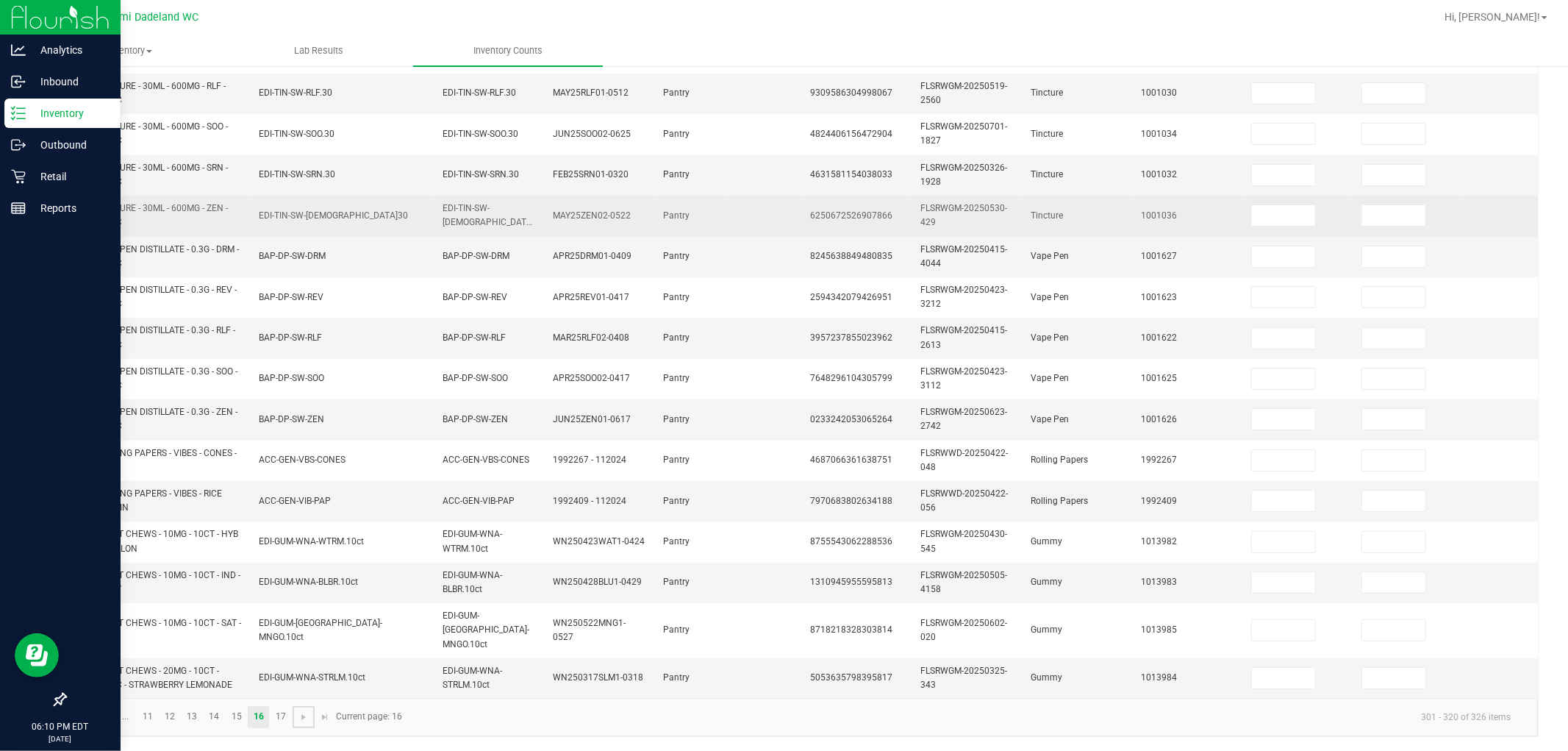 scroll, scrollTop: 0, scrollLeft: 0, axis: both 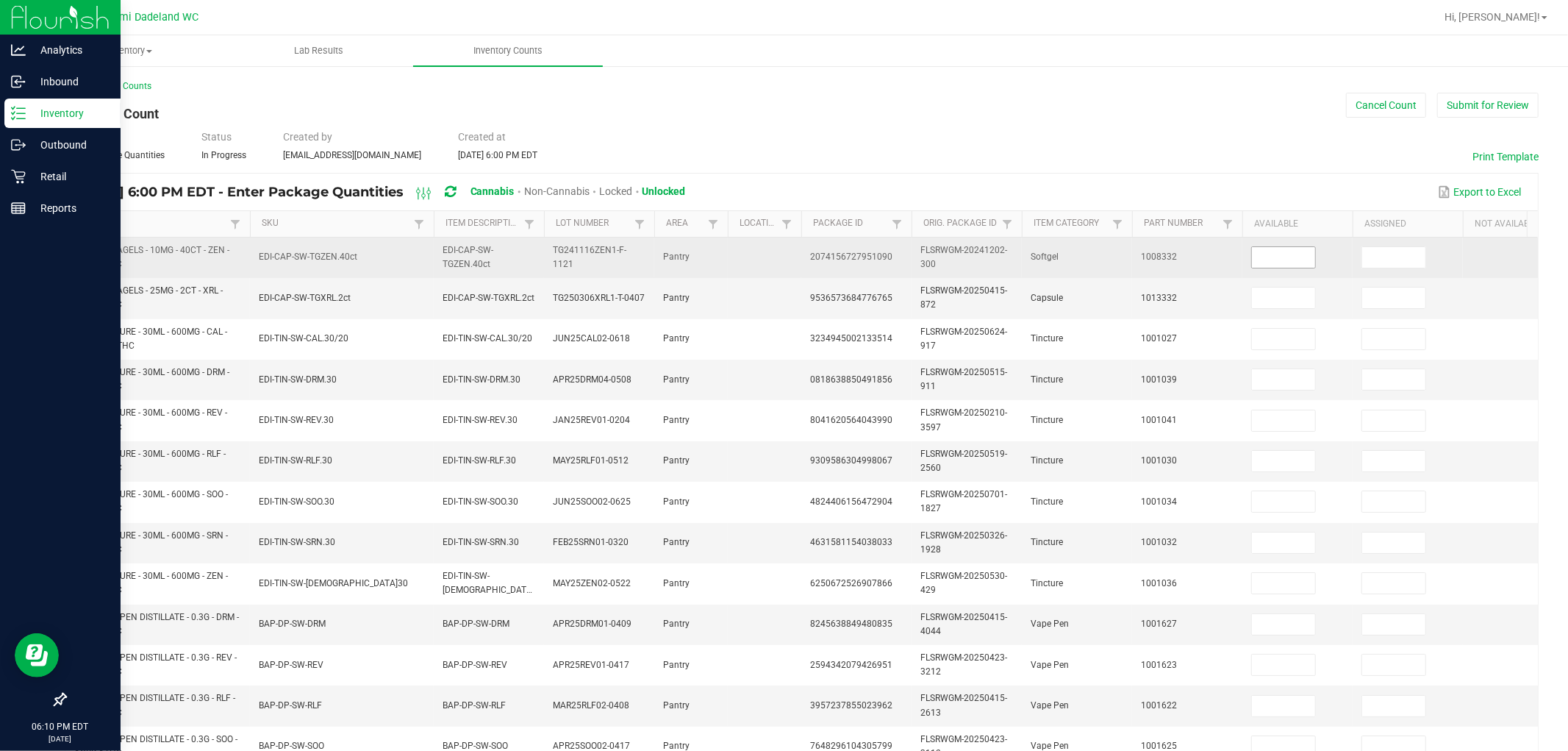 click at bounding box center (1284, 257) 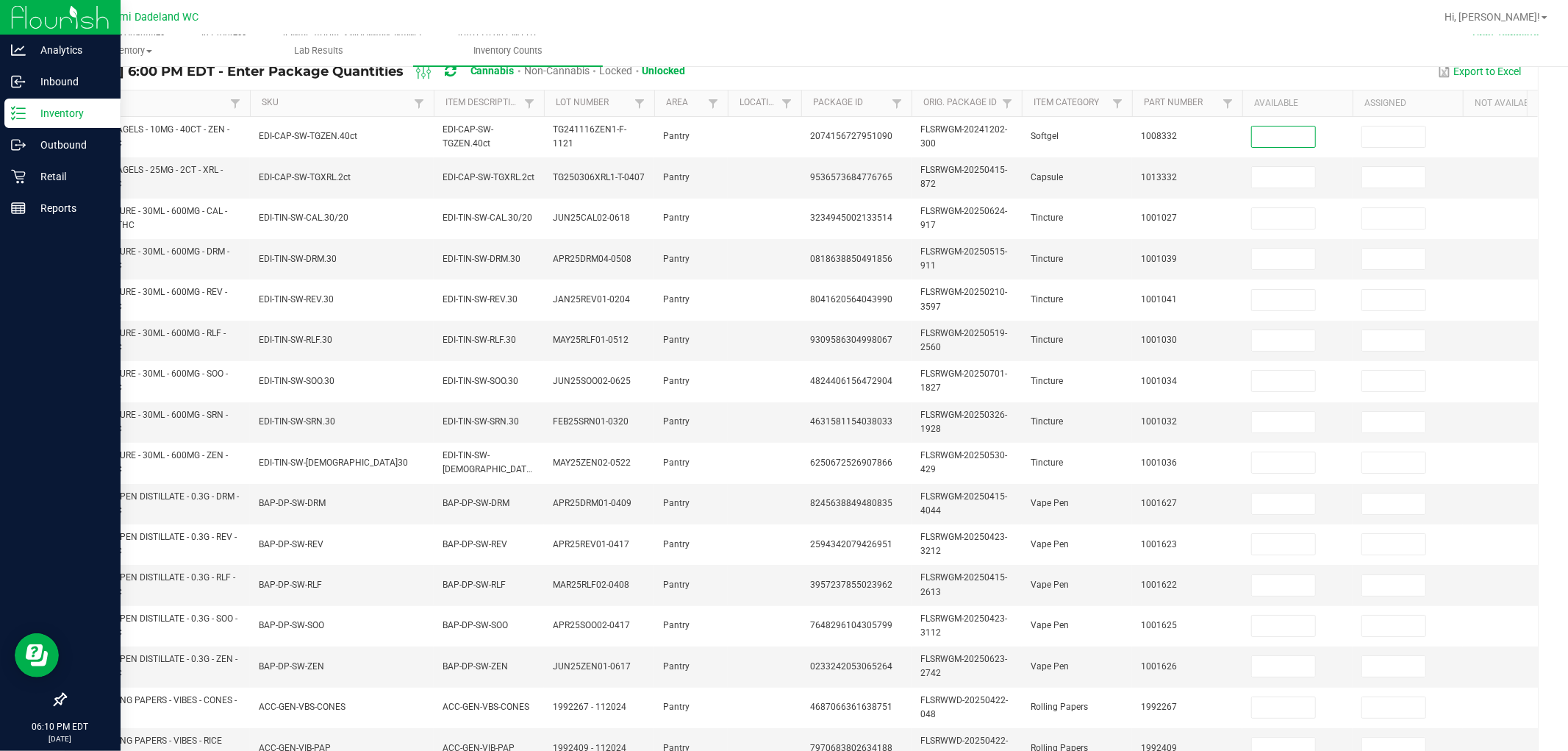 scroll, scrollTop: 368, scrollLeft: 0, axis: vertical 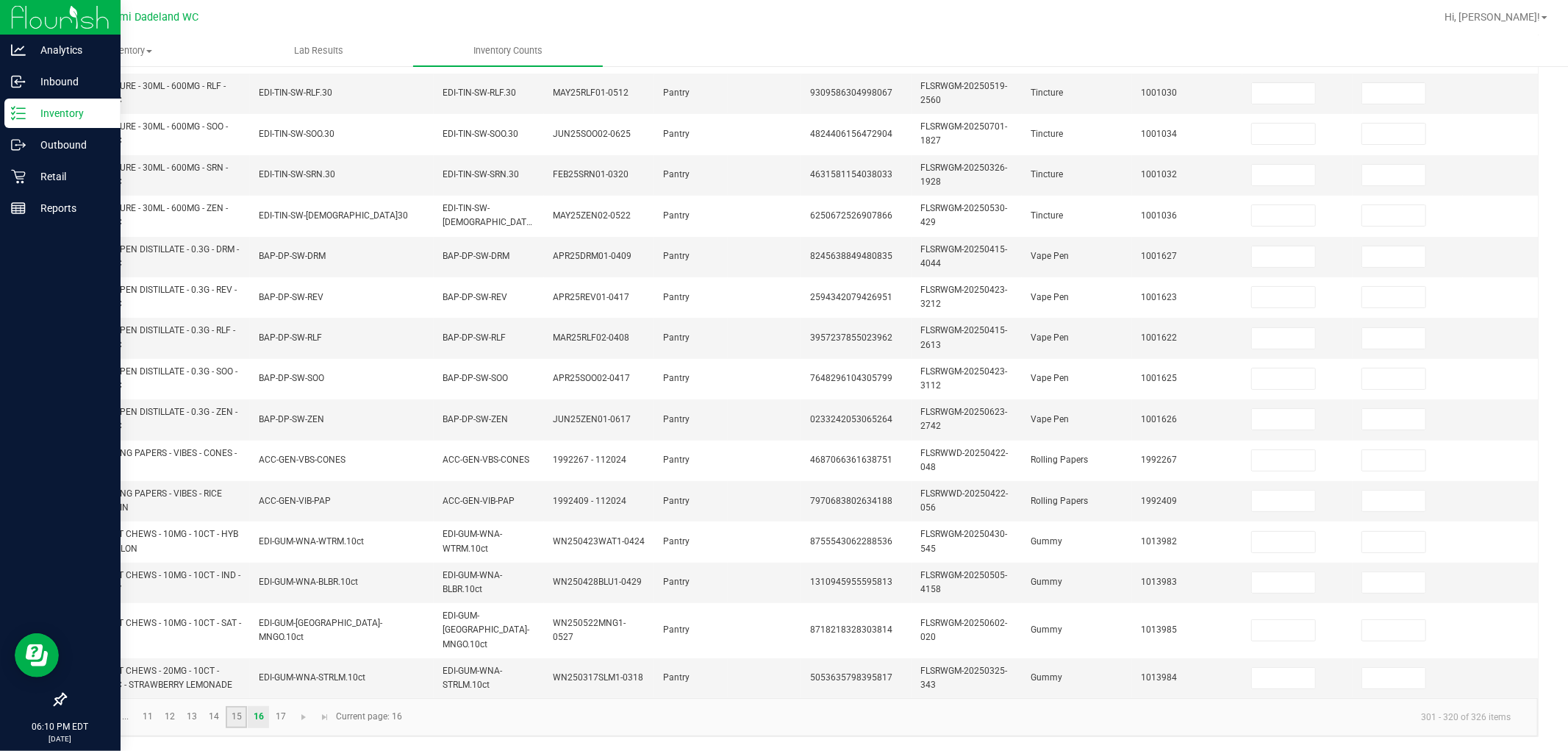 click on "15" 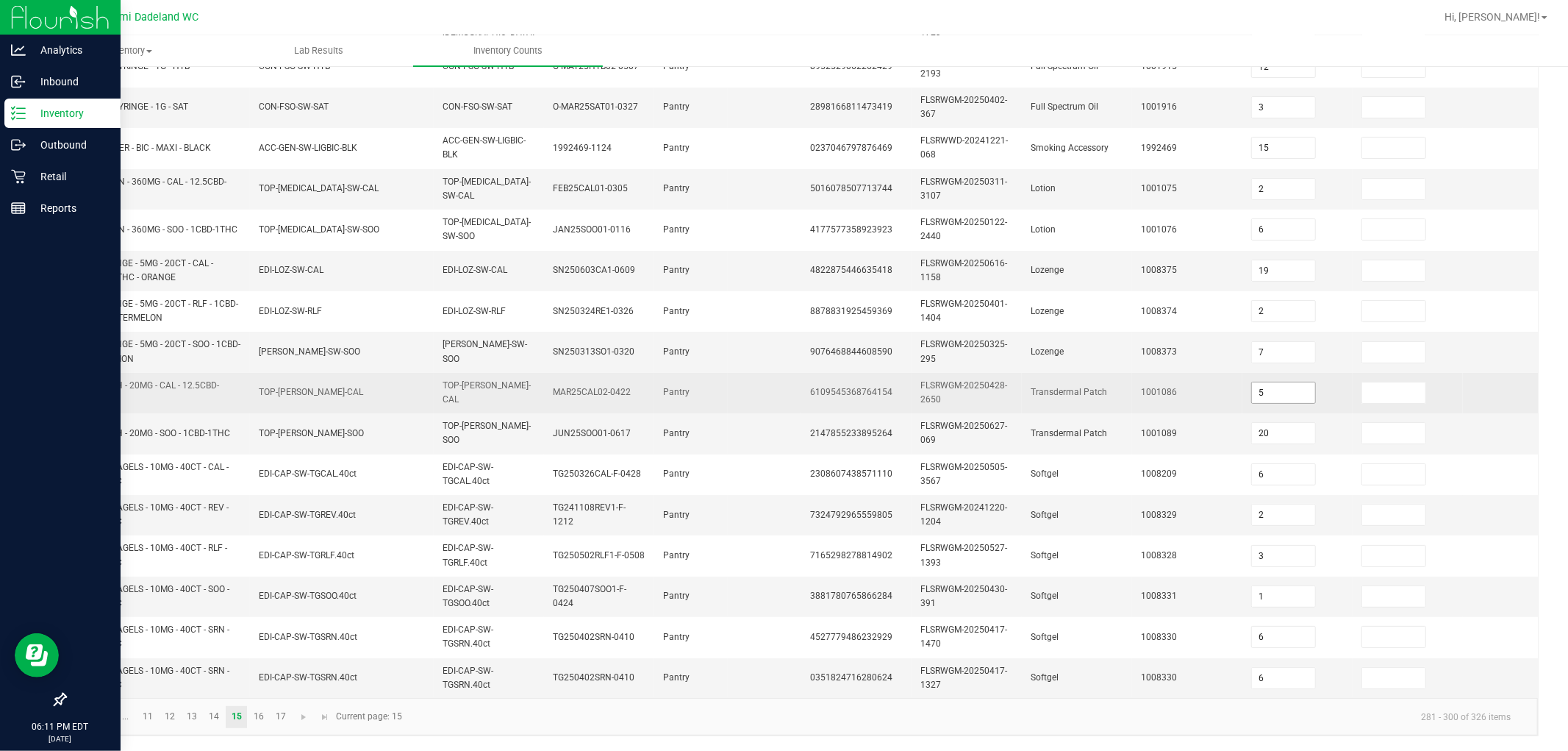 click on "5" at bounding box center (1284, 393) 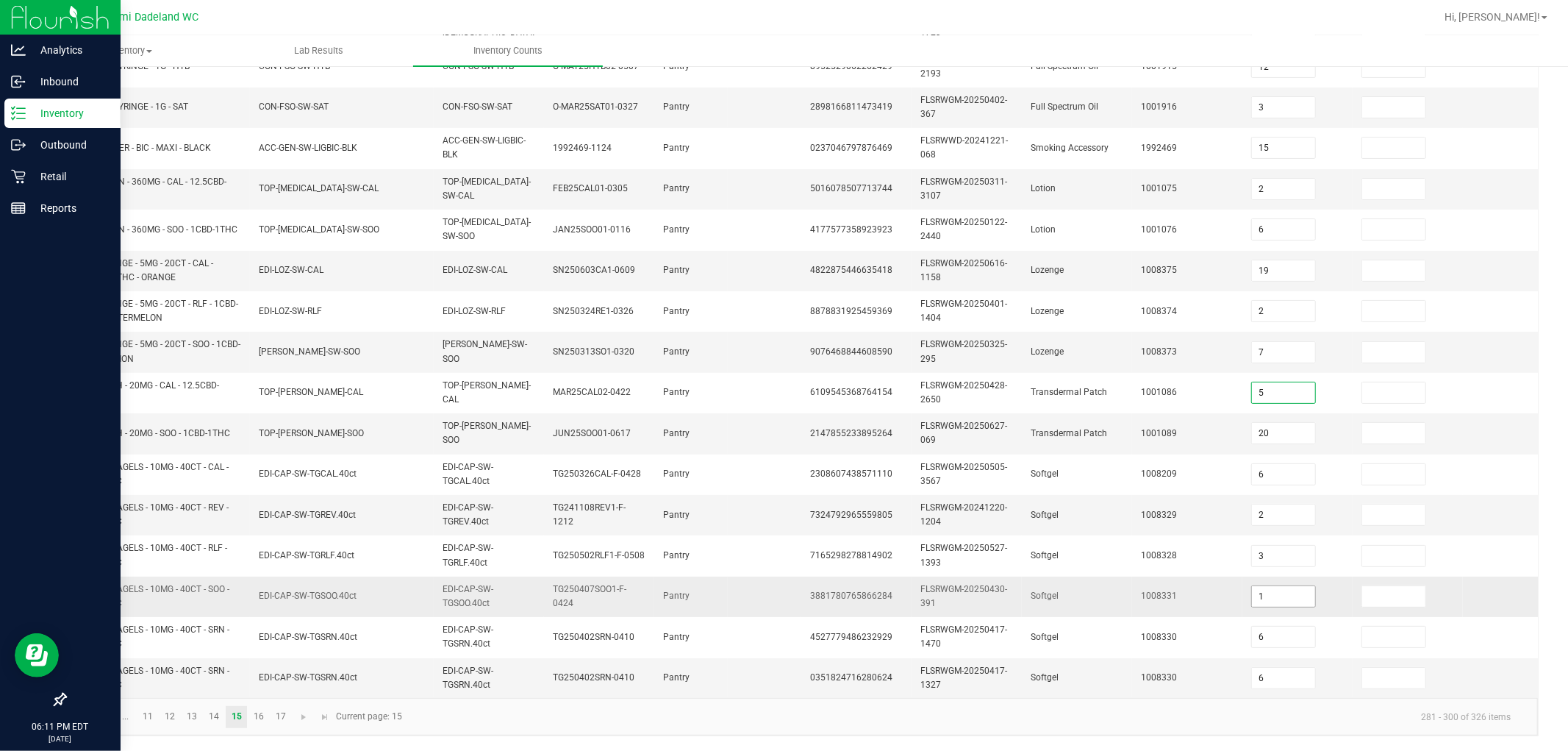 click on "1" at bounding box center [1284, 597] 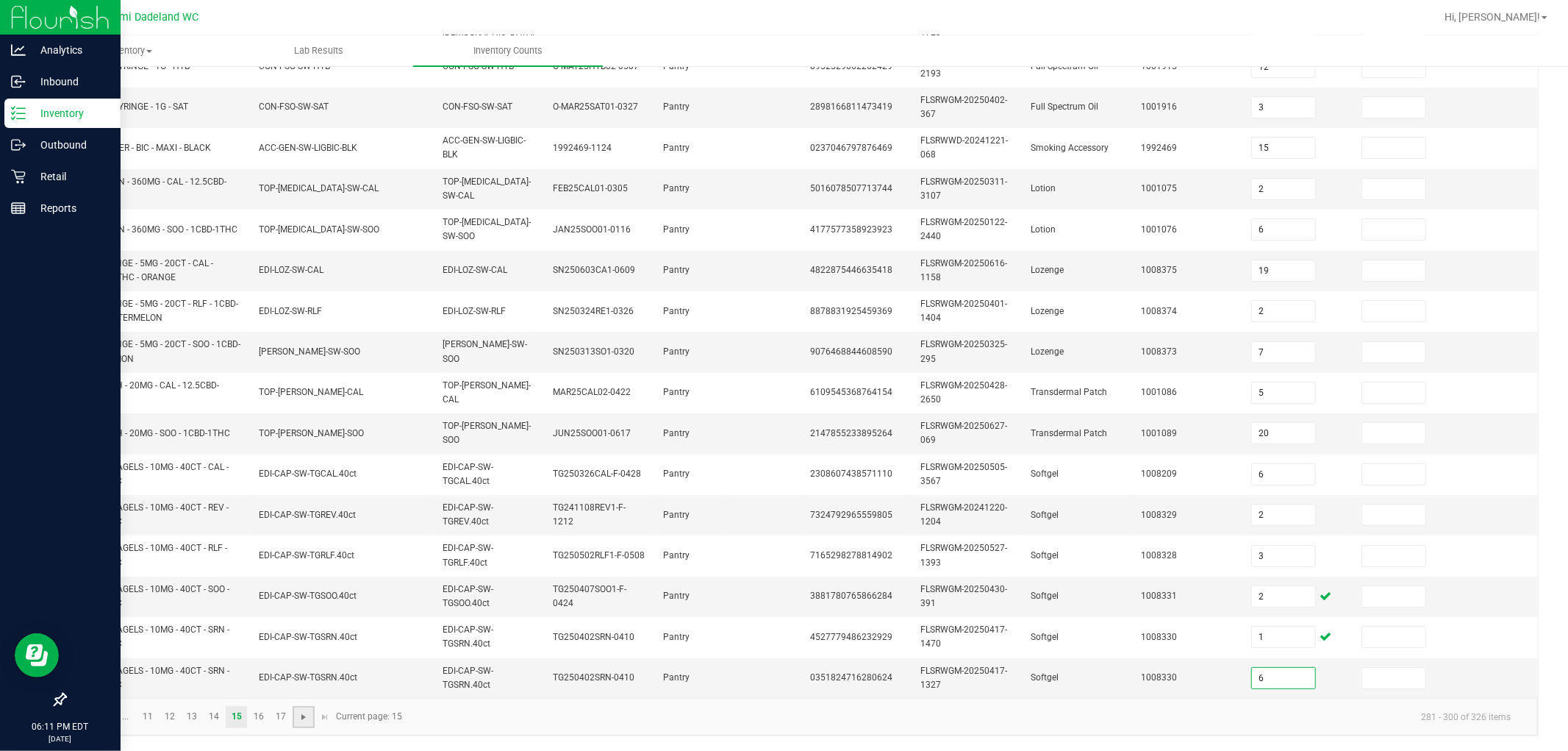 click 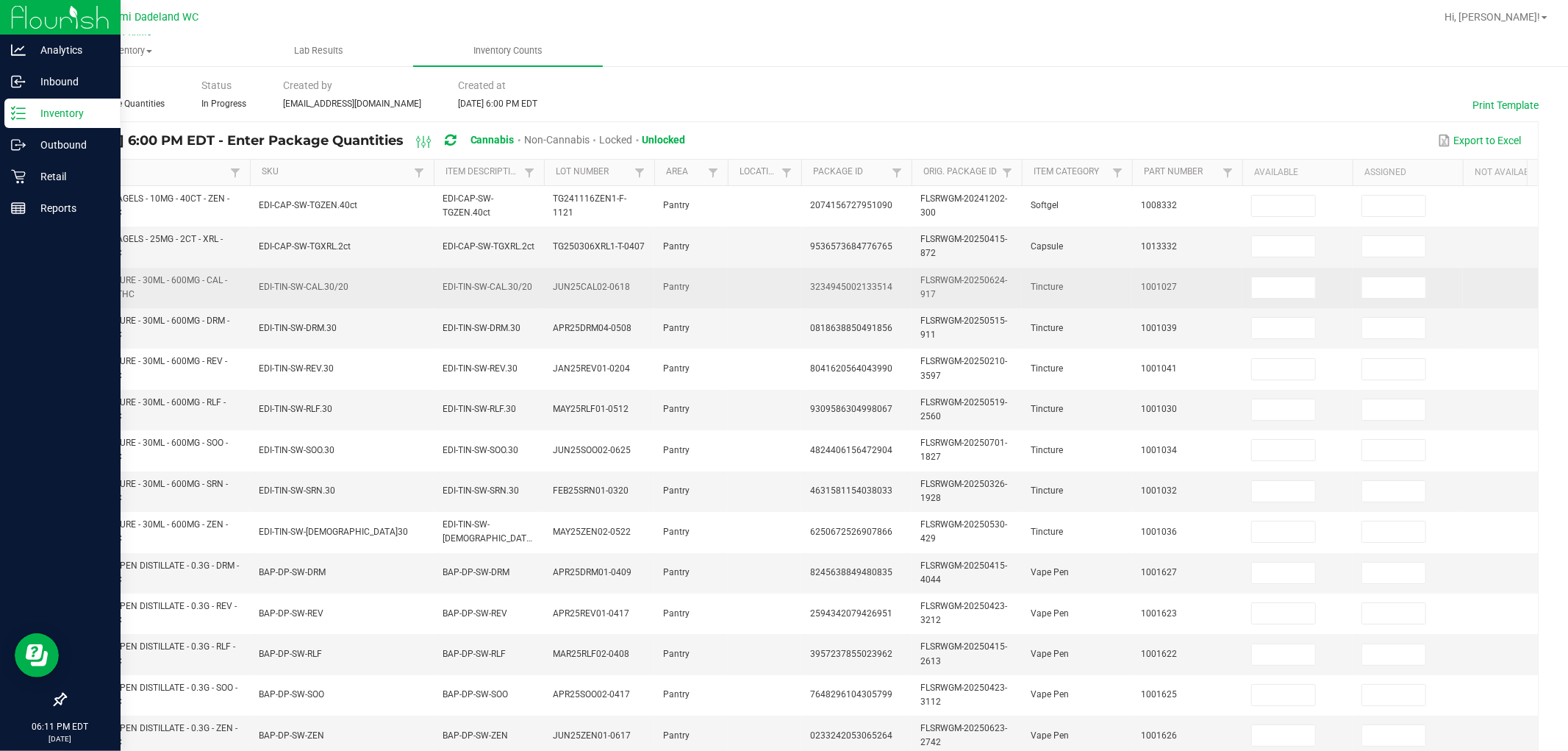 scroll, scrollTop: 0, scrollLeft: 0, axis: both 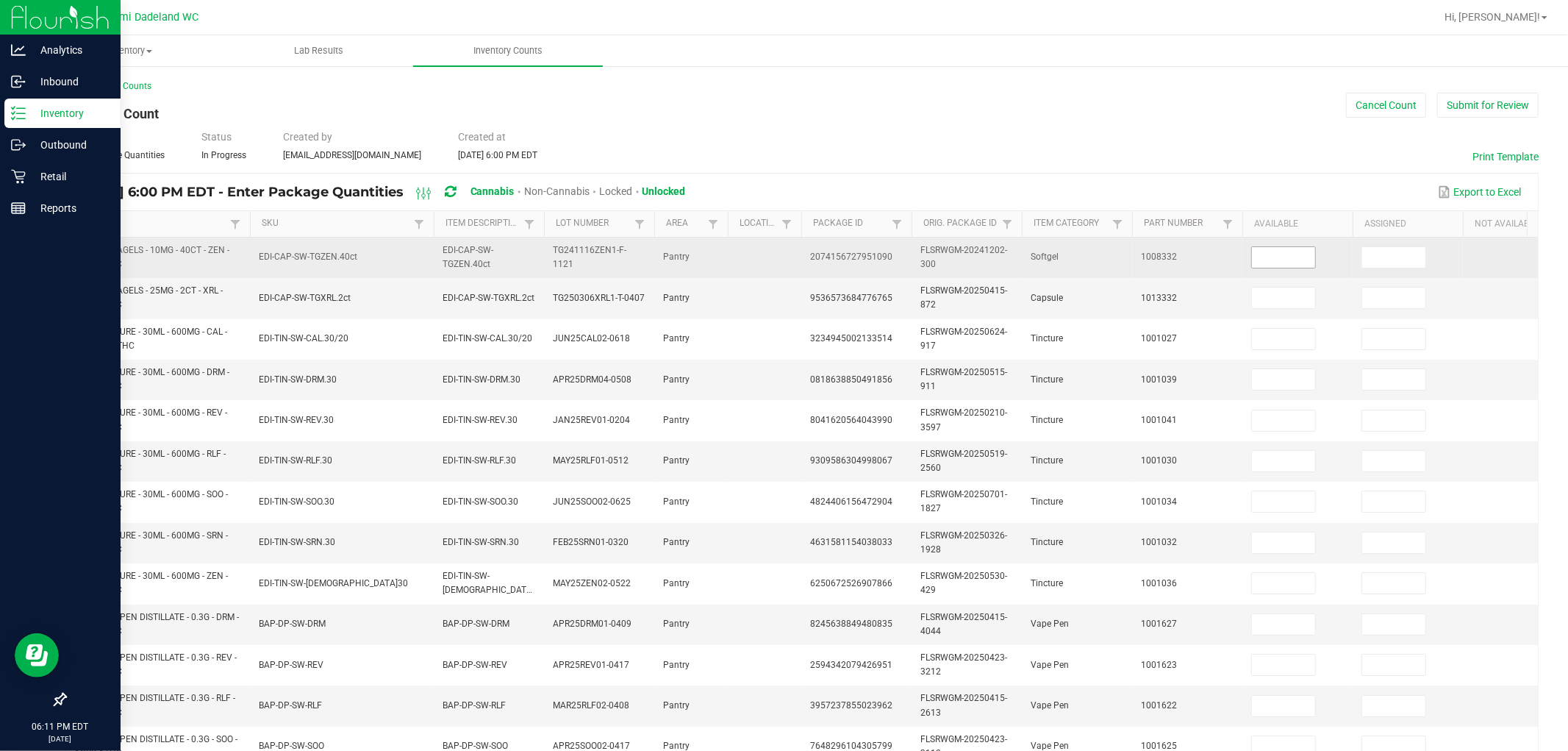 click at bounding box center [1284, 257] 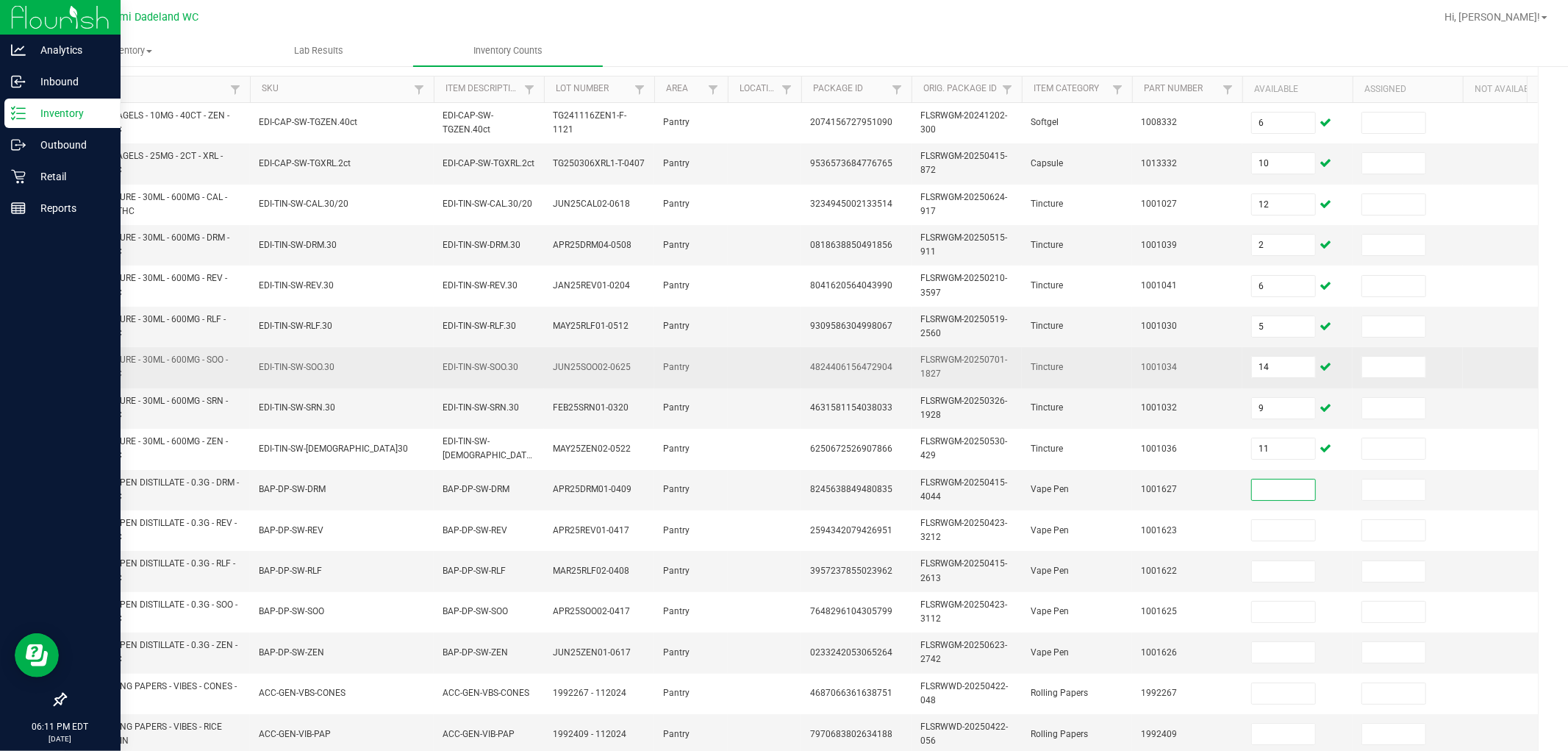 scroll, scrollTop: 163, scrollLeft: 0, axis: vertical 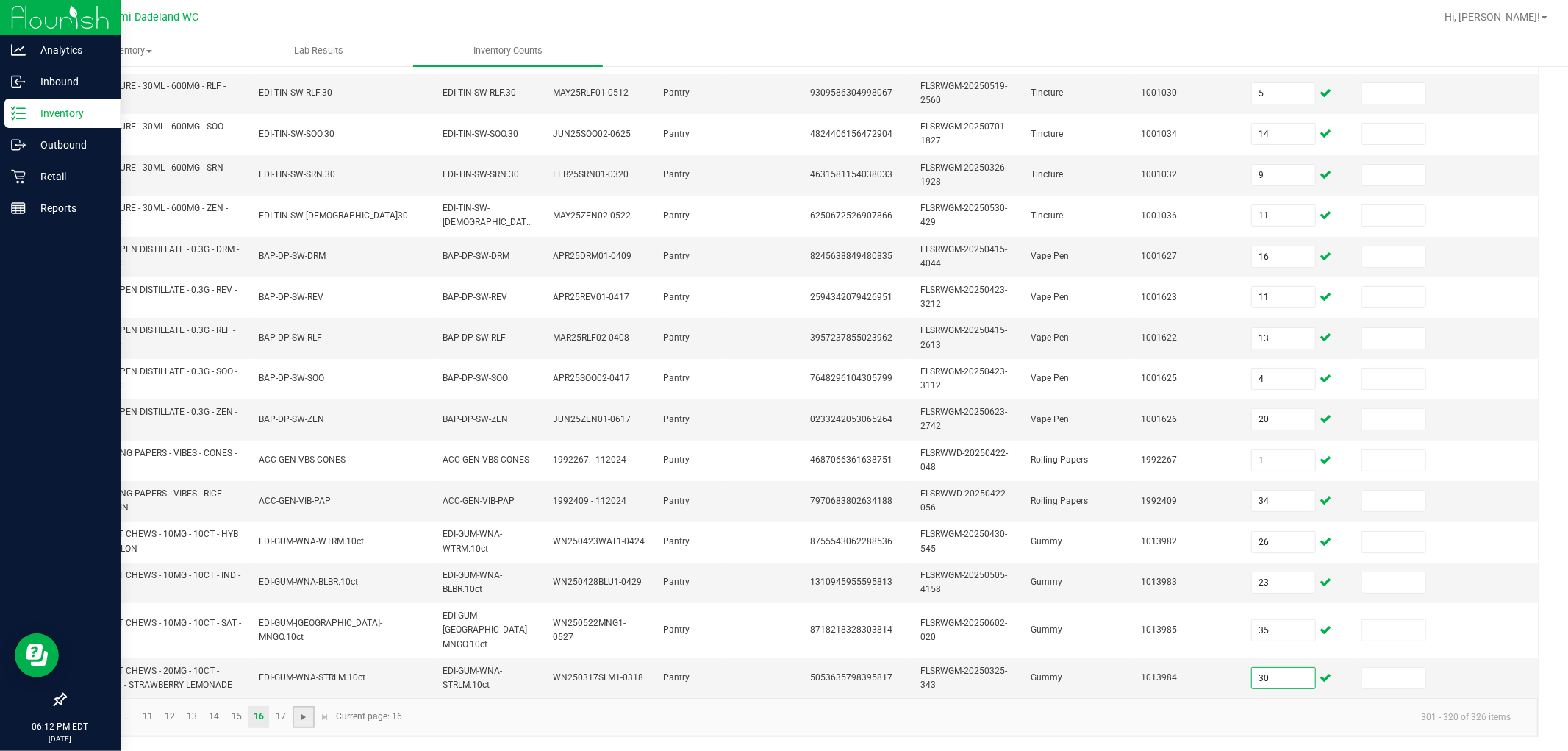 click 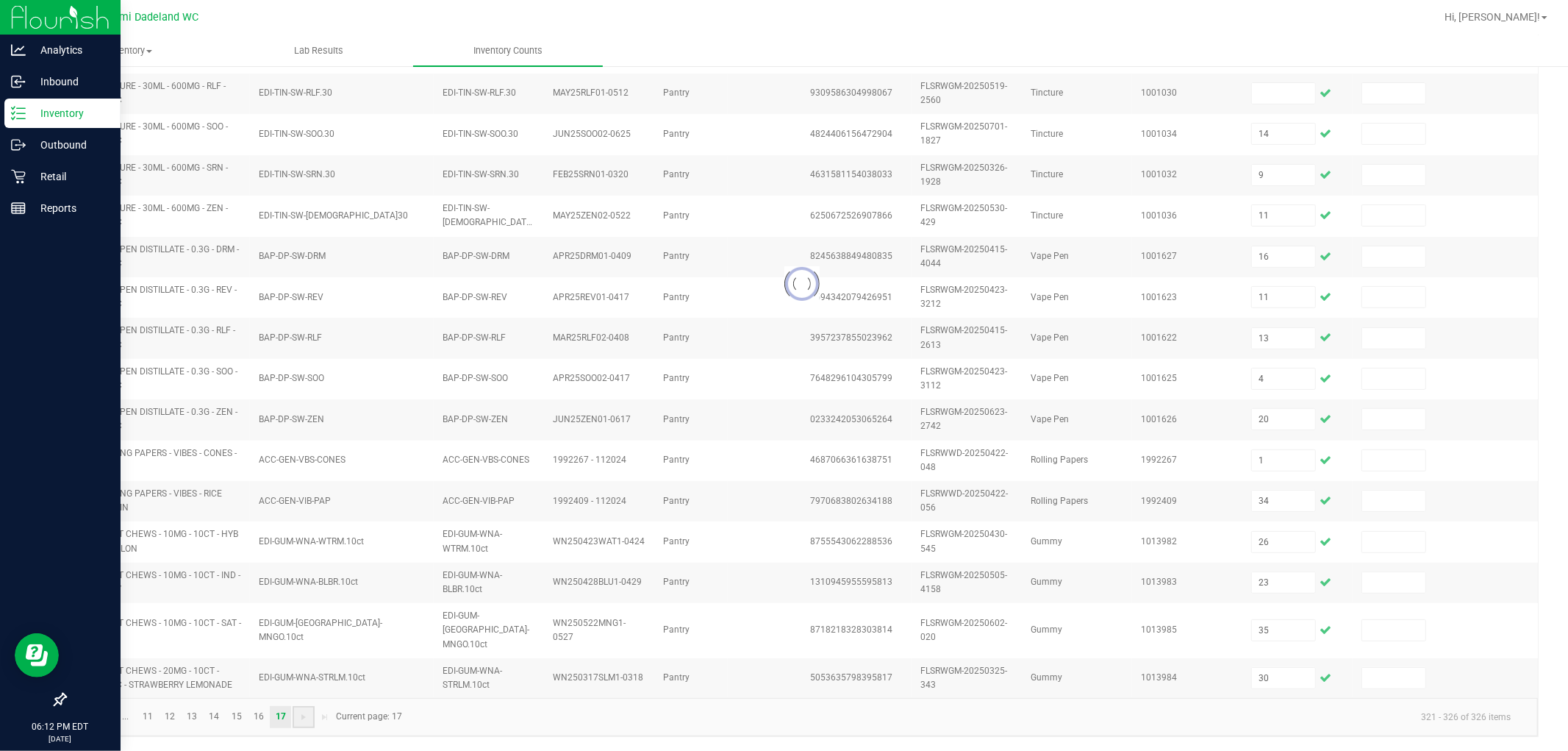 scroll, scrollTop: 0, scrollLeft: 0, axis: both 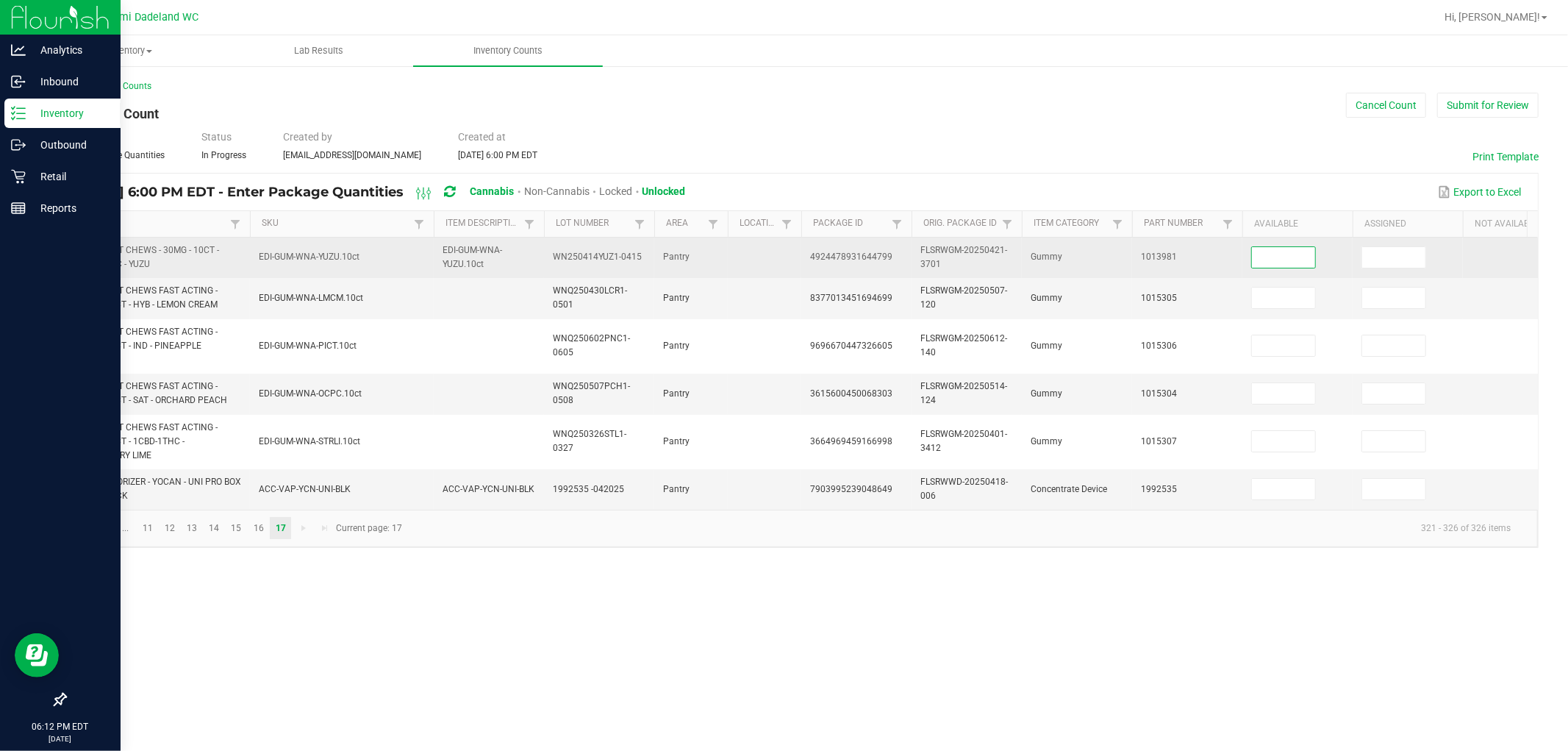 click at bounding box center (1284, 257) 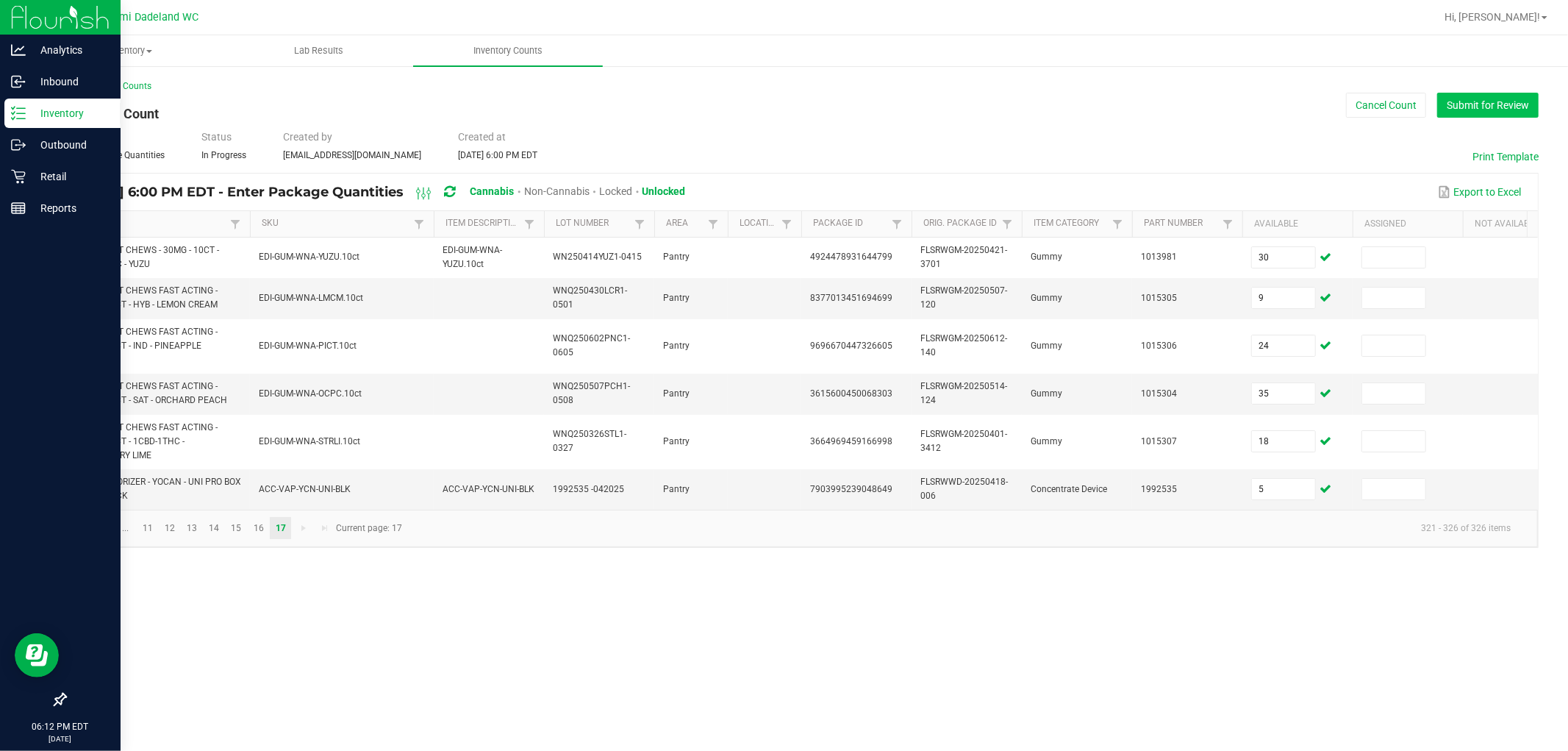 click on "Submit for Review" at bounding box center (1488, 105) 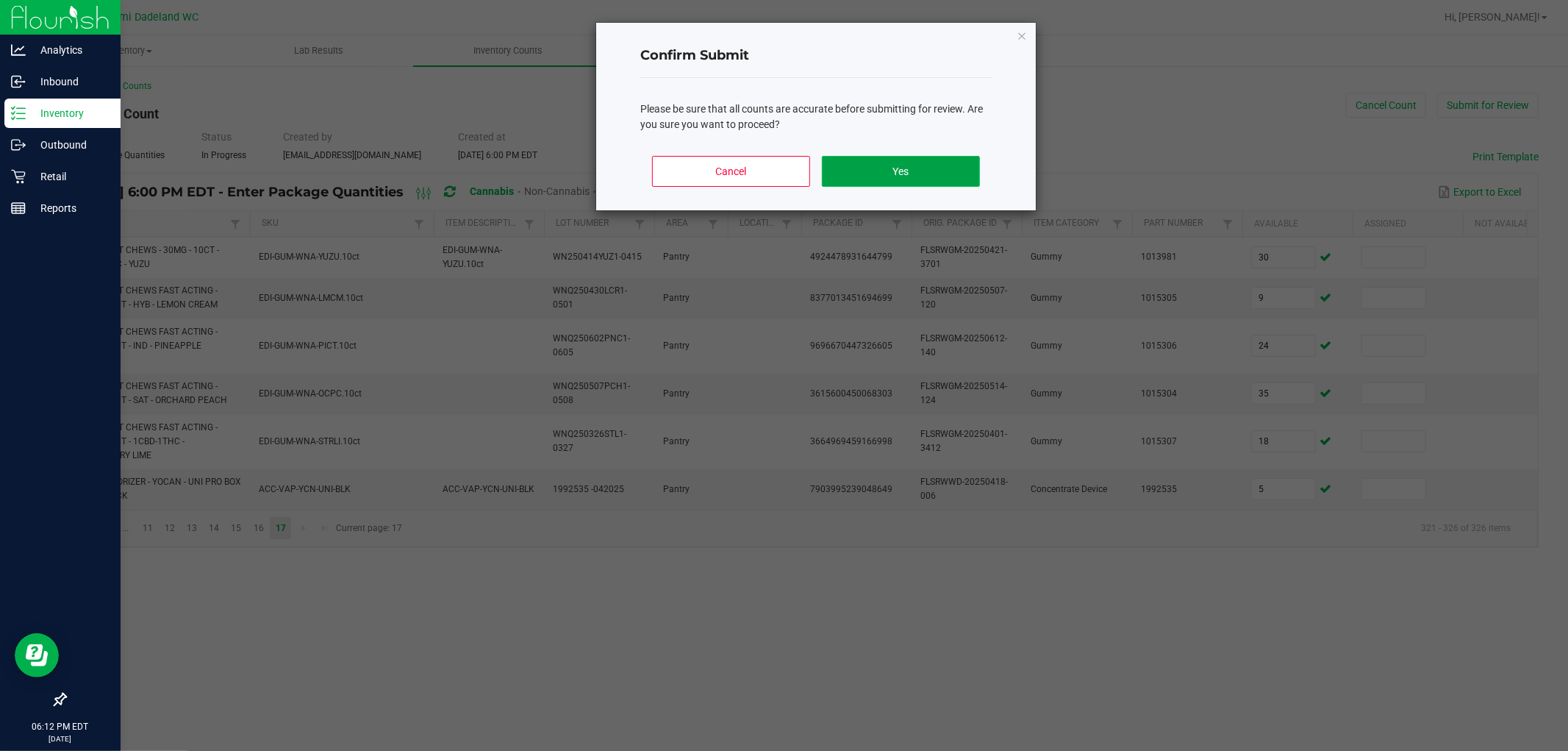 click on "Yes" 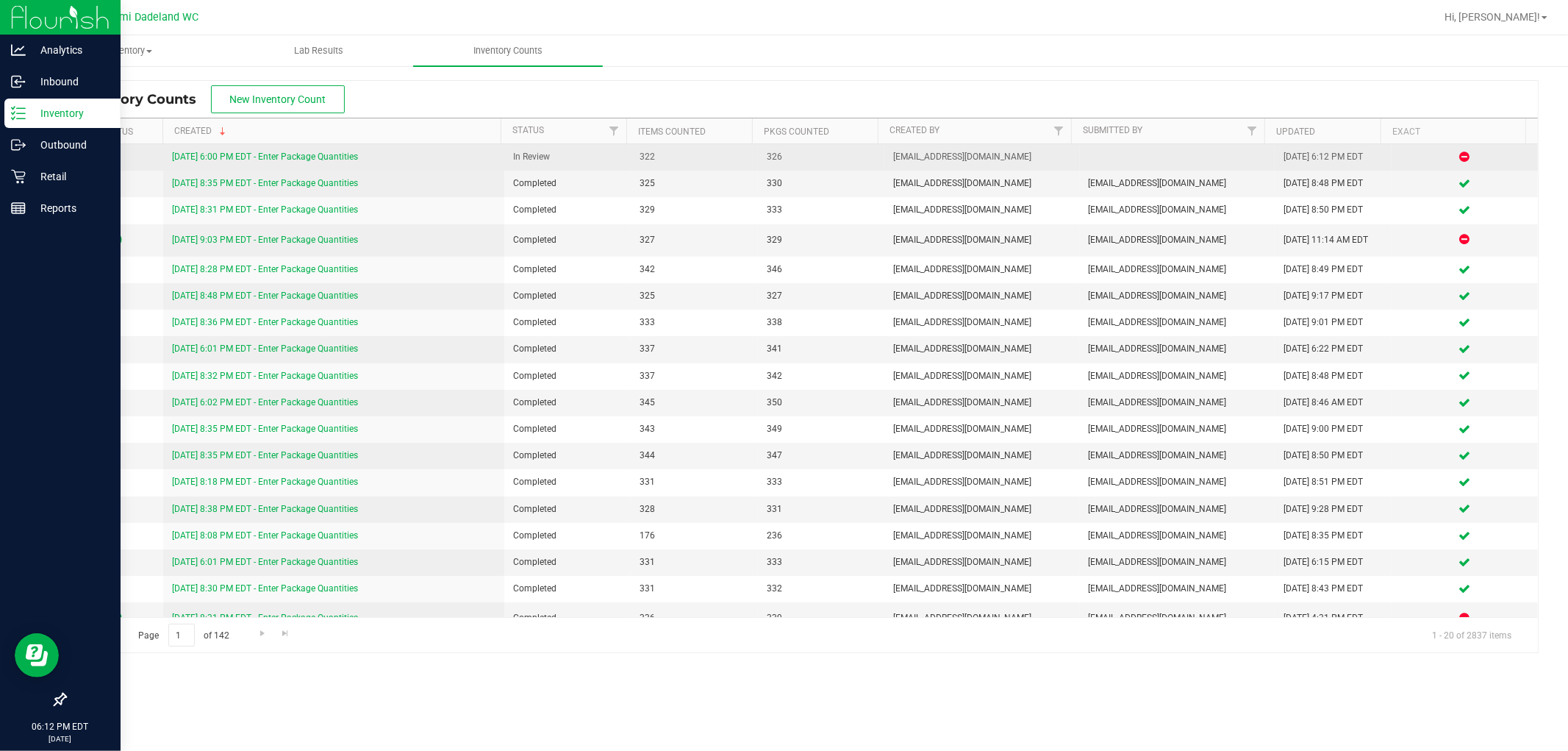 click on "[DATE] 6:00 PM EDT - Enter Package Quantities" at bounding box center (265, 157) 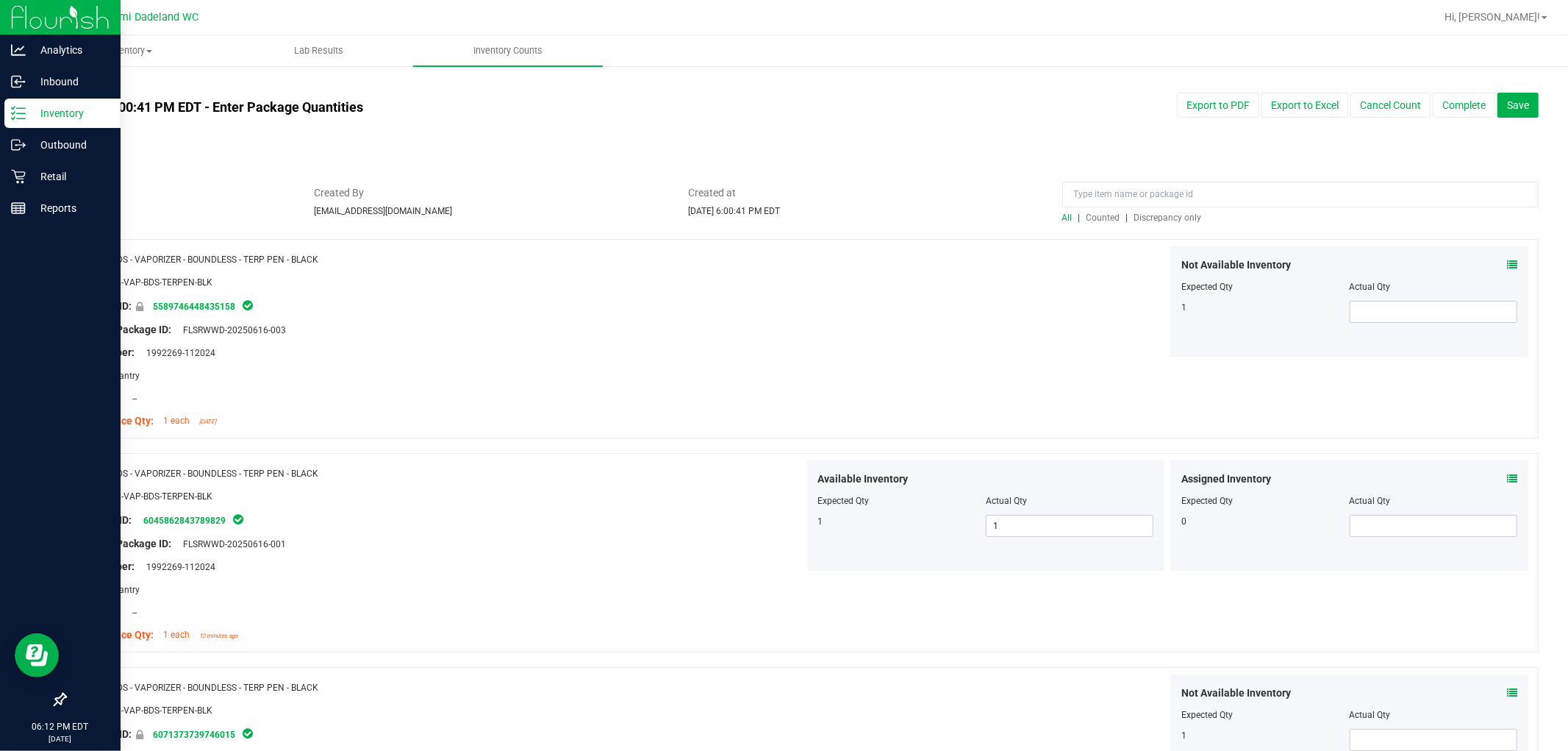 click on "Discrepancy only" at bounding box center (1168, 218) 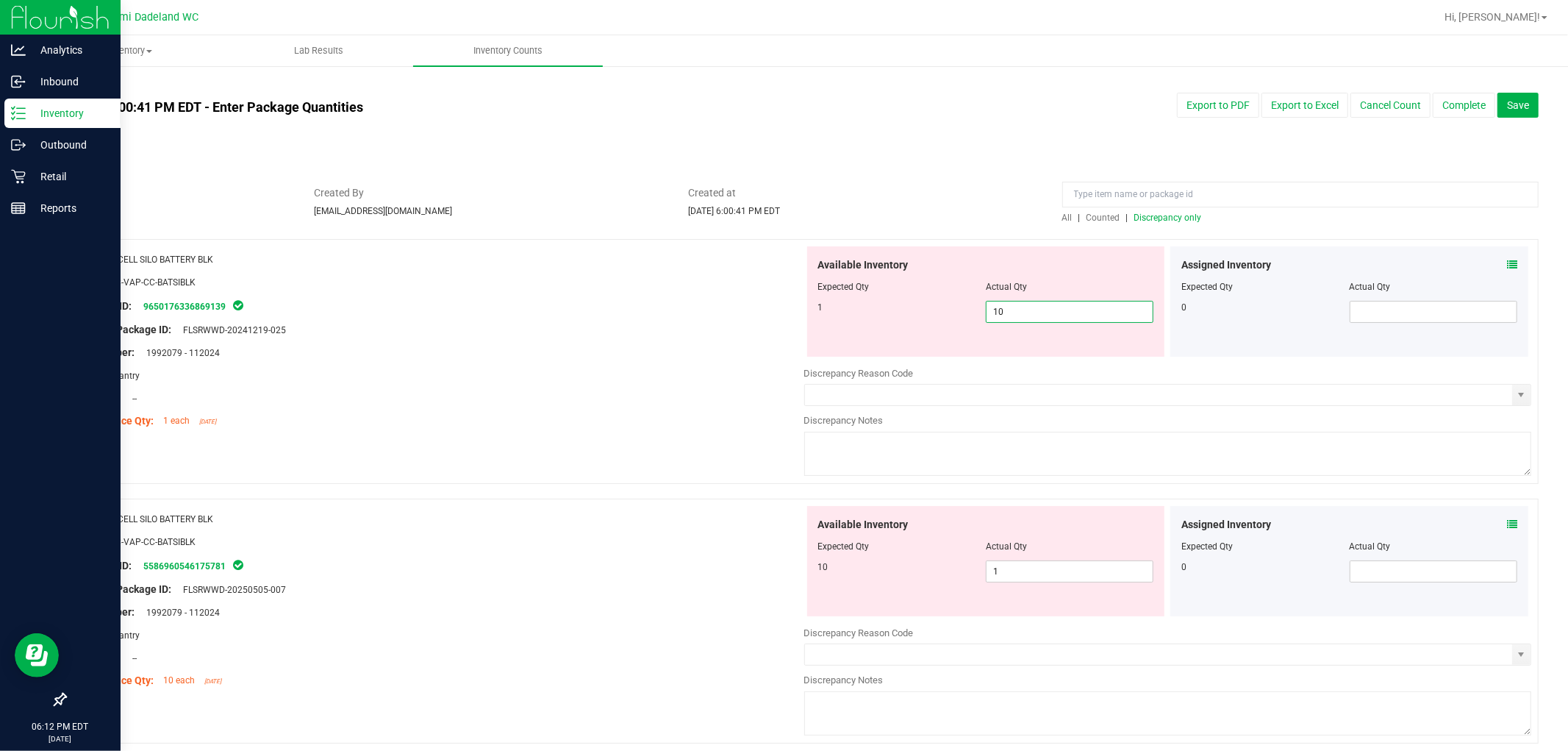 click on "10 10" at bounding box center (1070, 312) 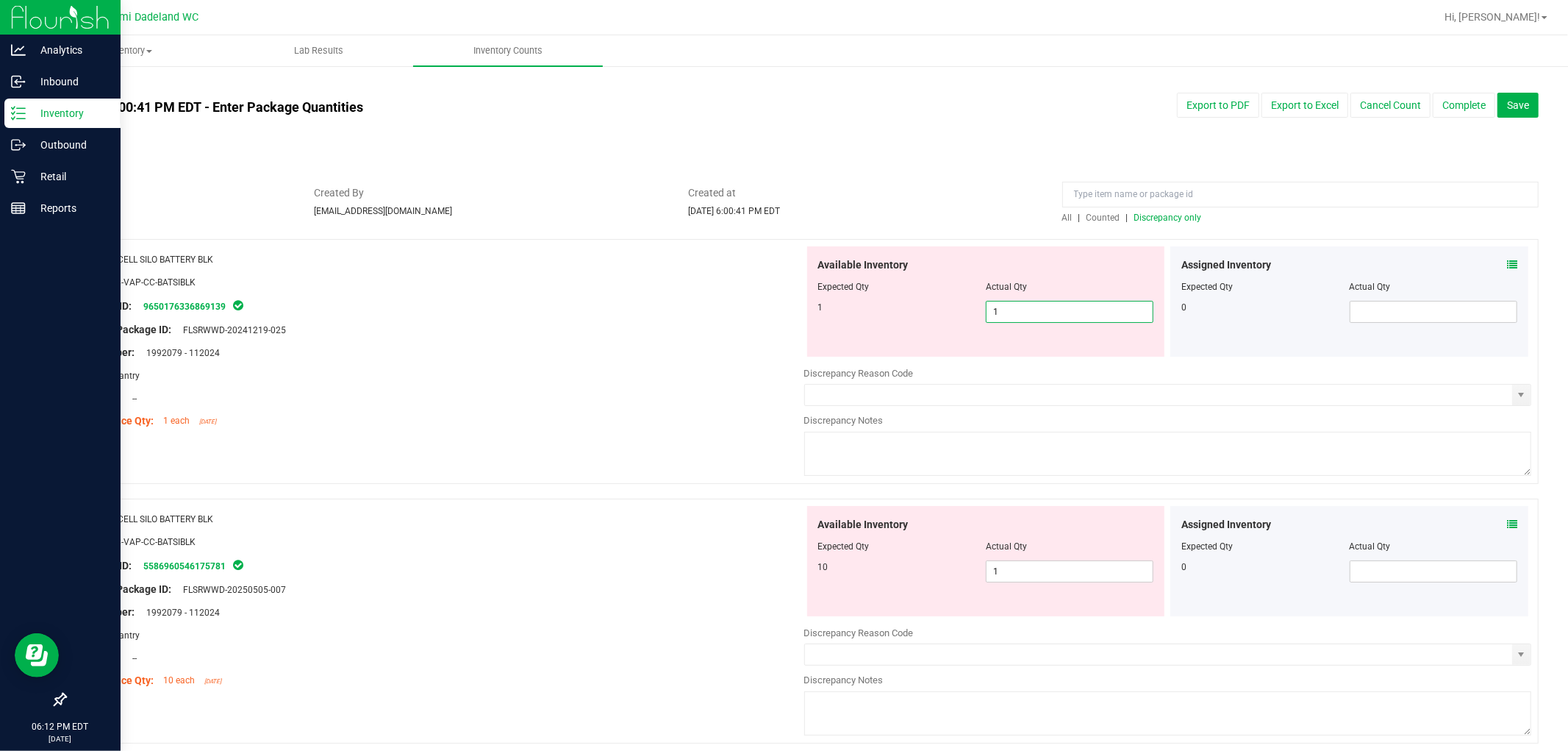click on "Area:
Pantry" at bounding box center (440, 375) 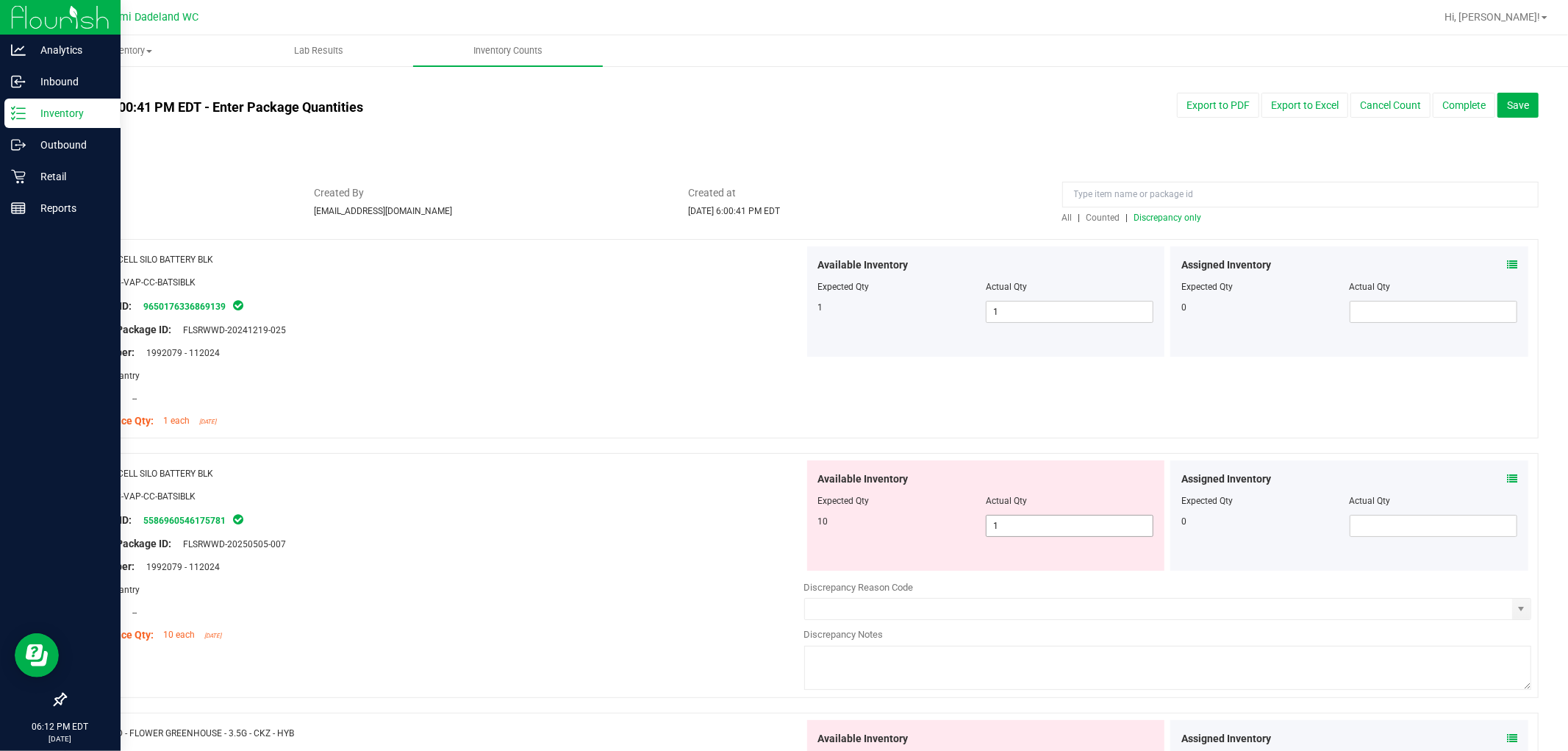 click on "1 1" at bounding box center [1070, 526] 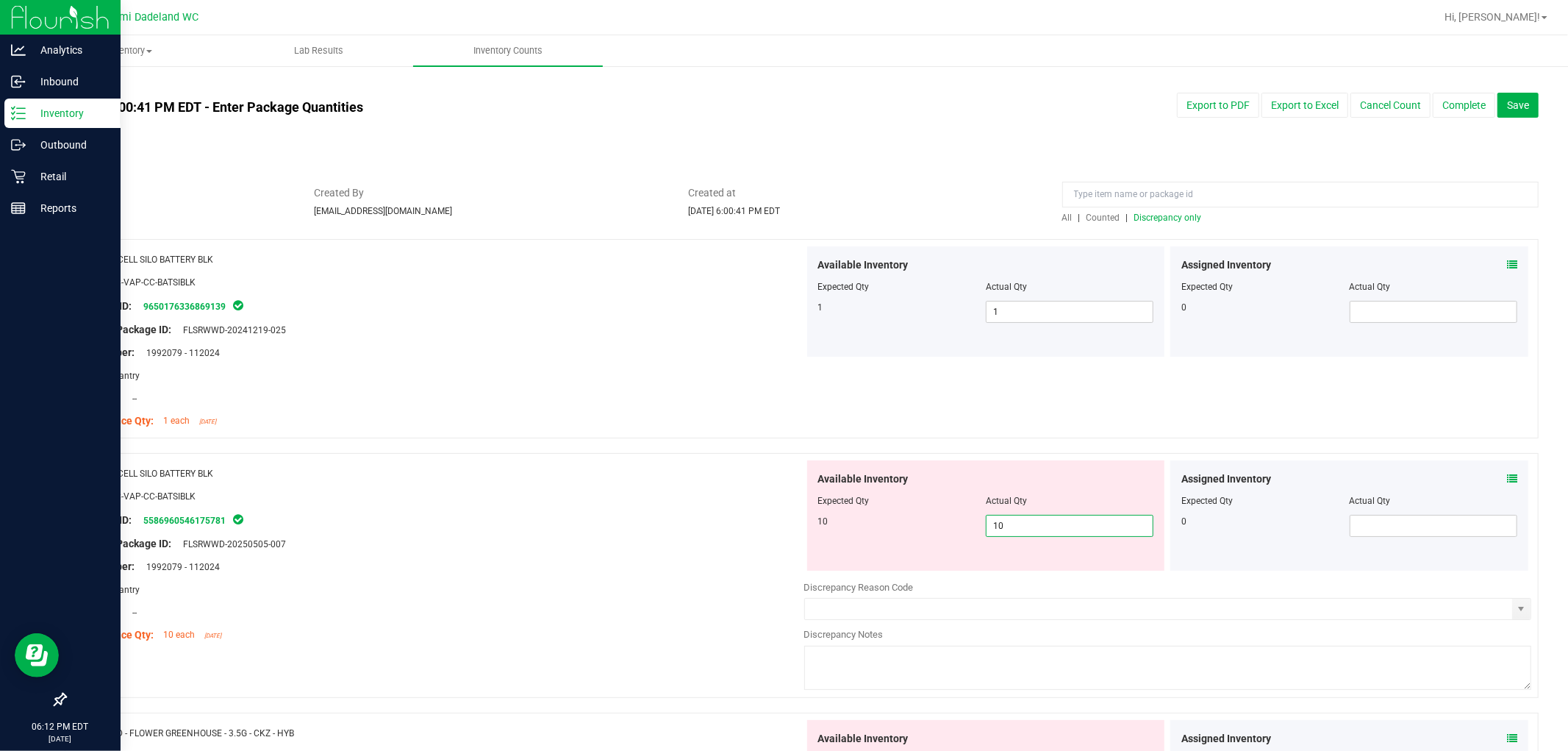 click at bounding box center (440, 410) 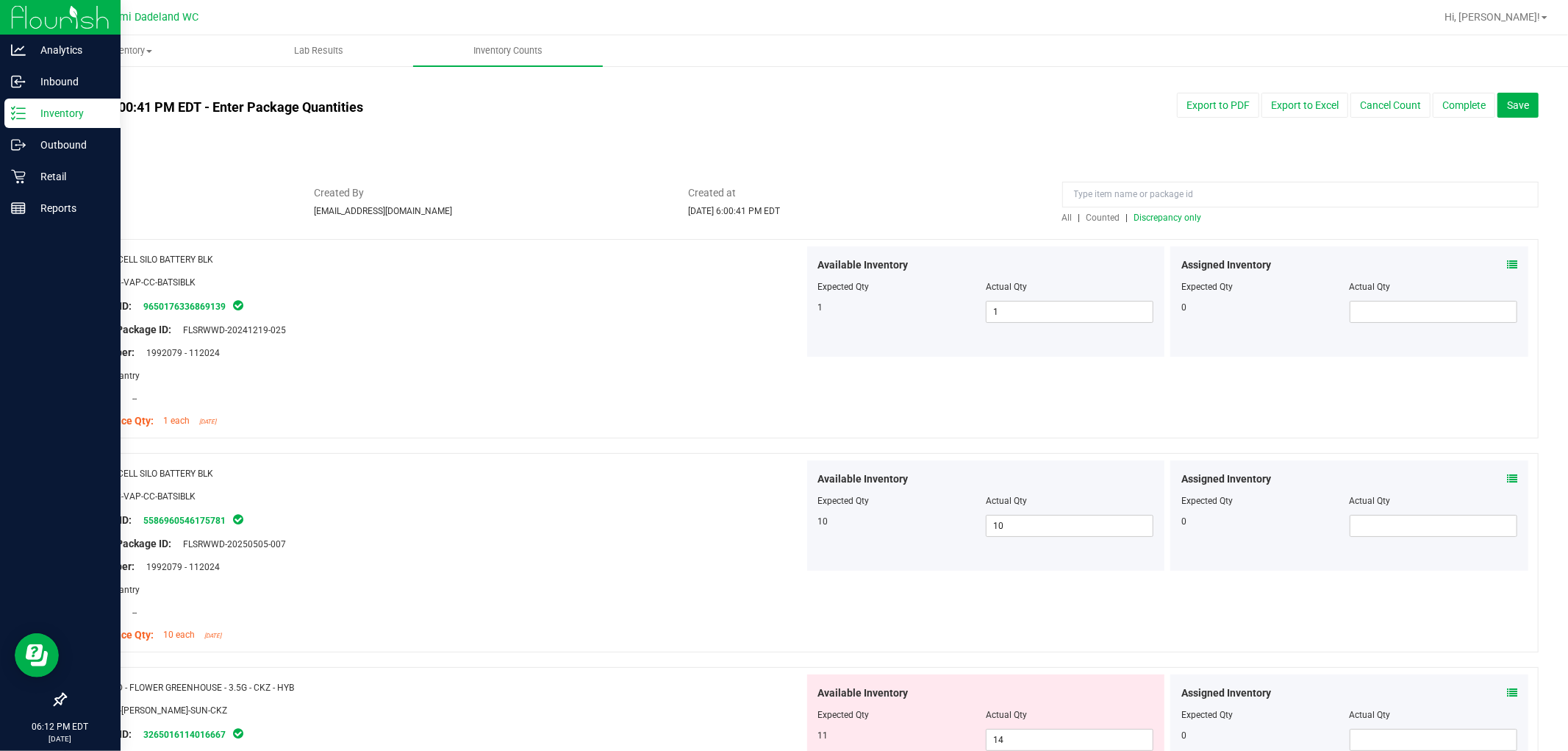 click on "Discrepancy only" at bounding box center [1168, 218] 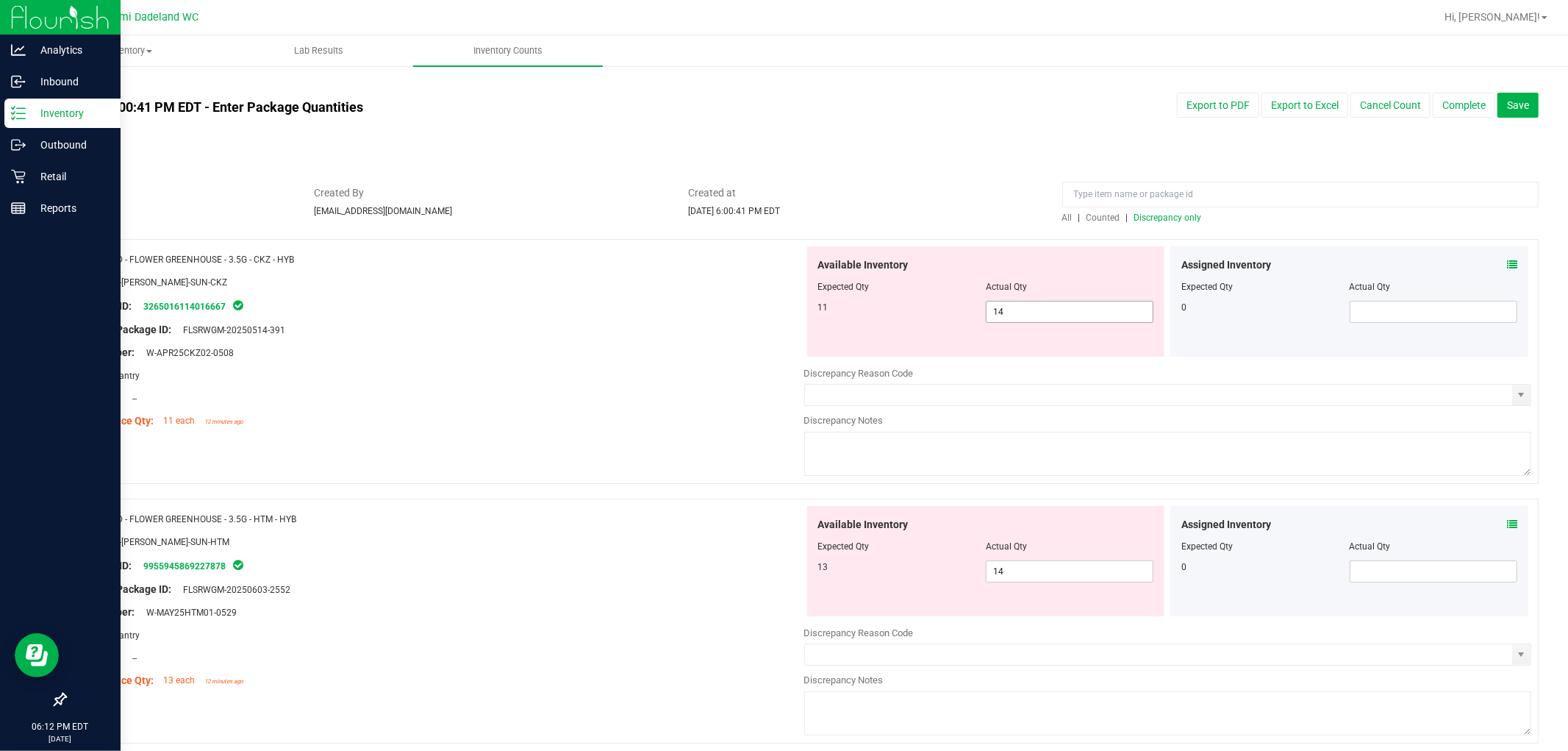 click on "14 14" at bounding box center (1070, 312) 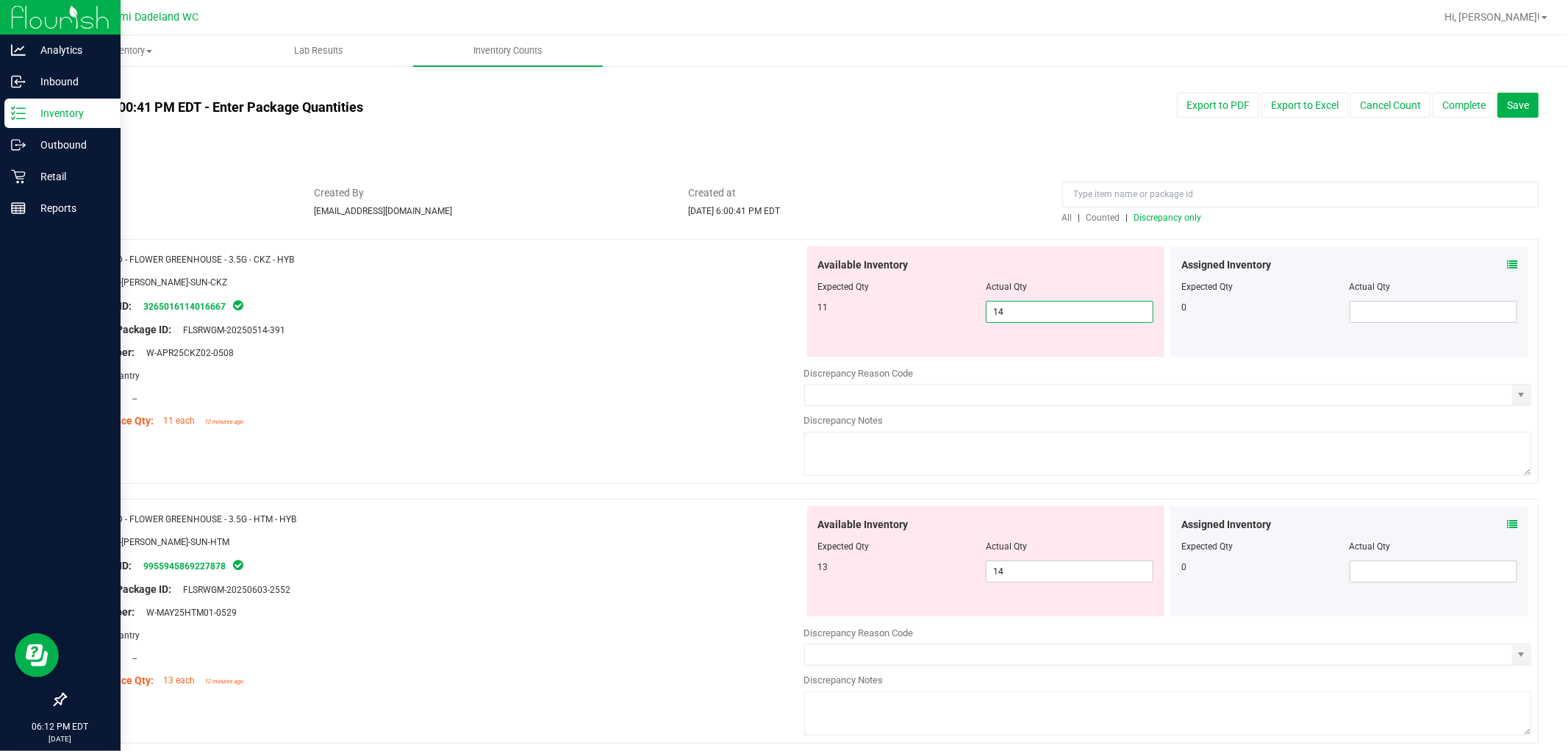 click on "14" at bounding box center [1070, 312] 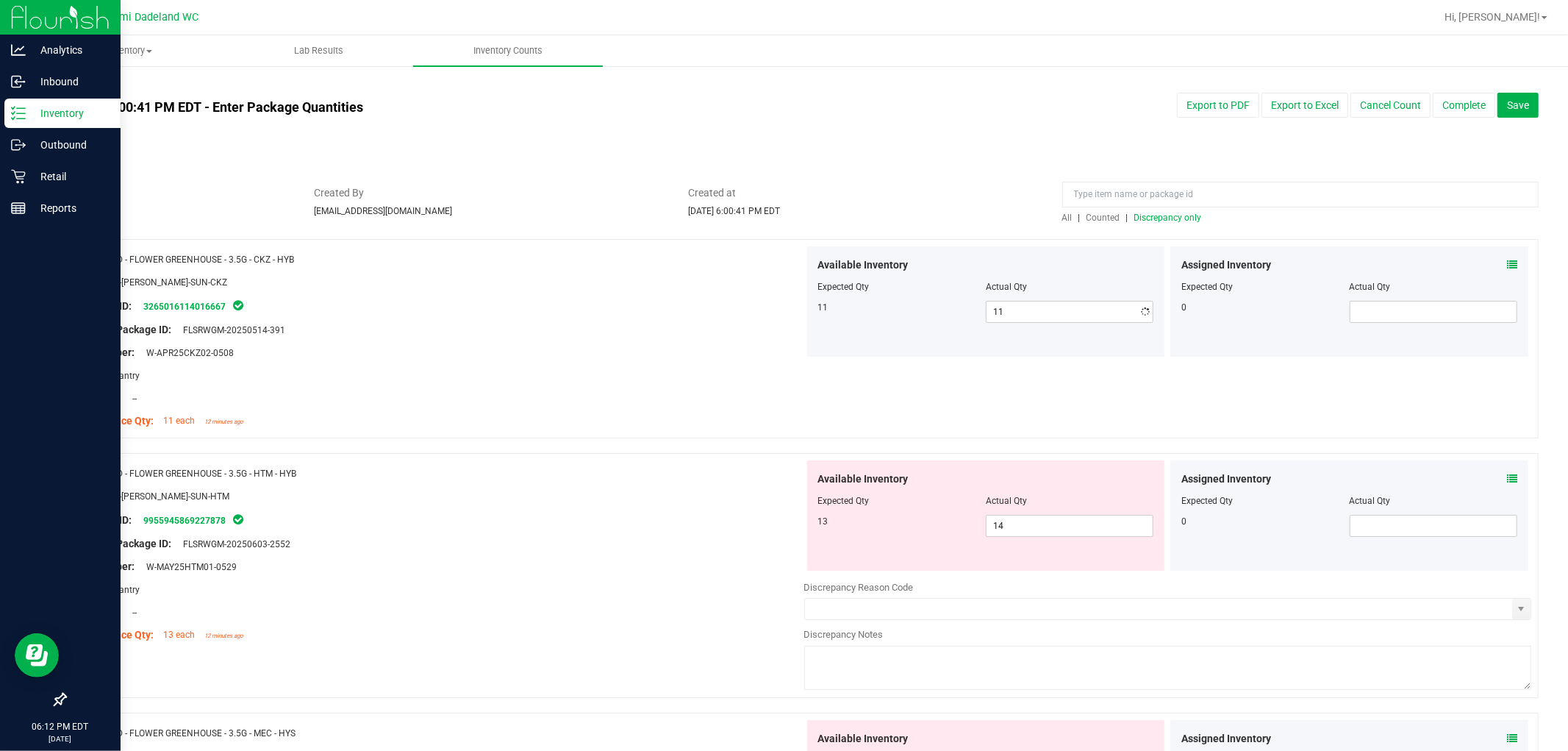 click at bounding box center [440, 364] 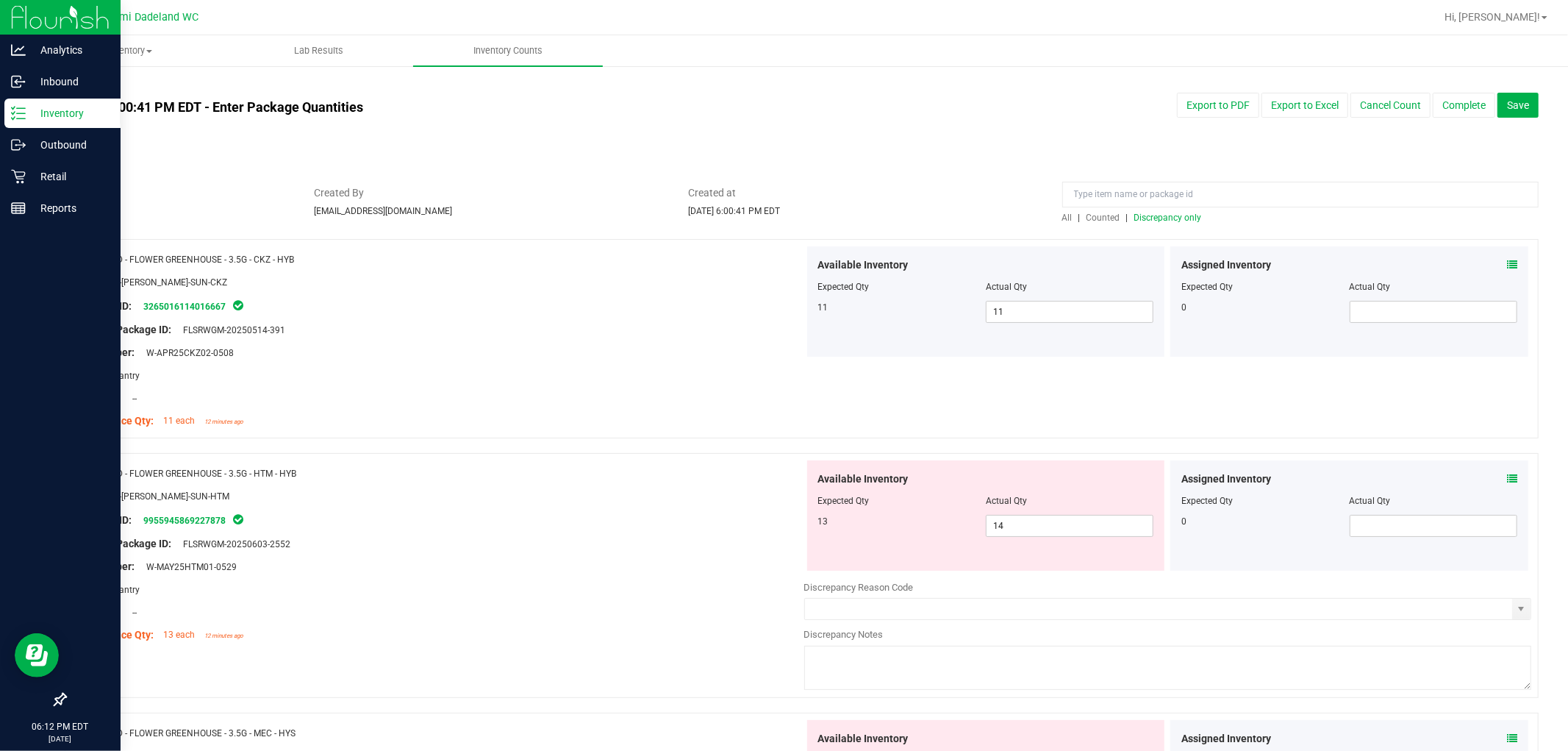 click on "Discrepancy only" at bounding box center (1168, 218) 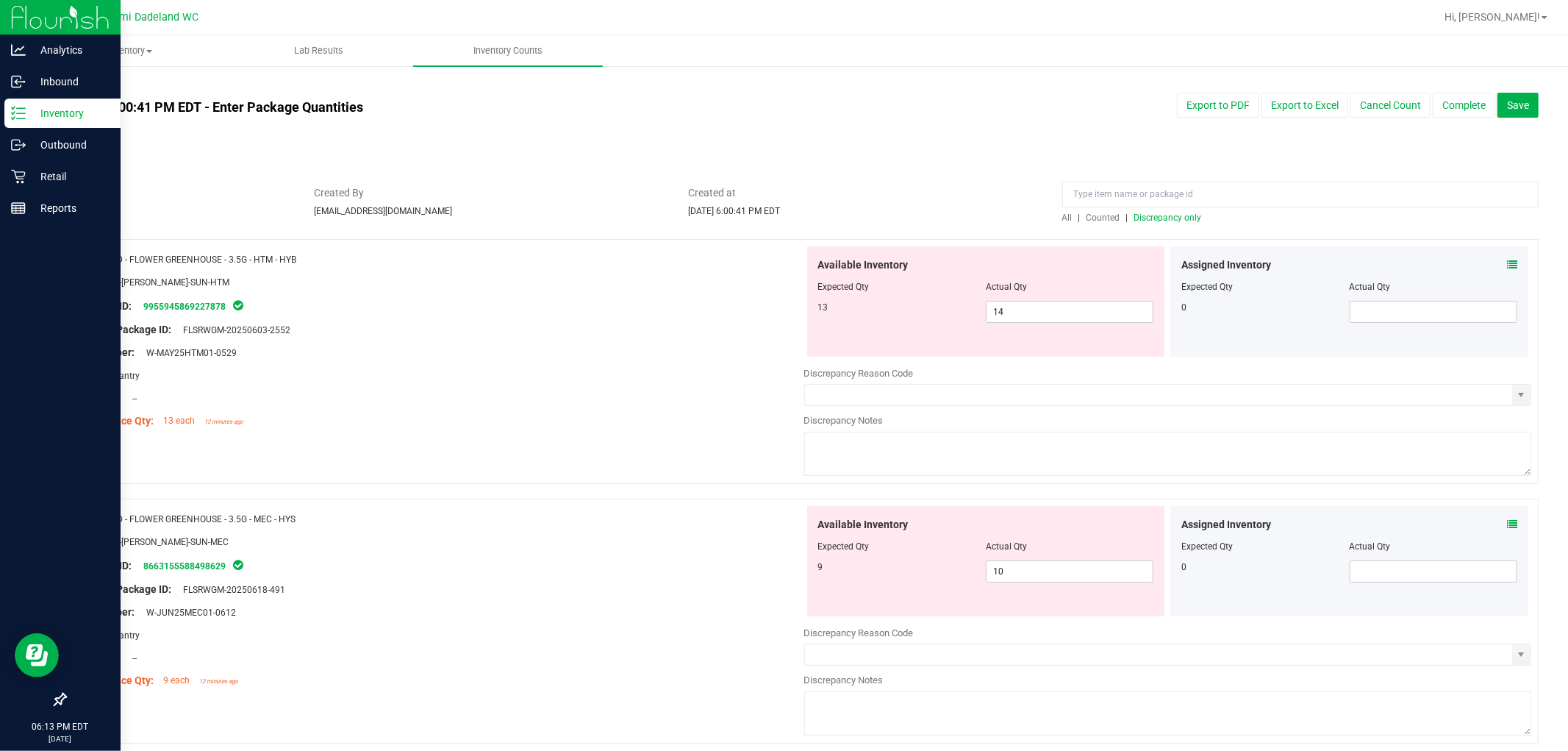 click on "Location:
--" at bounding box center (440, 398) 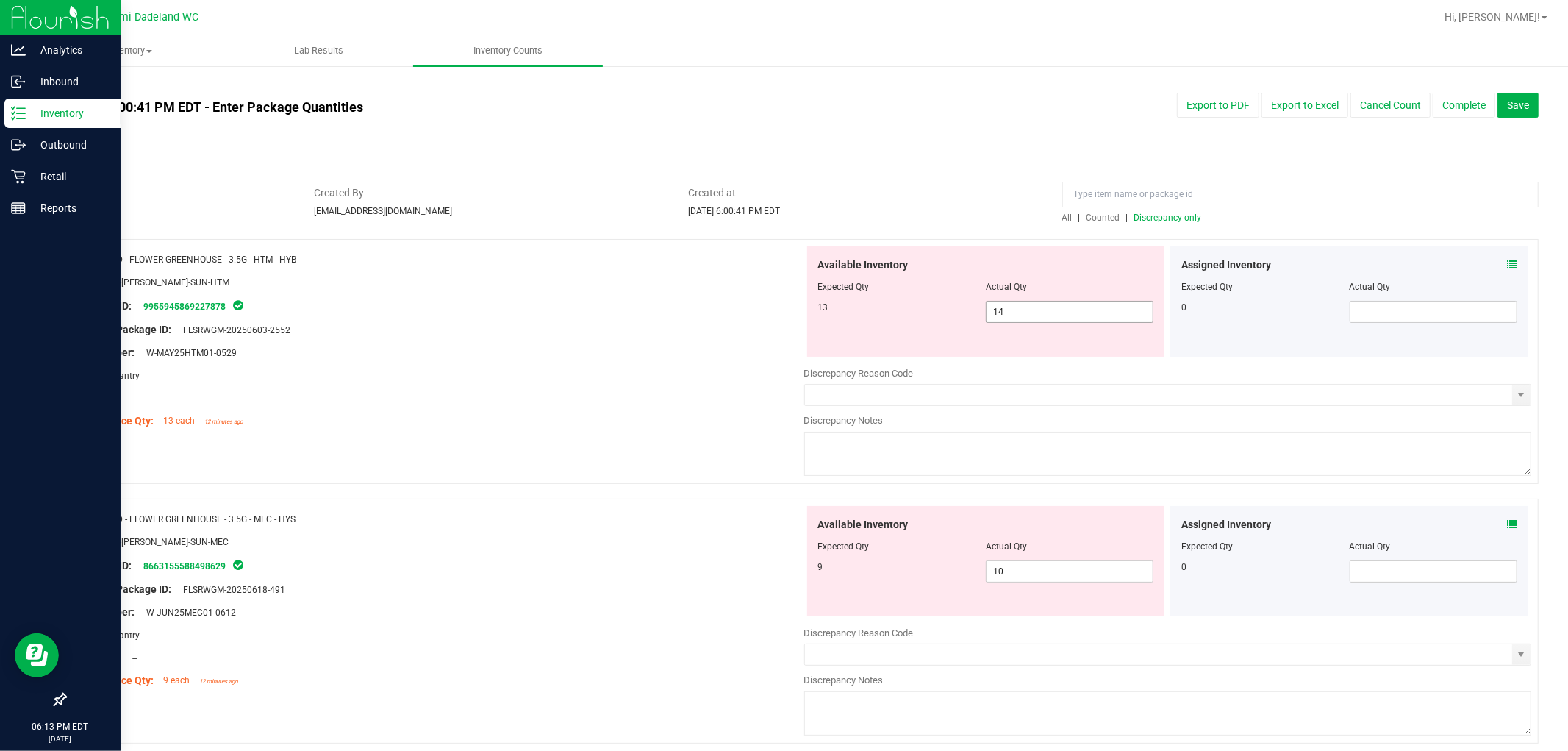 click on "14 14" at bounding box center [1070, 312] 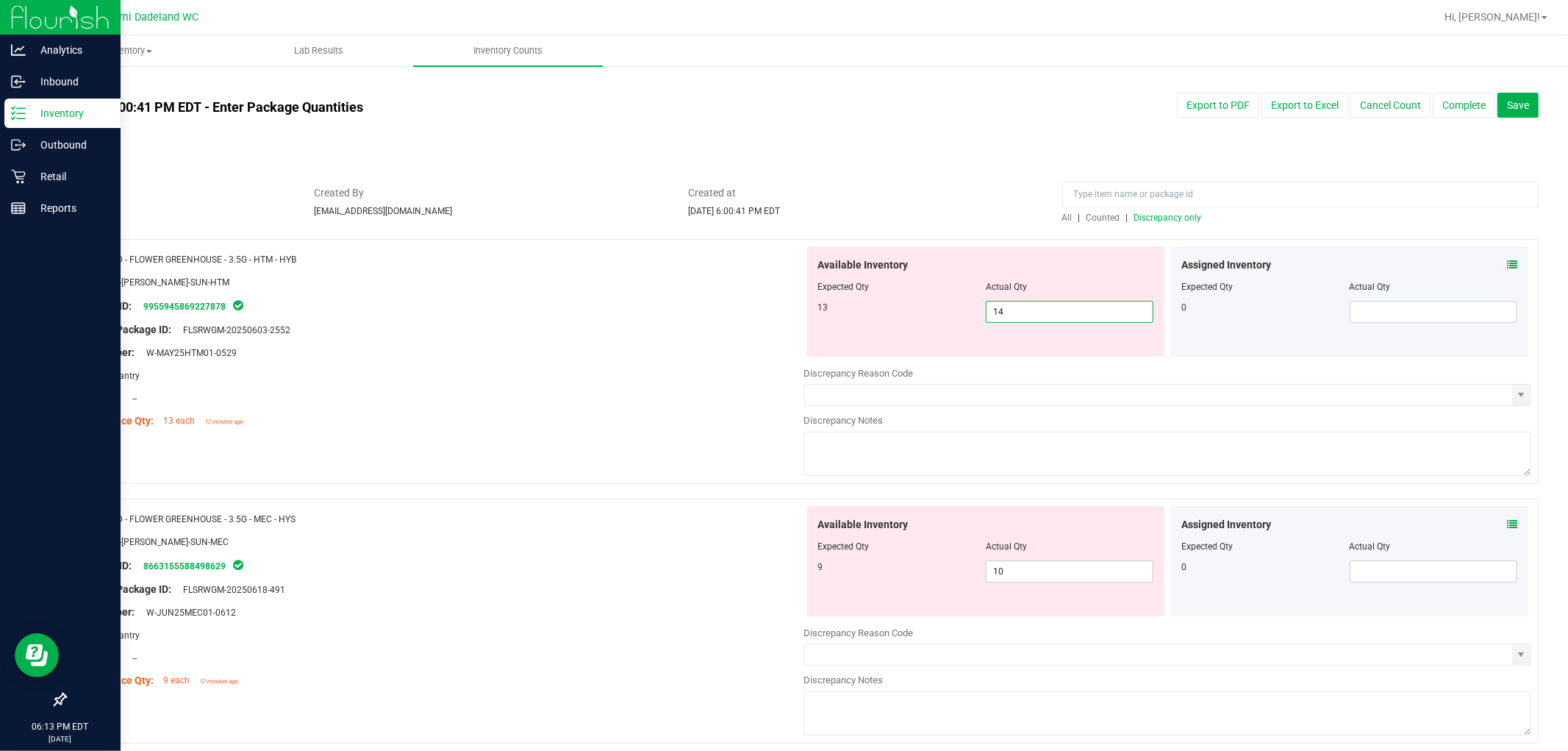 click on "14" at bounding box center [1070, 312] 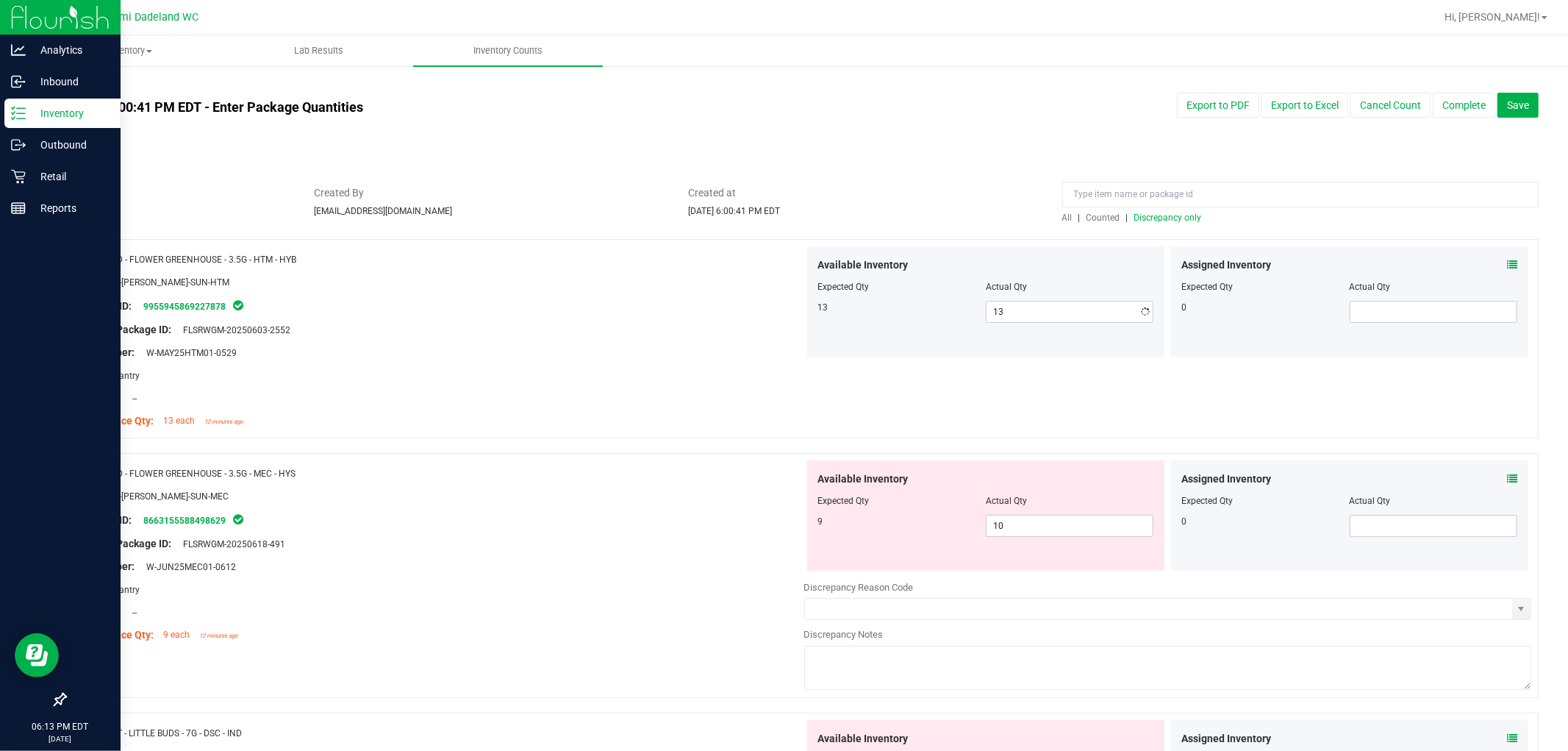 click on "Lot Number:
W-MAY25HTM01-0529" at bounding box center [440, 352] 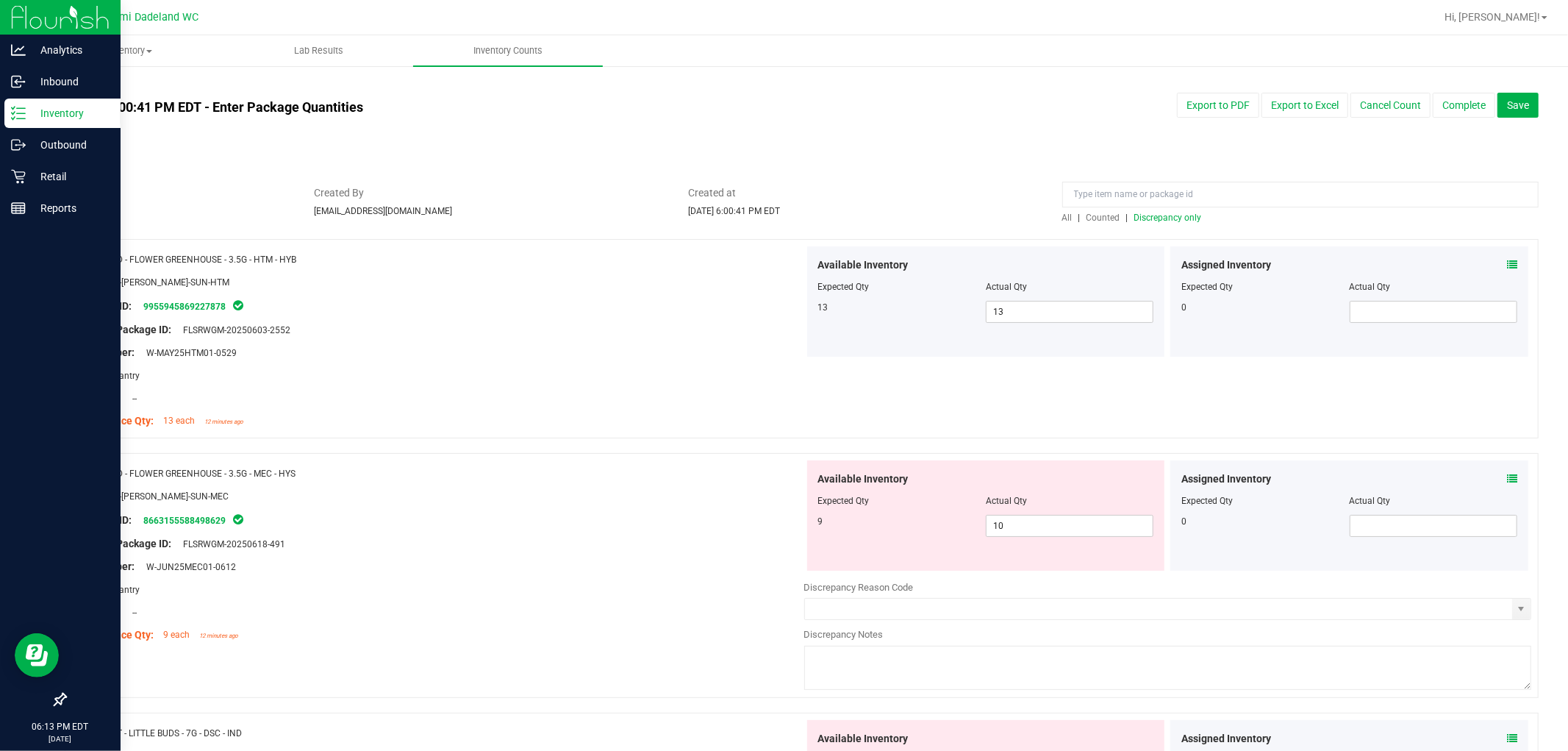 click on "Discrepancy only" at bounding box center [1168, 218] 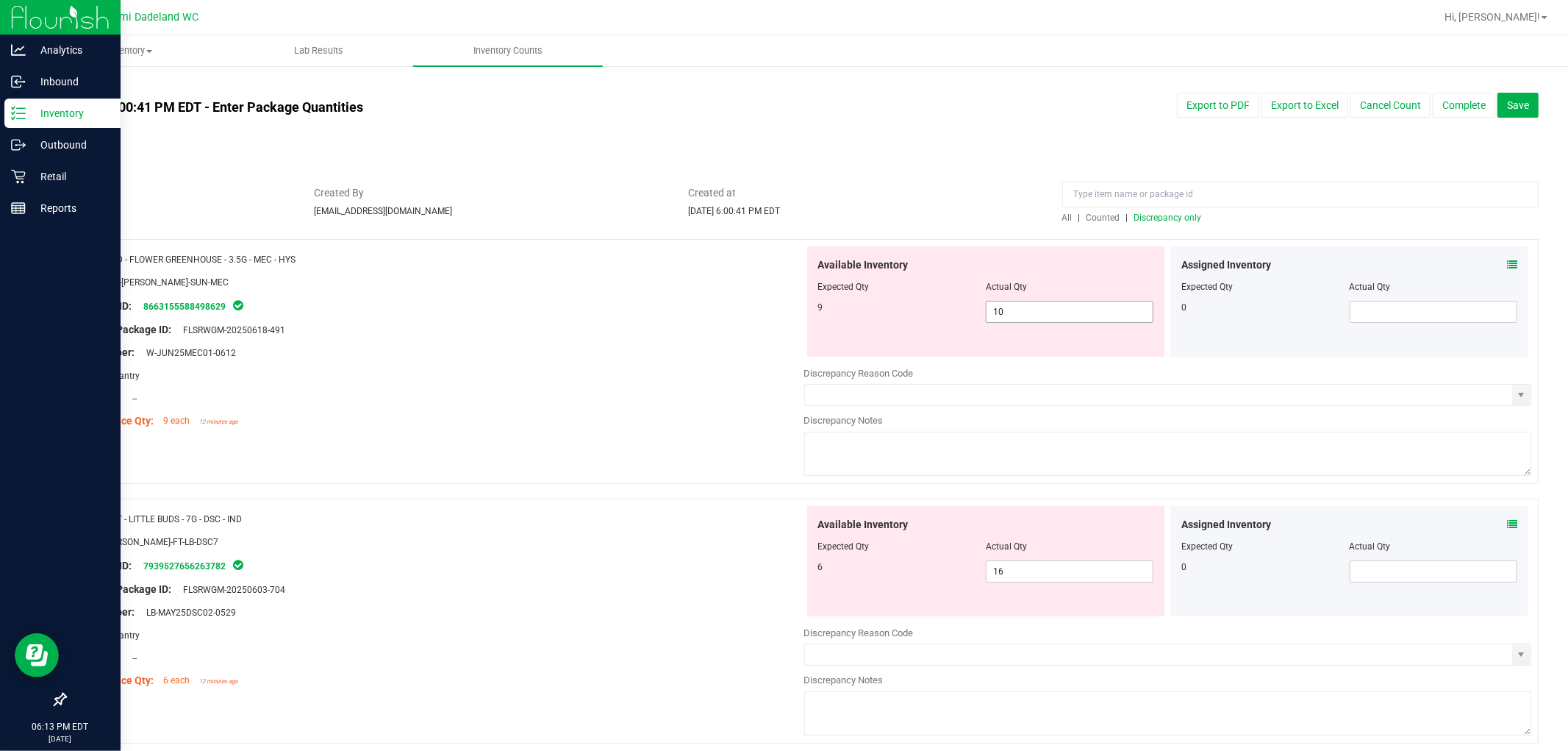 click on "10 10" at bounding box center [1070, 312] 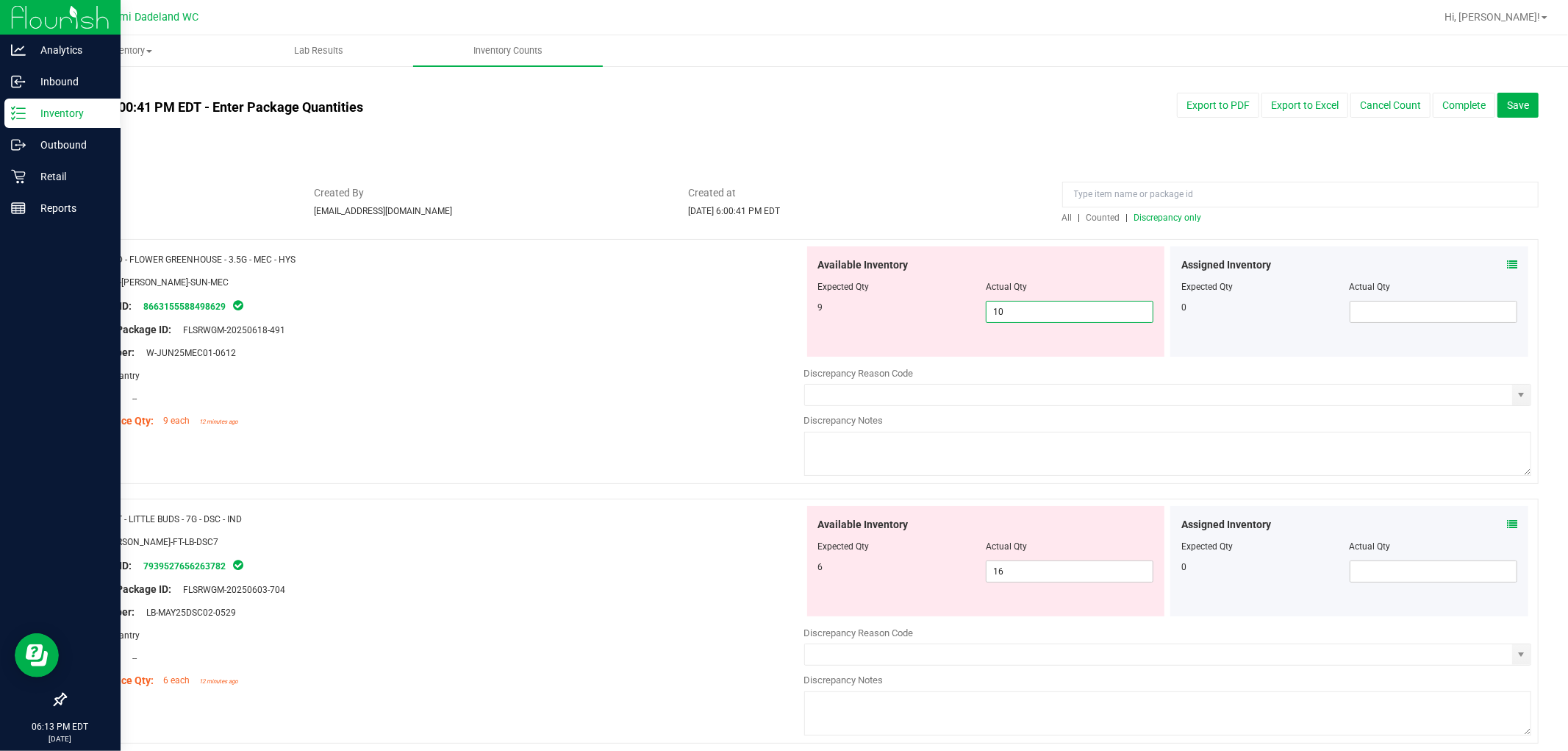 click on "10" at bounding box center [1070, 312] 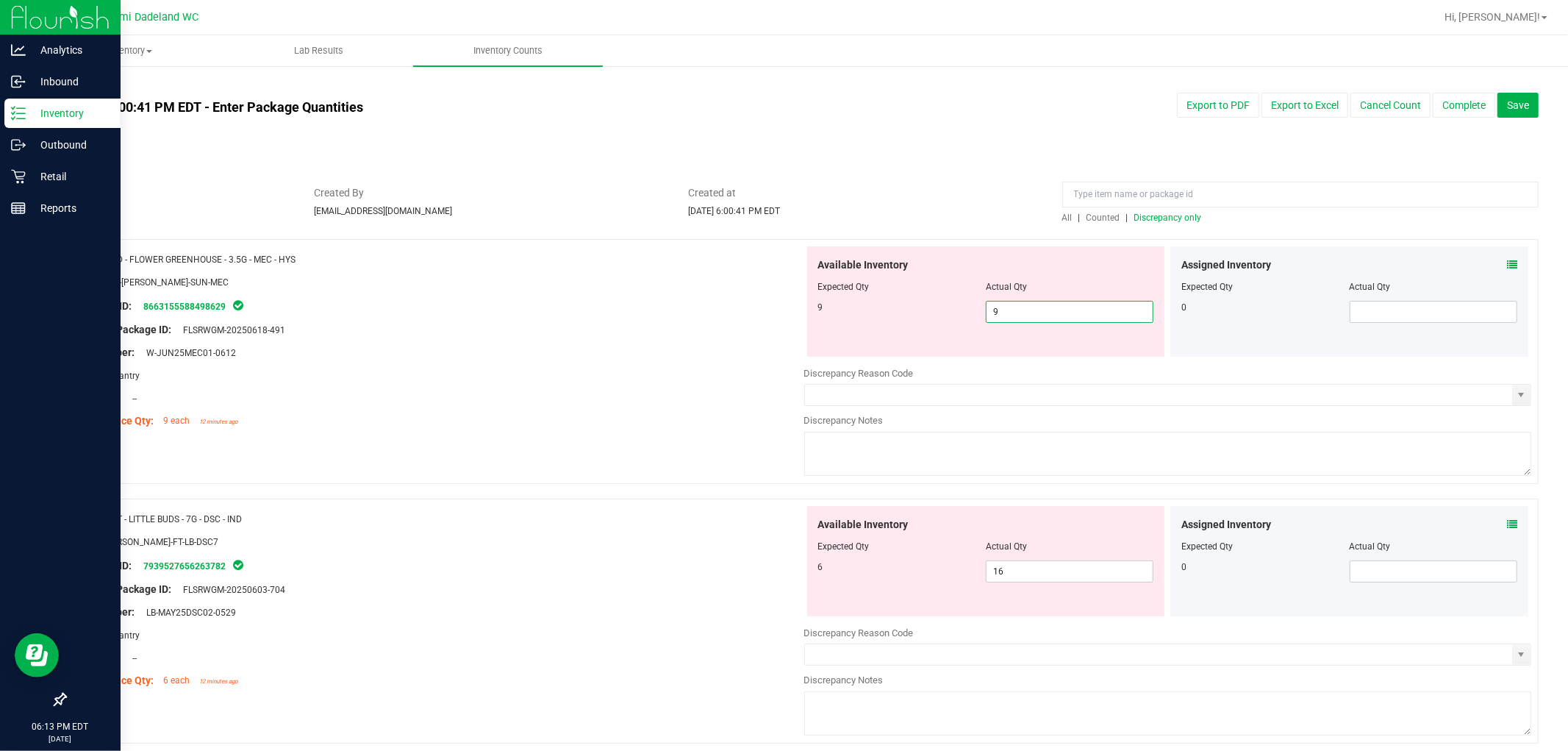 click on "Original Package ID:
FLSRWGM-20250618-491" at bounding box center (440, 330) 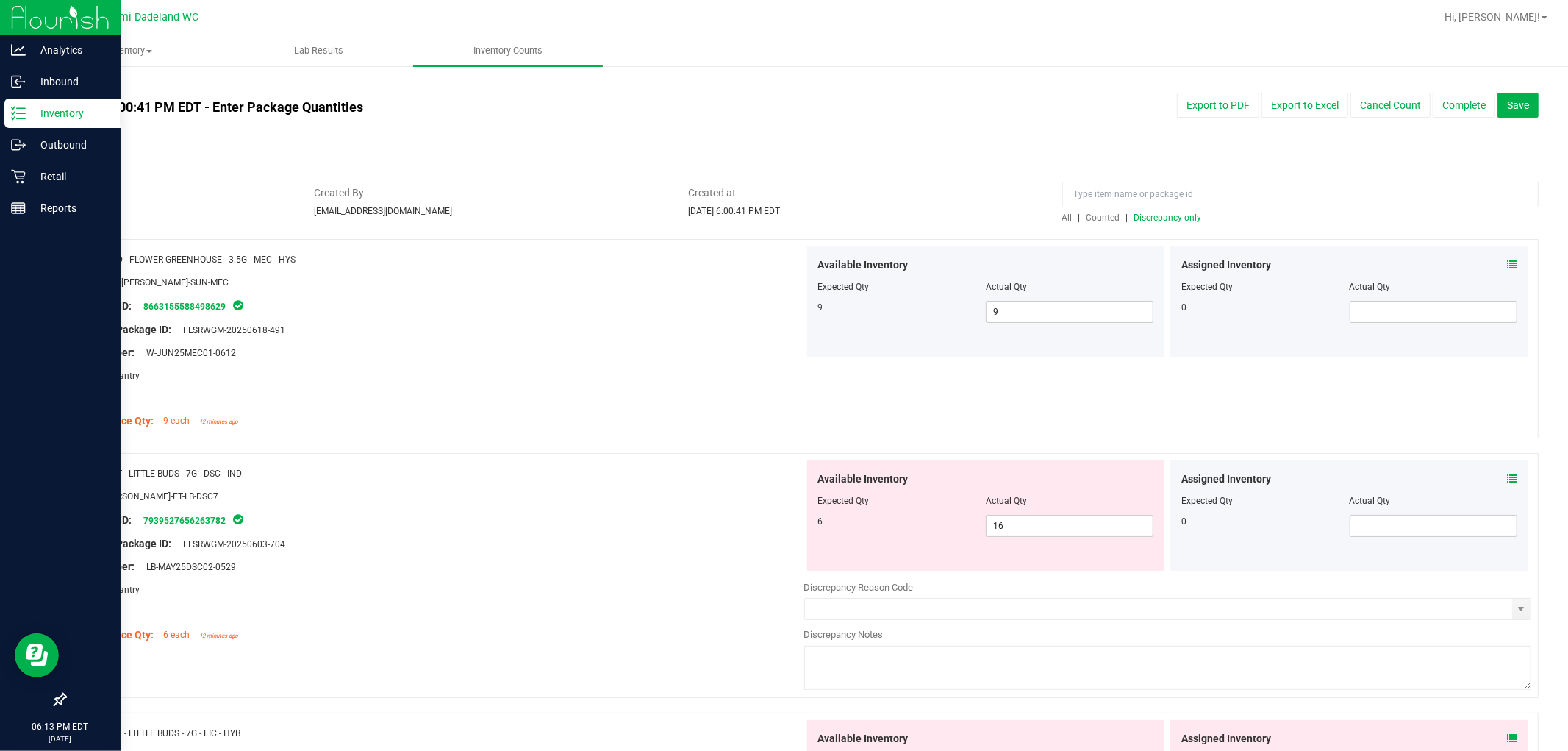 click on "Discrepancy only" at bounding box center (1168, 218) 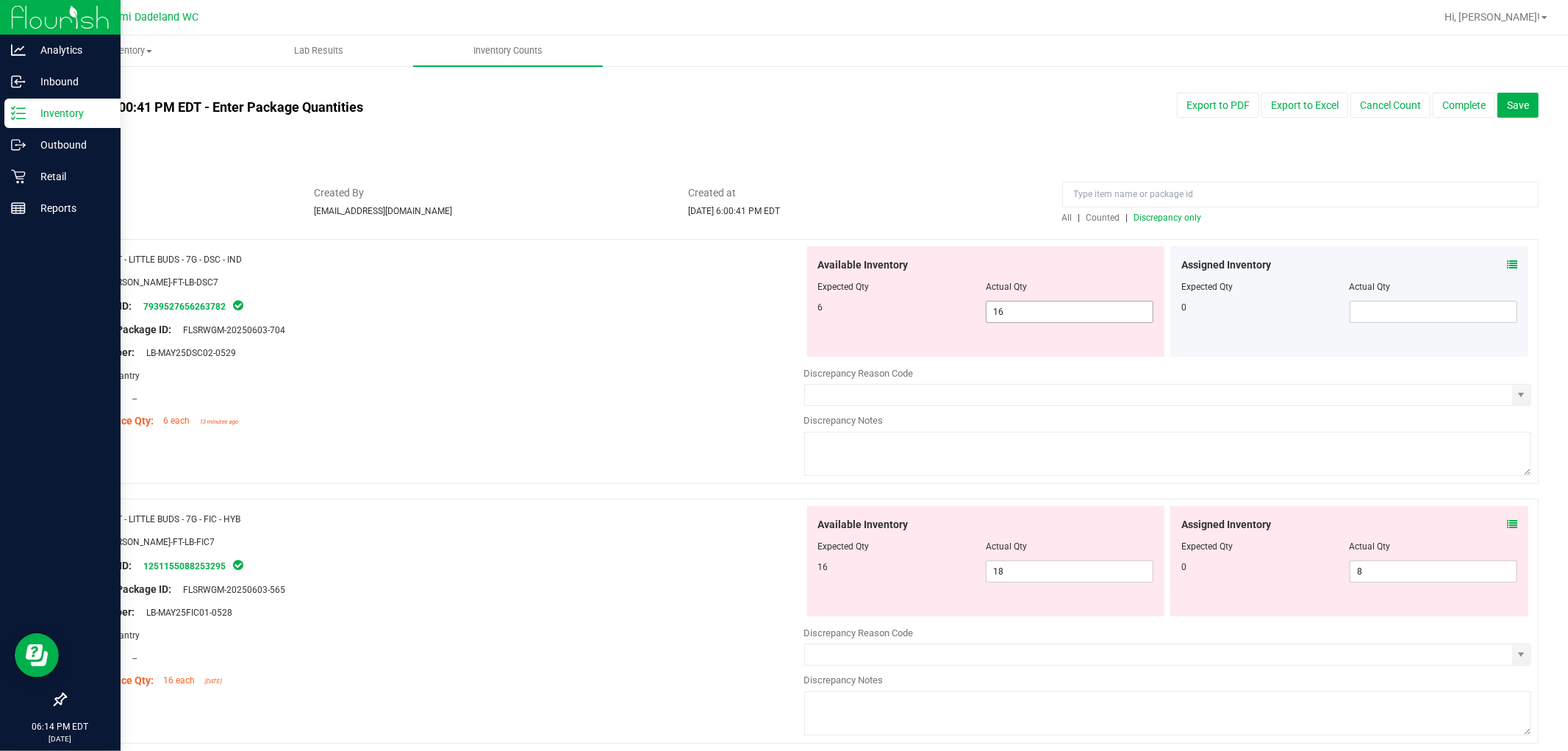 click on "16 16" at bounding box center [1070, 312] 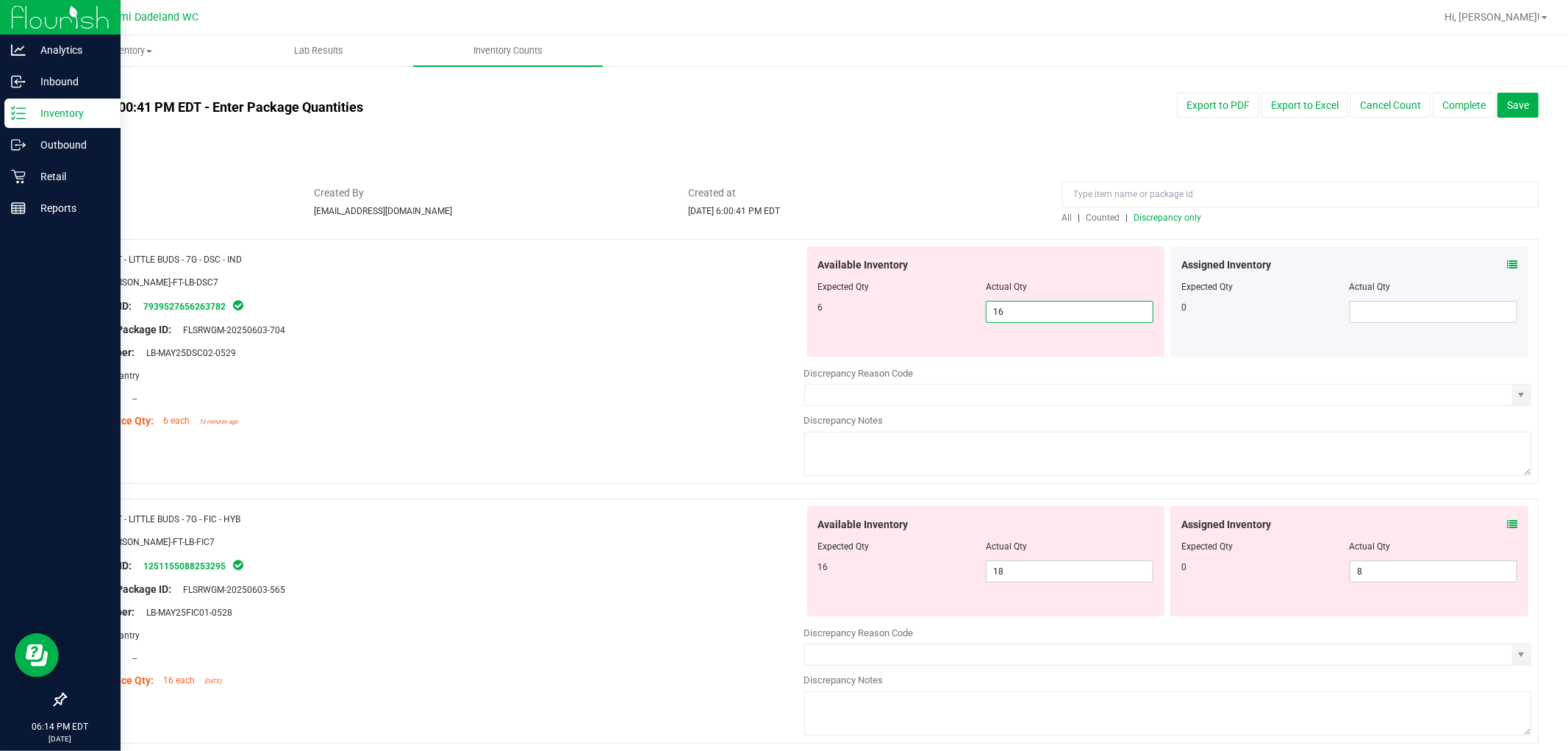click on "16" at bounding box center [1070, 312] 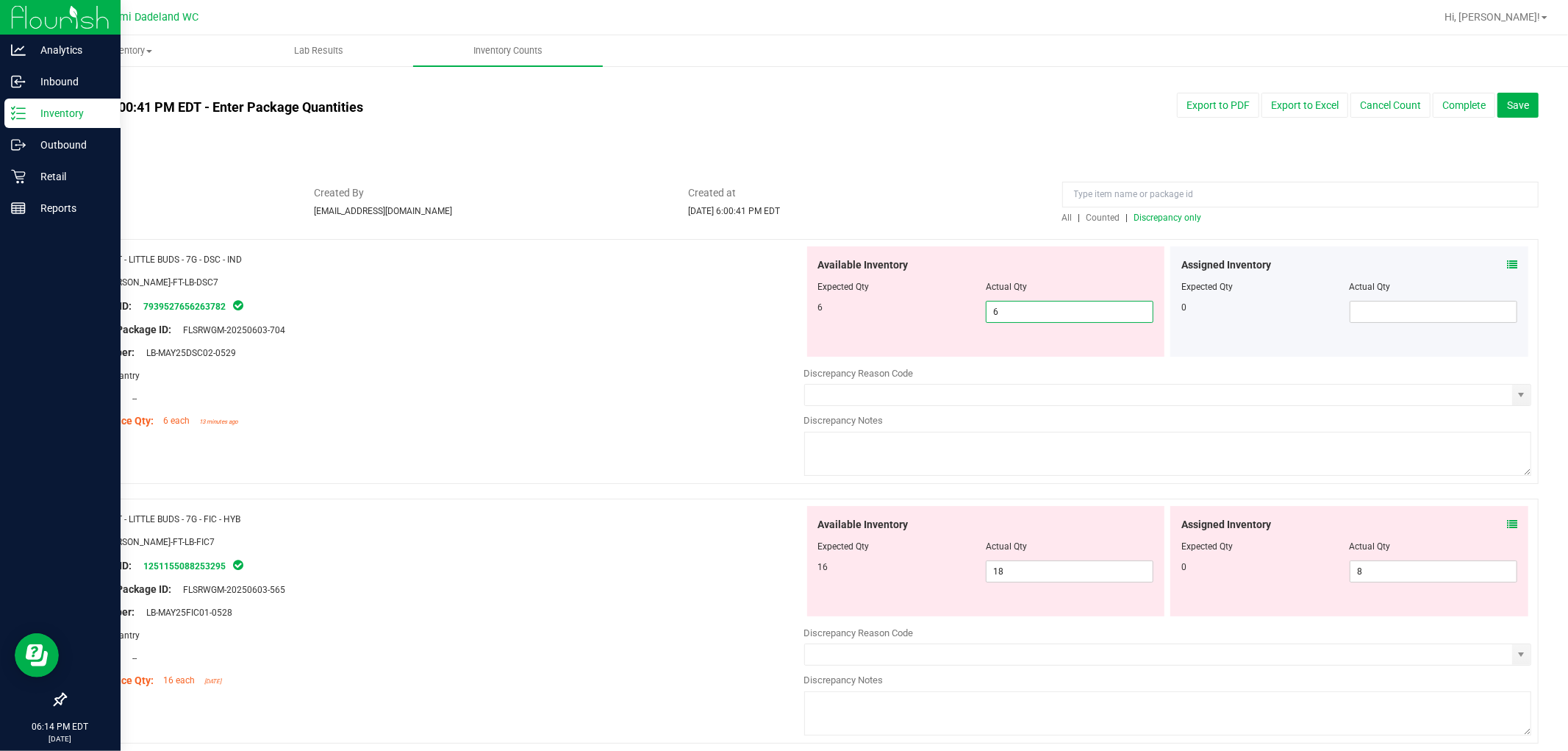 click on "Lot Number:
LB-MAY25DSC02-0529" at bounding box center (440, 352) 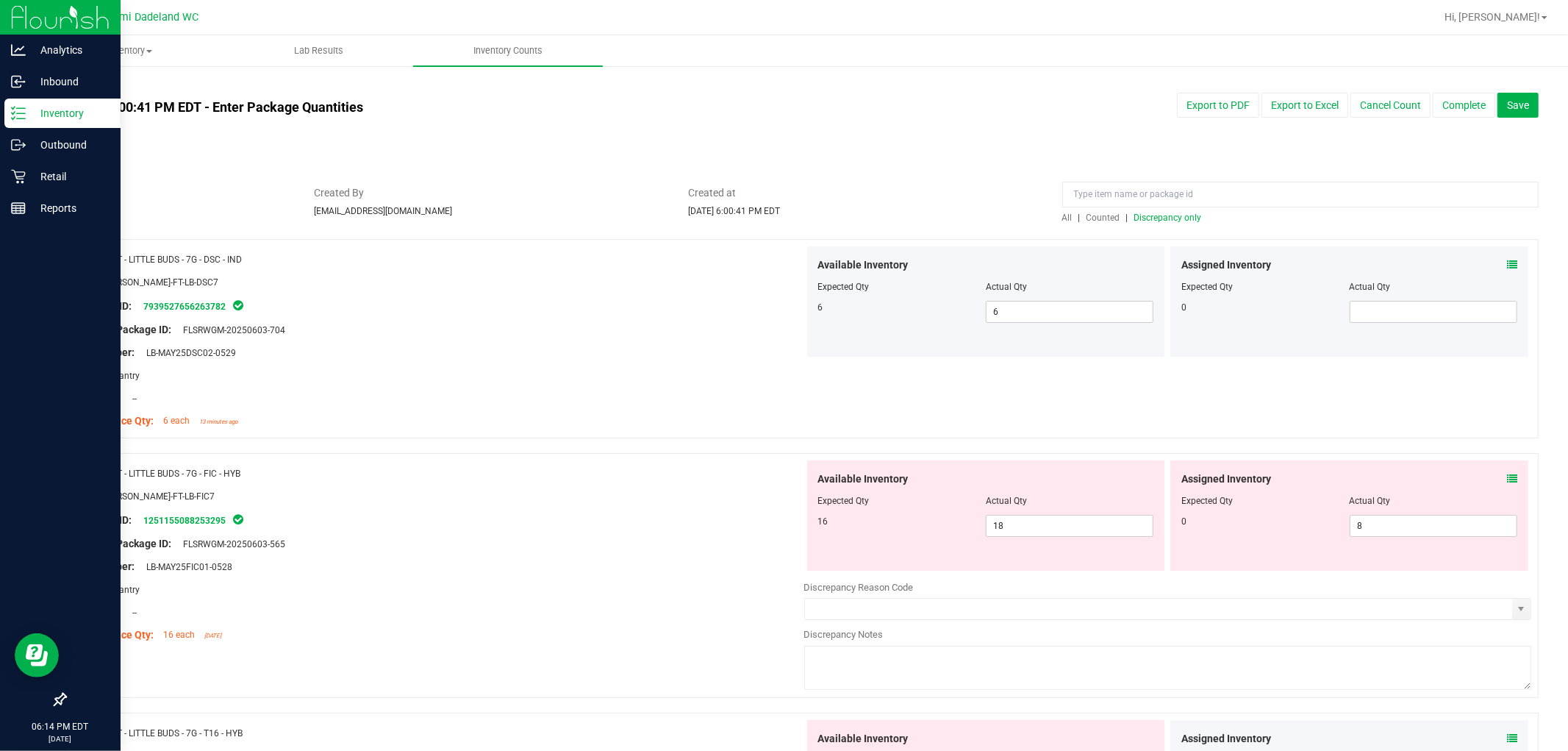 click on "Discrepancy only" at bounding box center [1168, 218] 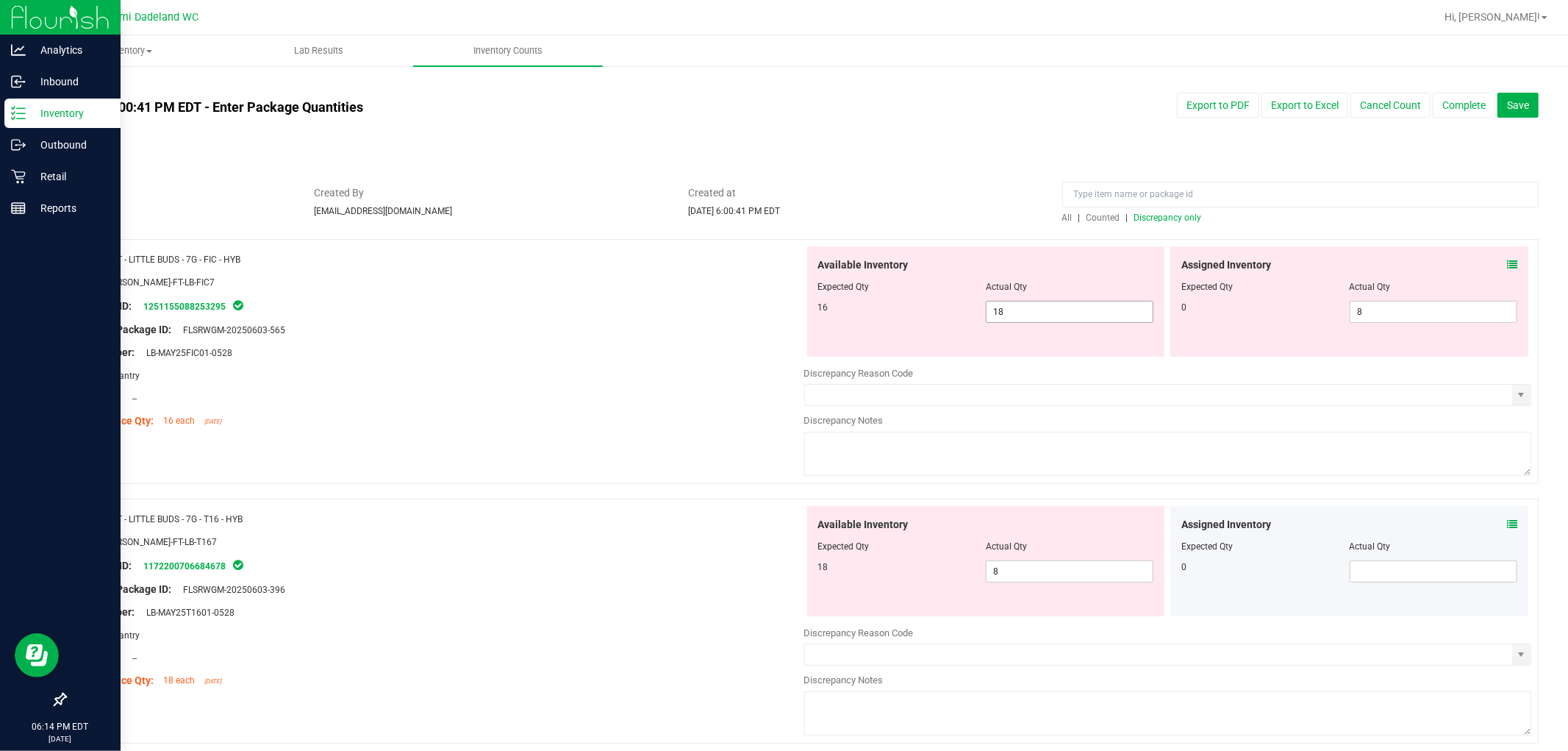 click on "18 18" at bounding box center (1070, 312) 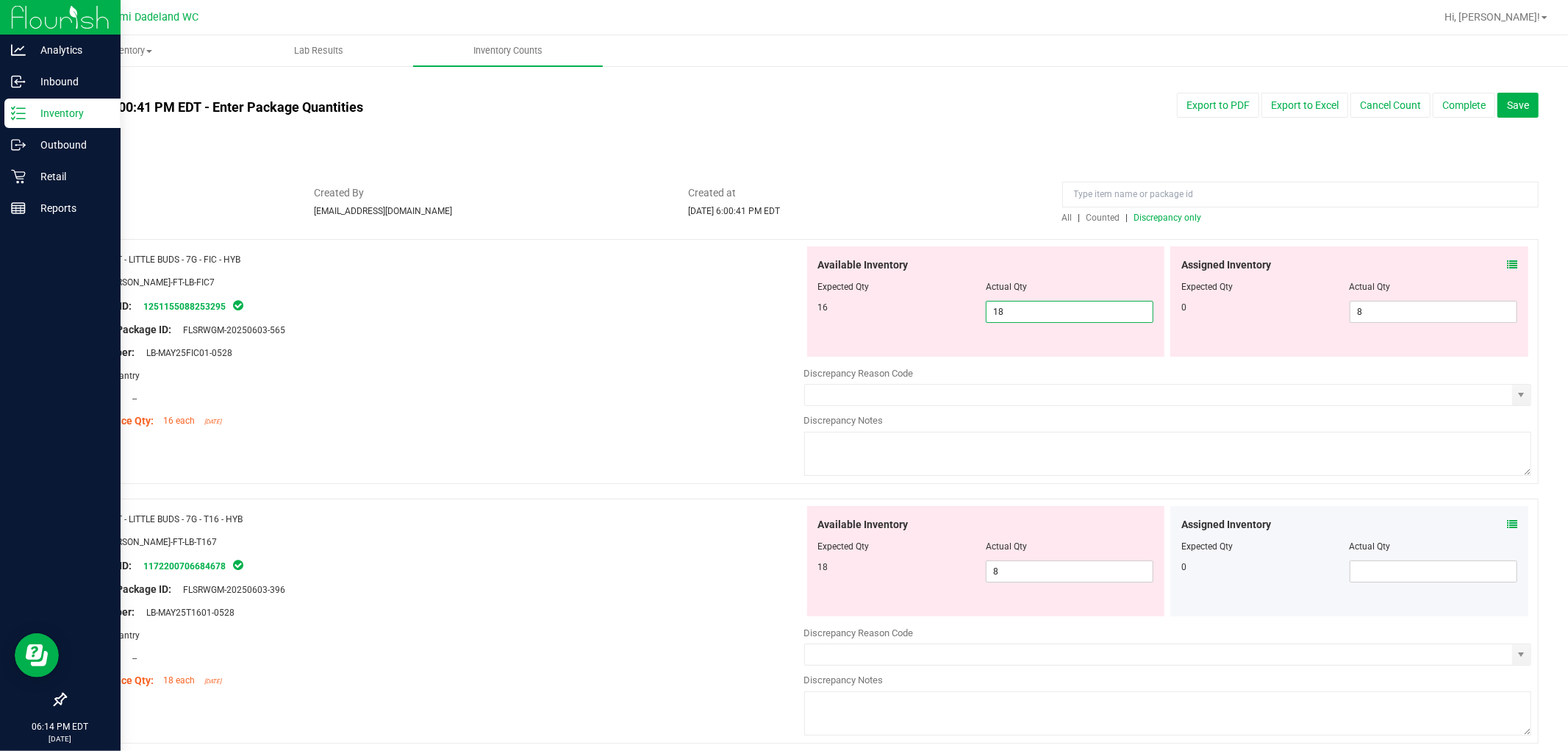 click on "18" at bounding box center [1070, 312] 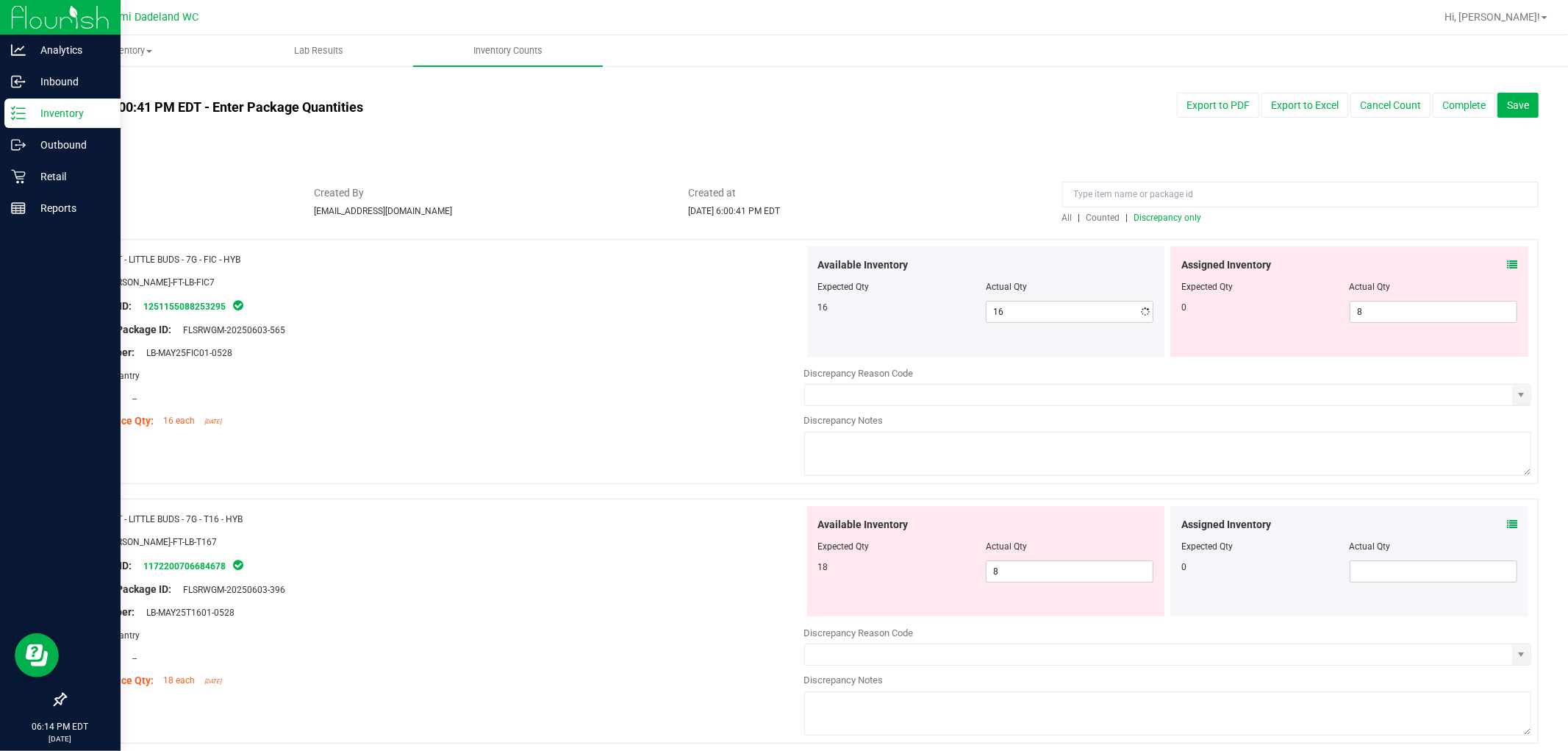 click on "Lot Number:
LB-MAY25FIC01-0528" at bounding box center (440, 352) 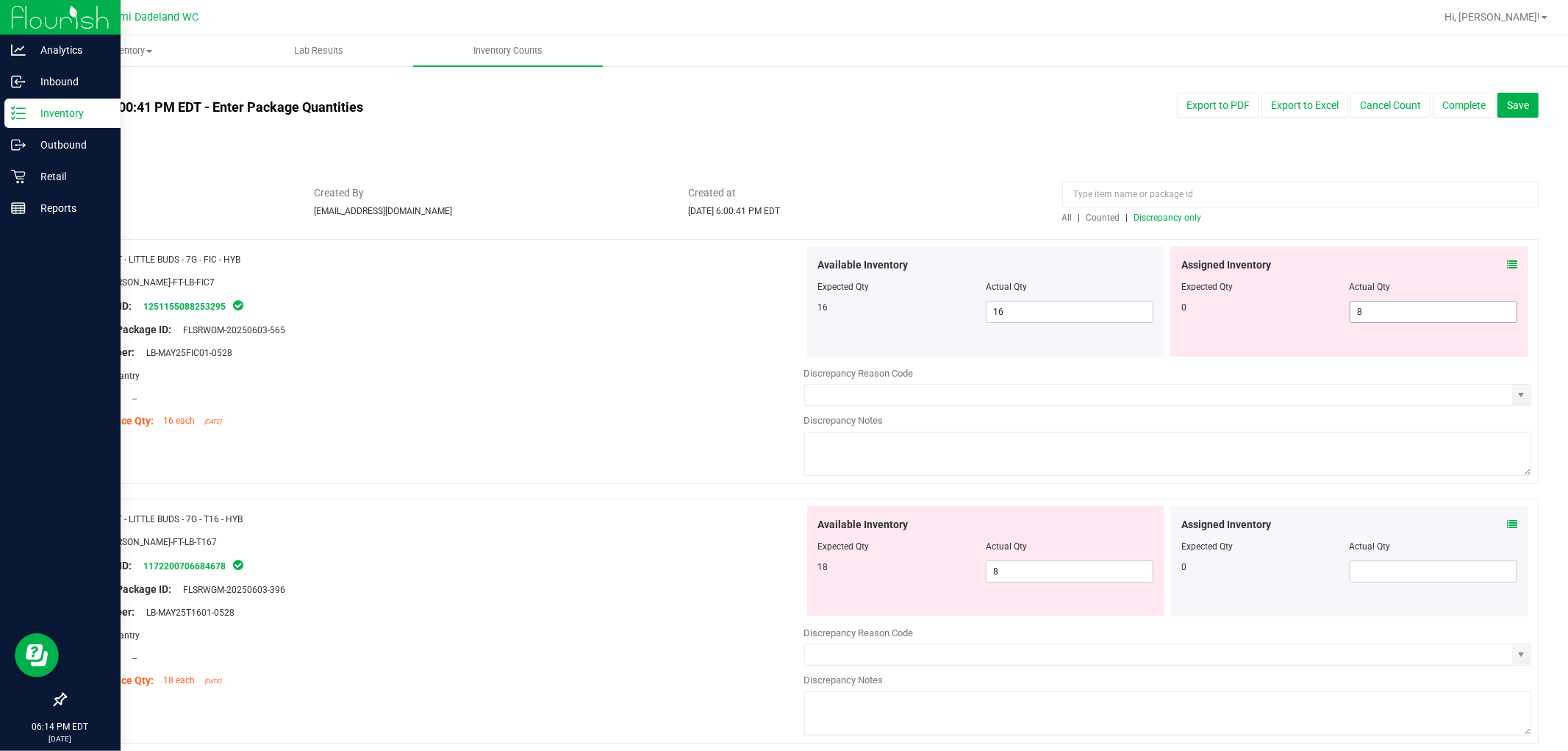 click on "8 8" at bounding box center [1433, 312] 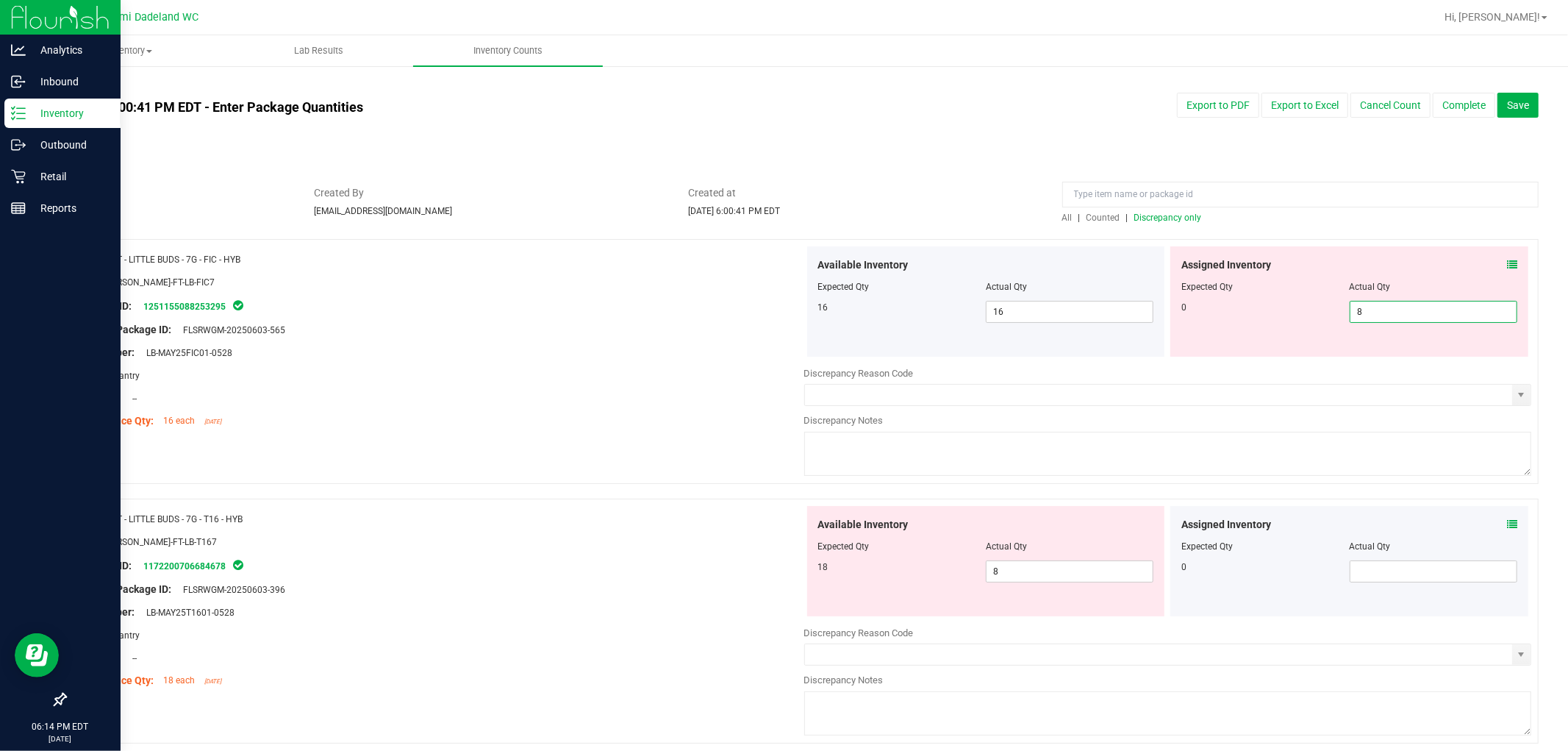 click on "8" at bounding box center [1433, 312] 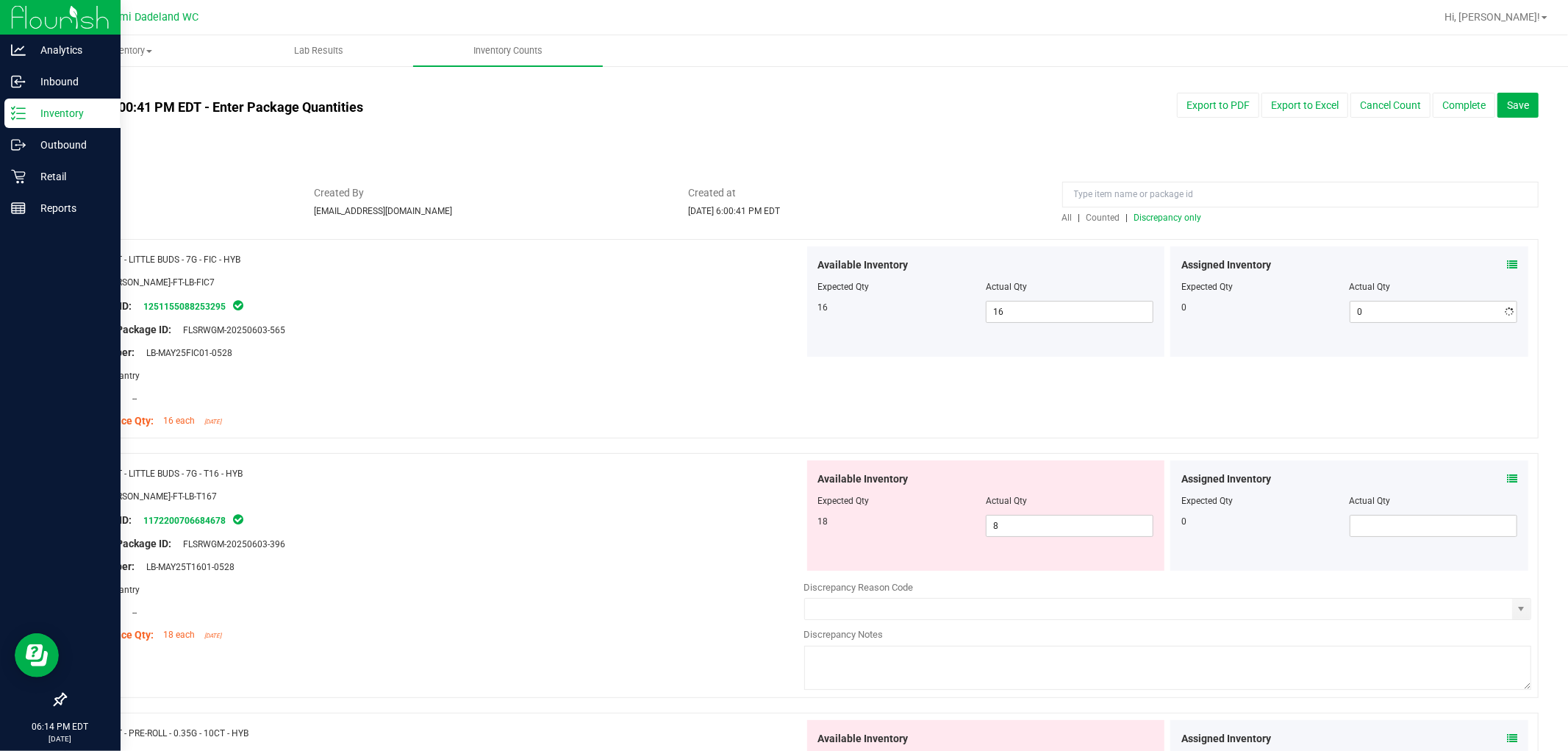 click at bounding box center [440, 364] 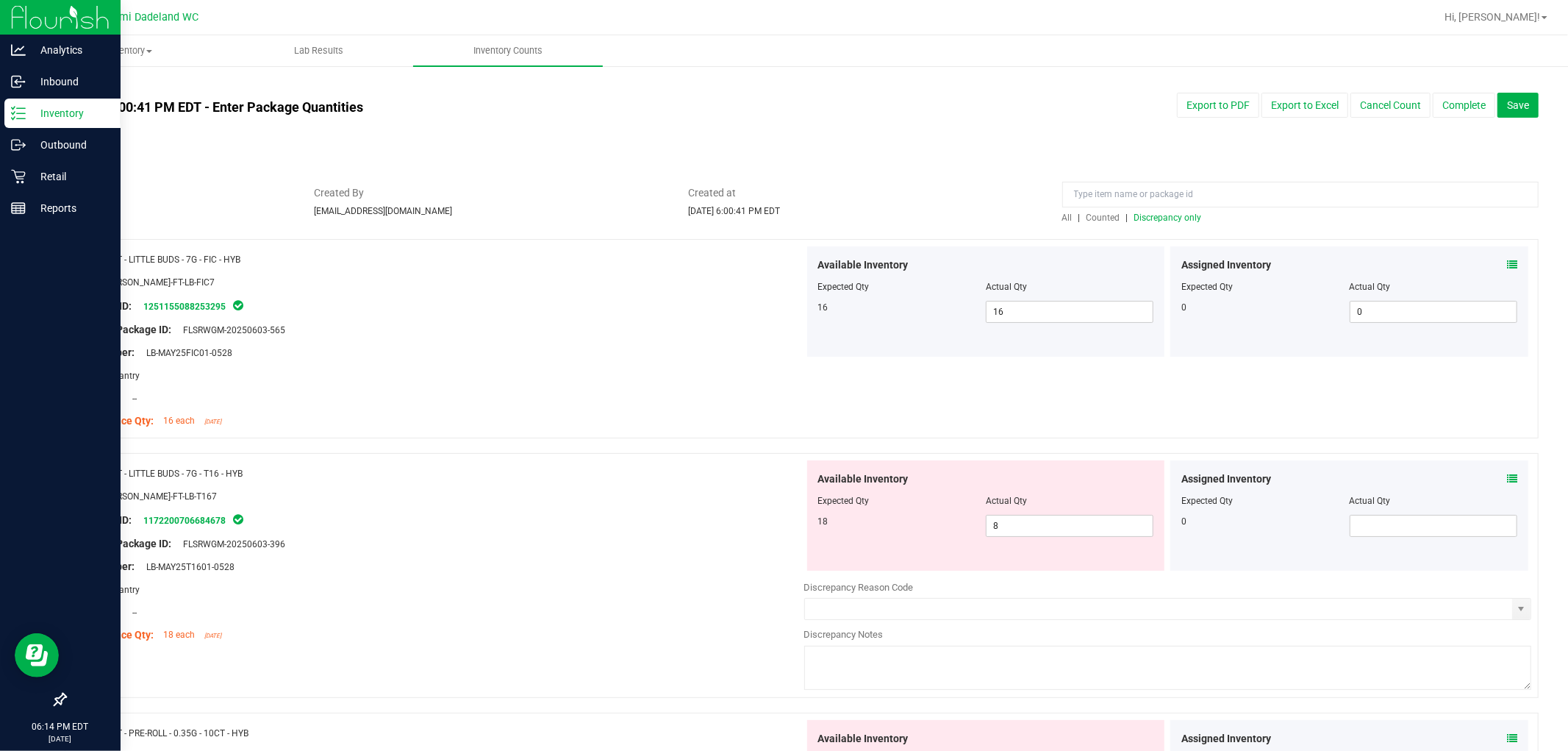 click on "Discrepancy only" at bounding box center (1168, 218) 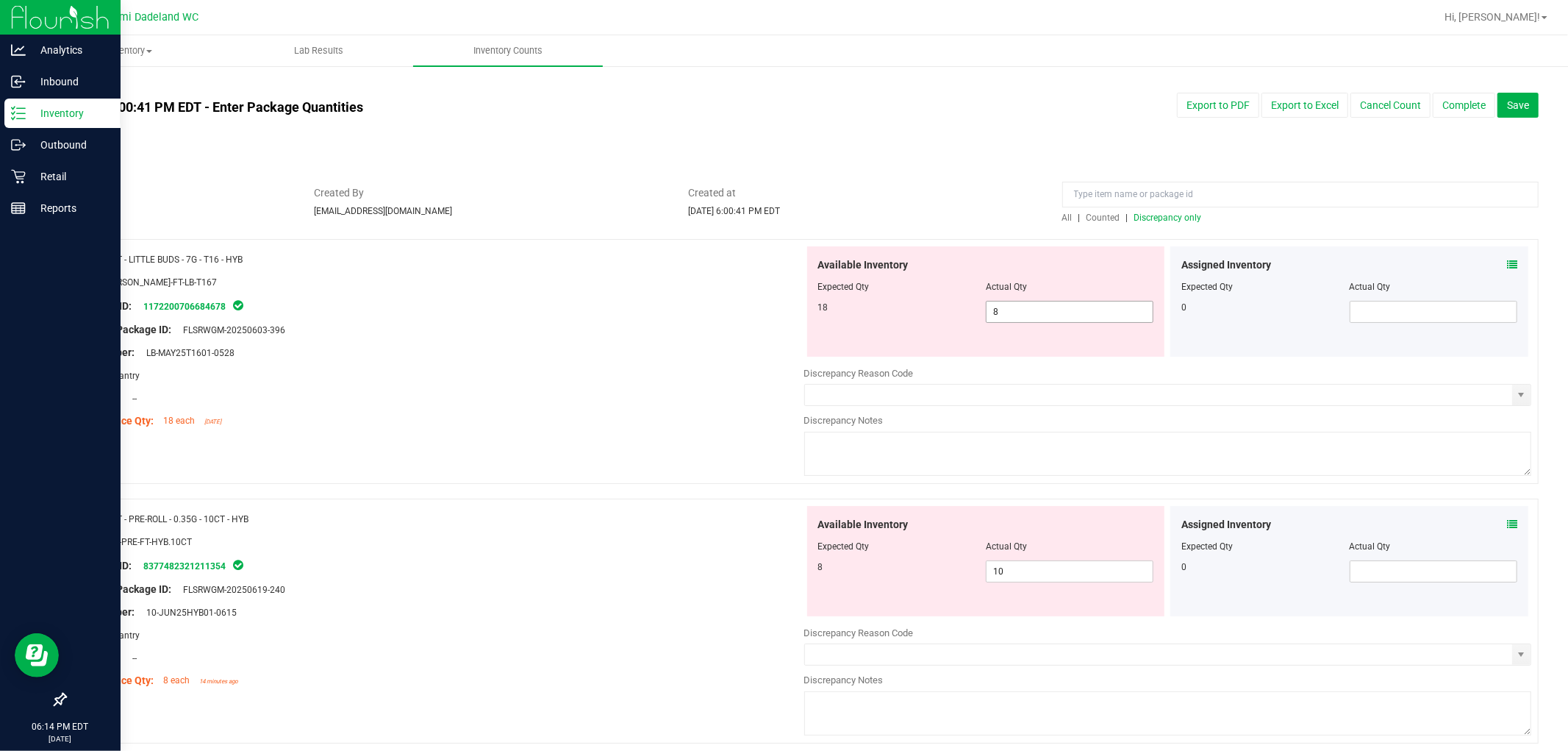 click on "8 8" at bounding box center (1070, 312) 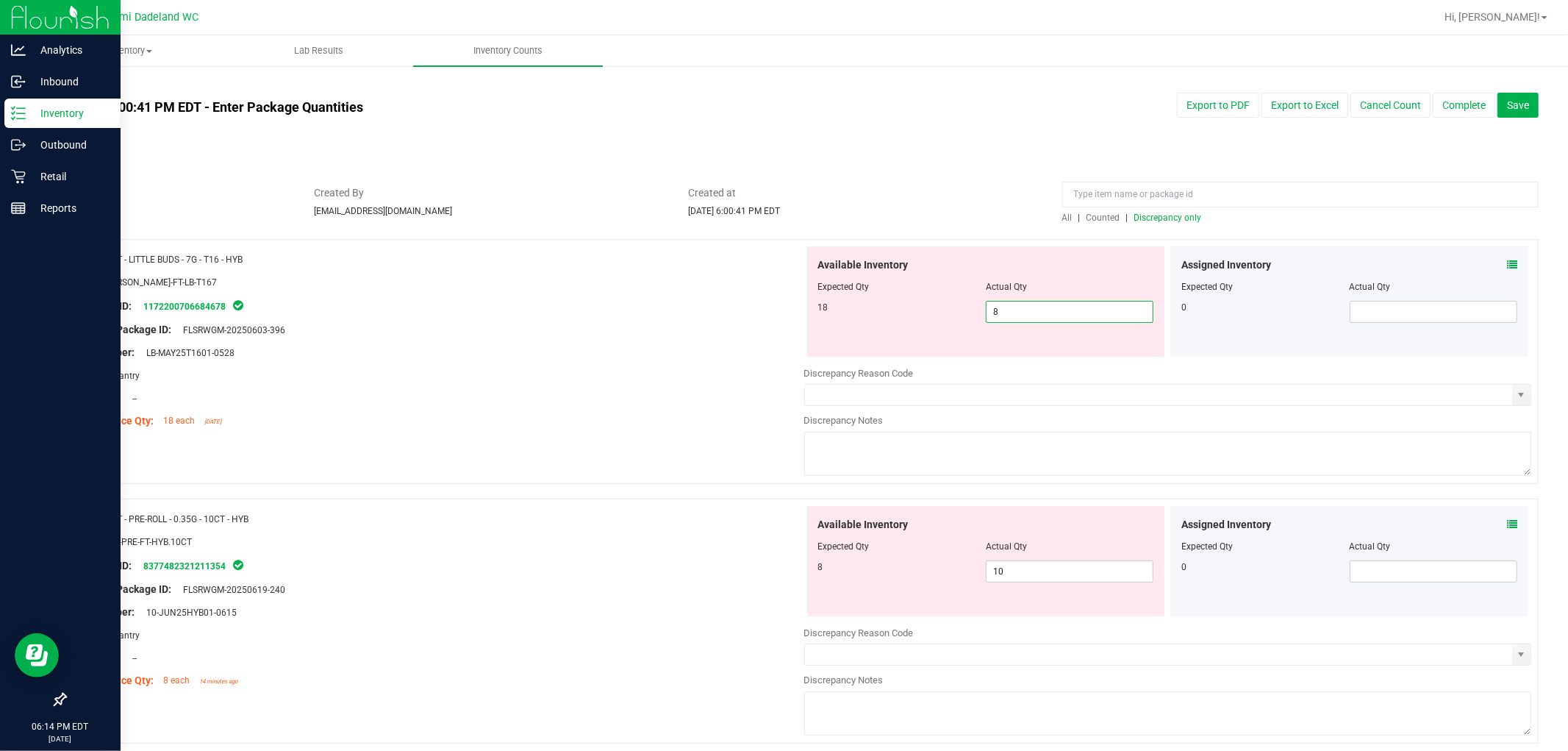 click on "8" at bounding box center [1070, 312] 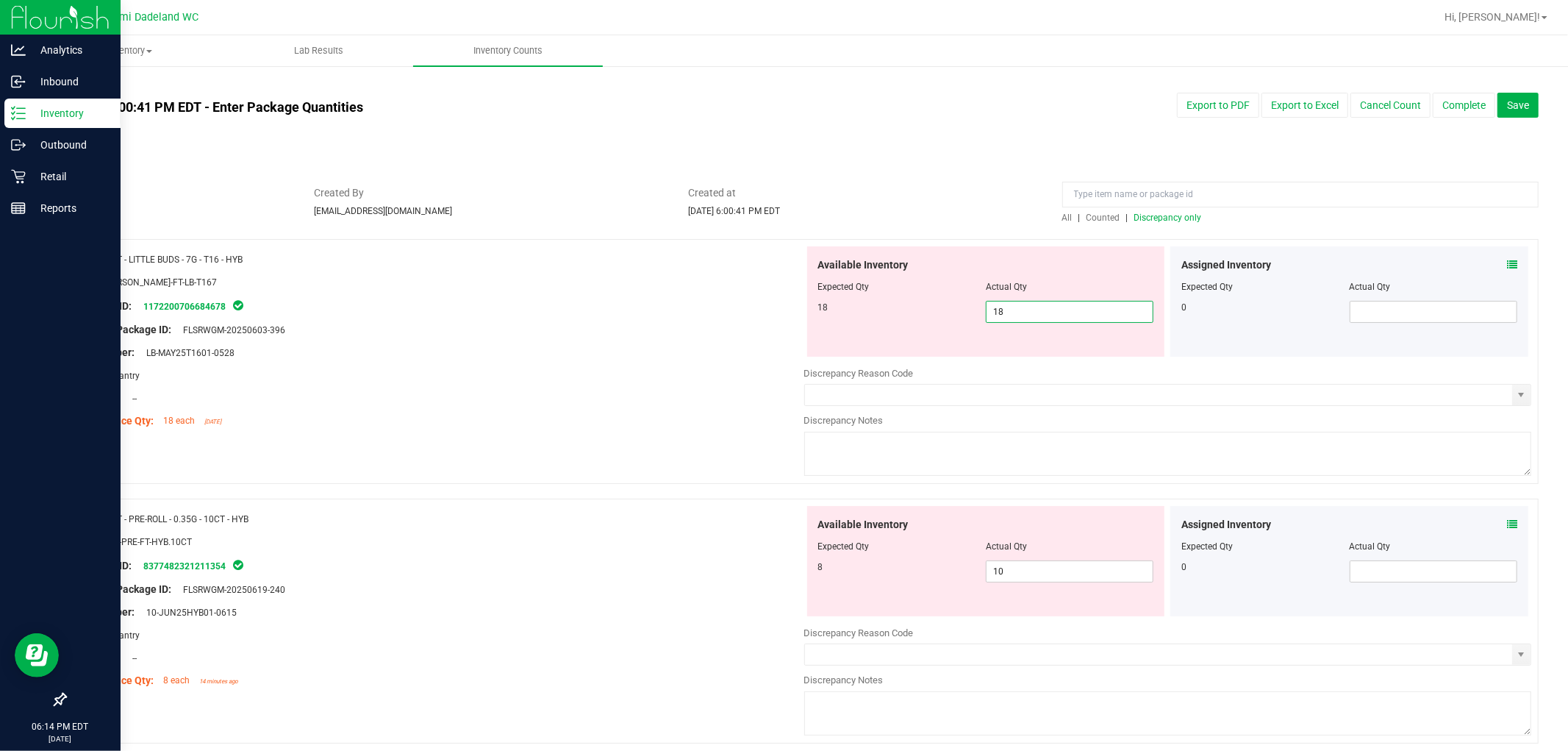 click on "Compliance Qty:
18 each
[DATE]" at bounding box center [440, 421] 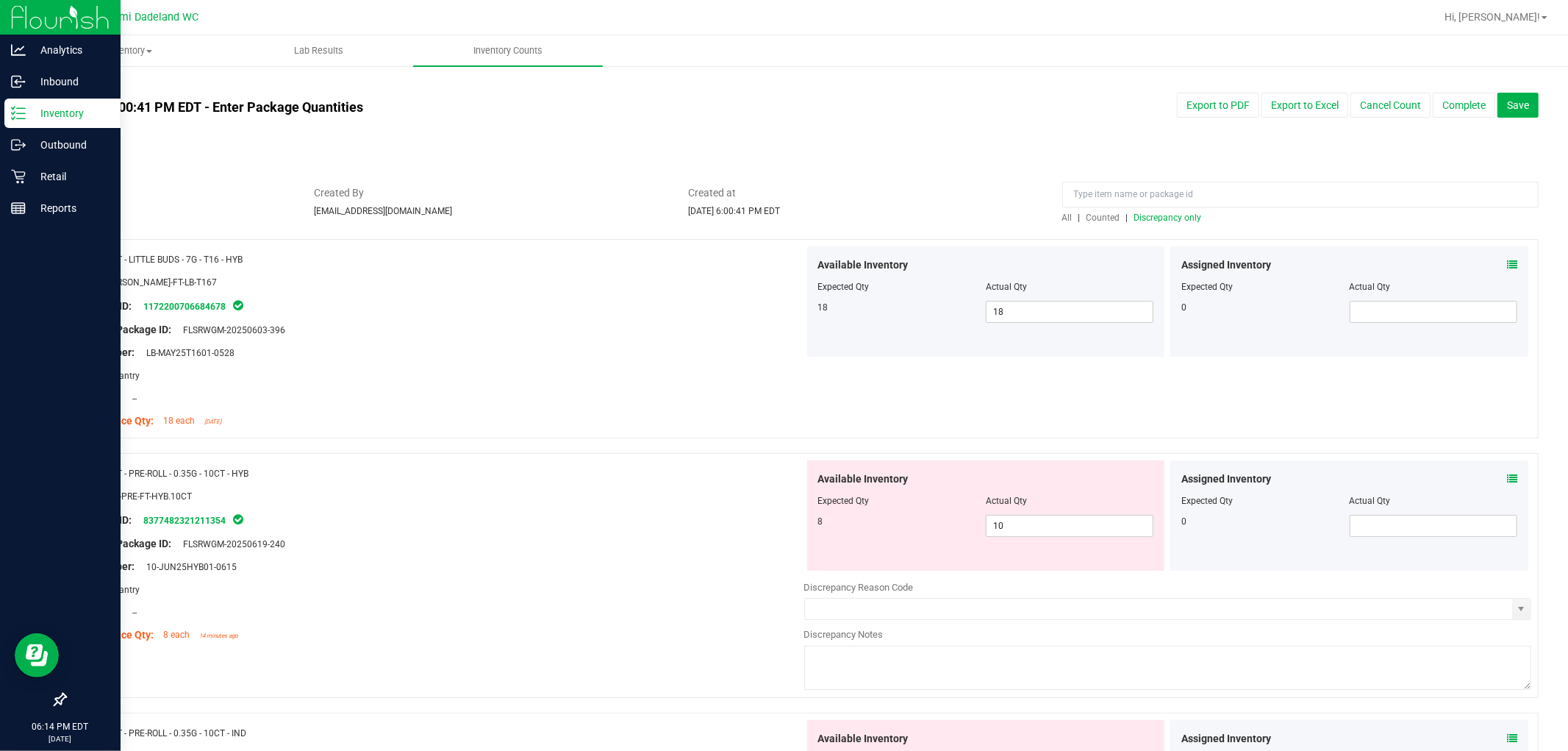 click on "Discrepancy only" at bounding box center [1168, 218] 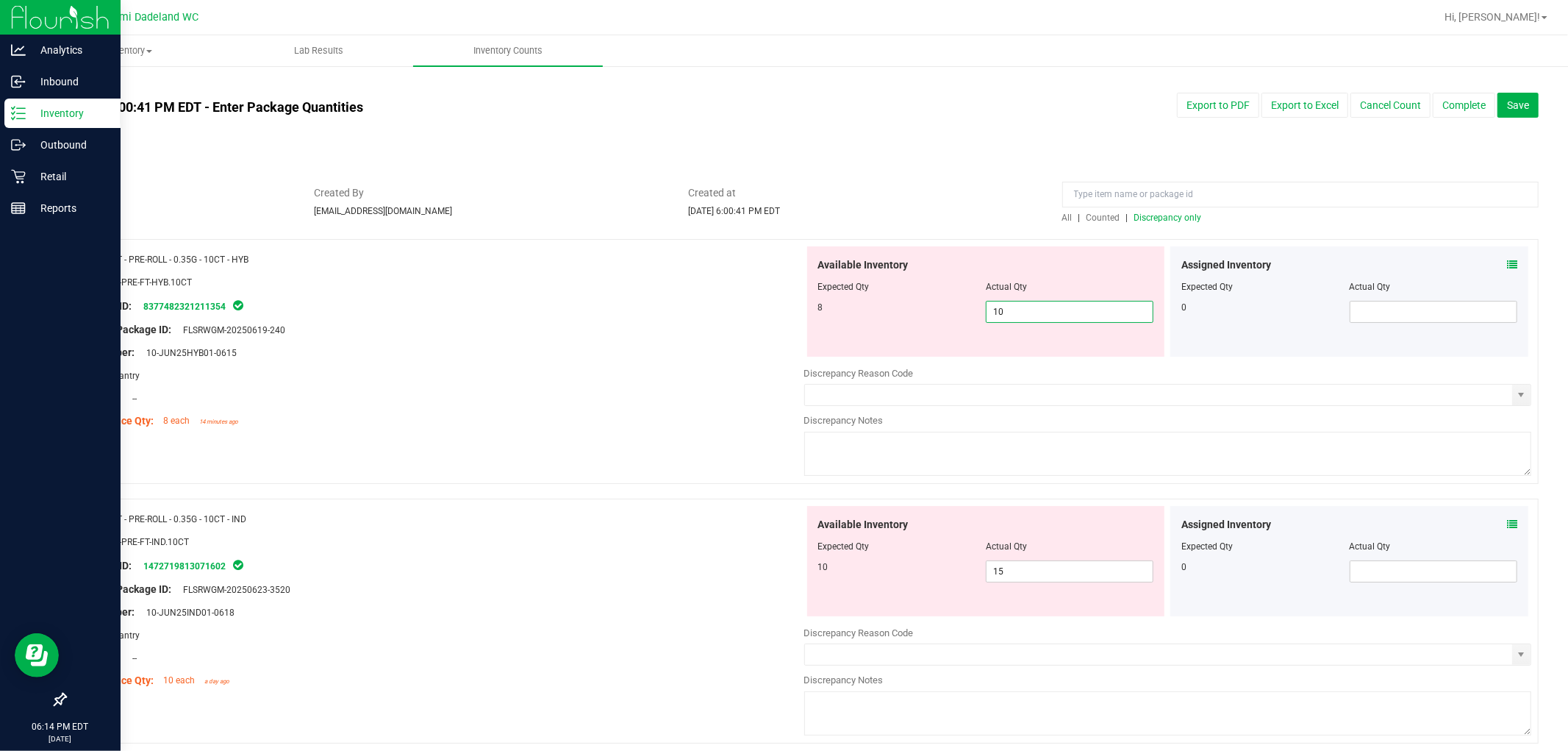 click on "10 10" at bounding box center [1070, 312] 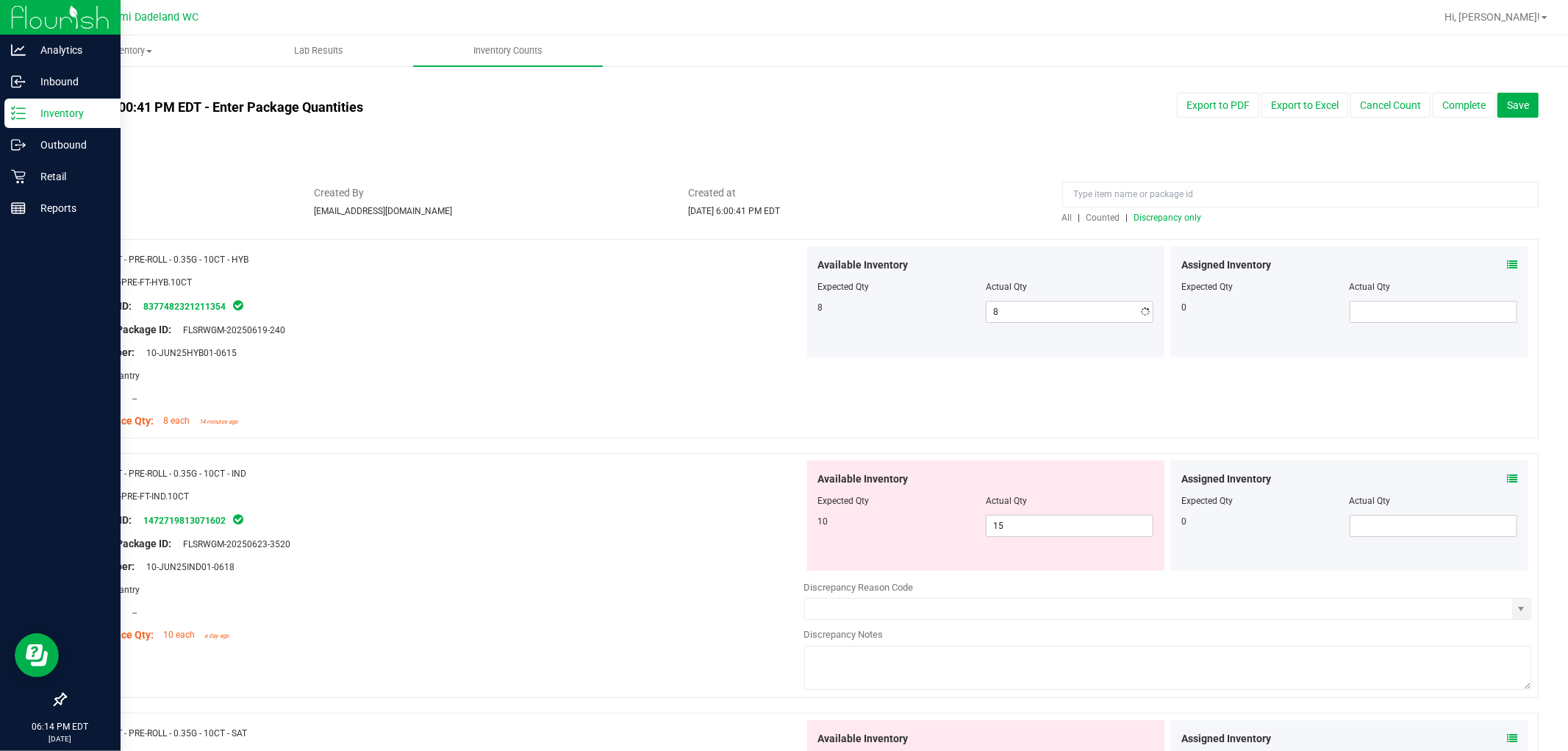 click at bounding box center [440, 387] 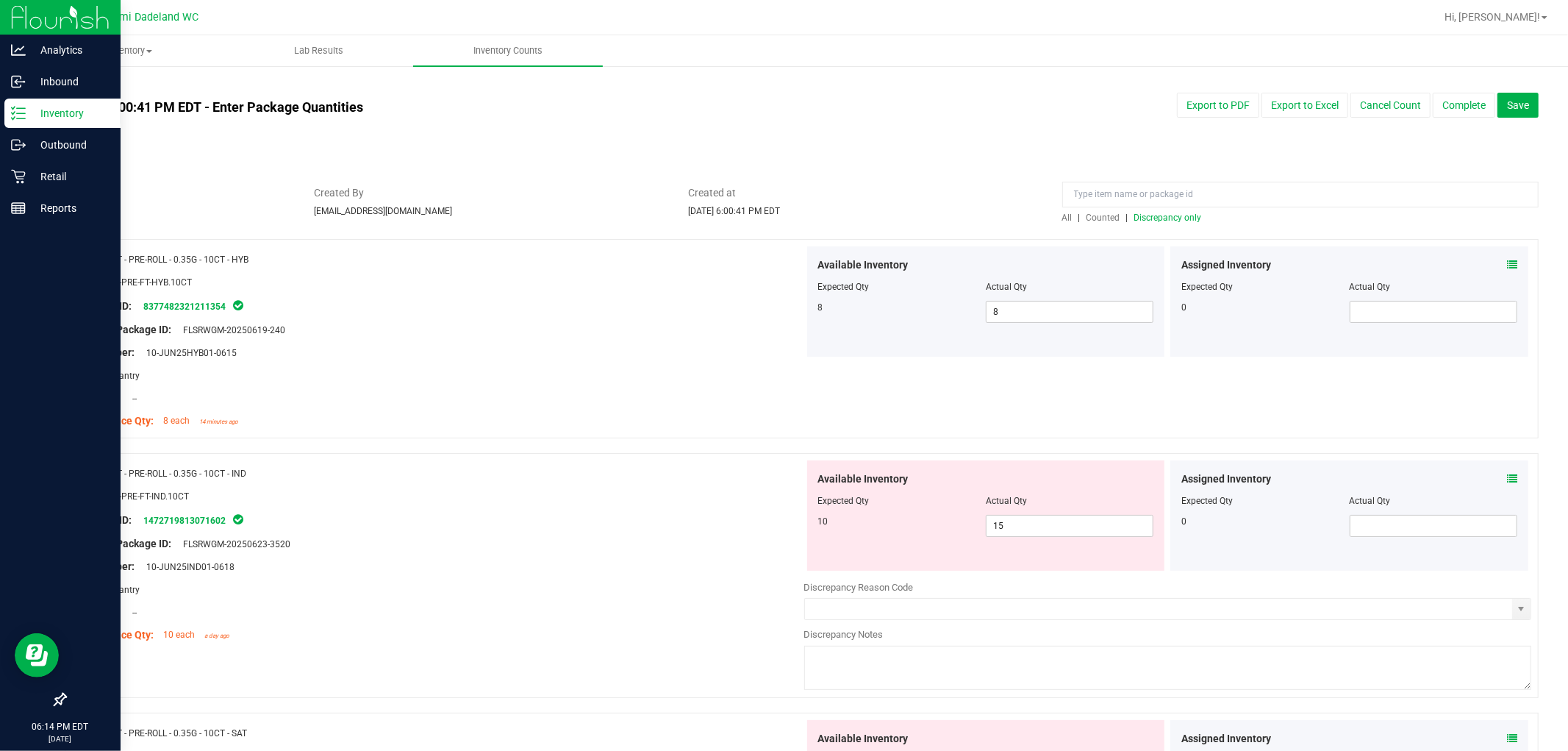 click on "Discrepancy only" at bounding box center (1168, 218) 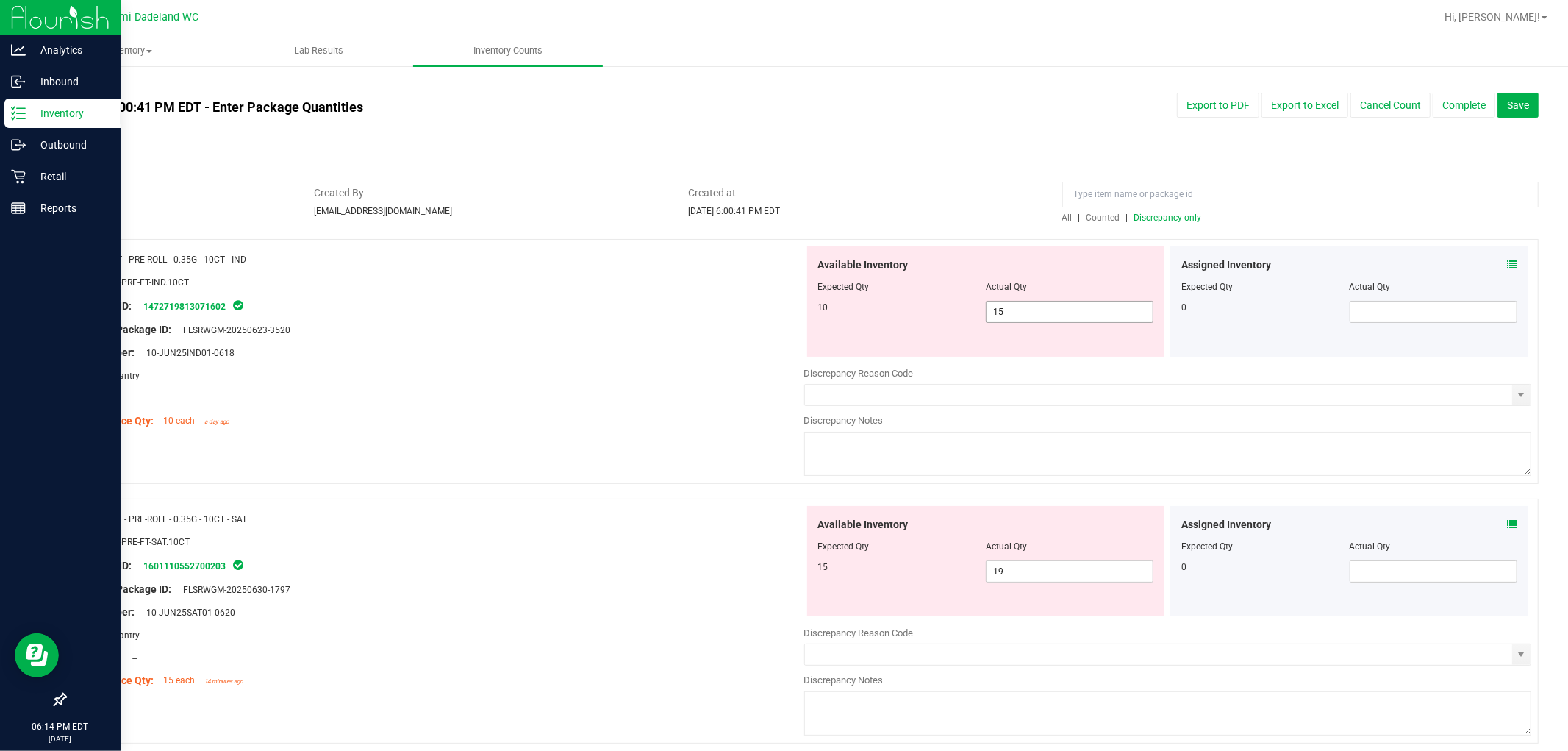 click on "15 15" at bounding box center (1070, 312) 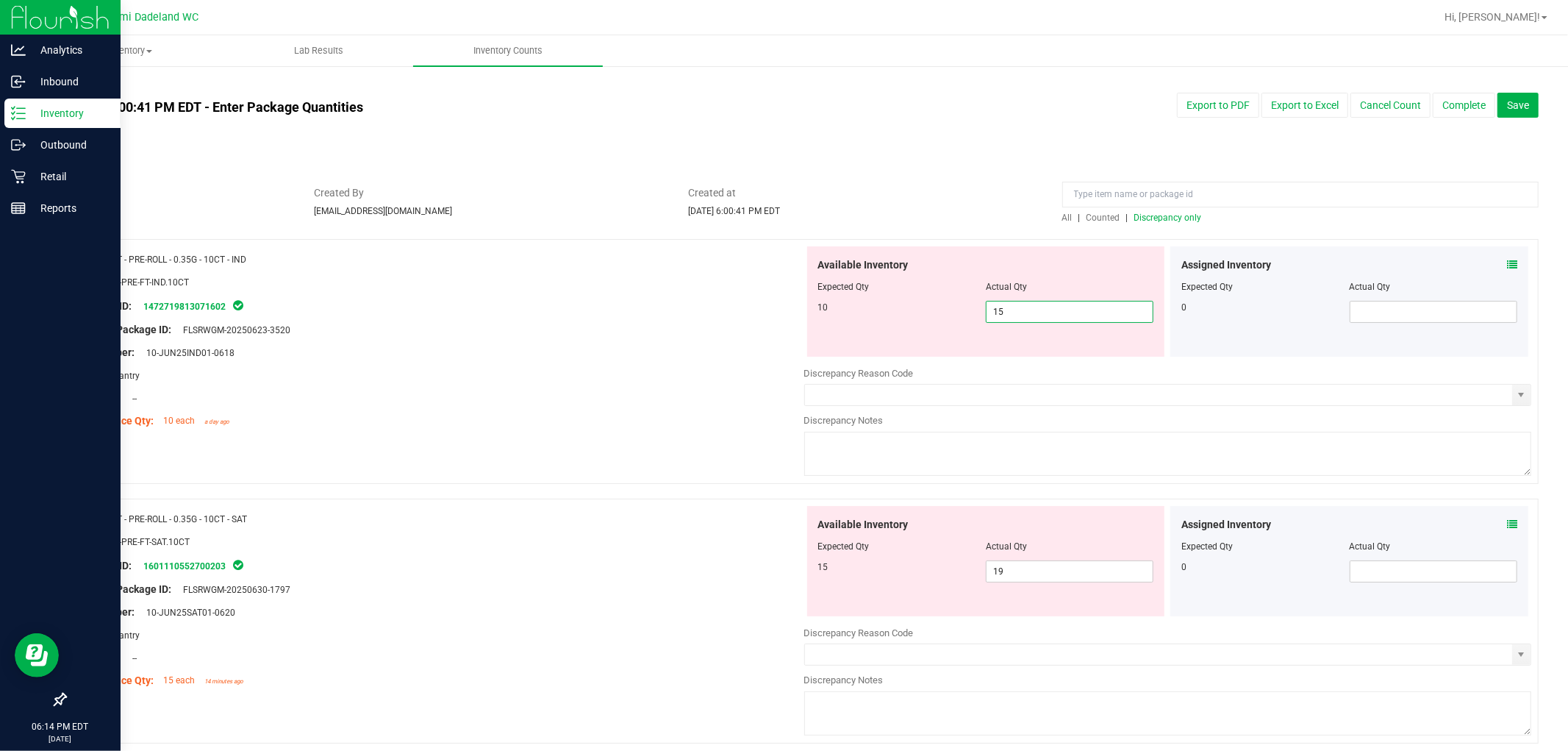 click on "15" at bounding box center (1070, 312) 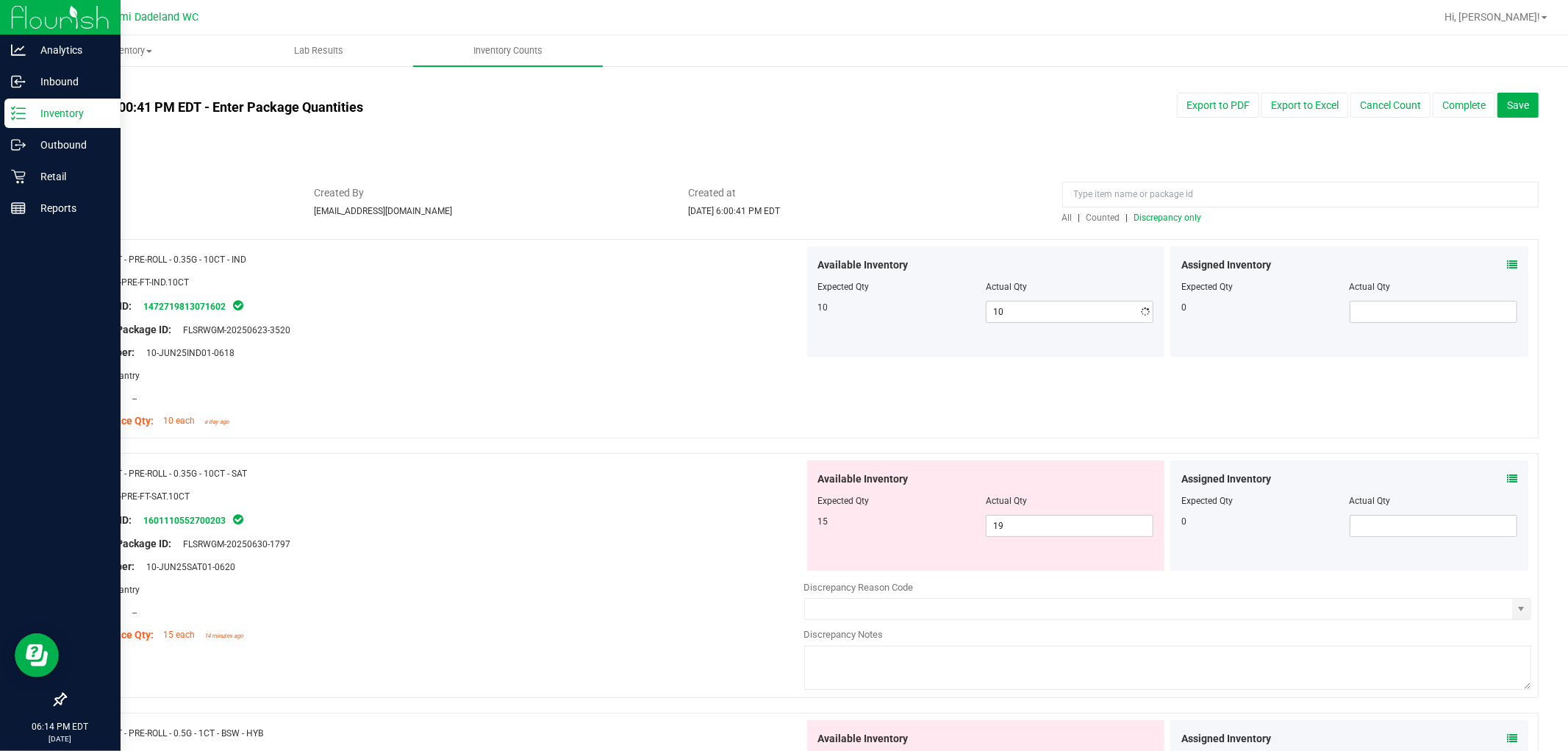 click on "Lot Number:
10-JUN25IND01-0618" at bounding box center [440, 352] 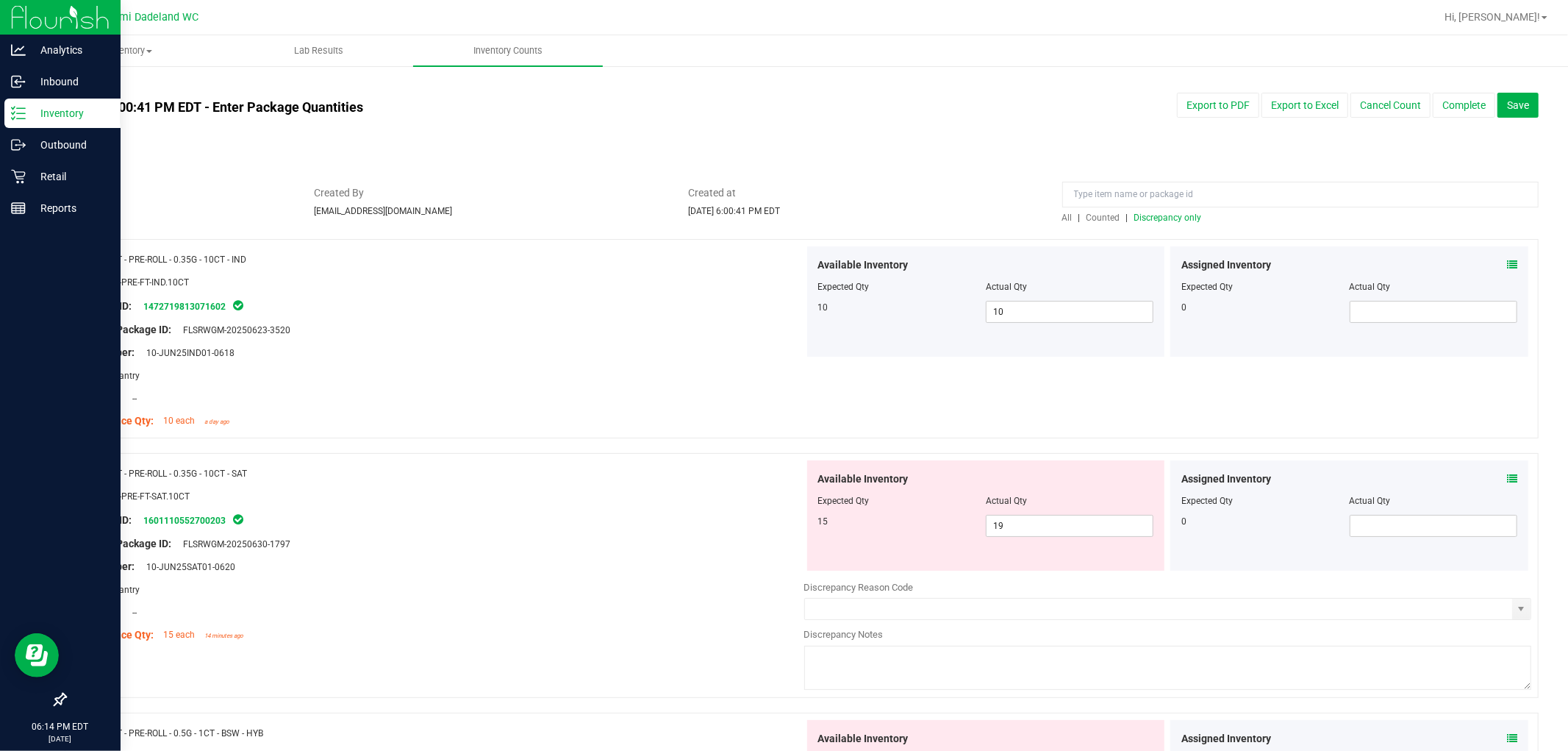 click on "Discrepancy only" at bounding box center (1168, 218) 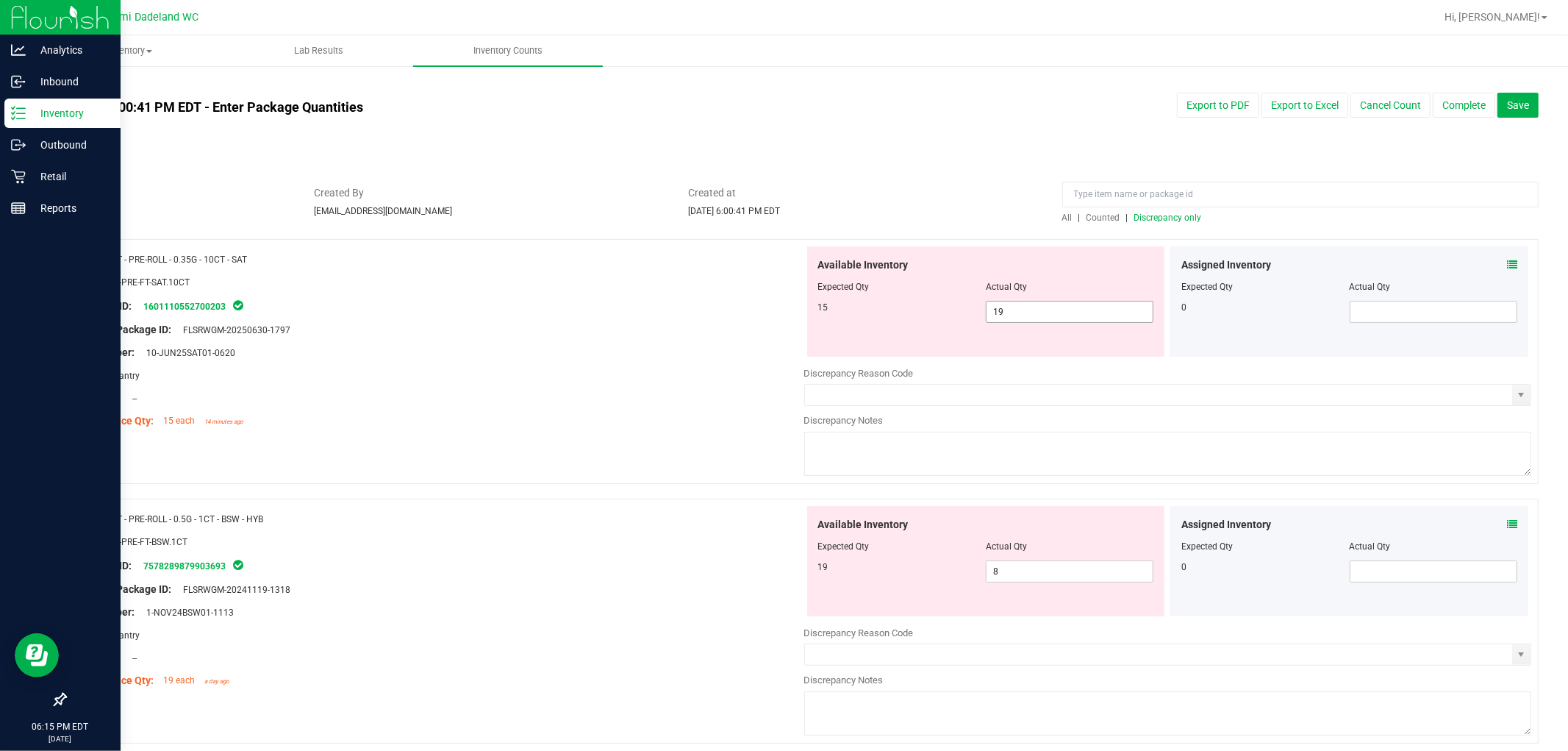 click on "19 19" at bounding box center (1070, 312) 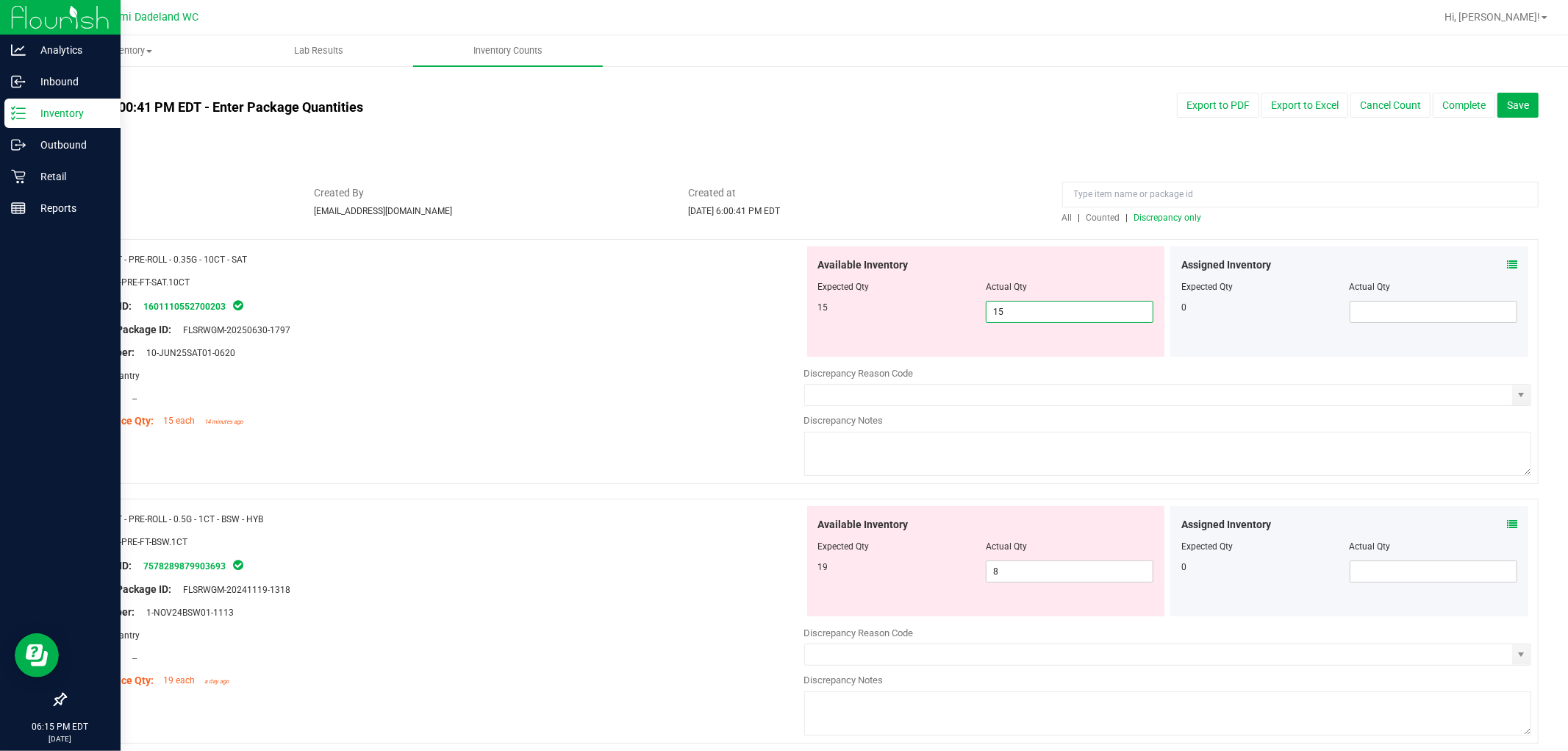 click at bounding box center (440, 341) 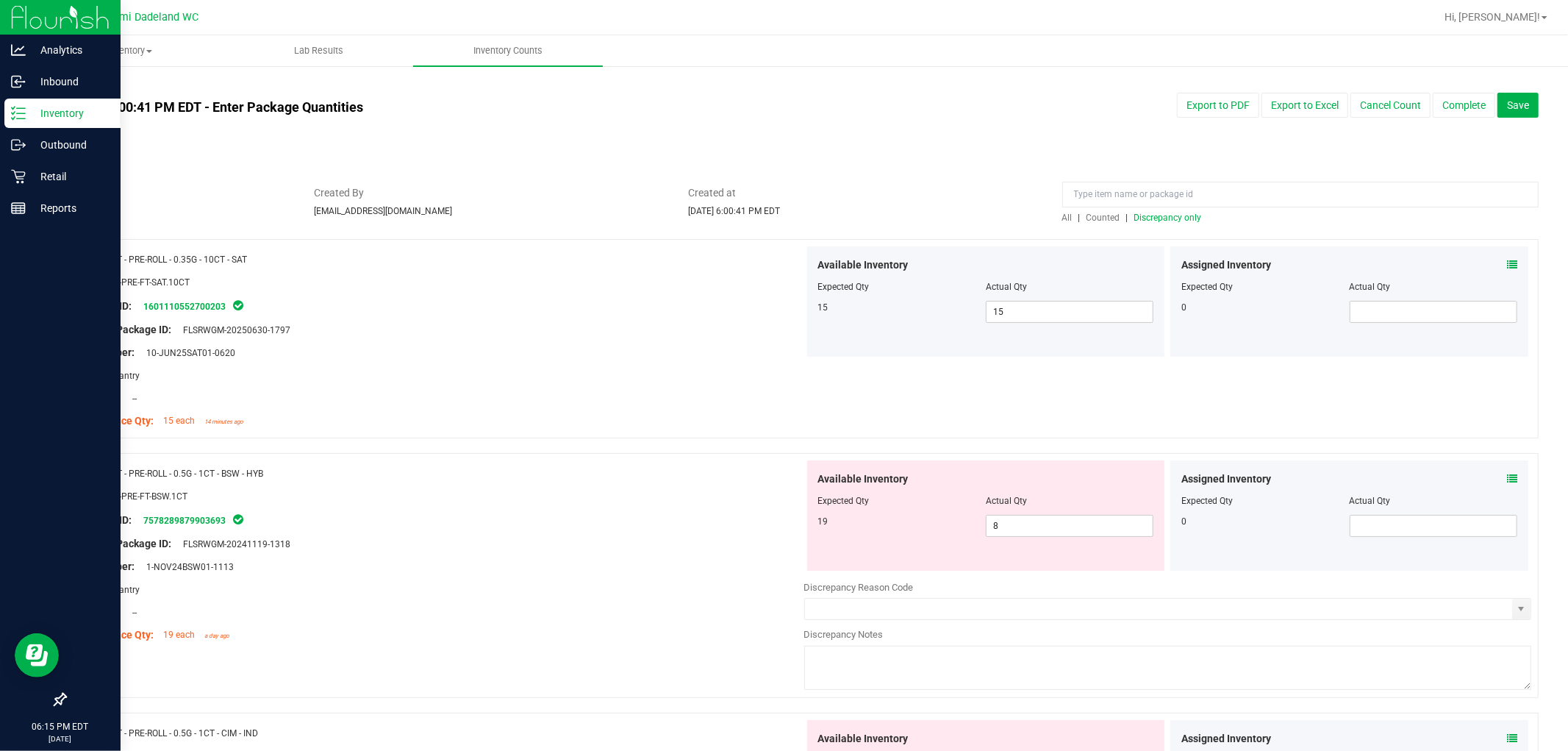 click on "Discrepancy only" at bounding box center [1168, 218] 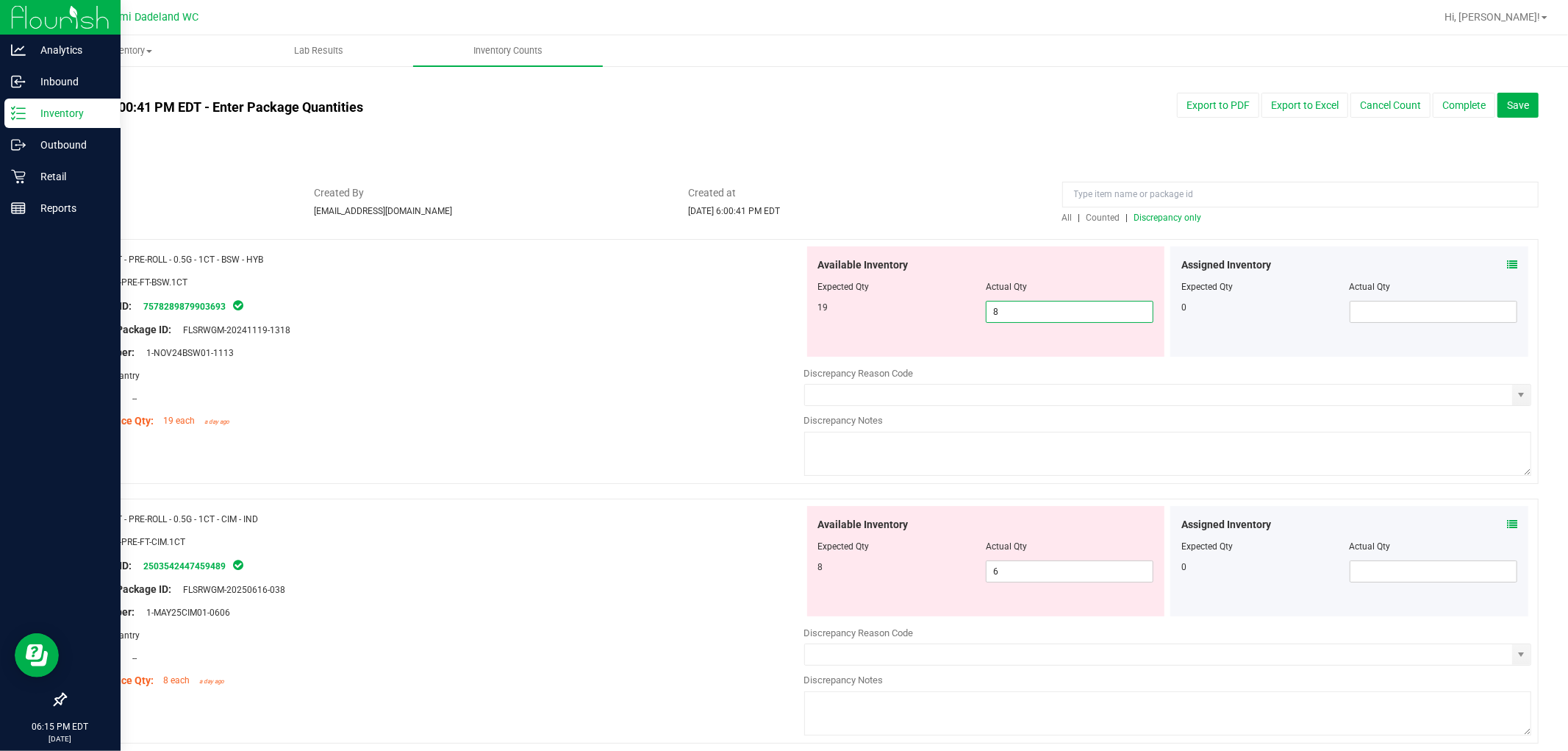 click on "8 8" at bounding box center [1070, 312] 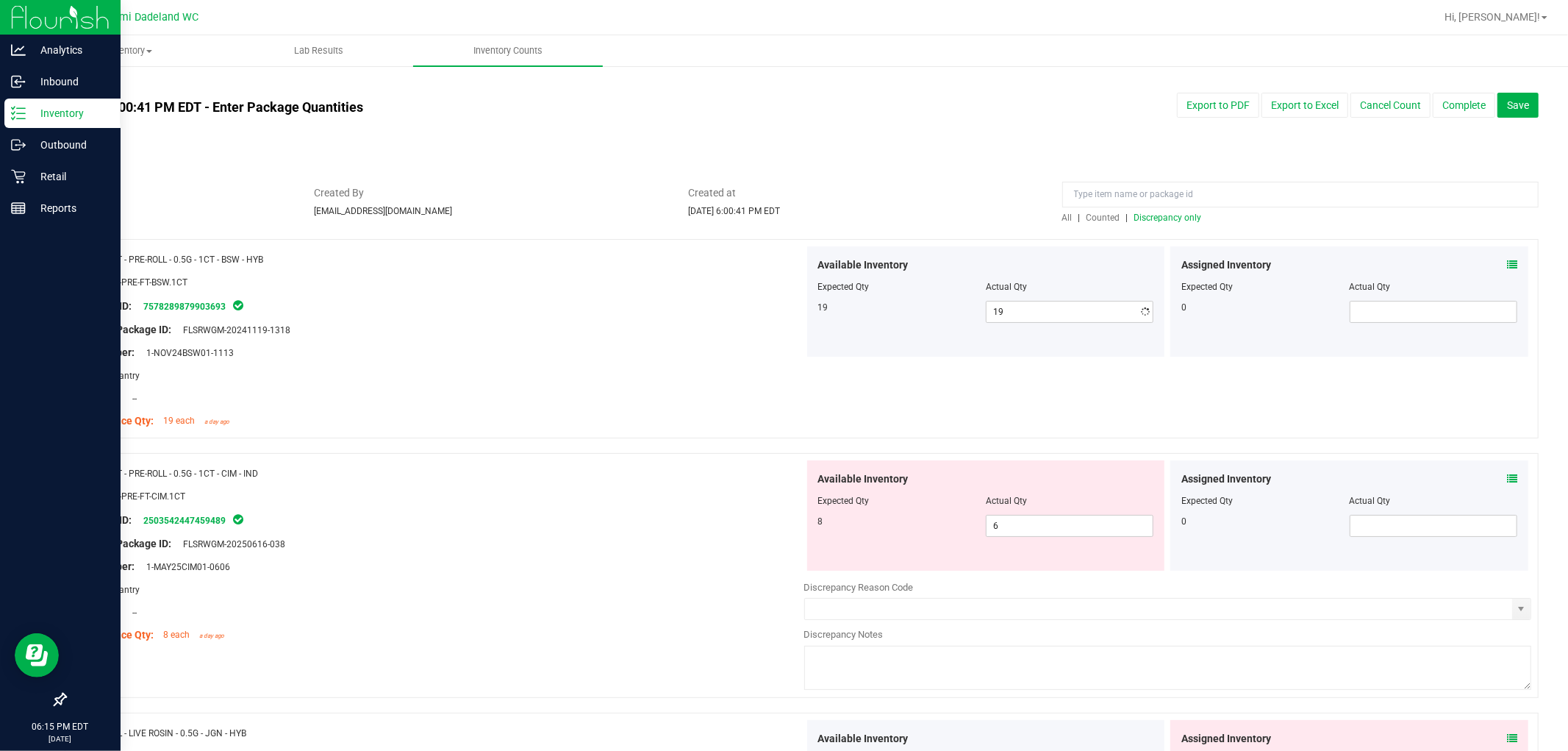 drag, startPoint x: 631, startPoint y: 360, endPoint x: 919, endPoint y: 276, distance: 300 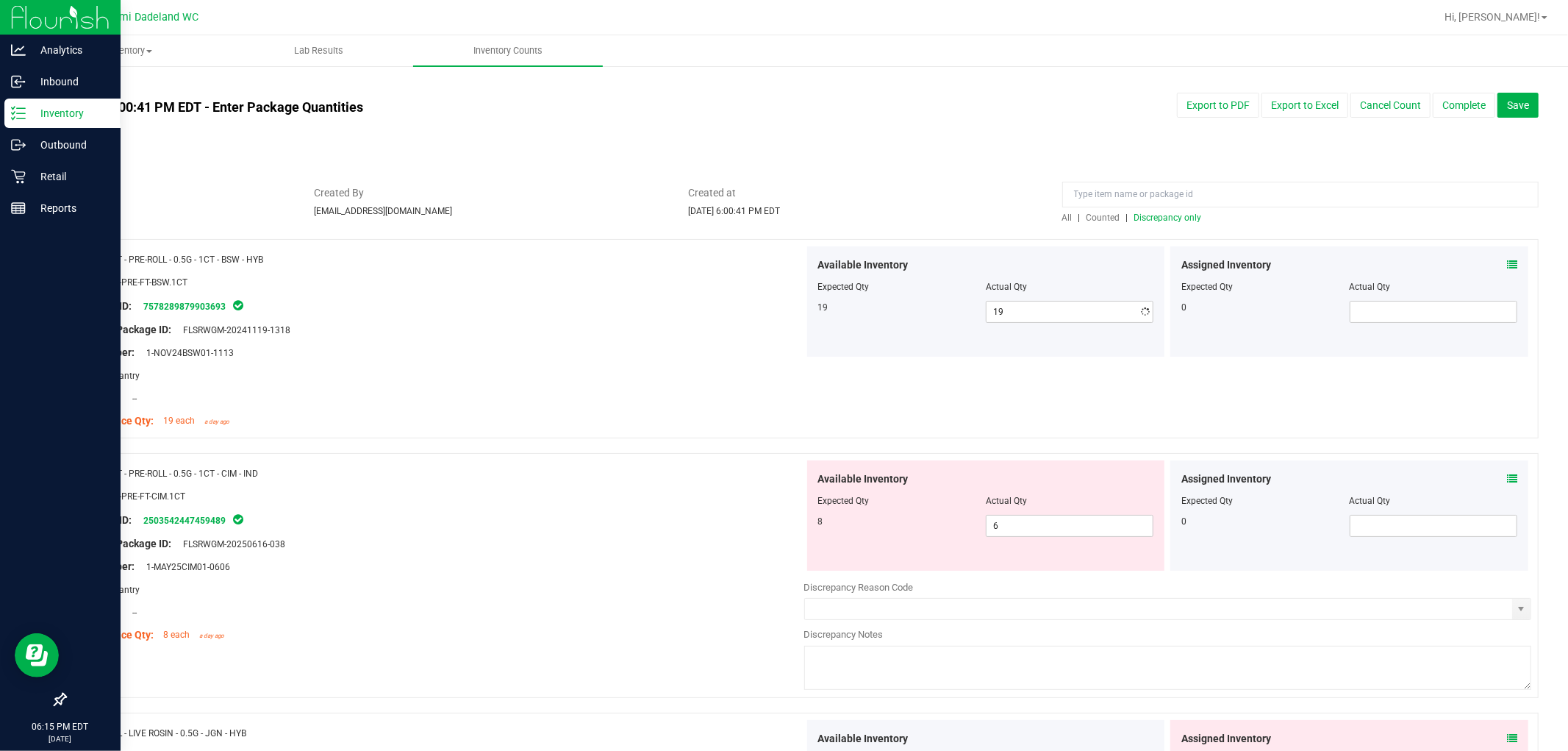 click on "Name:
FT - PRE-ROLL - 0.5G - 1CT - BSW - HYB
SKU:
FLO-PRE-FT-BSW.1CT
Package ID:
7578289879903693
Original Package ID:
FLSRWGM-20241119-1318
Lot Number:
1-NOV24BSW01-1113" at bounding box center [440, 340] 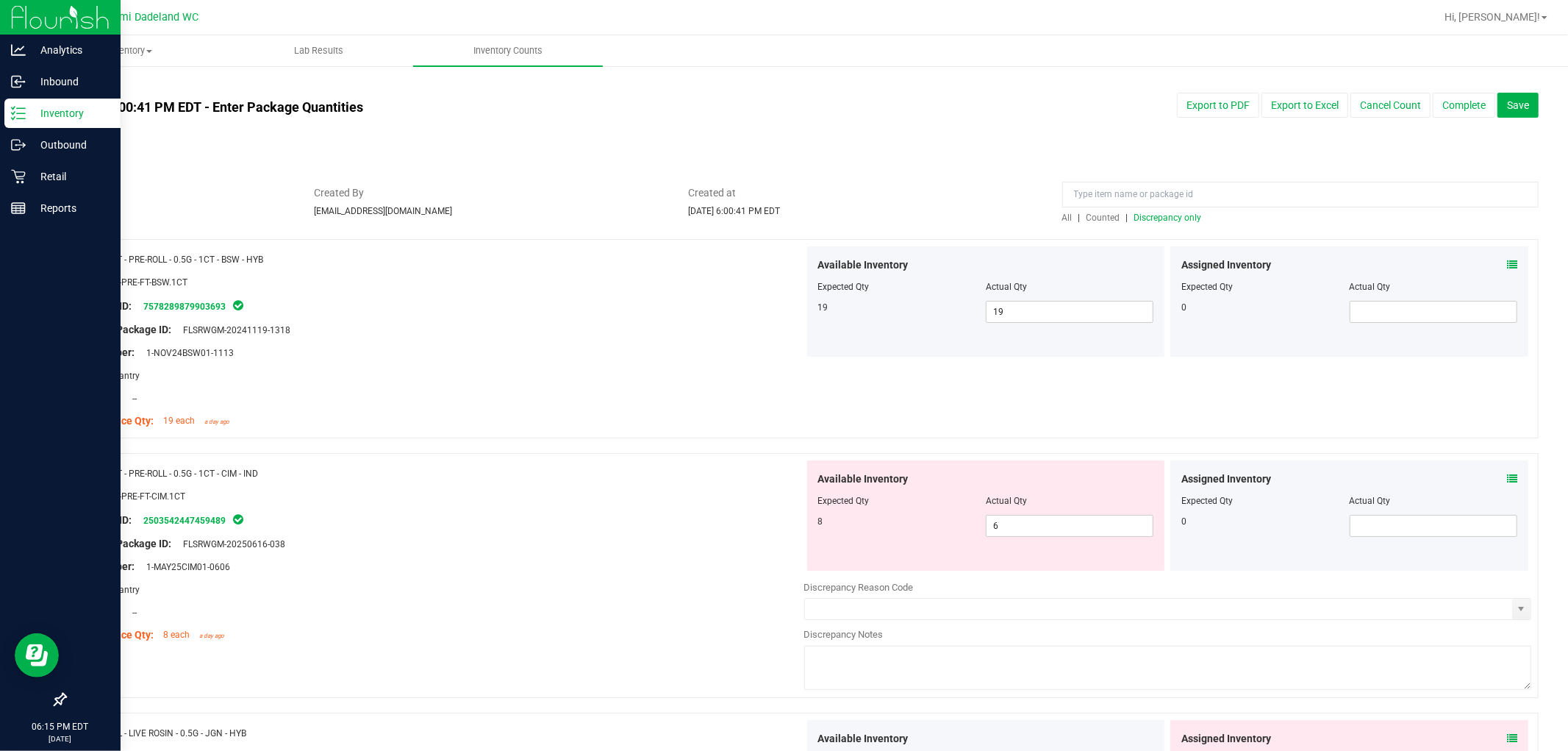 click on "Discrepancy only" at bounding box center [1168, 218] 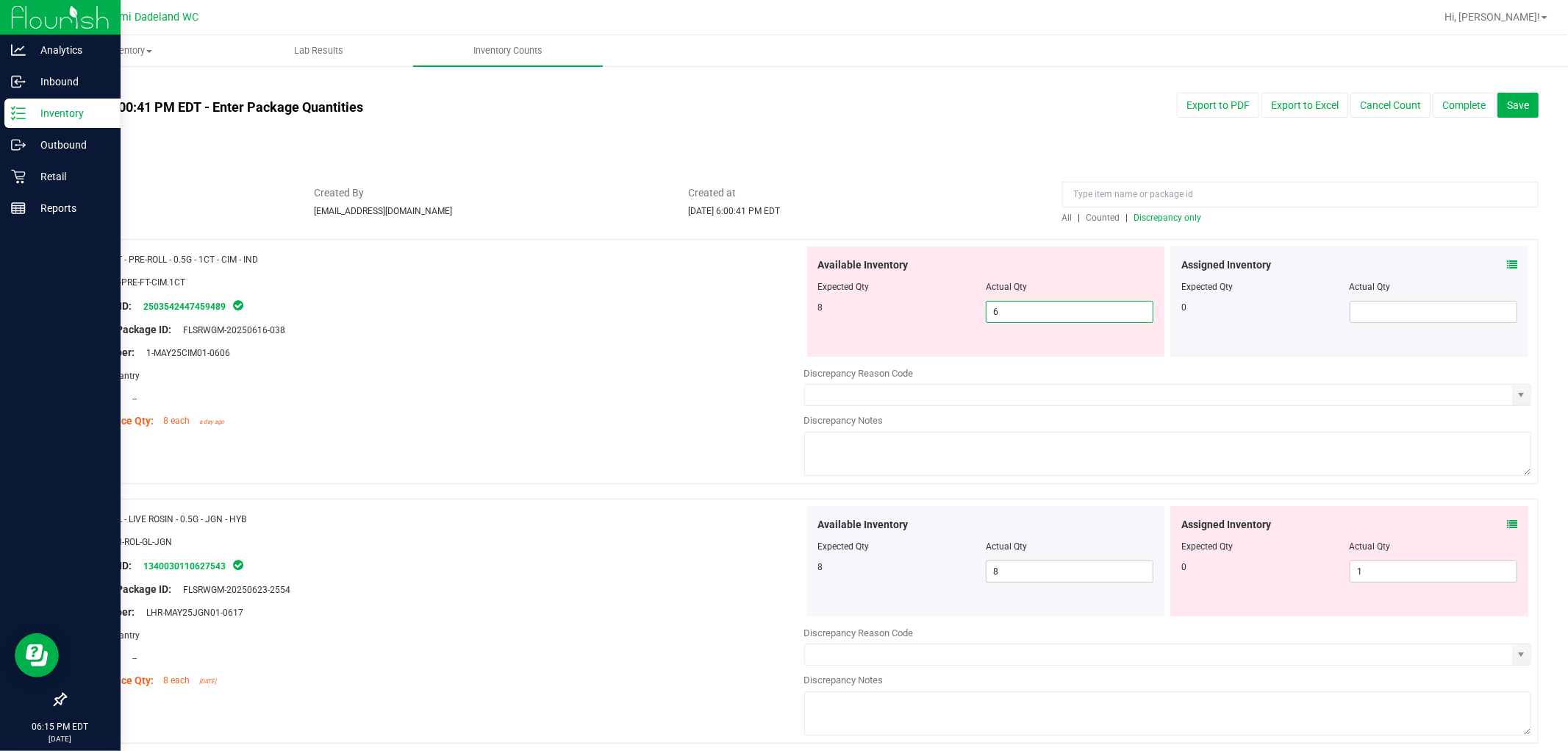 click on "6 6" at bounding box center (1070, 312) 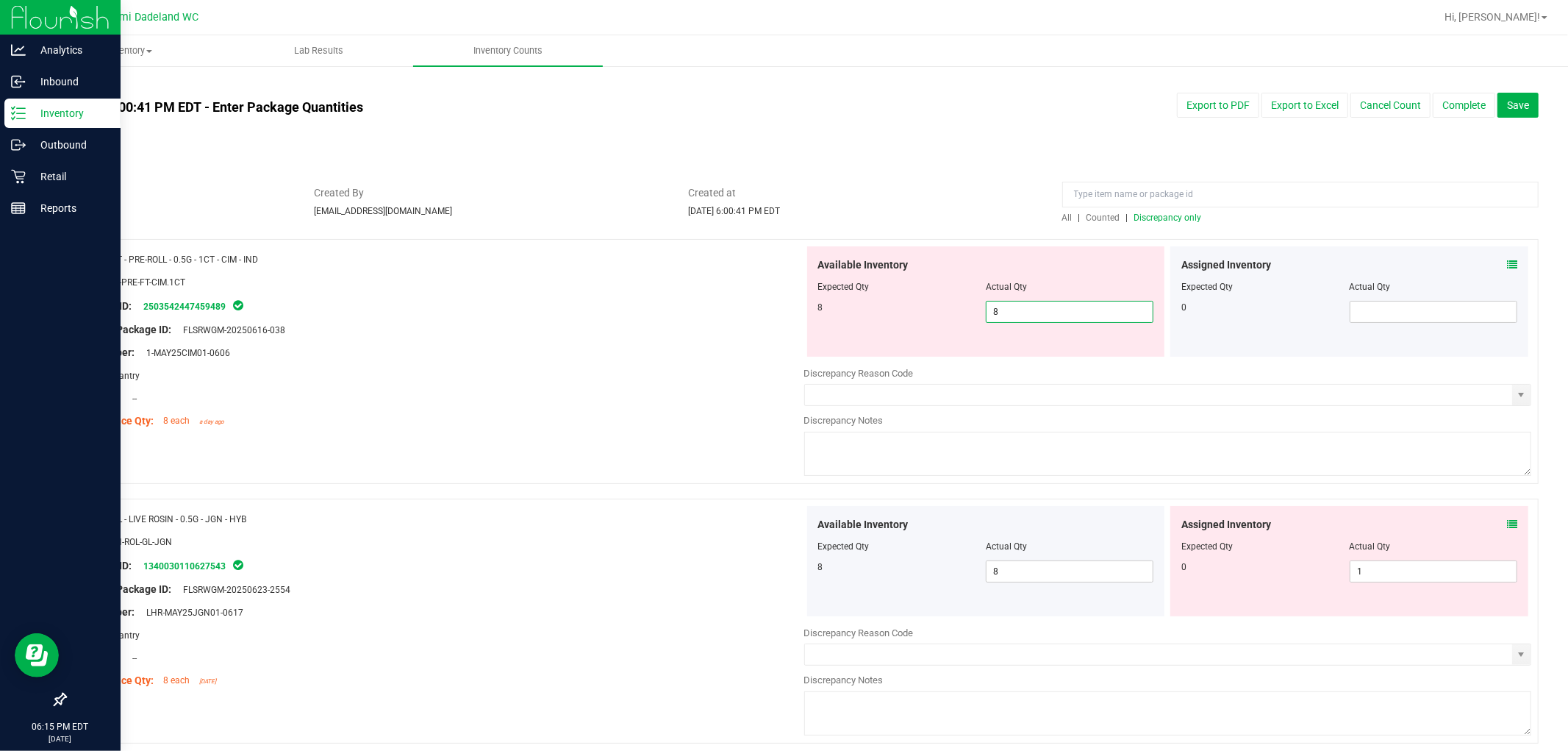 click at bounding box center [440, 387] 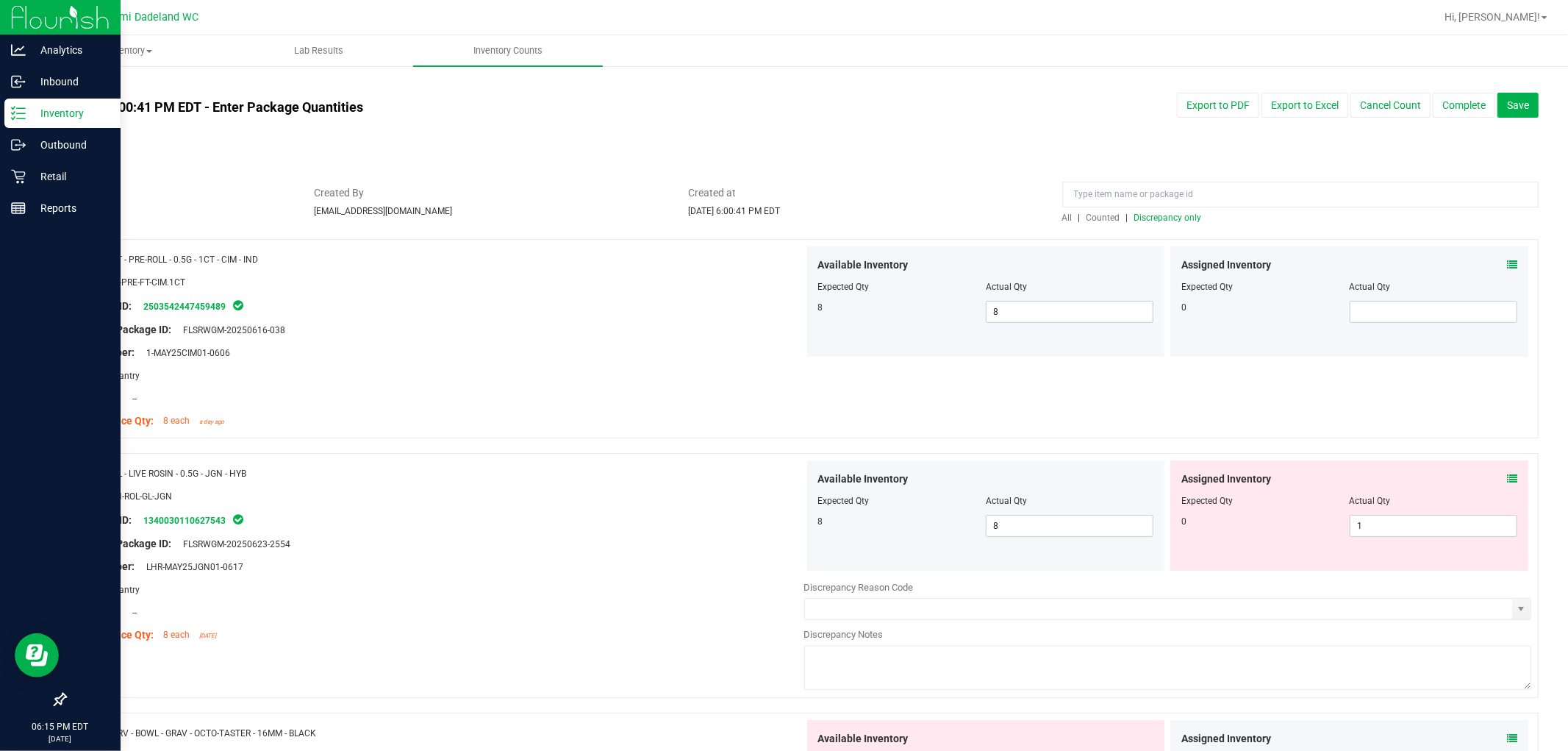 click on "Discrepancy only" at bounding box center (1168, 218) 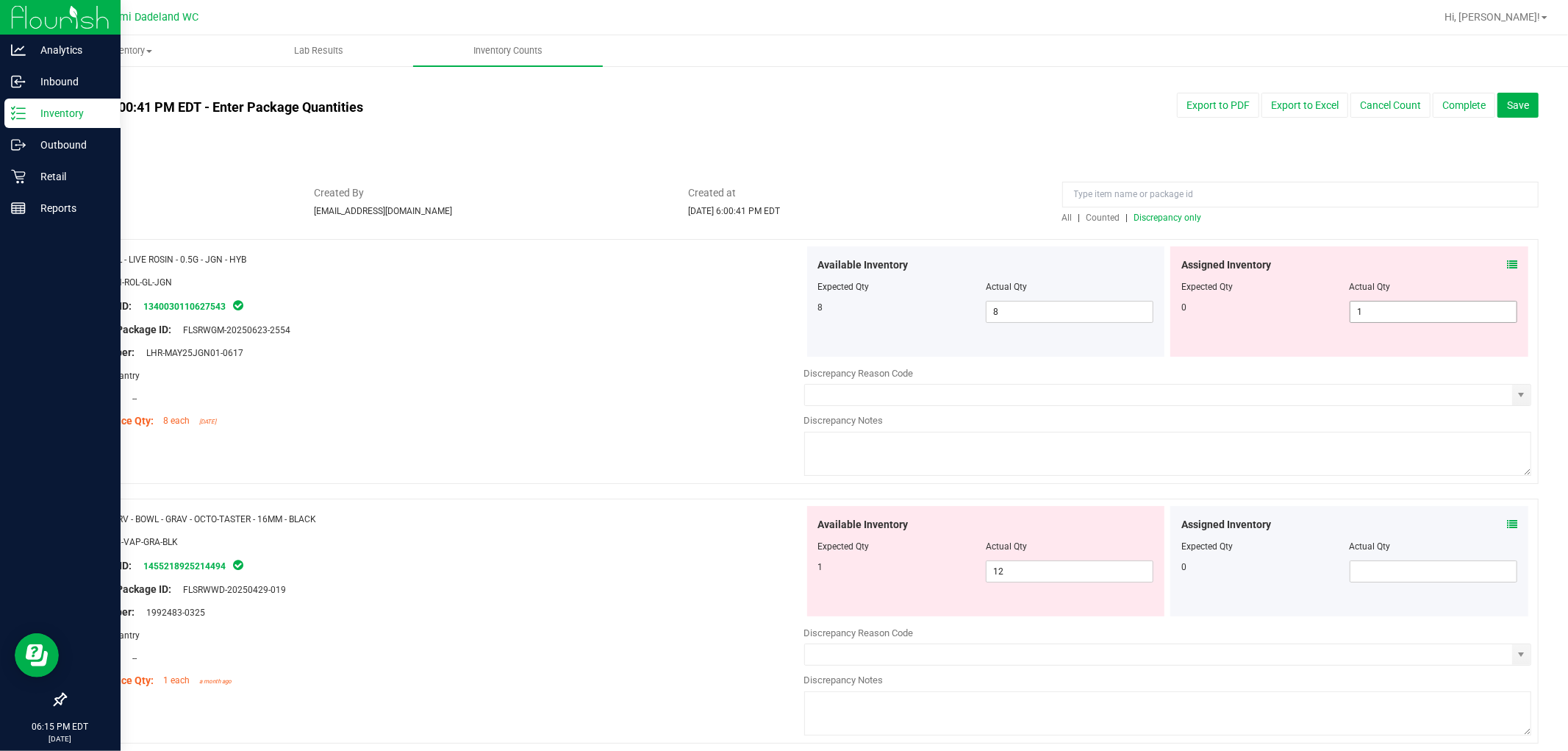 click on "1 1" at bounding box center [1433, 312] 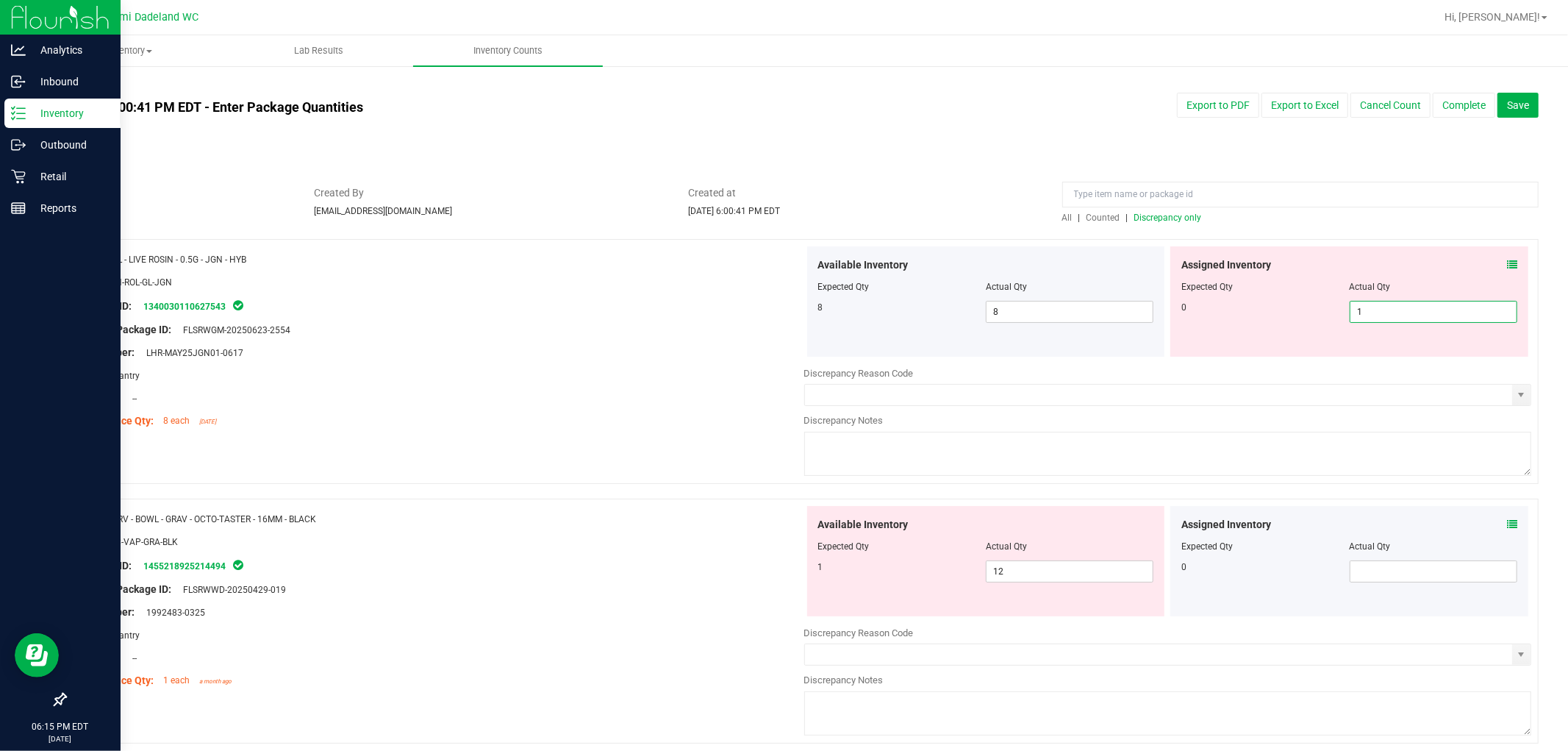 click on "1" at bounding box center [1433, 312] 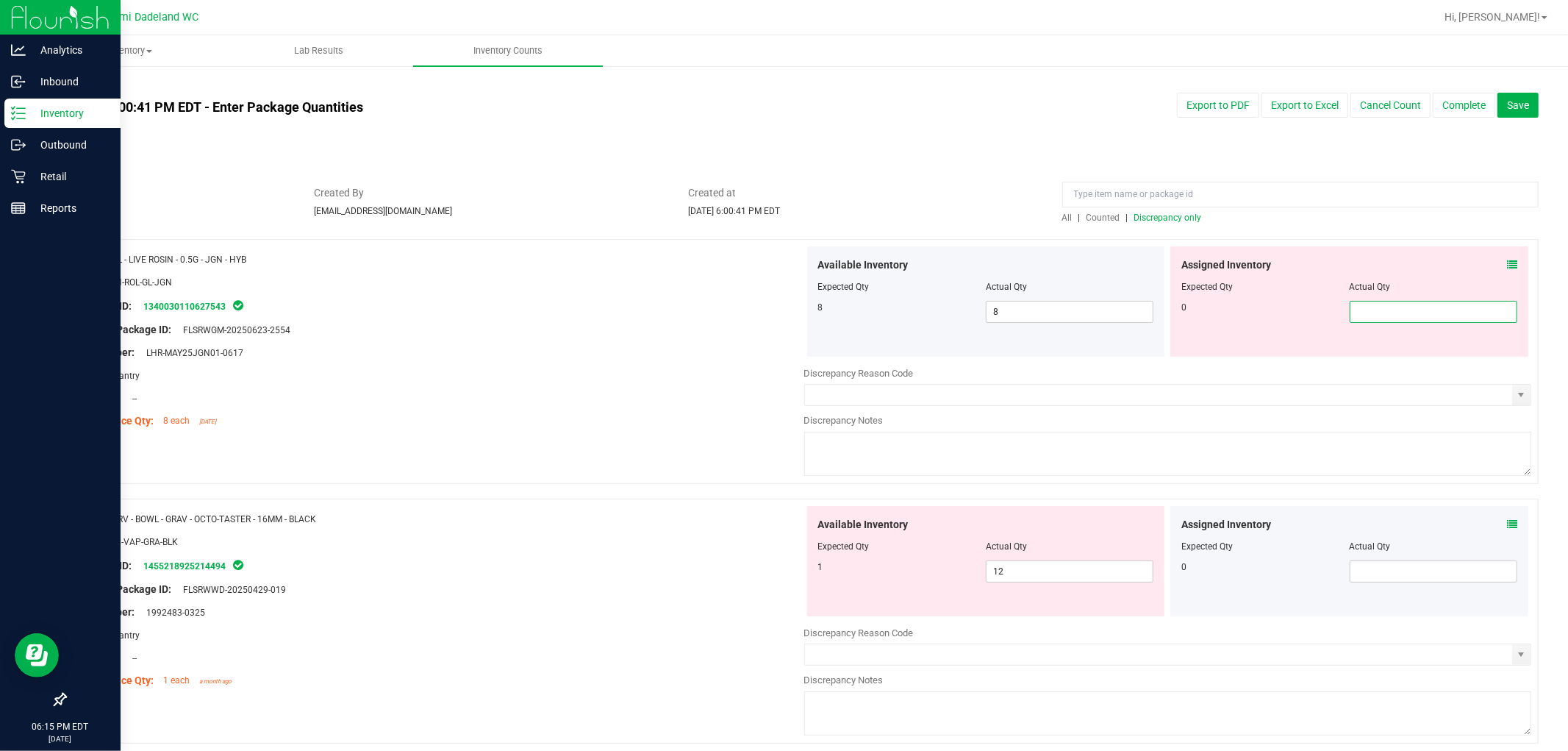 click on "Original Package ID:
FLSRWGM-20250623-2554" at bounding box center (440, 330) 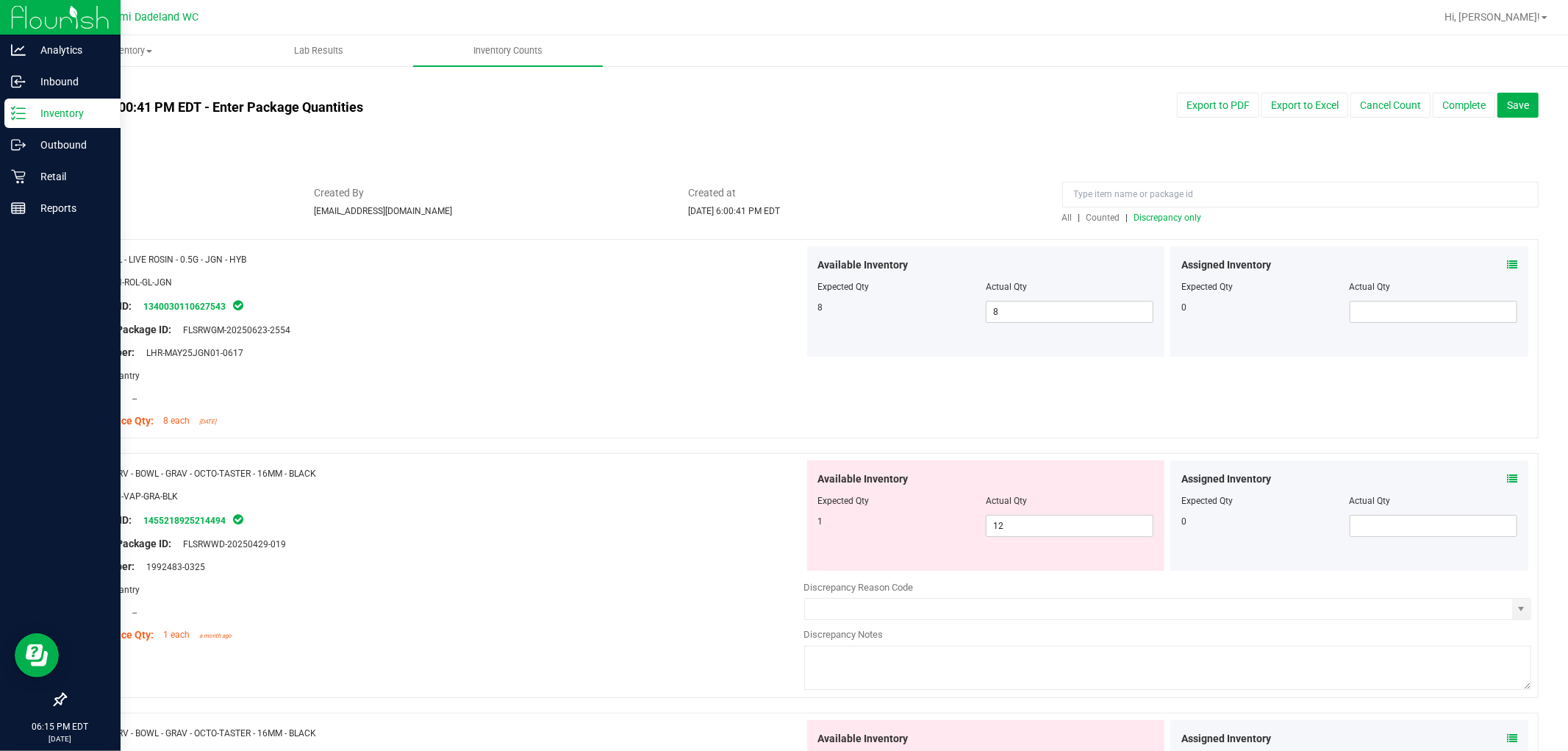 click on "Discrepancy only" at bounding box center (1168, 218) 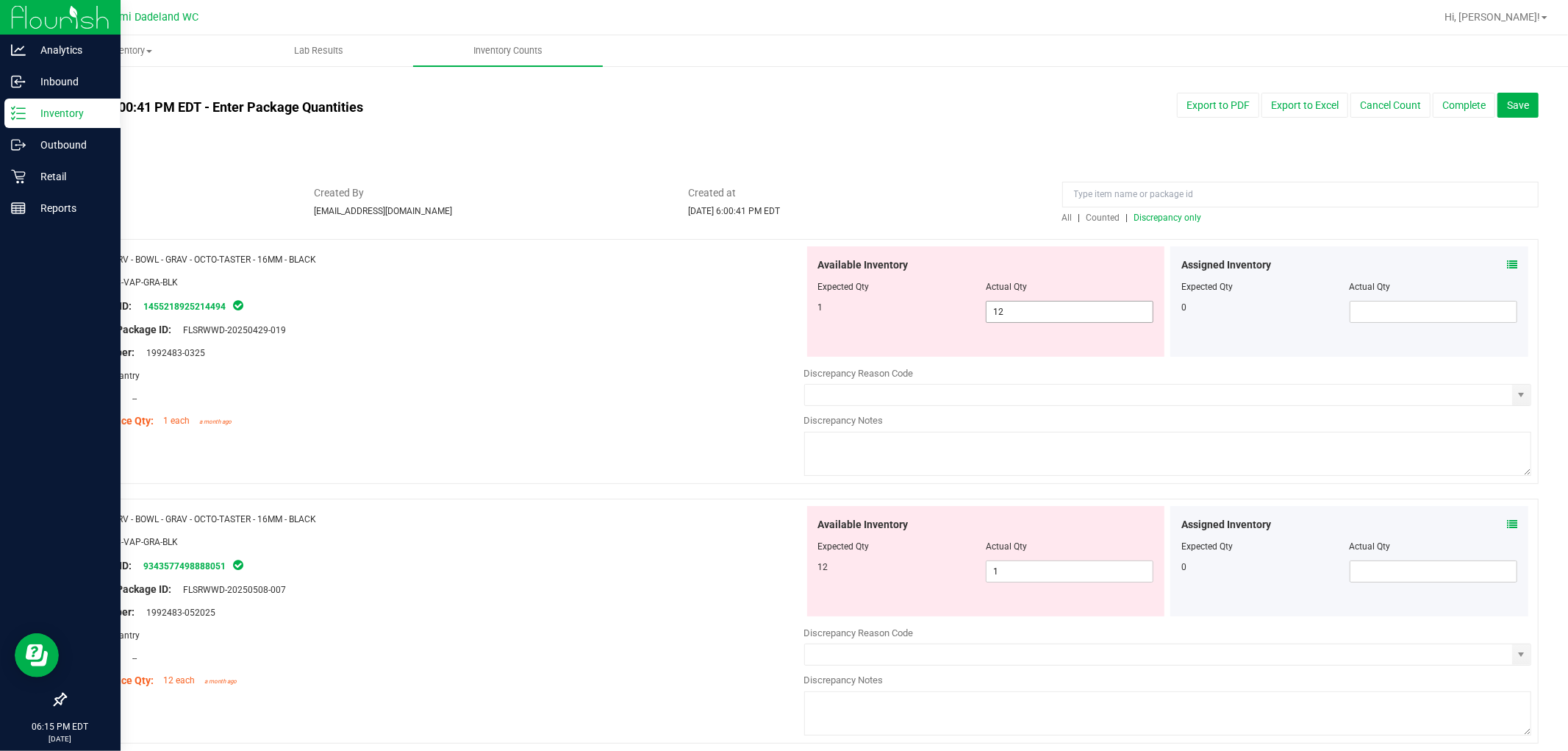 click on "12 12" at bounding box center [1070, 312] 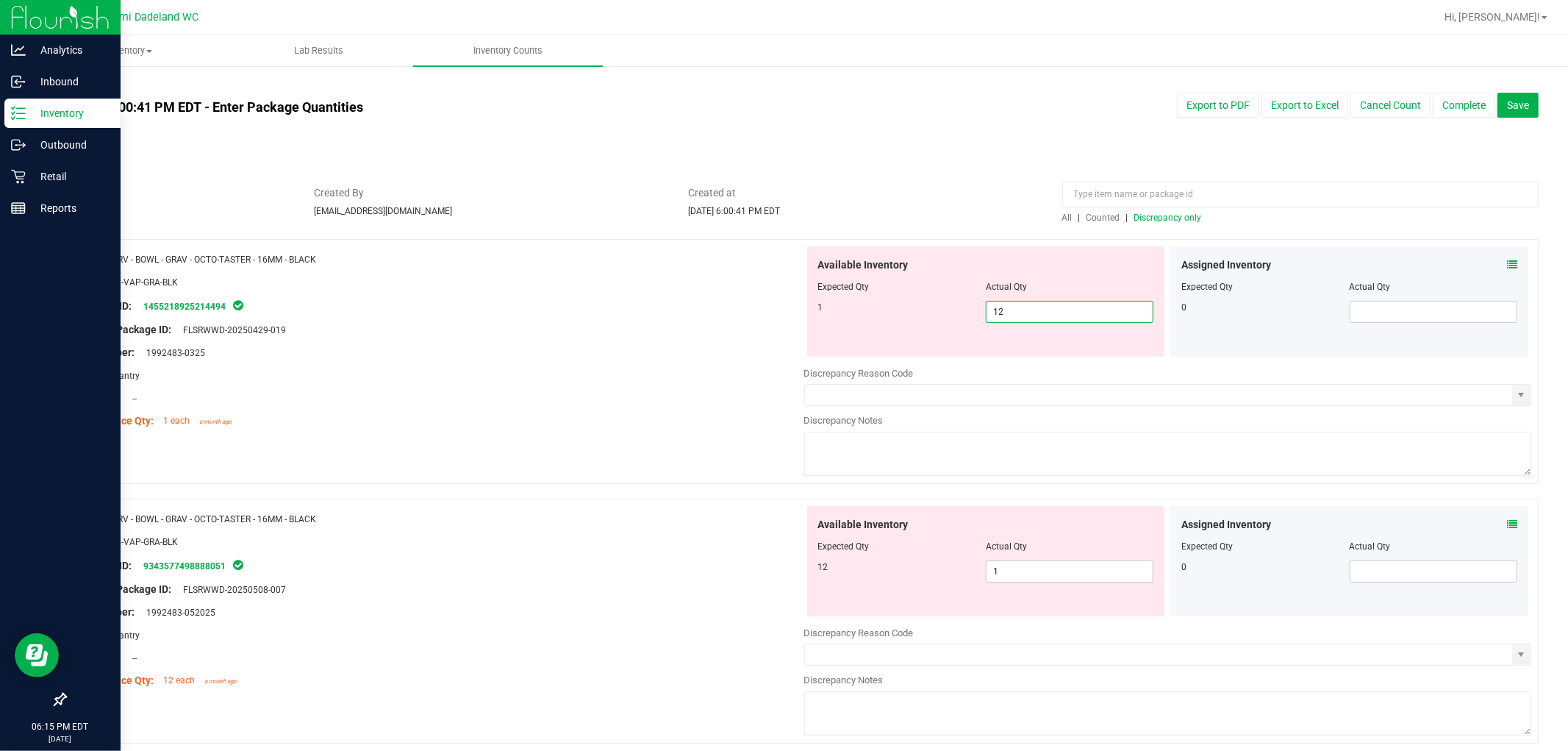 click on "12" at bounding box center (1070, 312) 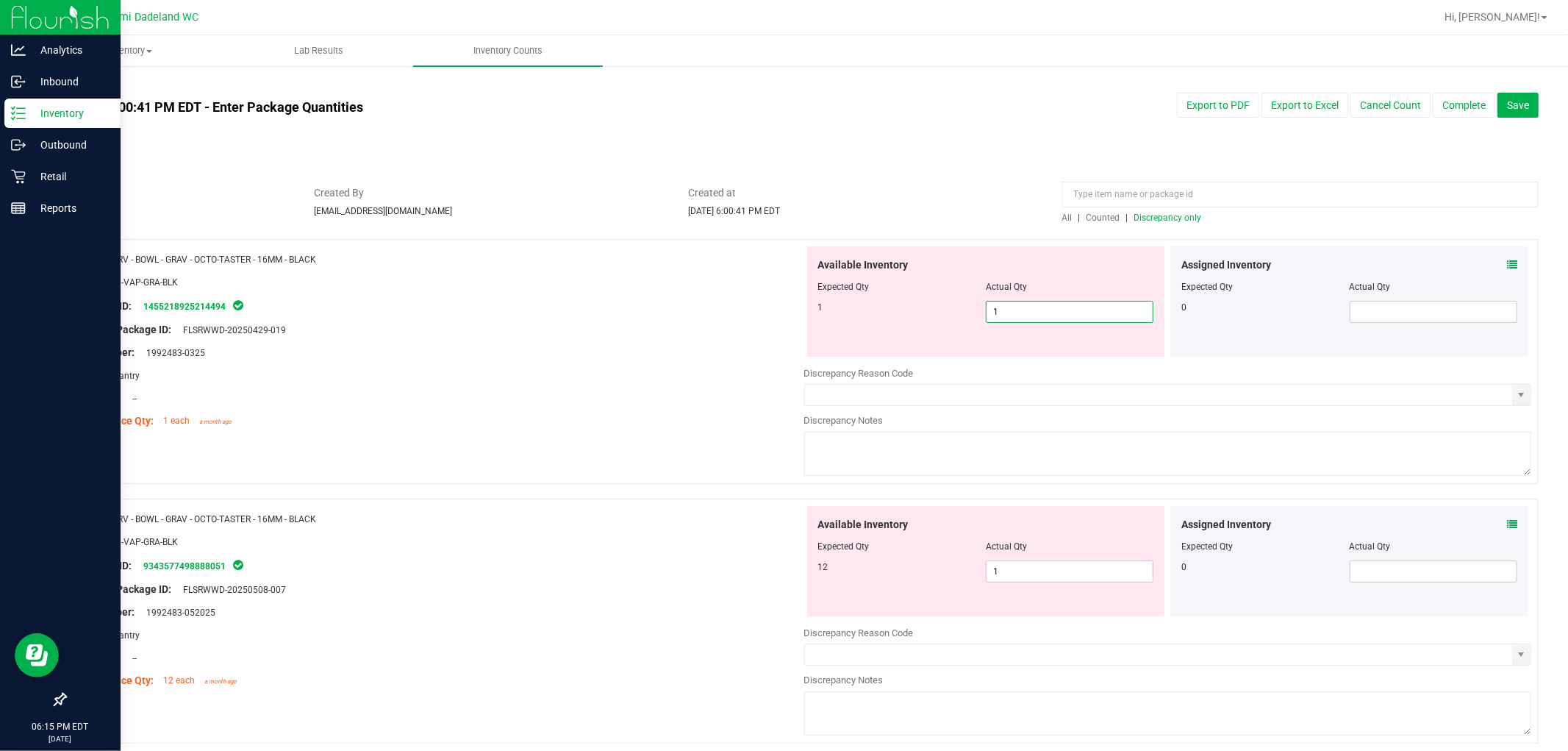 click on "Area:
Pantry" at bounding box center (440, 375) 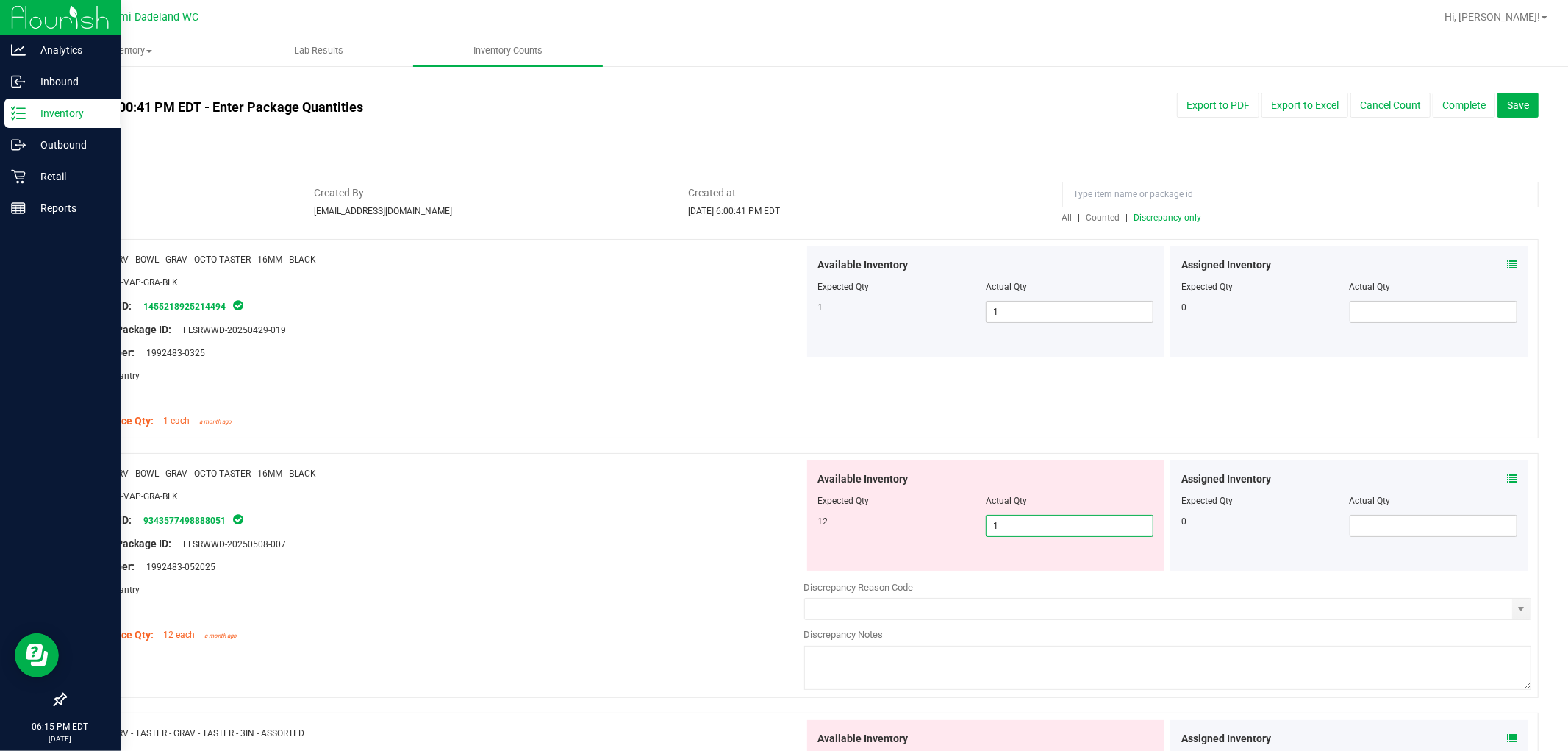 click on "1 1" at bounding box center (1070, 526) 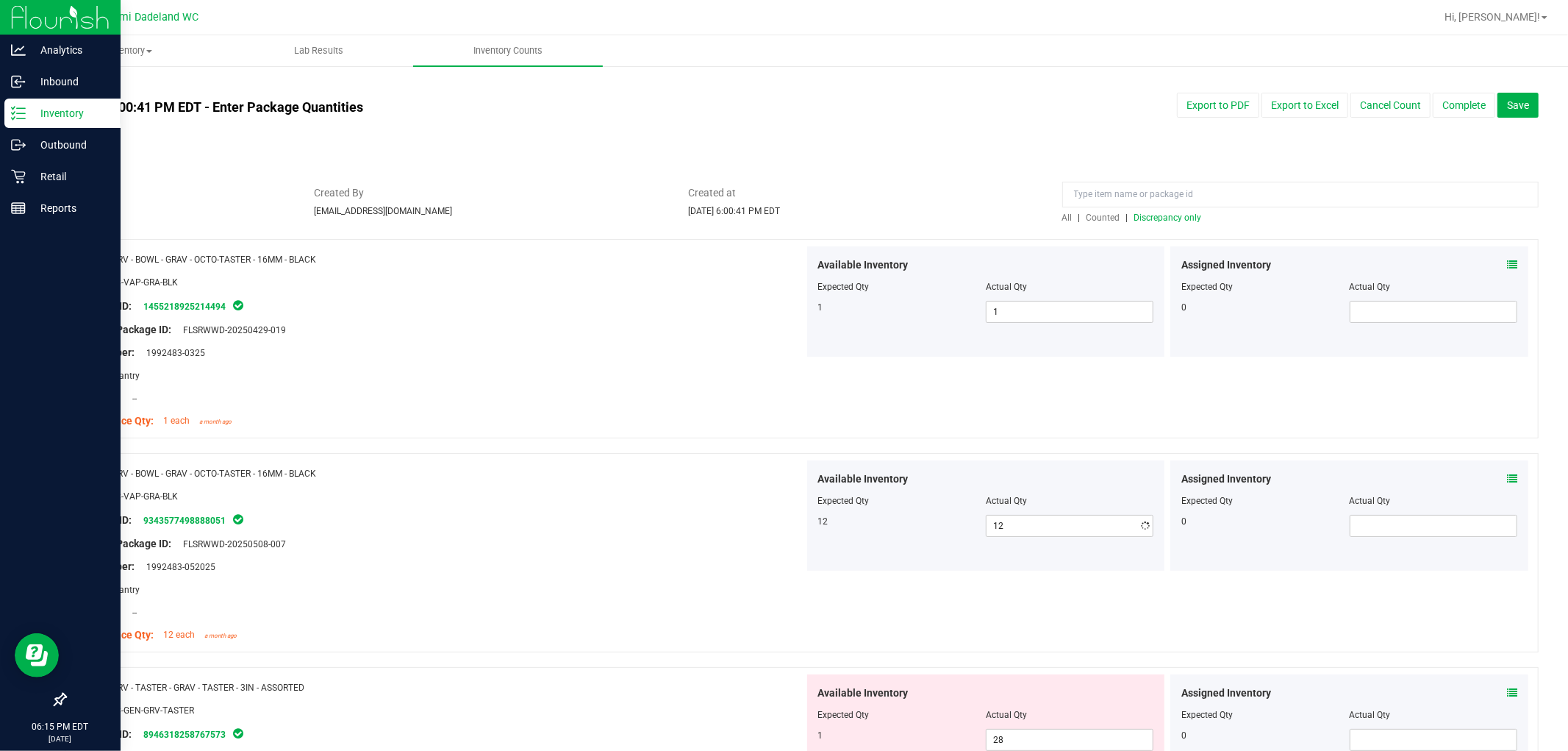click on "Name:
GRV - BOWL - GRAV - OCTO-TASTER - 16MM - BLACK
SKU:
ACC-VAP-GRA-BLK
Package ID:
1455218925214494
Original Package ID:
FLSRWWD-20250429-019
Lot Number:
1992483-0325" at bounding box center (440, 340) 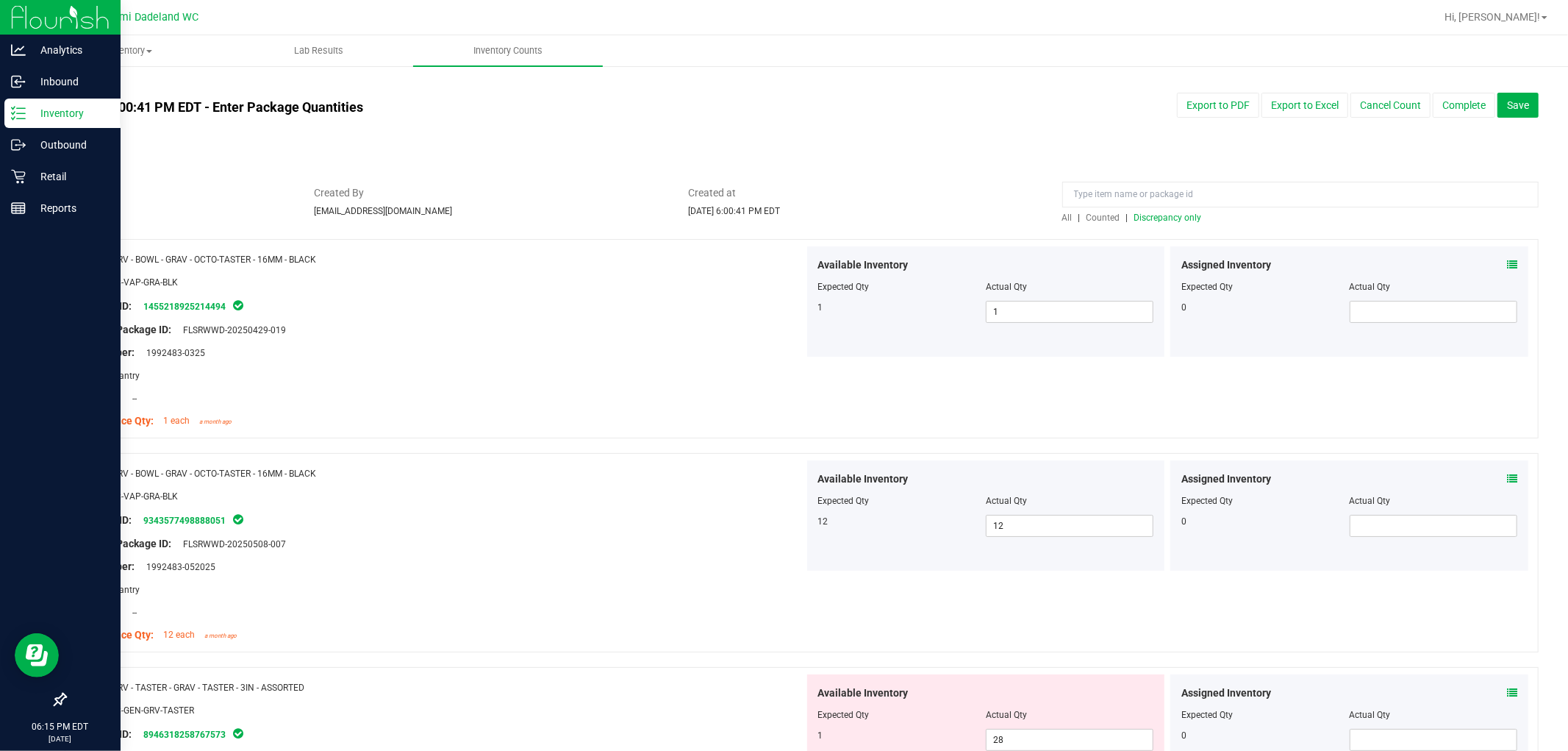 click on "Discrepancy only" at bounding box center (1168, 218) 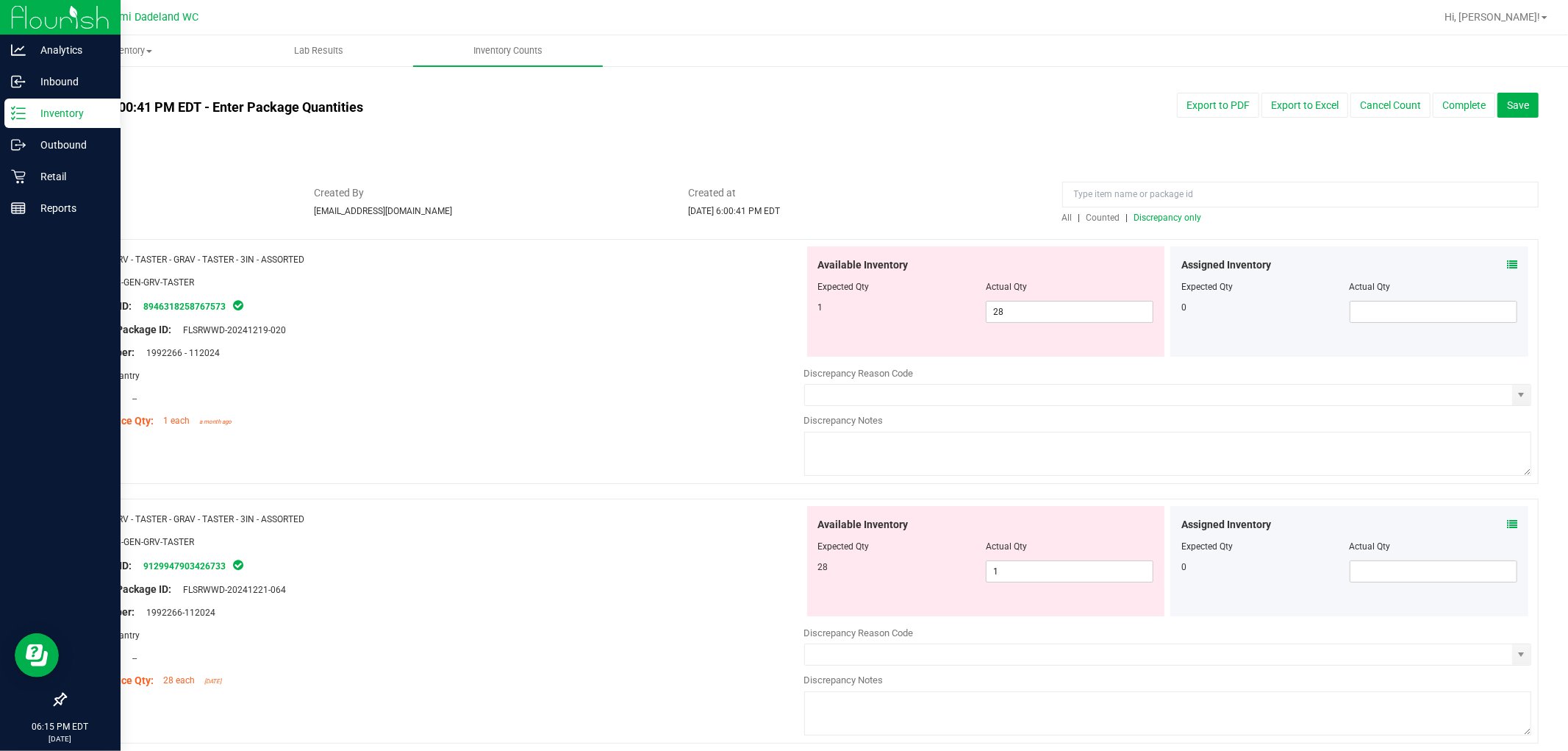 click on "Available Inventory
Expected Qty
Actual Qty
1
28 28" at bounding box center (986, 302) 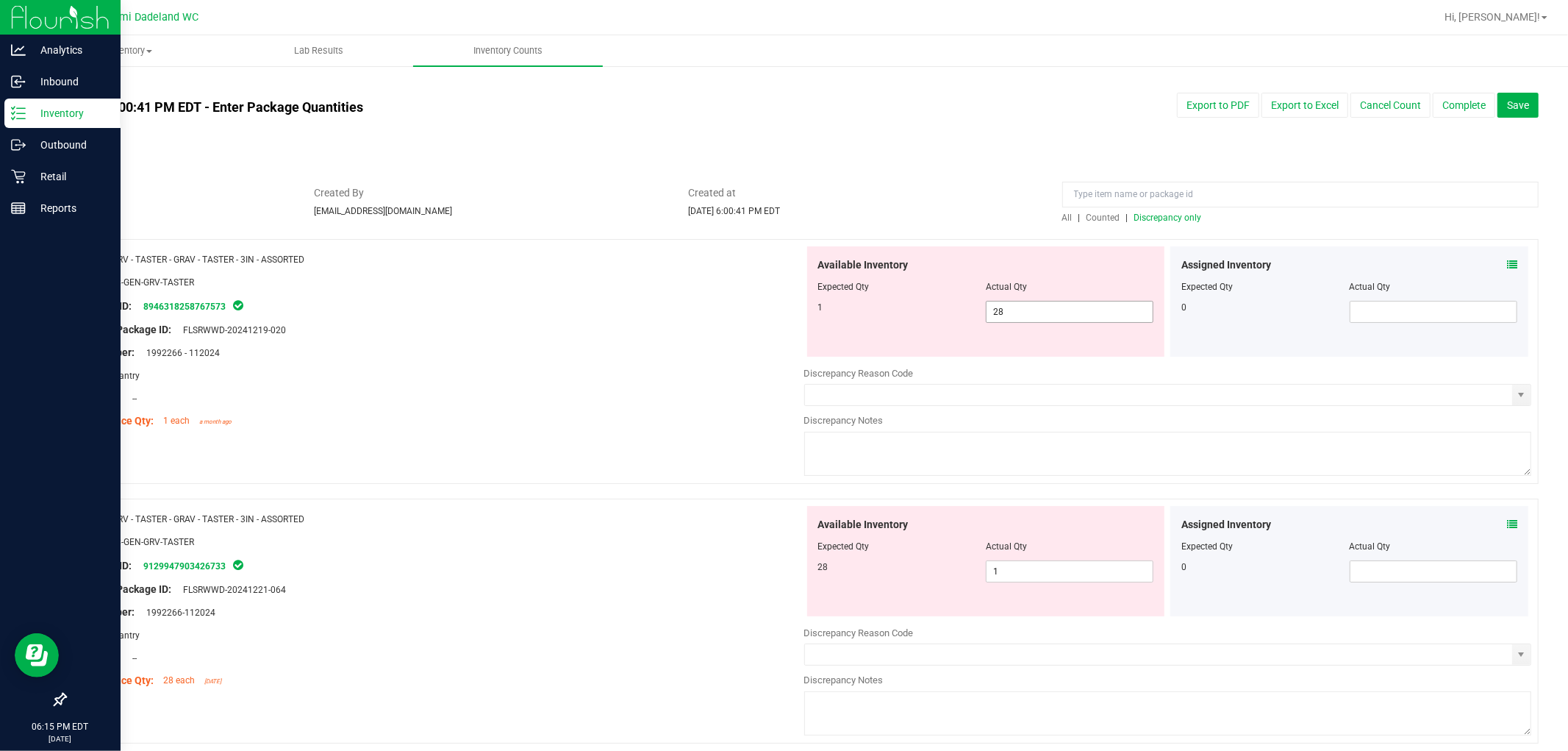 drag, startPoint x: 1017, startPoint y: 324, endPoint x: 1025, endPoint y: 310, distance: 16.124515 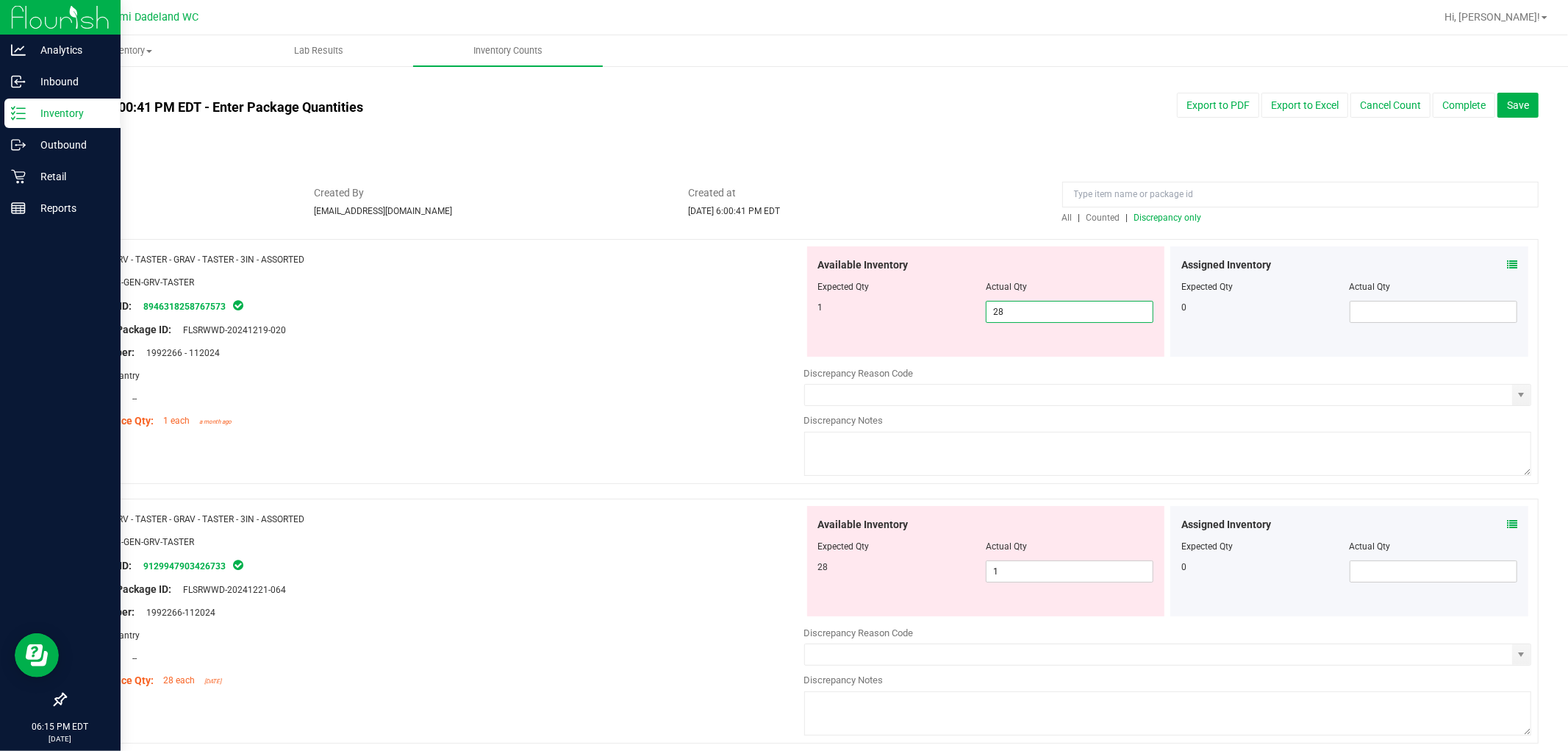 click on "28" at bounding box center [1070, 312] 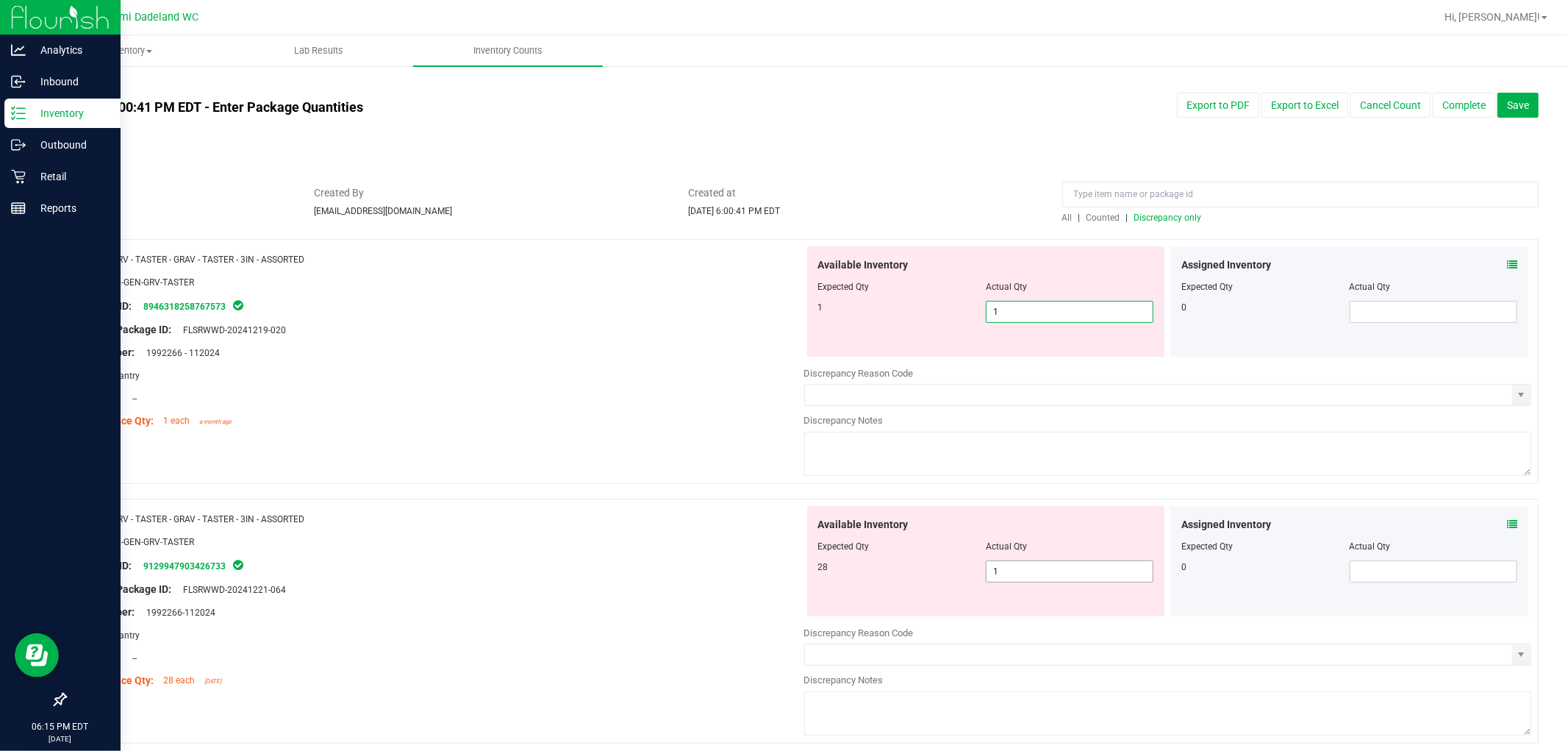 click on "Available Inventory
Expected Qty
Actual Qty
28
1 1" at bounding box center (1168, 622) 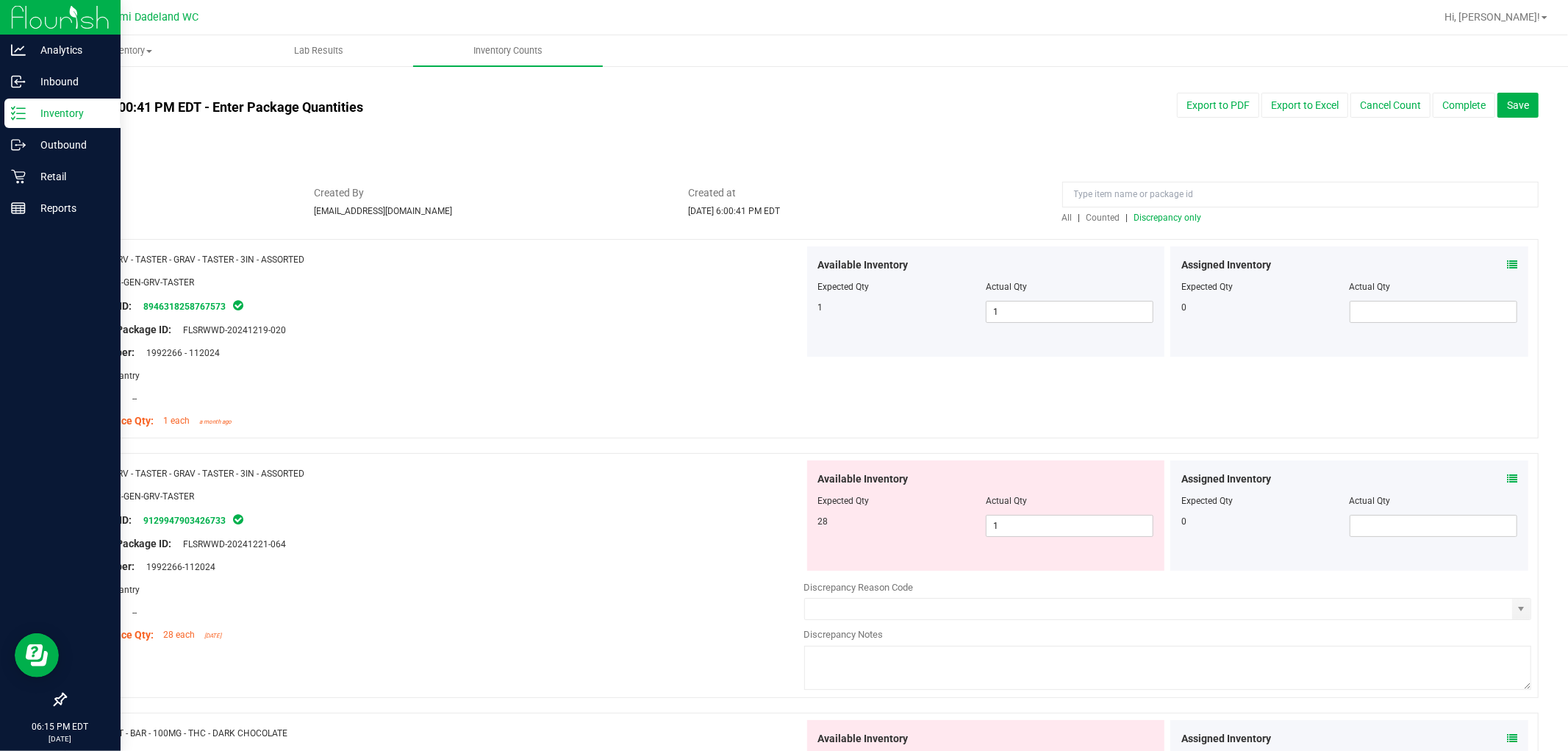 click on "Discrepancy Reason Code" at bounding box center [1168, 588] 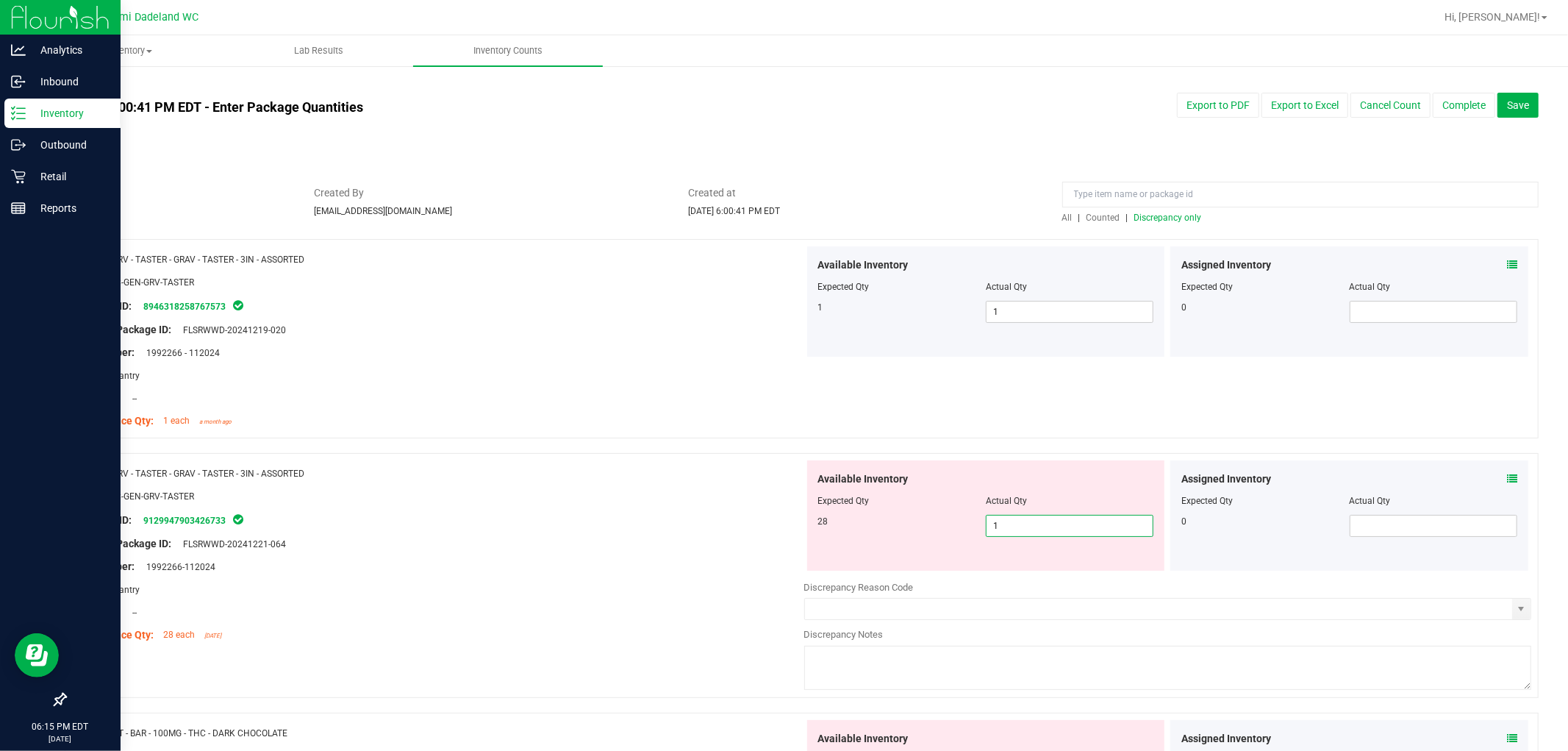 click on "1 1" at bounding box center (1070, 526) 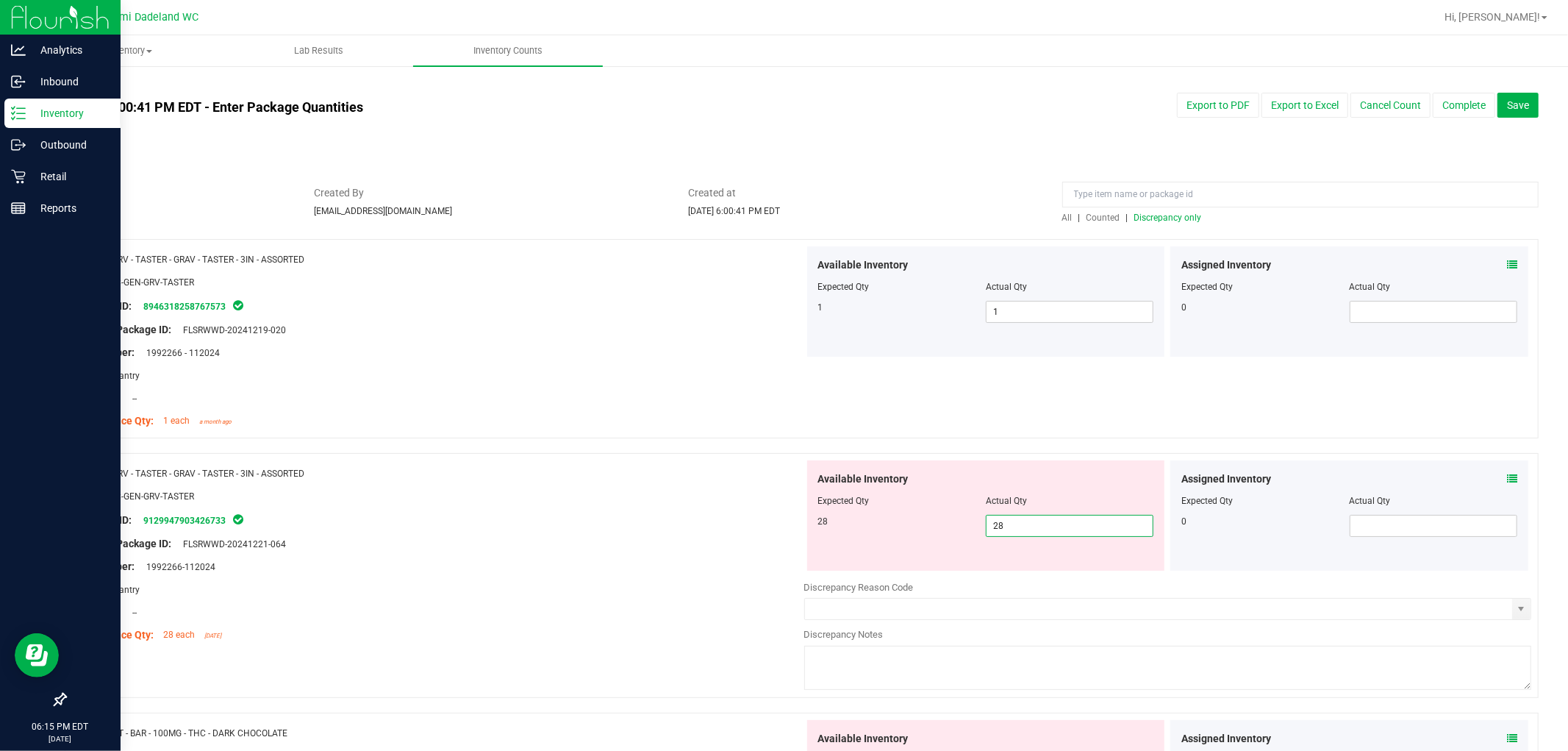 click on "Compliance Qty:
1 each
a month ago" at bounding box center (440, 421) 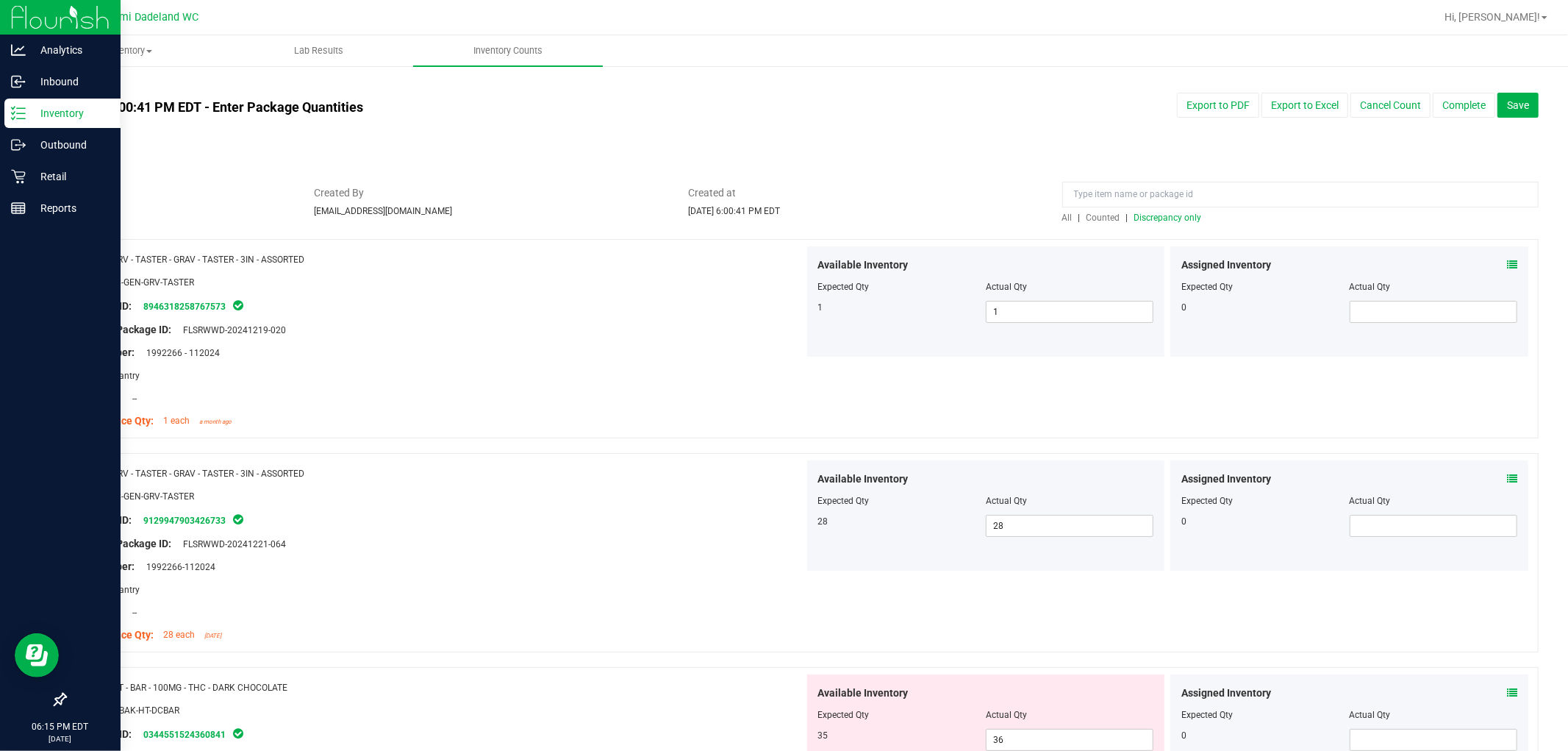 click on "Discrepancy only" at bounding box center (1168, 218) 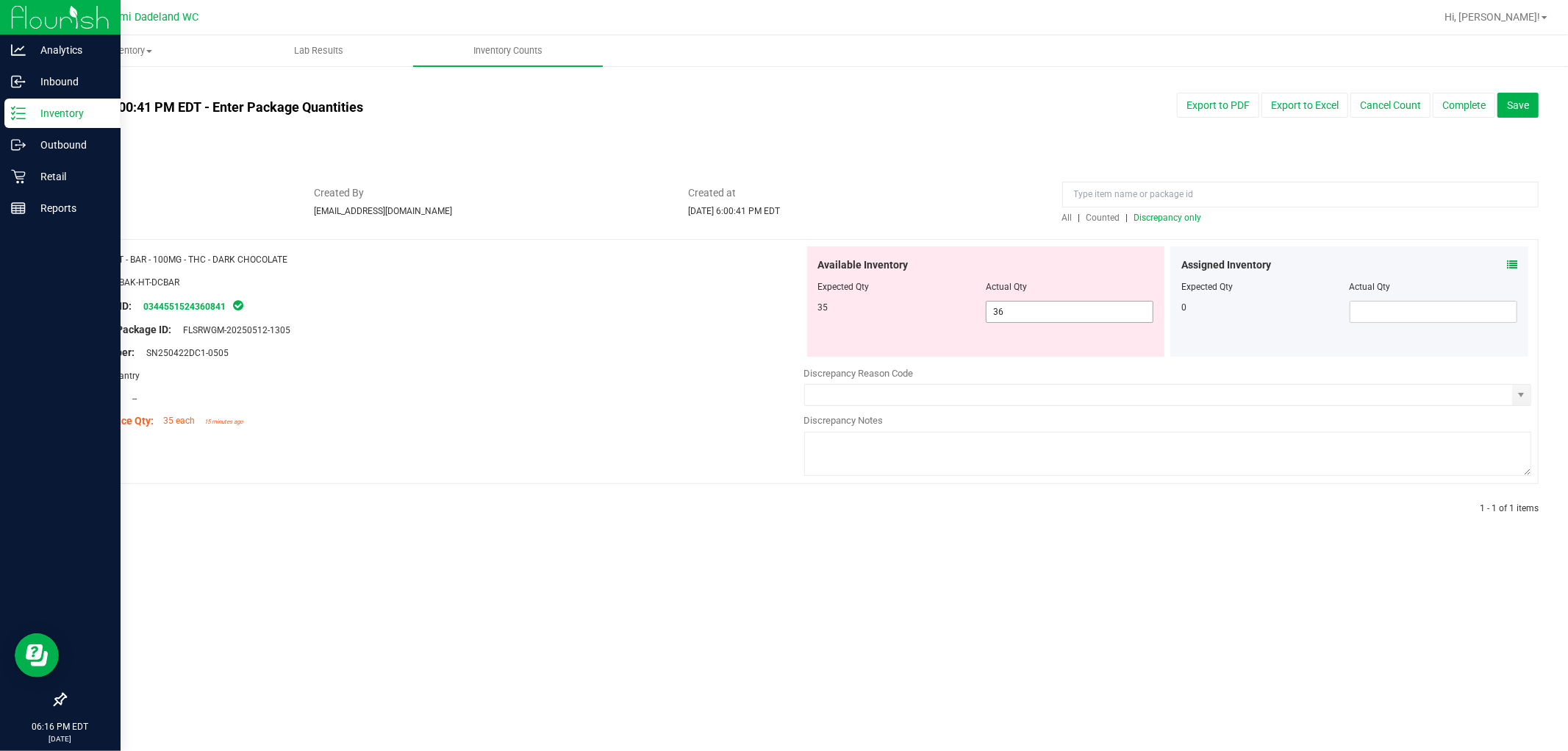 click on "36 36" at bounding box center (1070, 312) 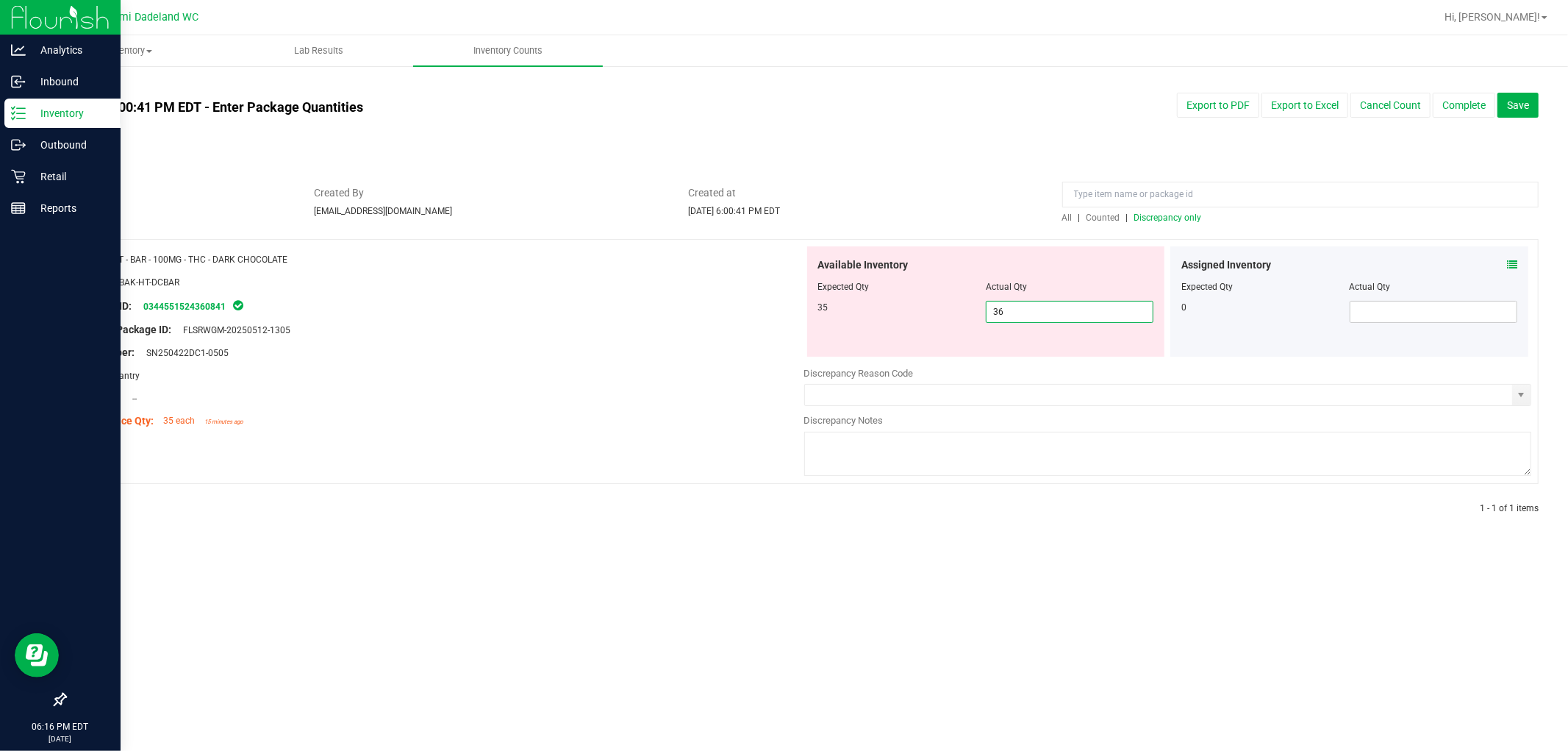 click on "36" at bounding box center [1070, 312] 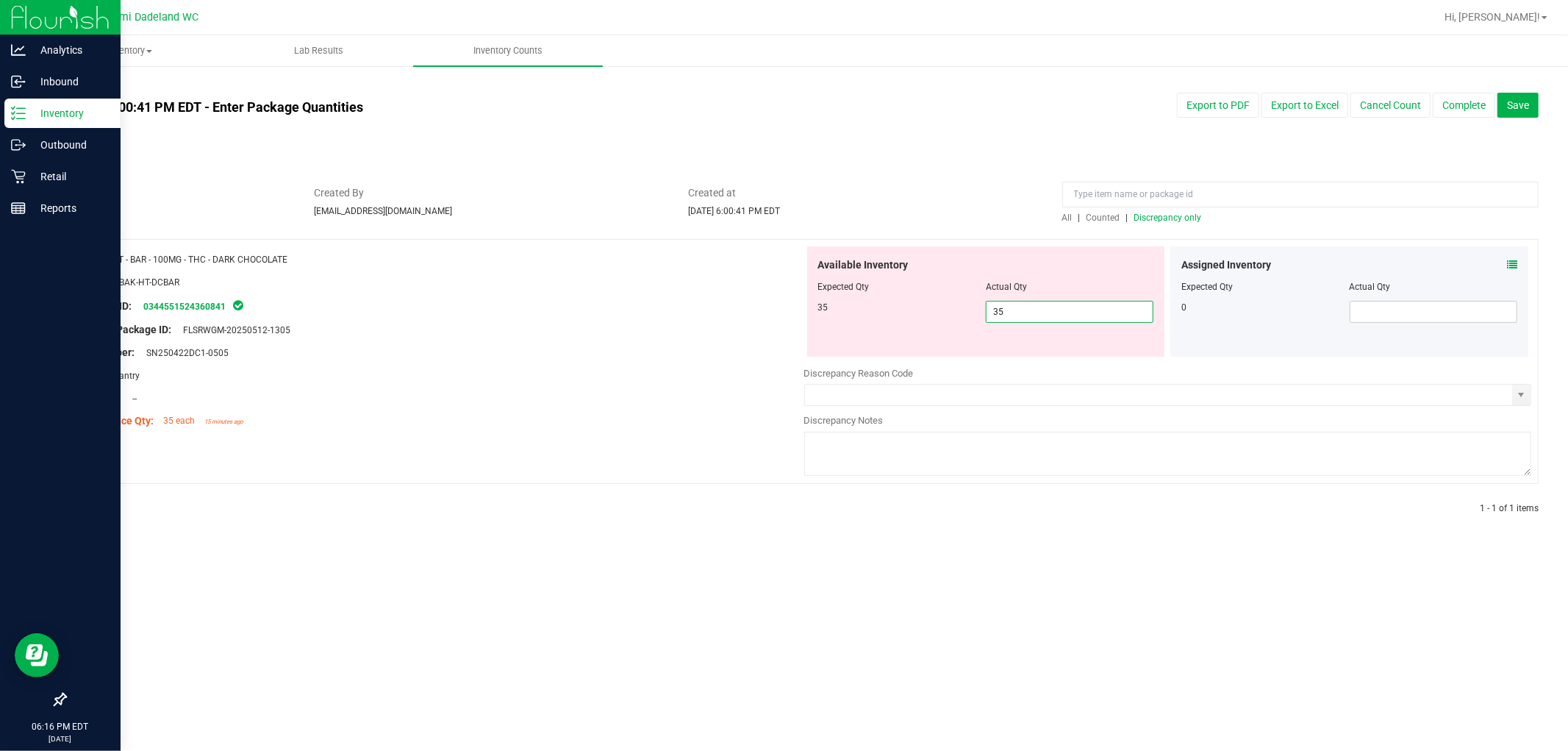 click on "Original Package ID:
FLSRWGM-20250512-1305" at bounding box center (440, 330) 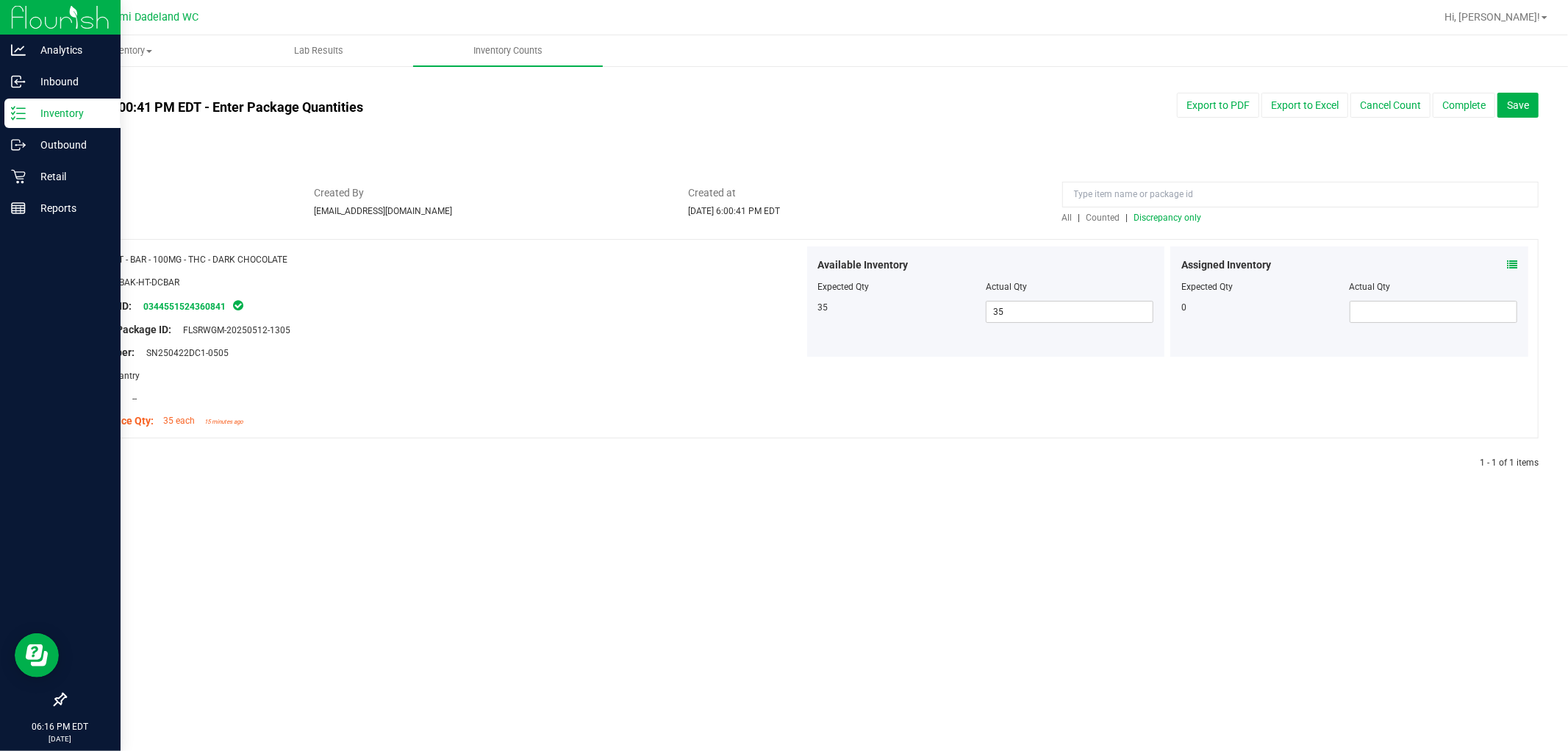 click on "Discrepancy only" at bounding box center [1168, 218] 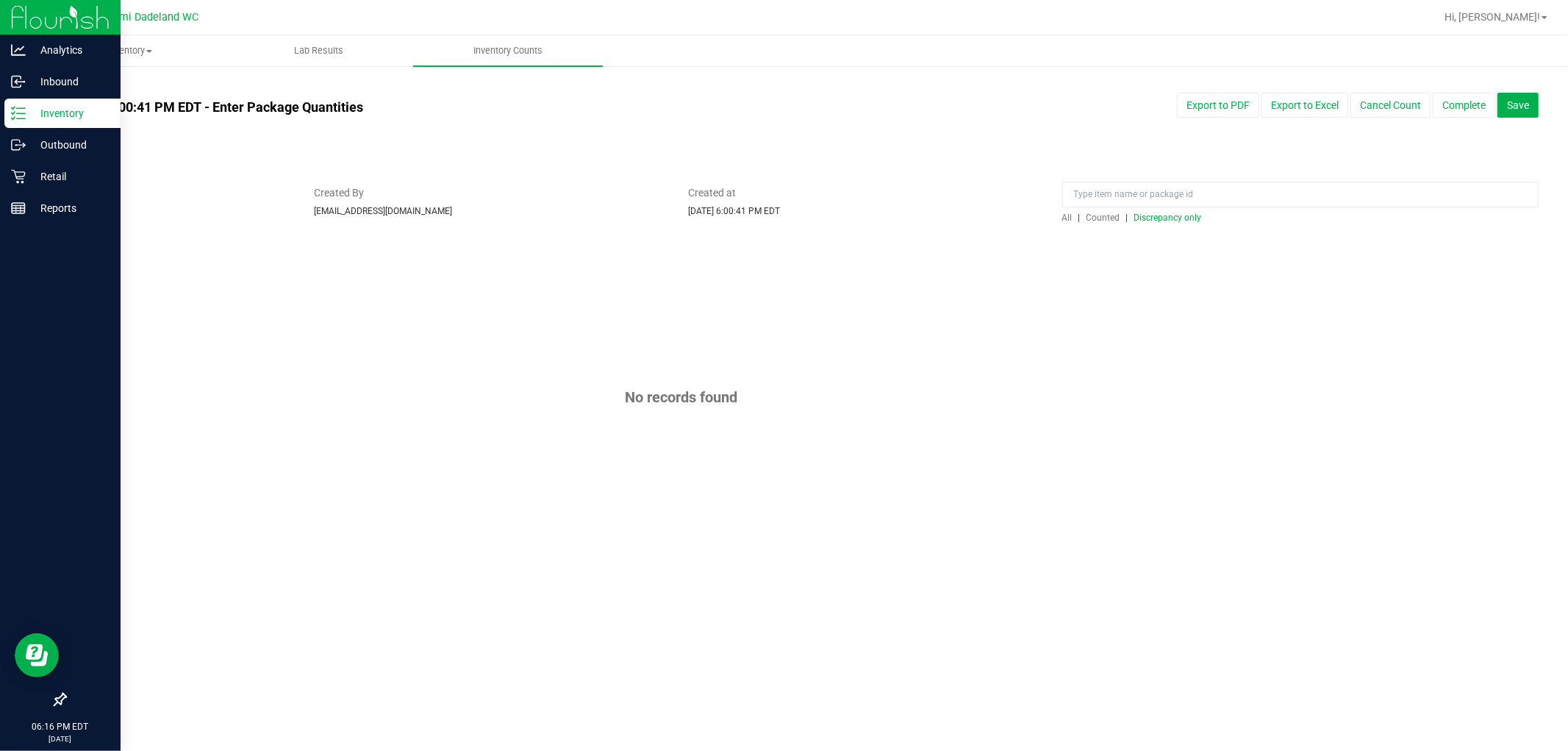 click on "Discrepancy only" at bounding box center [1168, 218] 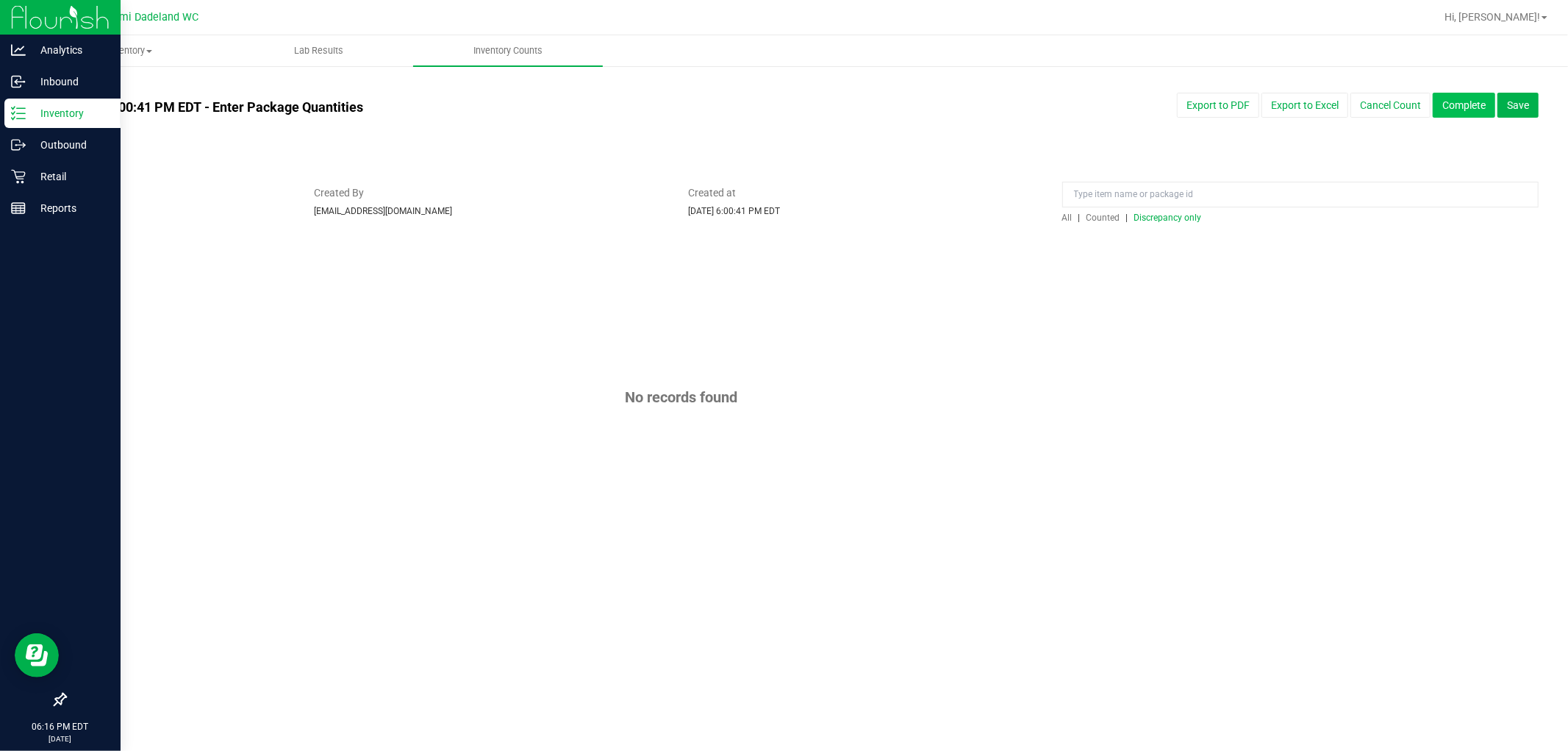 click on "Complete" at bounding box center (1464, 105) 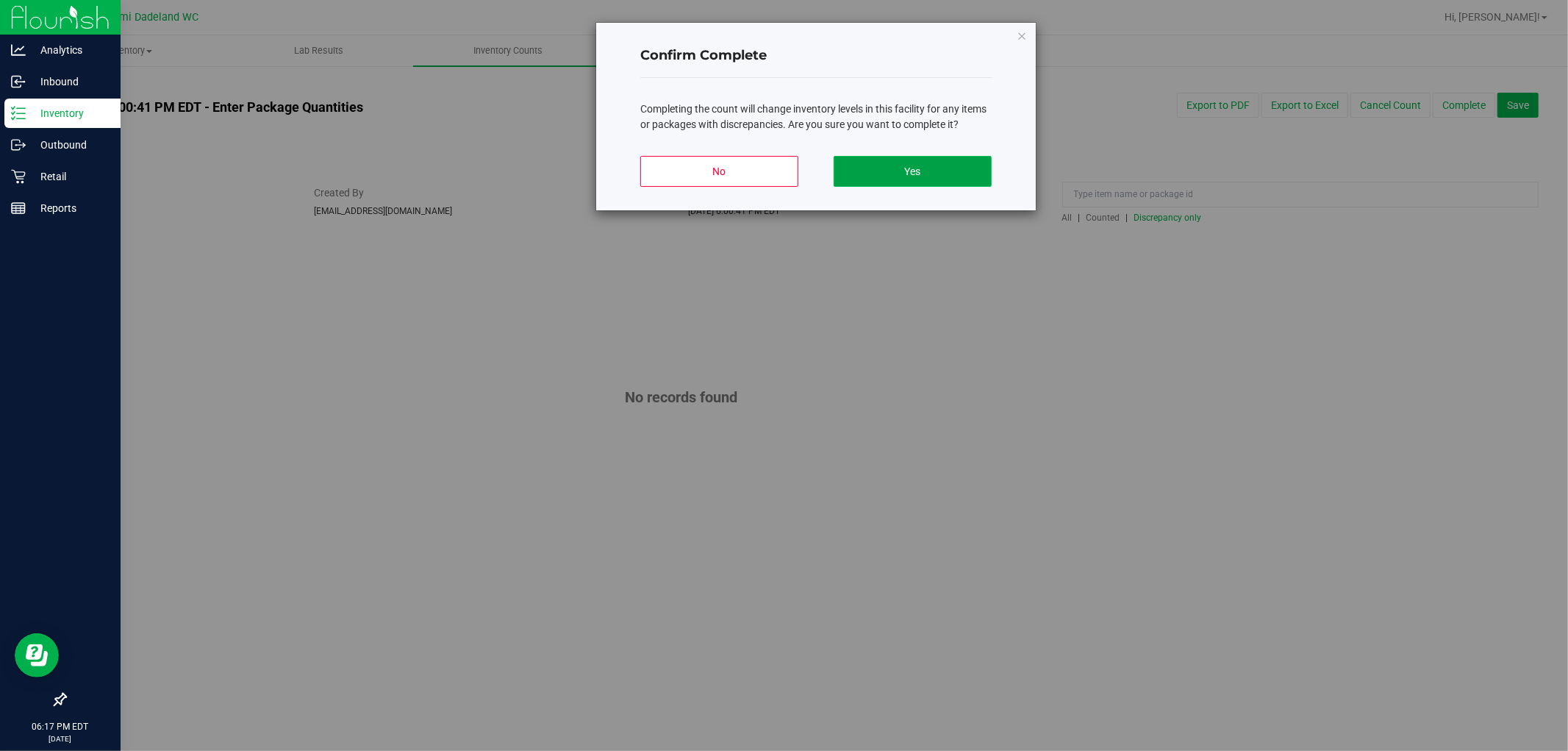 click on "Yes" at bounding box center (912, 171) 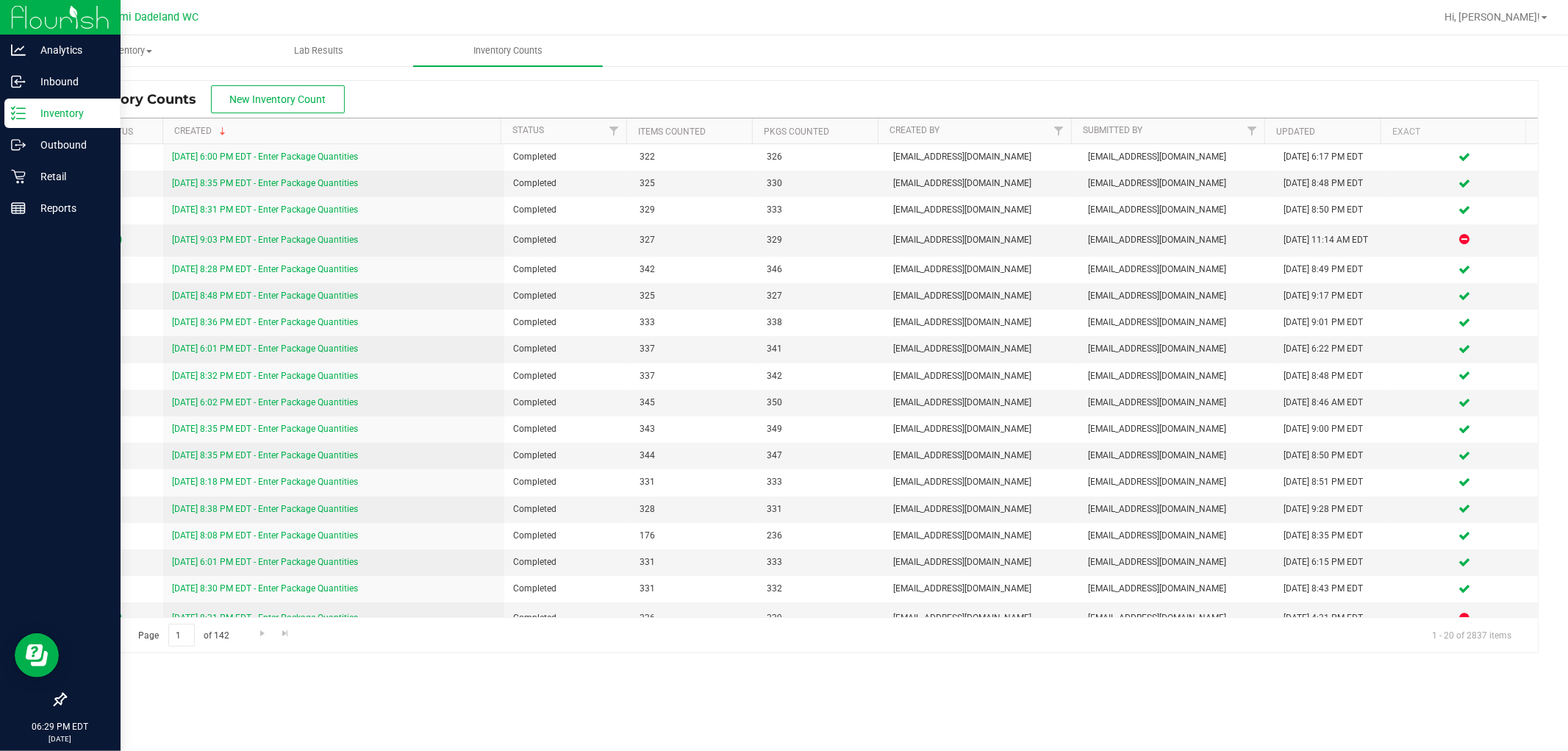 click on "Inventory
All packages
All inventory
Waste log
Create inventory
Lab Results
Inventory Counts
1" at bounding box center [801, 393] 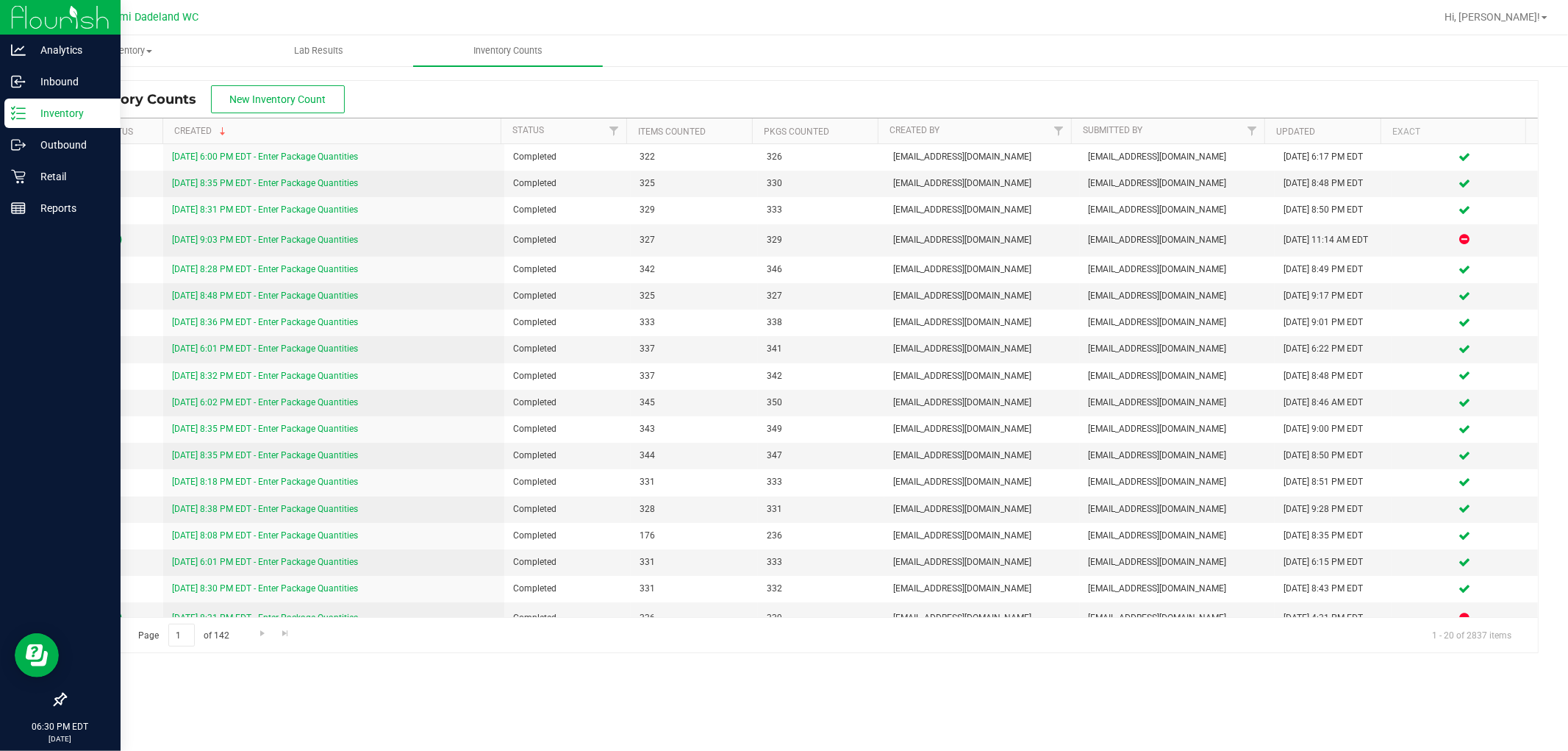 click on "Inventory
All packages
All inventory
Waste log
Create inventory
Lab Results
Inventory Counts
1" at bounding box center [801, 393] 